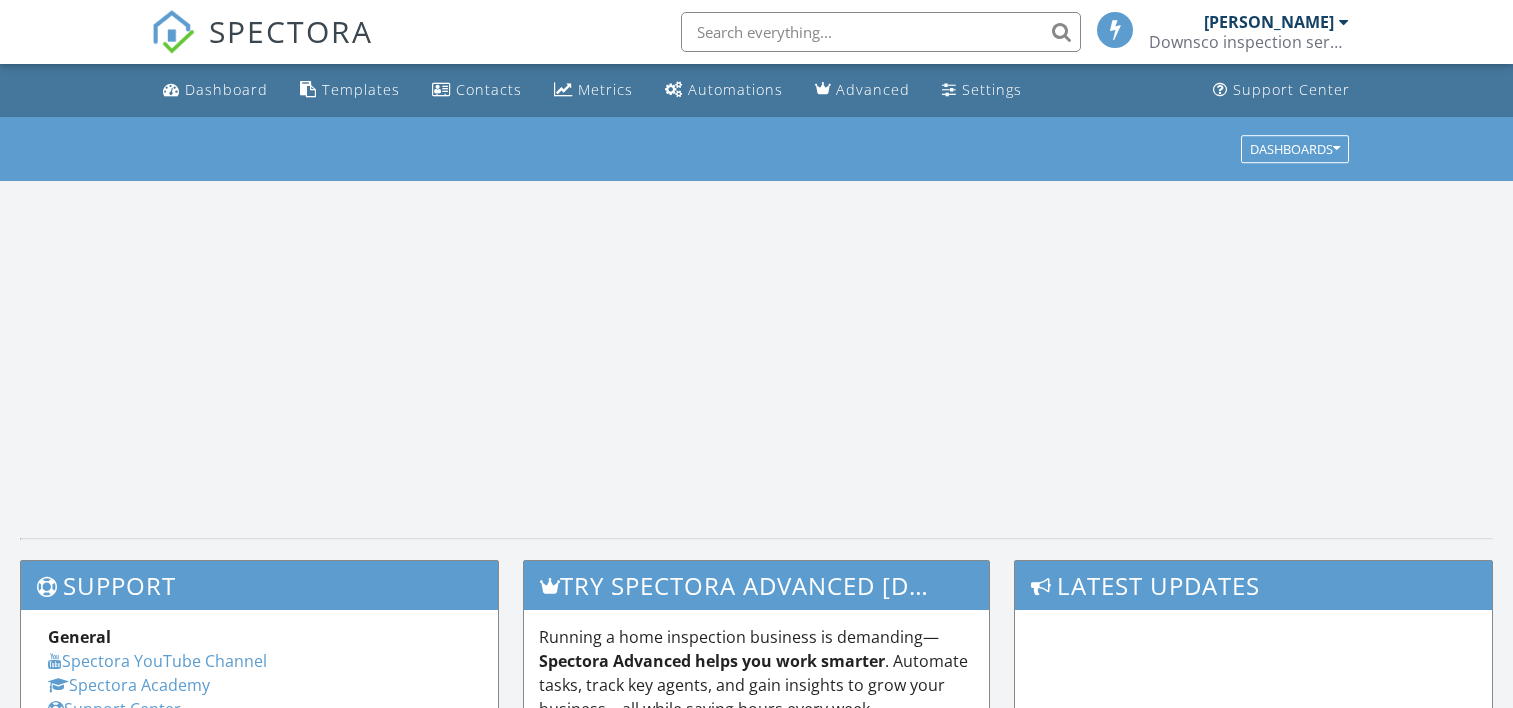 scroll, scrollTop: 0, scrollLeft: 0, axis: both 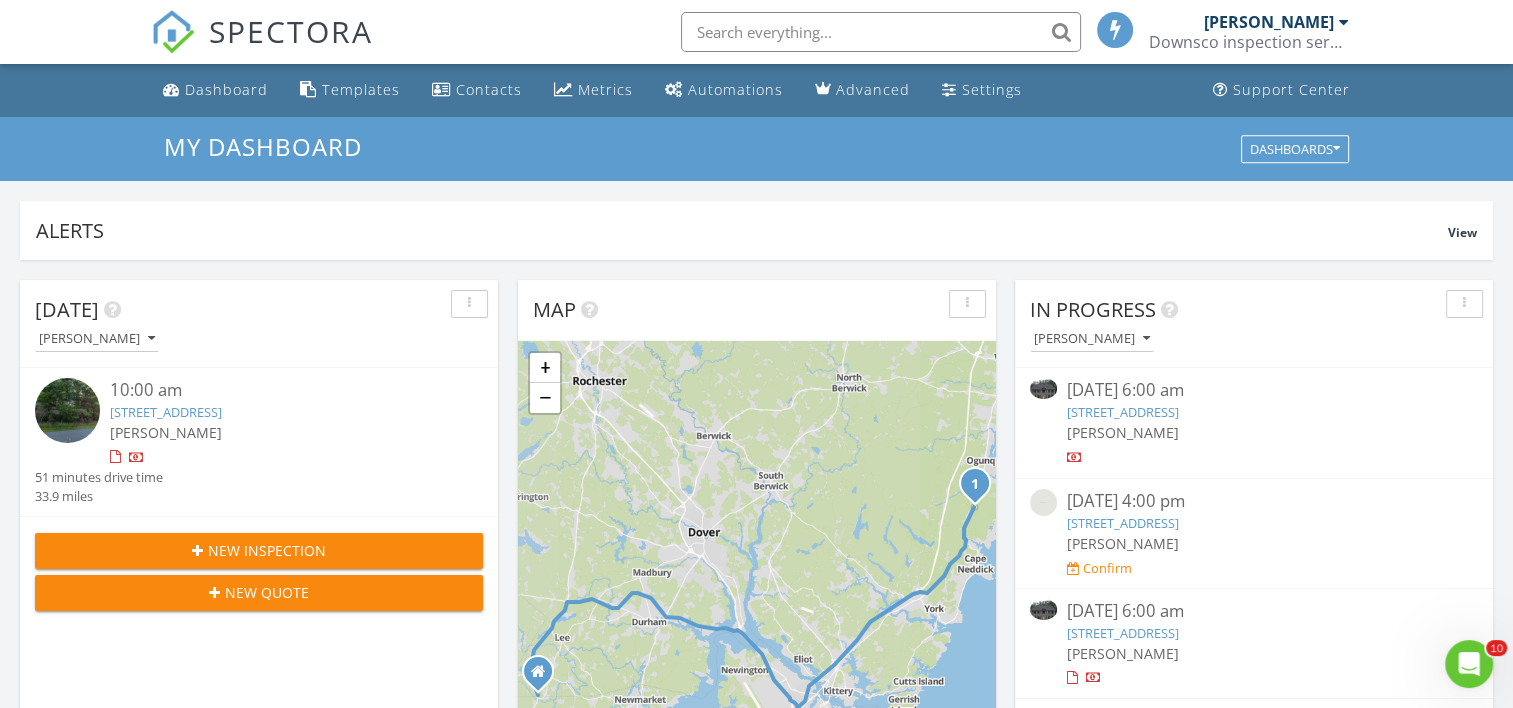 click at bounding box center [1344, 22] 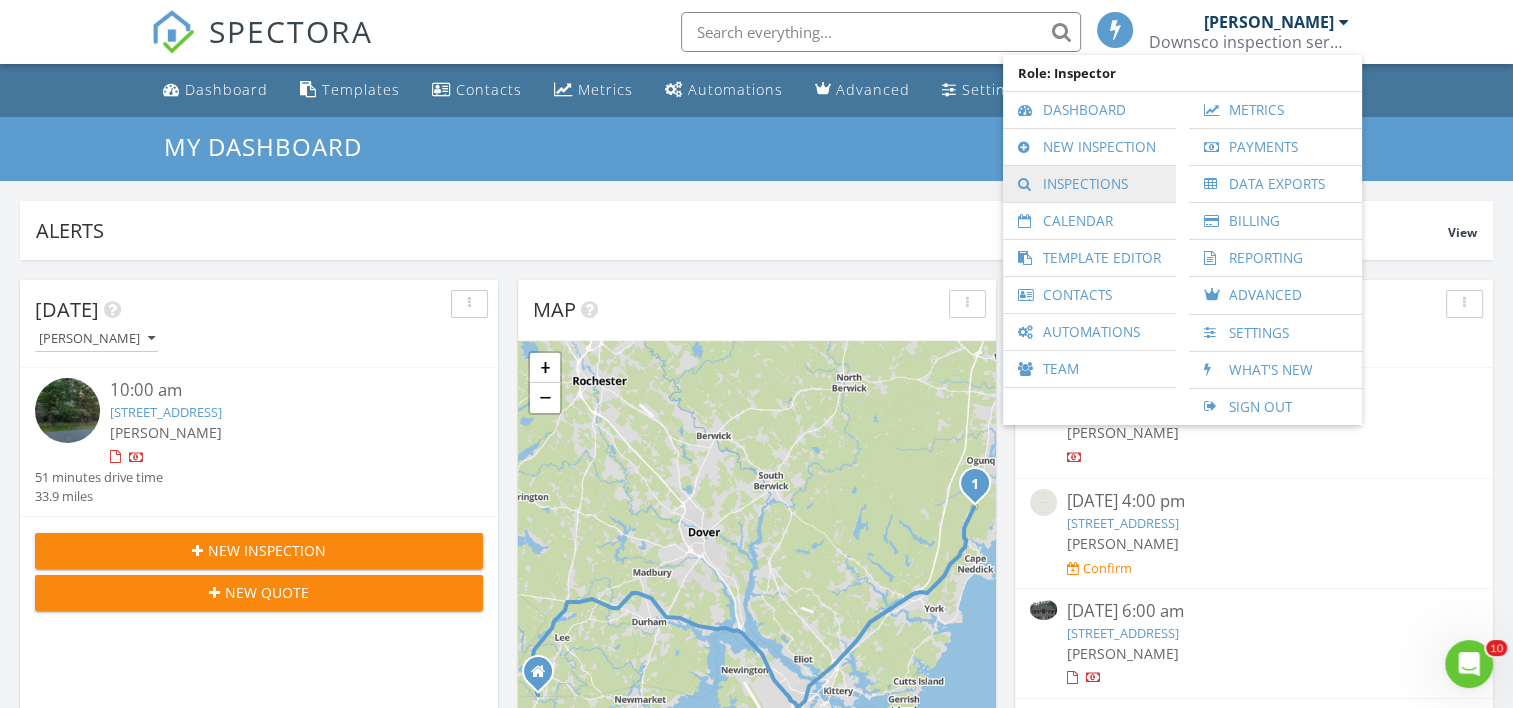 click on "Inspections" at bounding box center (1089, 184) 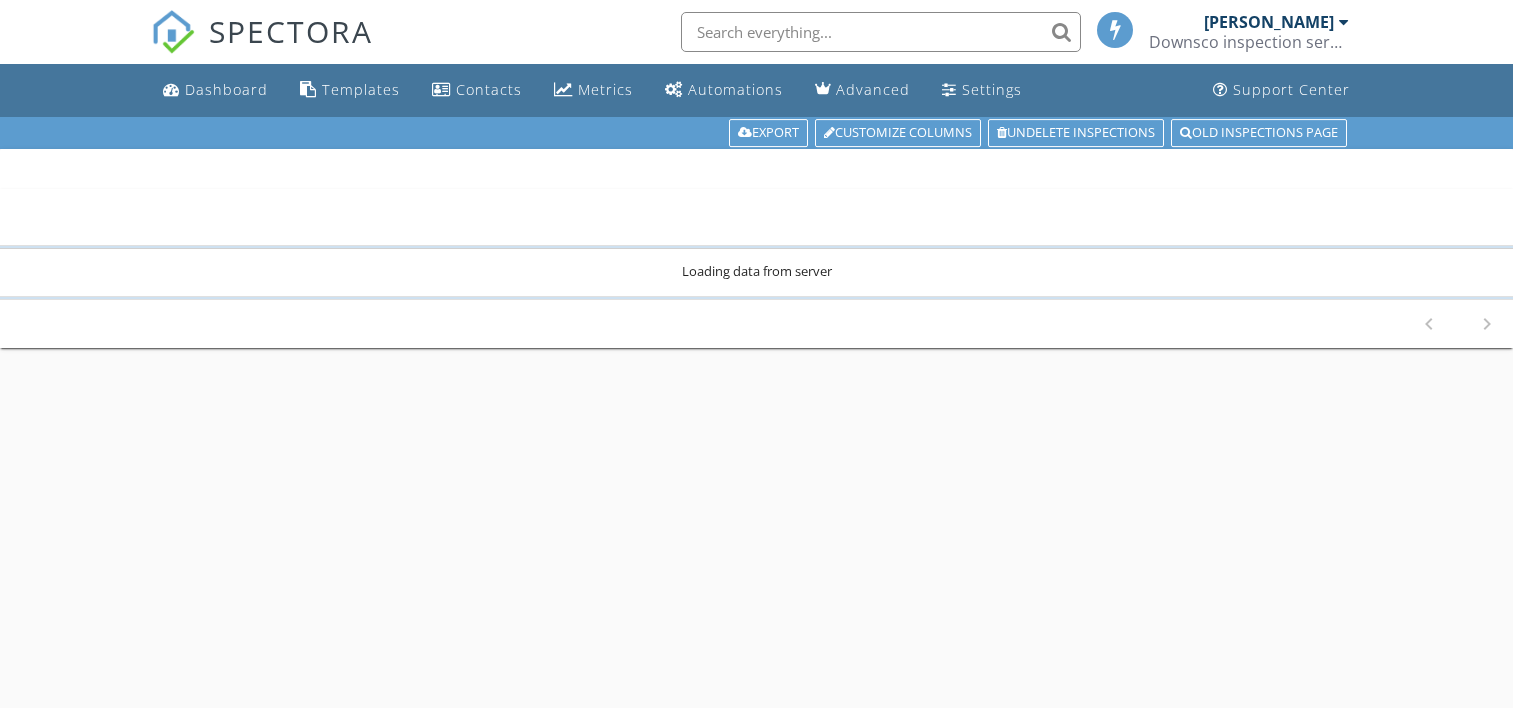 scroll, scrollTop: 0, scrollLeft: 0, axis: both 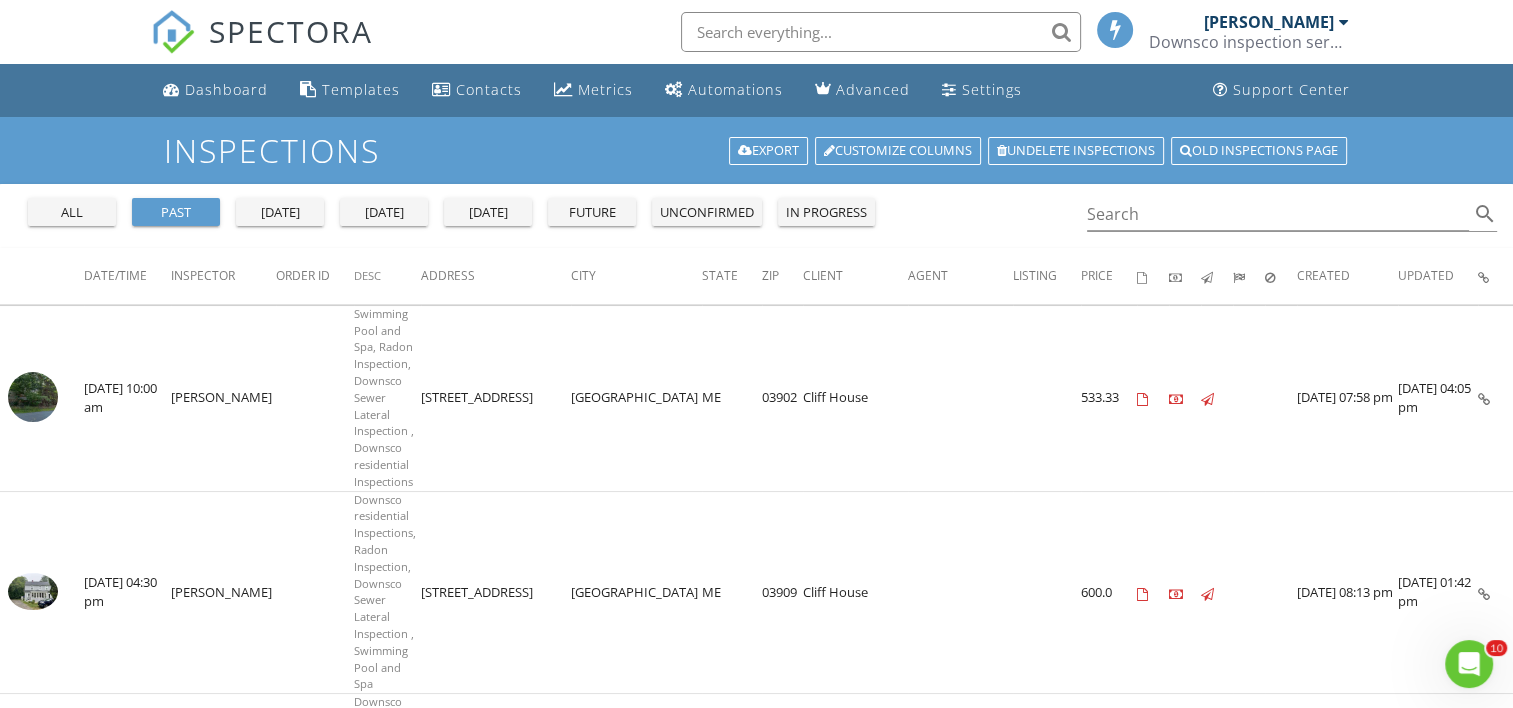 click on "all" at bounding box center (72, 213) 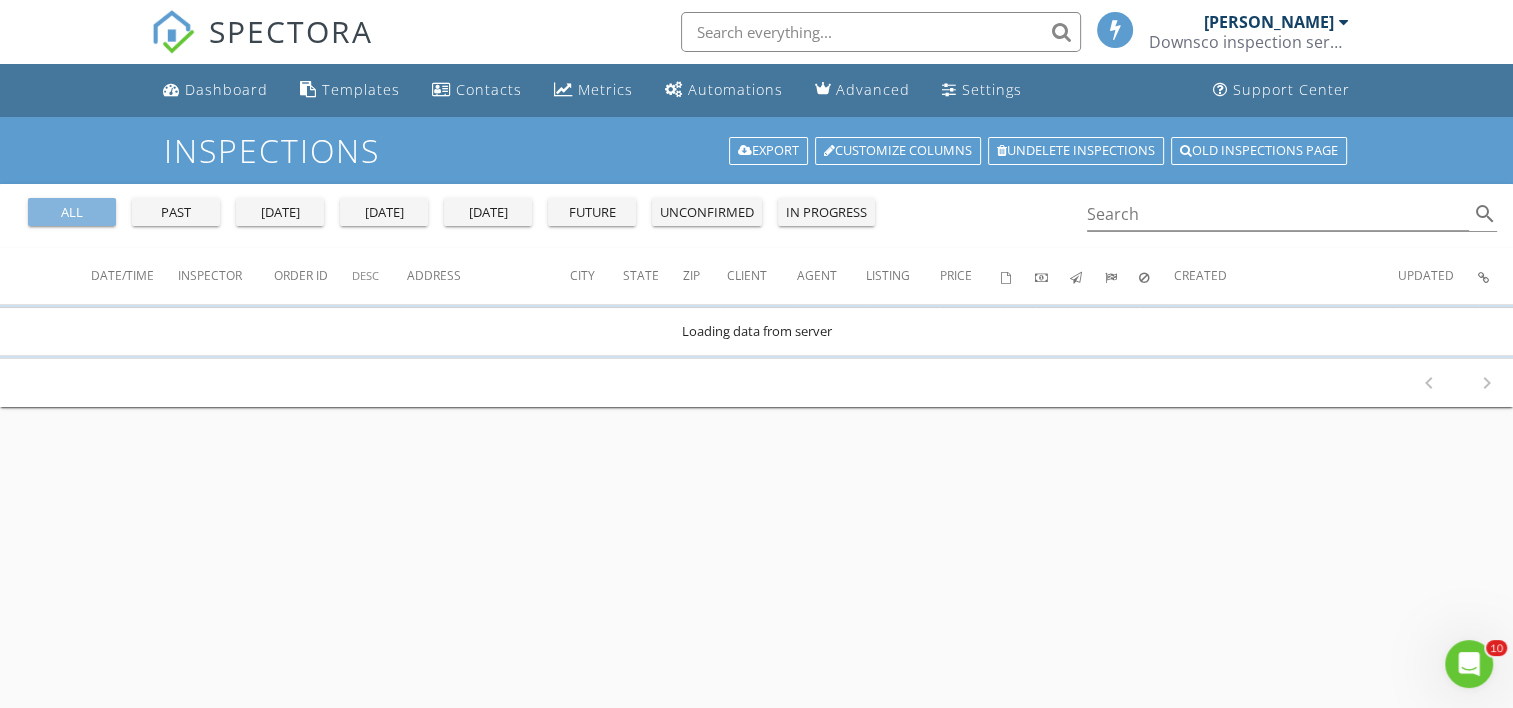 click on "all" at bounding box center (72, 213) 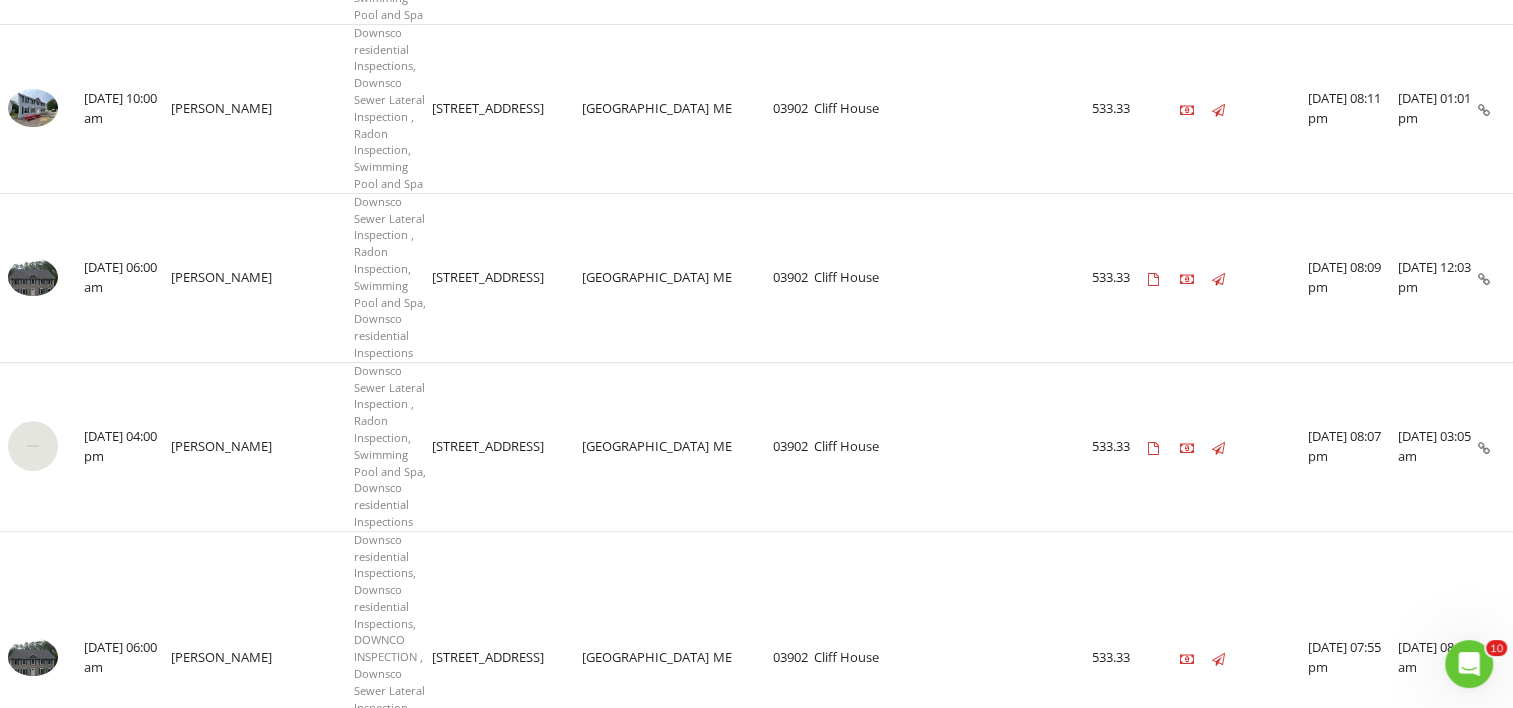 scroll, scrollTop: 1238, scrollLeft: 0, axis: vertical 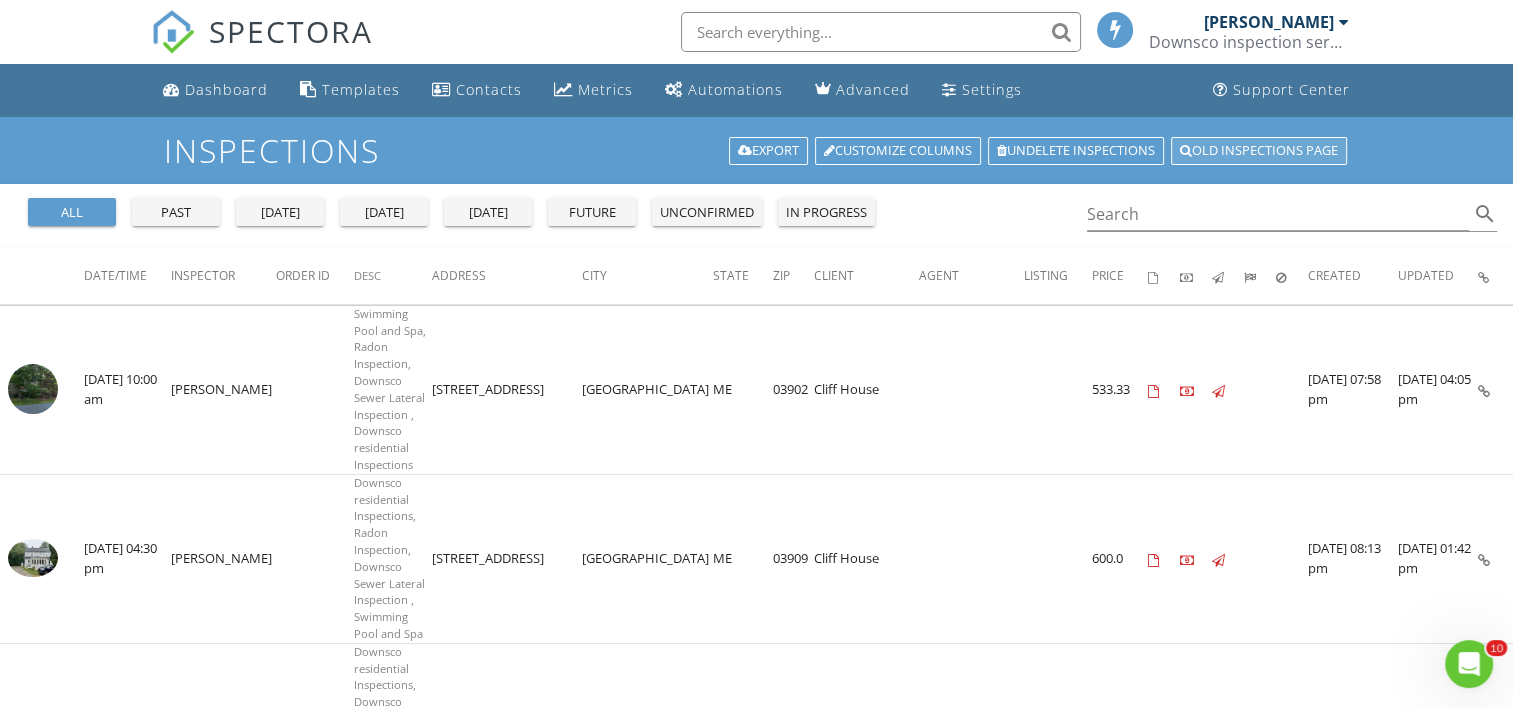 click on "Old inspections page" at bounding box center (1259, 151) 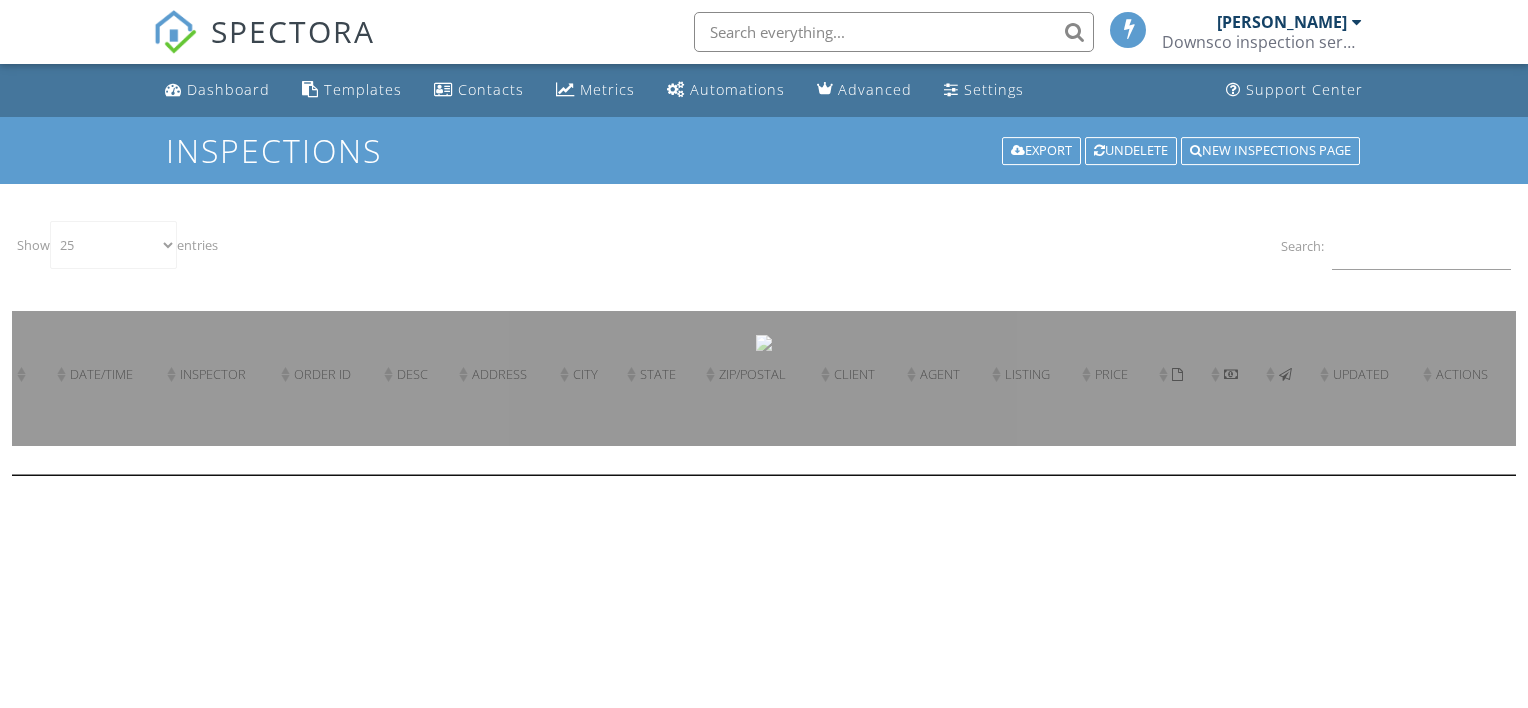 select on "25" 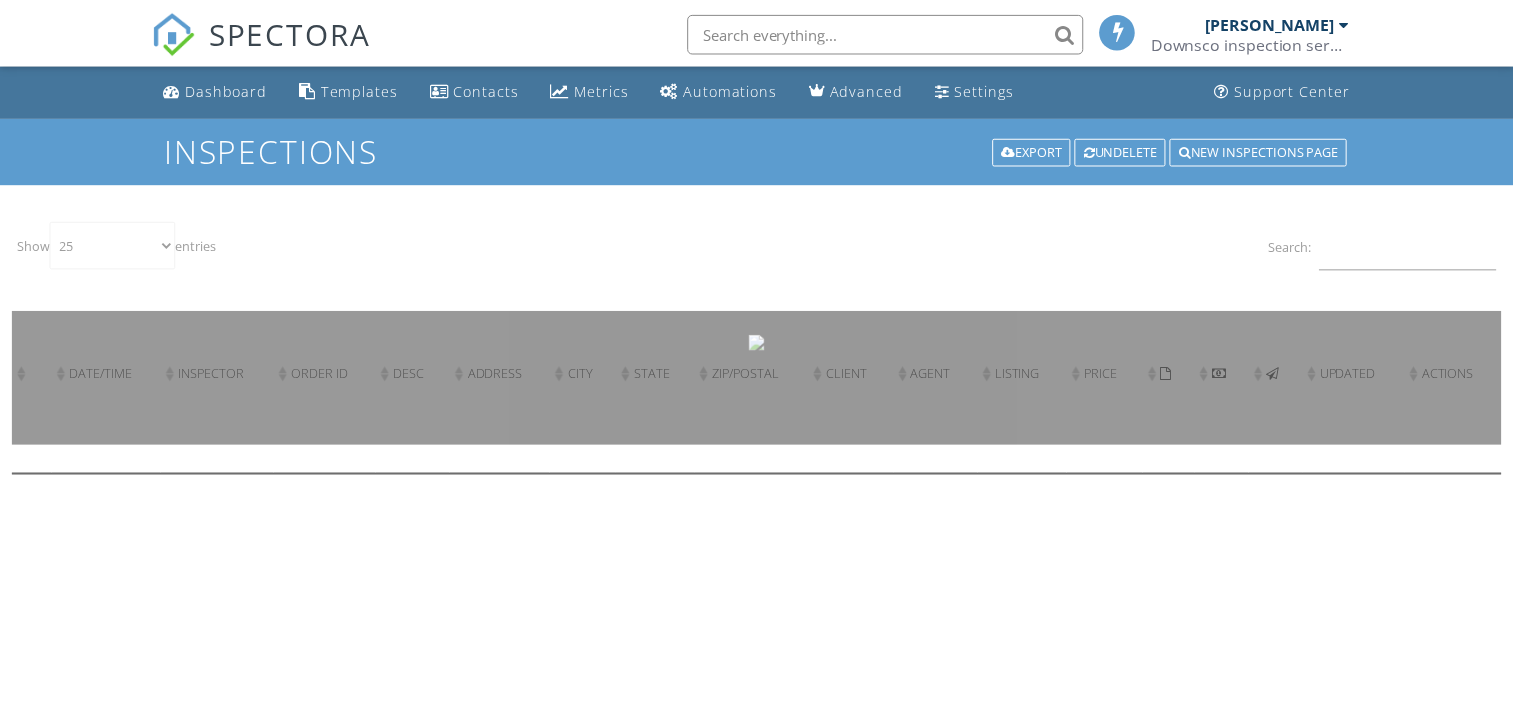 scroll, scrollTop: 0, scrollLeft: 0, axis: both 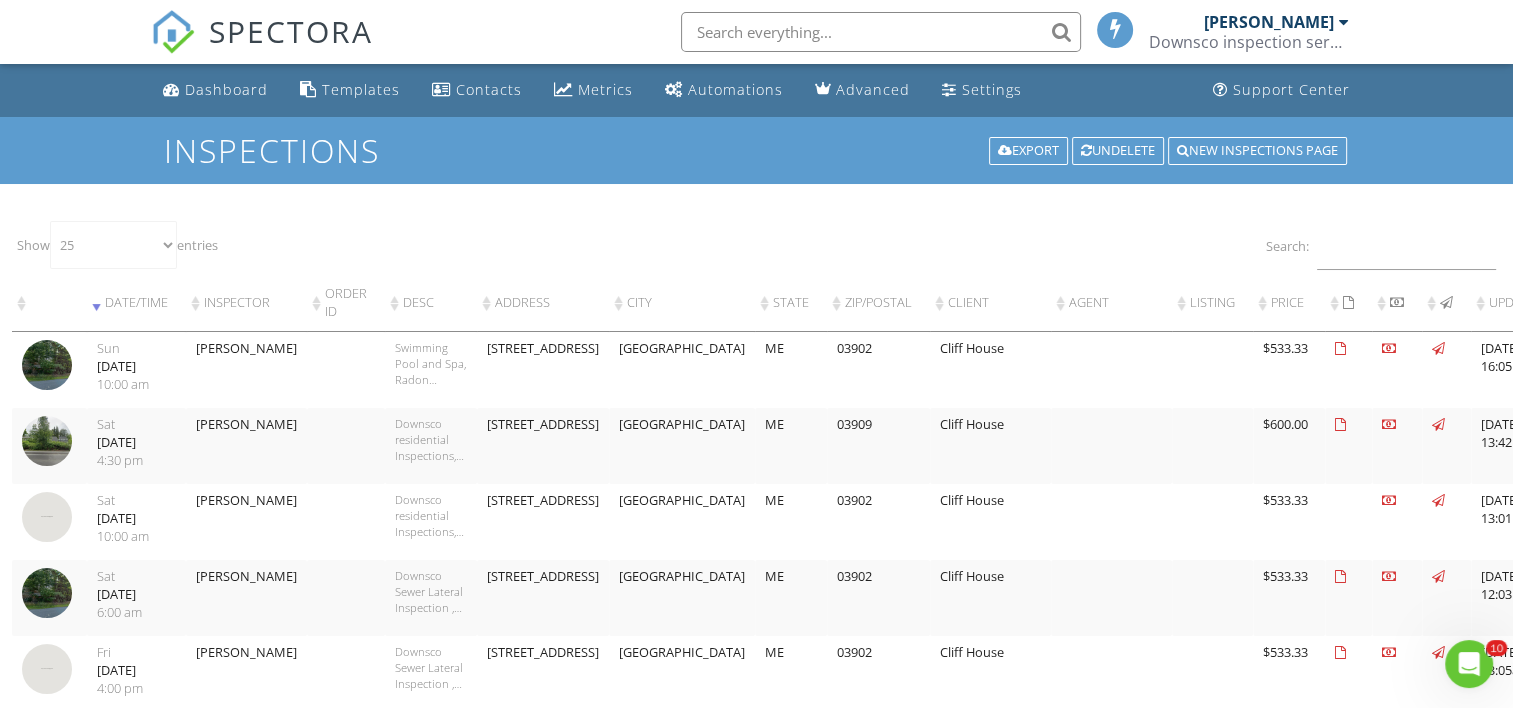 click on "[PERSON_NAME]" at bounding box center (1276, 22) 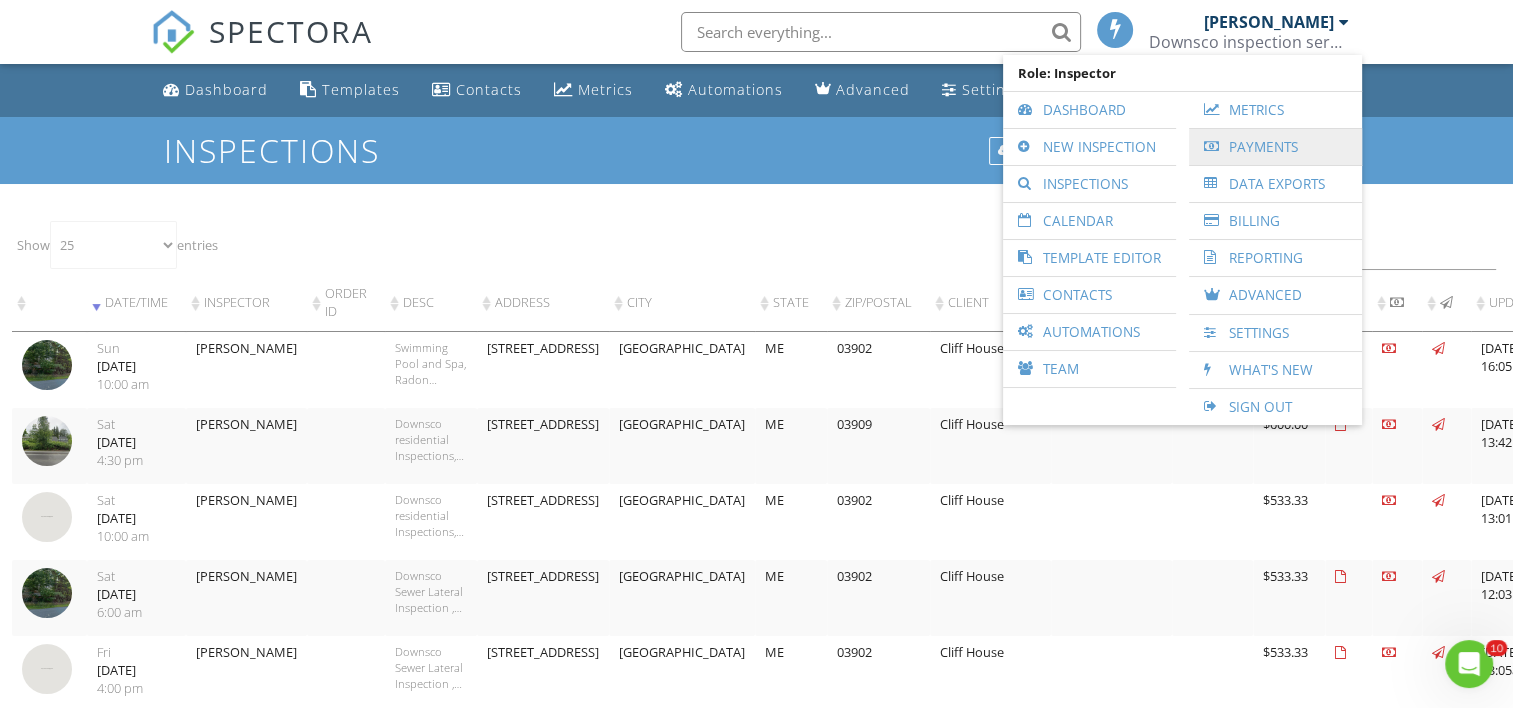 click on "Payments" at bounding box center [1275, 147] 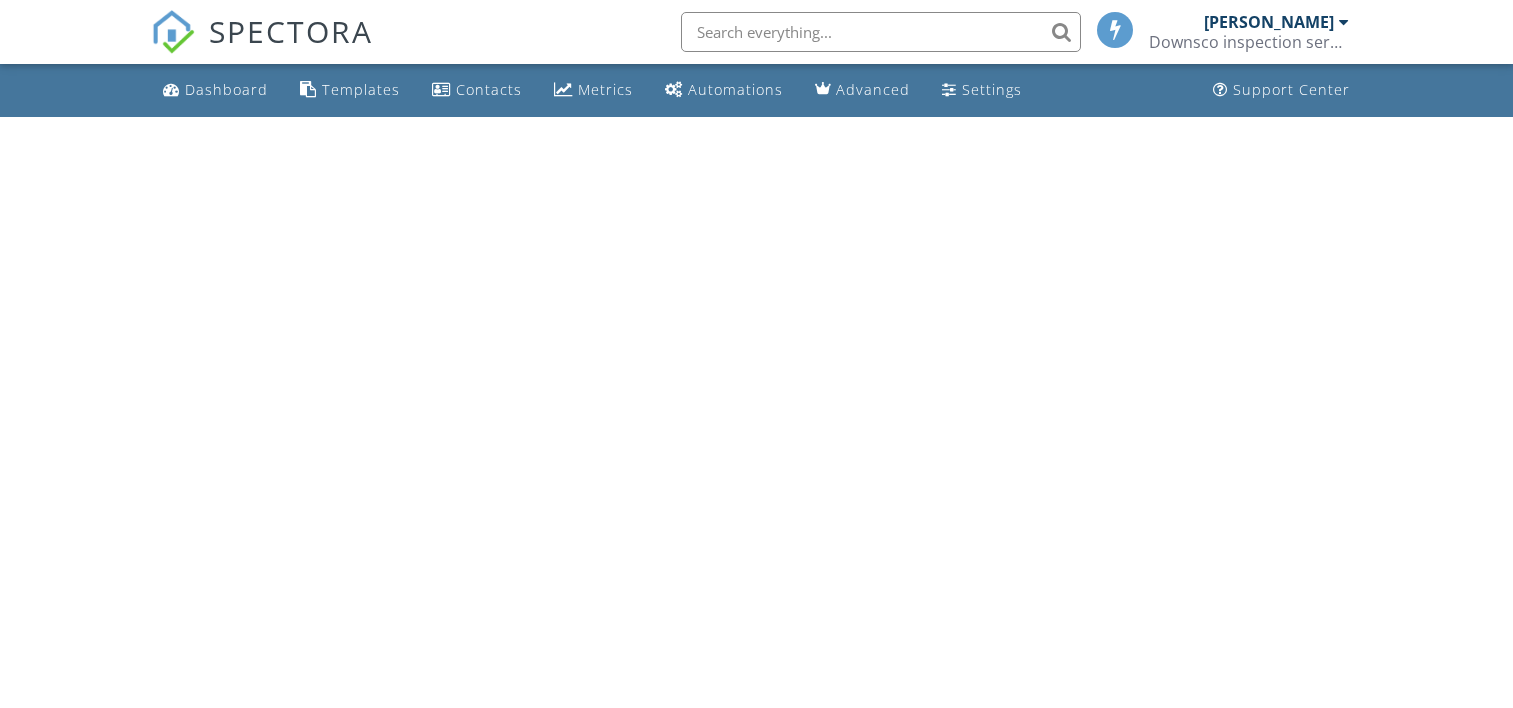 scroll, scrollTop: 0, scrollLeft: 0, axis: both 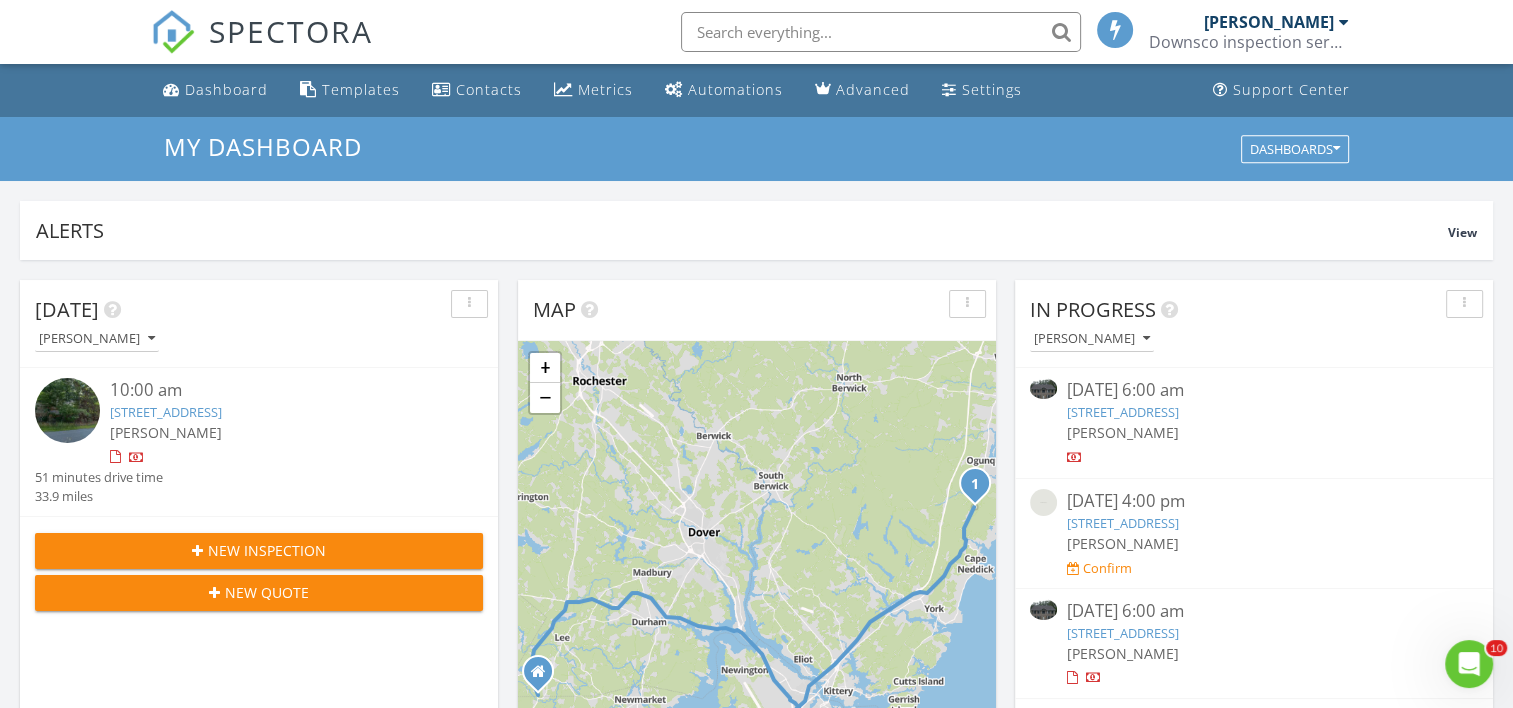 click on "1 Oak Rdg Ter, York, ME 03902" at bounding box center [1123, 412] 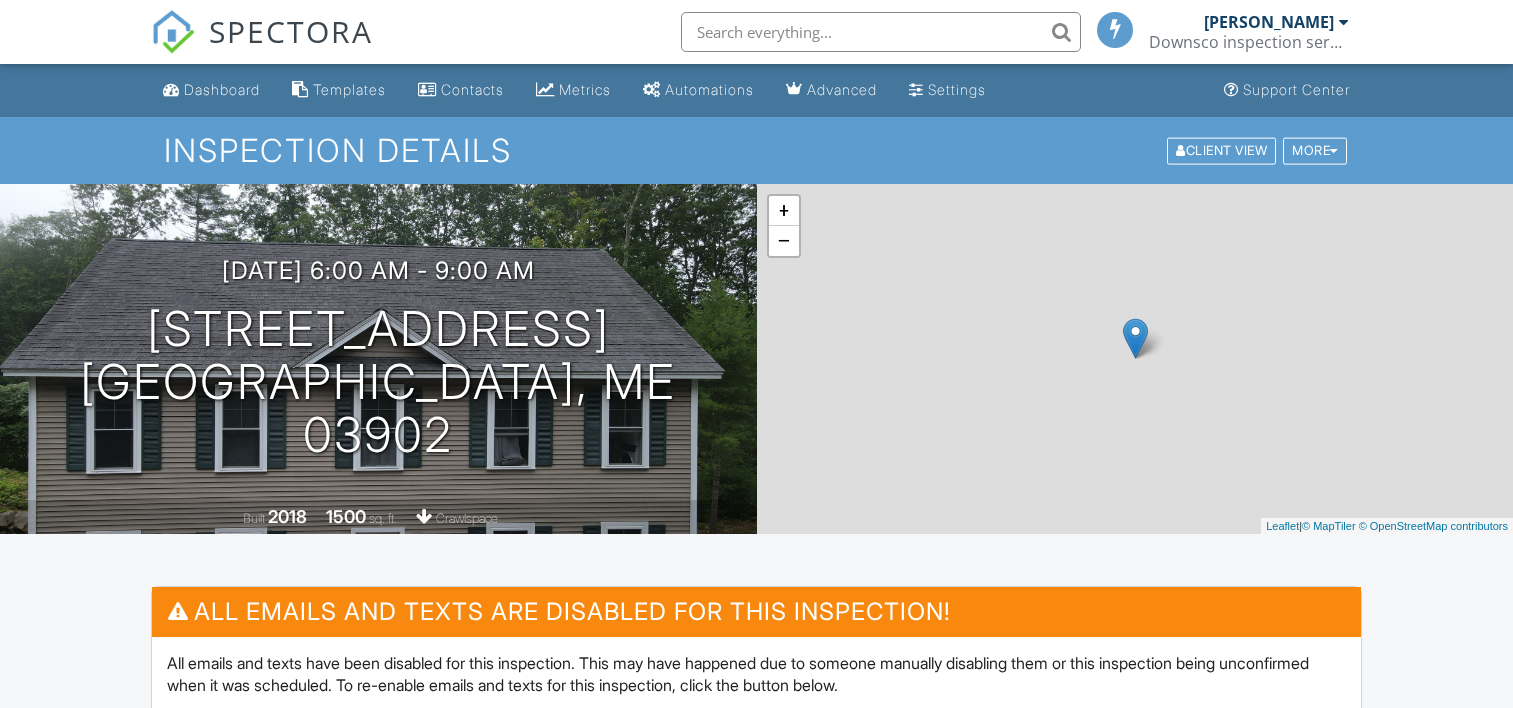 scroll, scrollTop: 0, scrollLeft: 0, axis: both 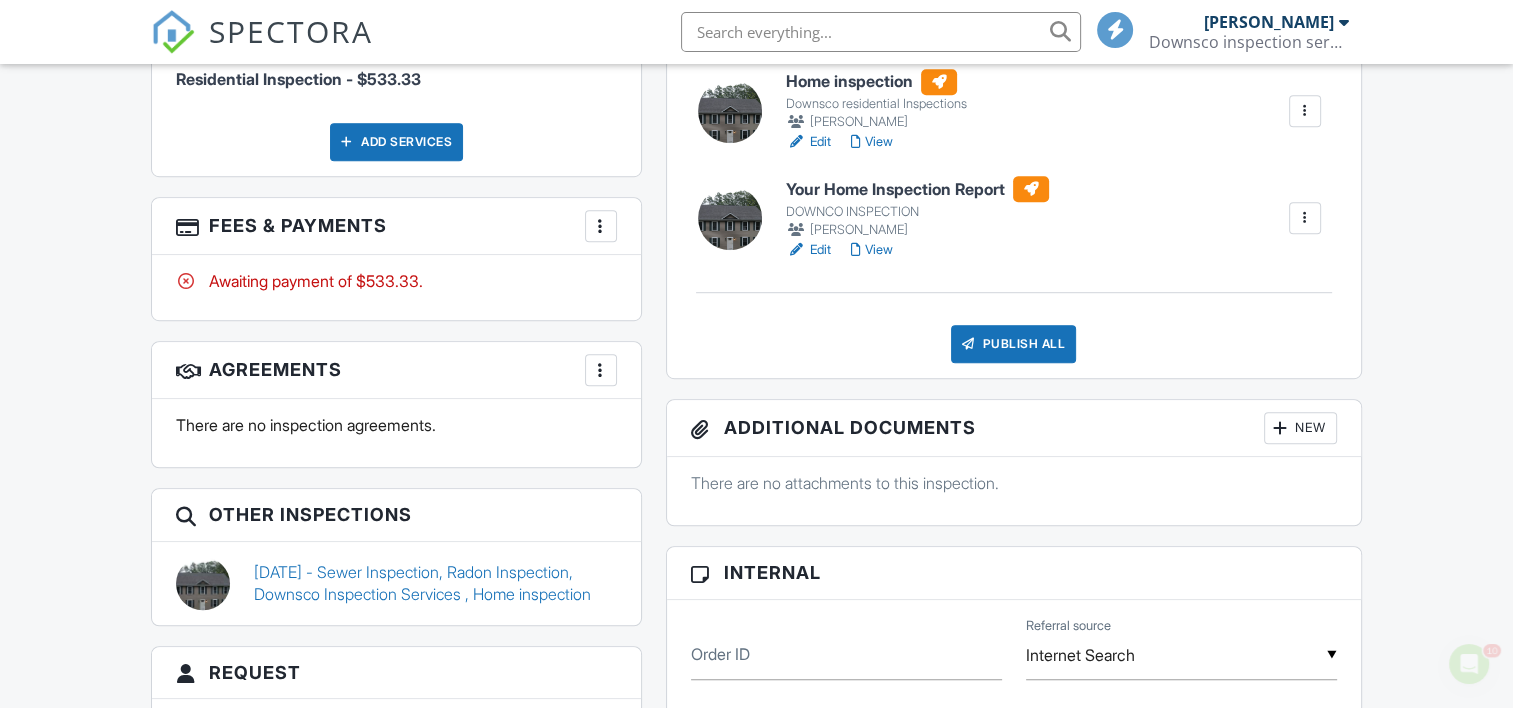 click at bounding box center (601, 226) 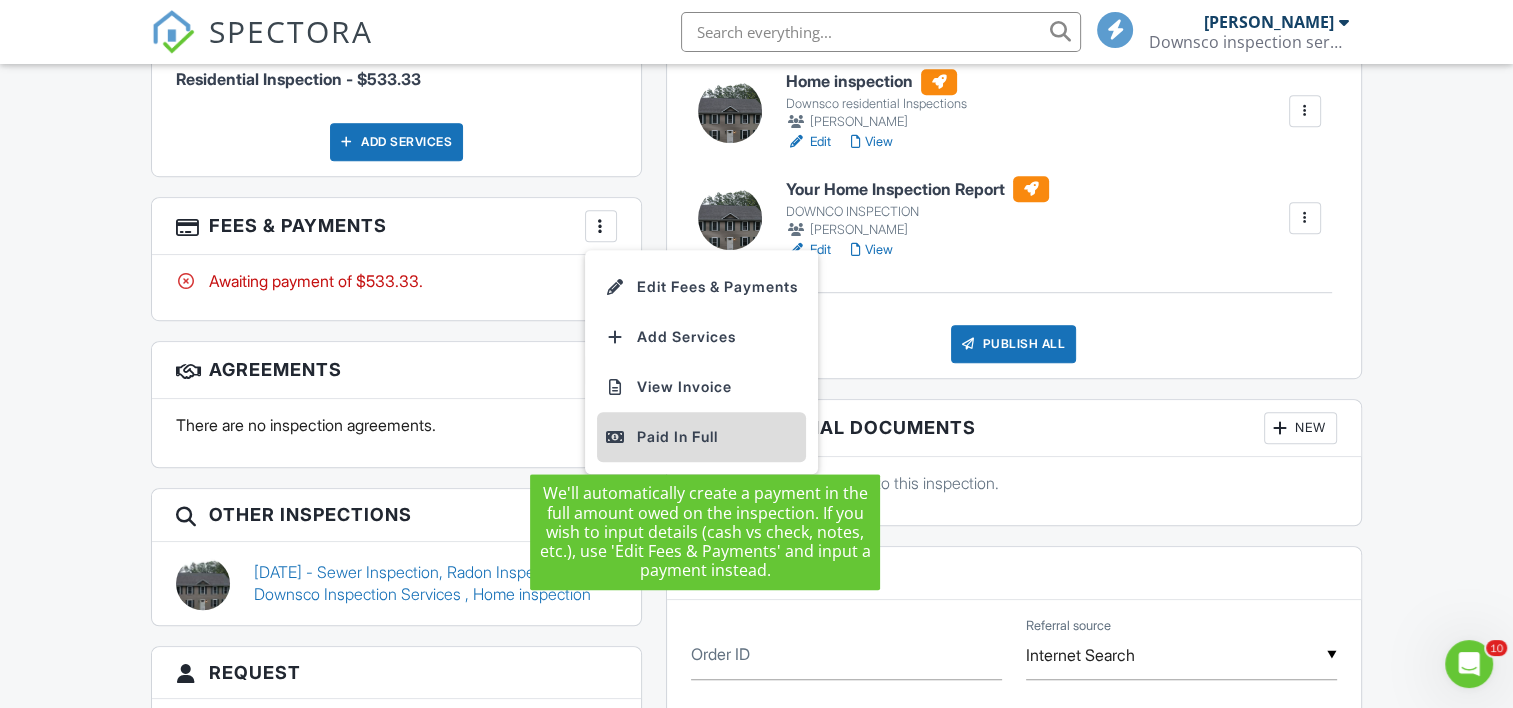 click on "Paid In Full" at bounding box center (701, 437) 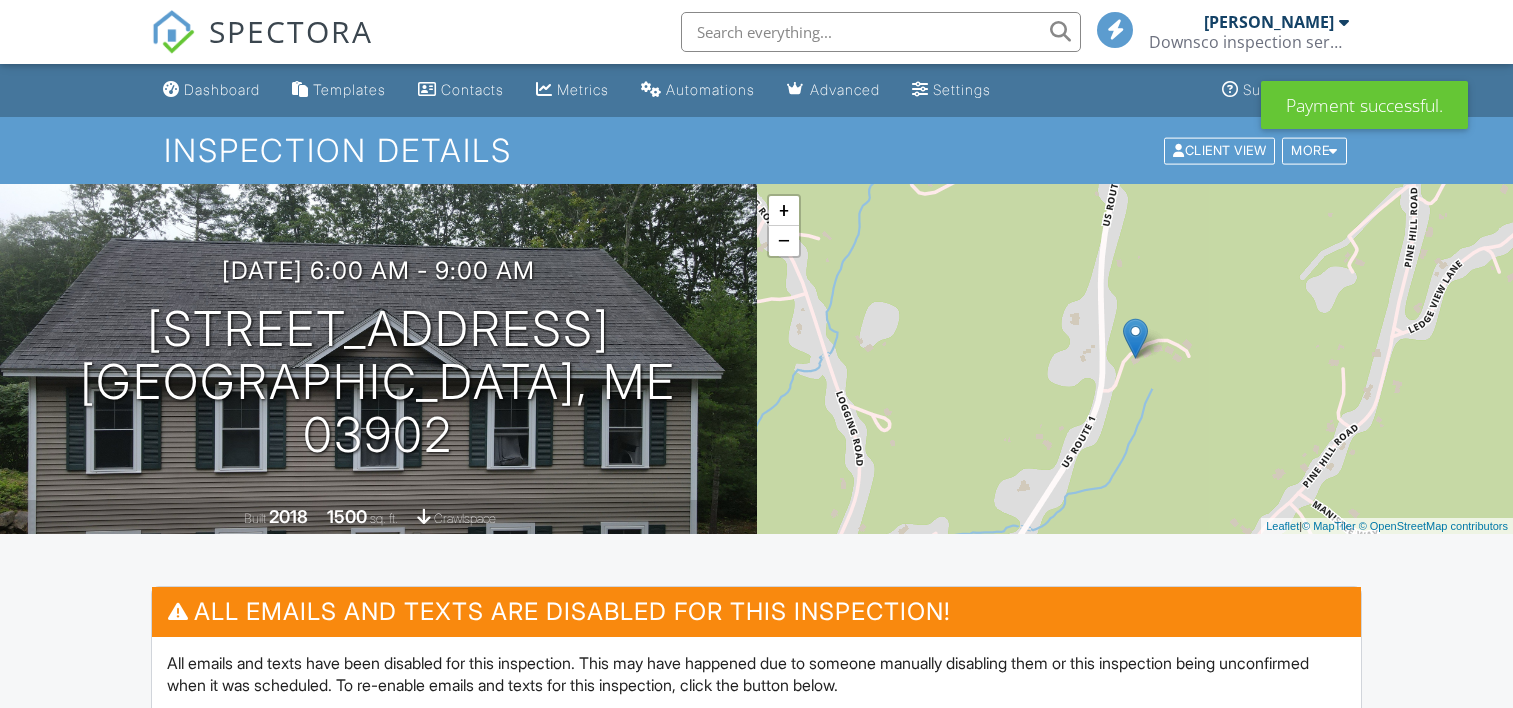 scroll, scrollTop: 0, scrollLeft: 0, axis: both 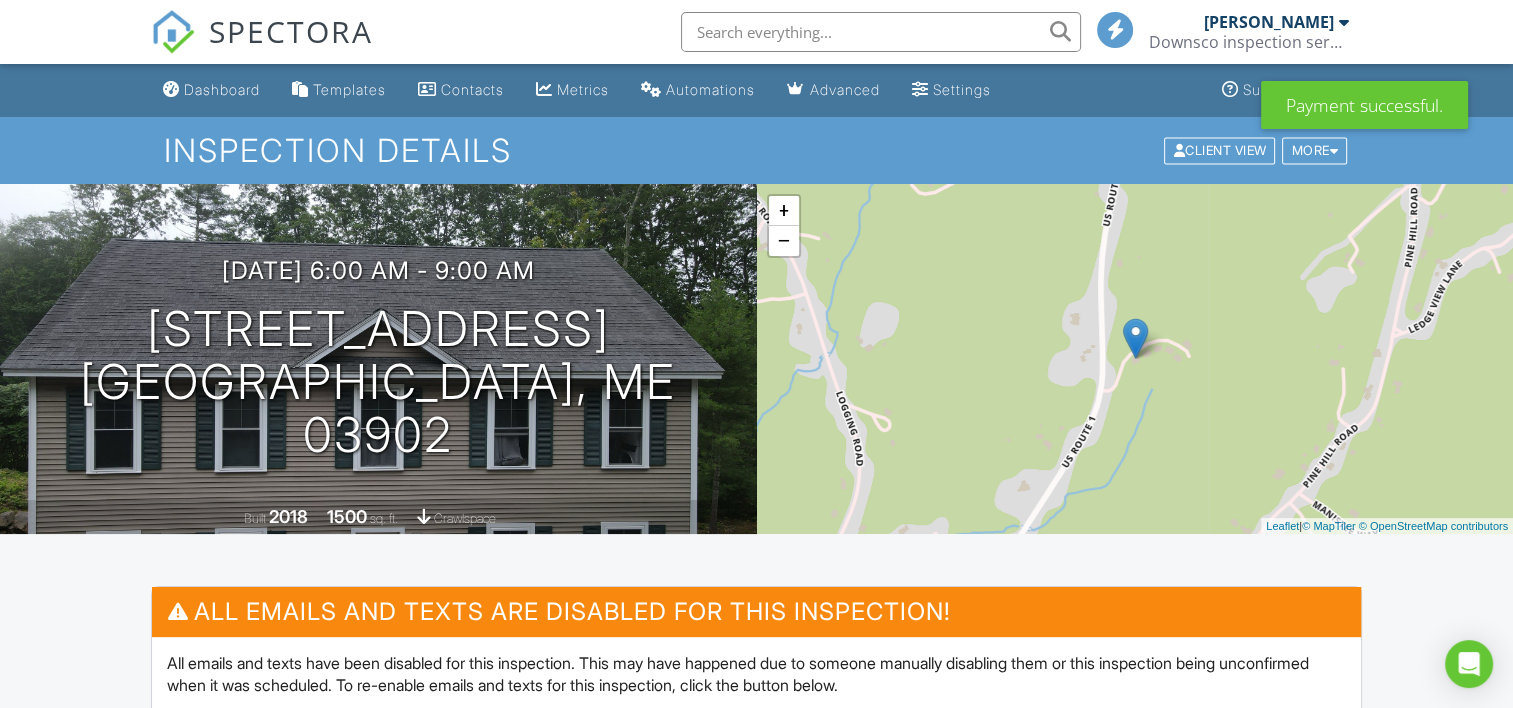 click at bounding box center (1344, 22) 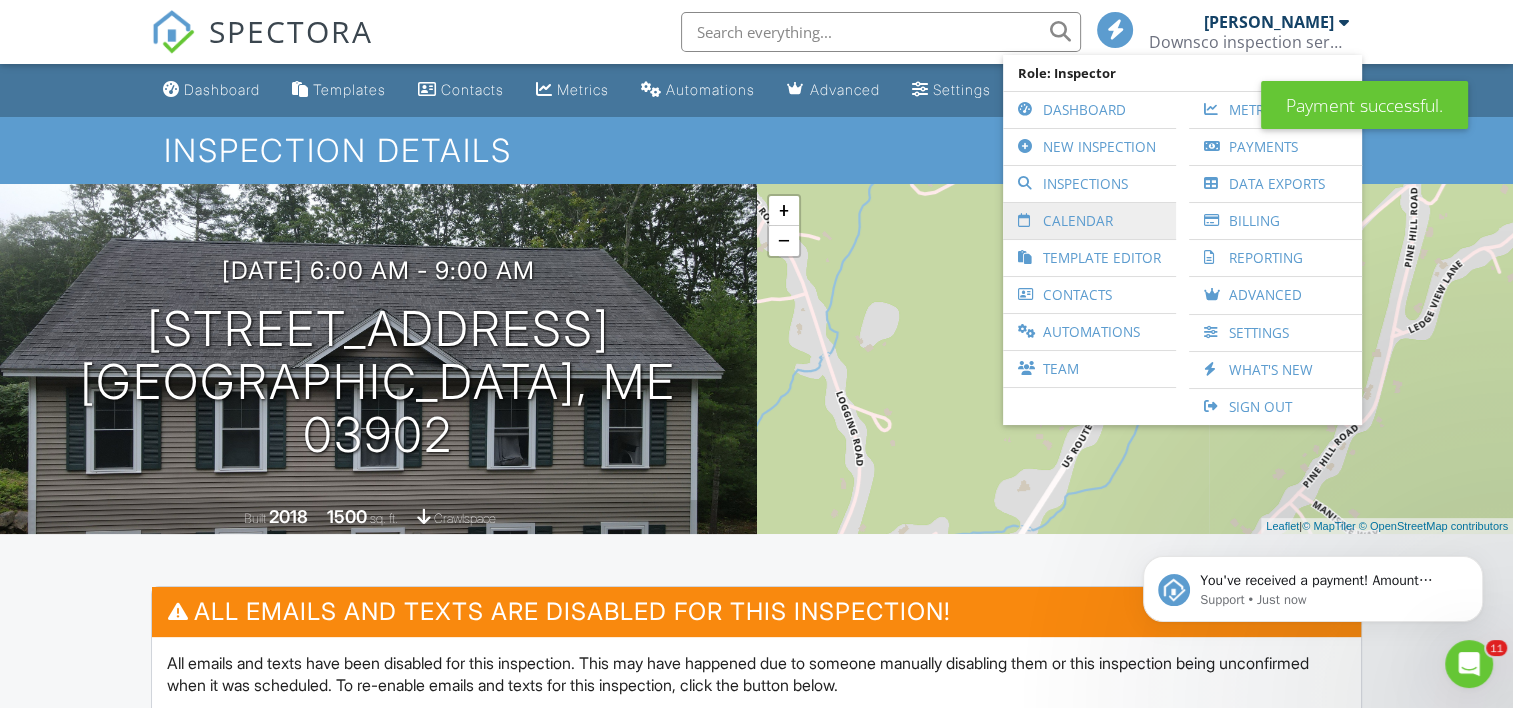 scroll, scrollTop: 0, scrollLeft: 0, axis: both 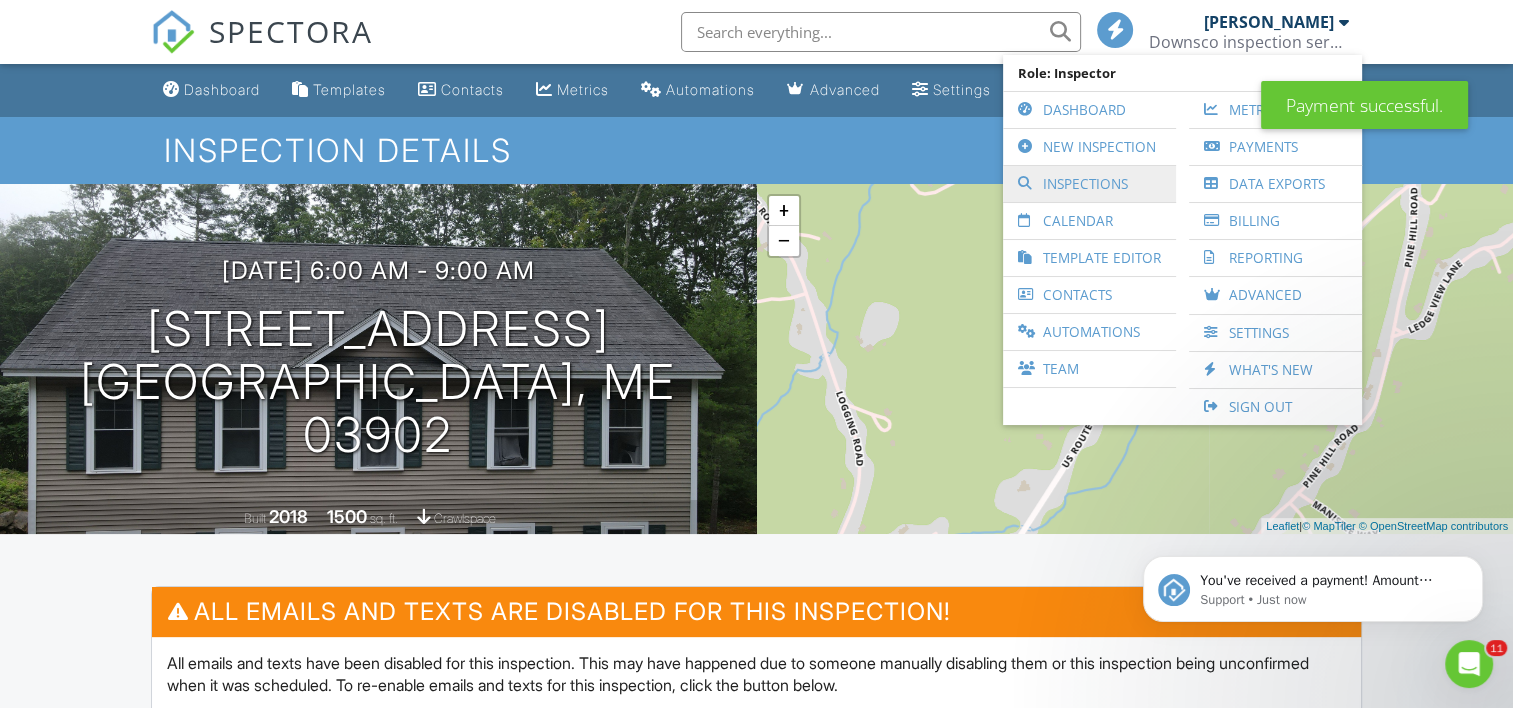 click on "Inspections" at bounding box center (1089, 184) 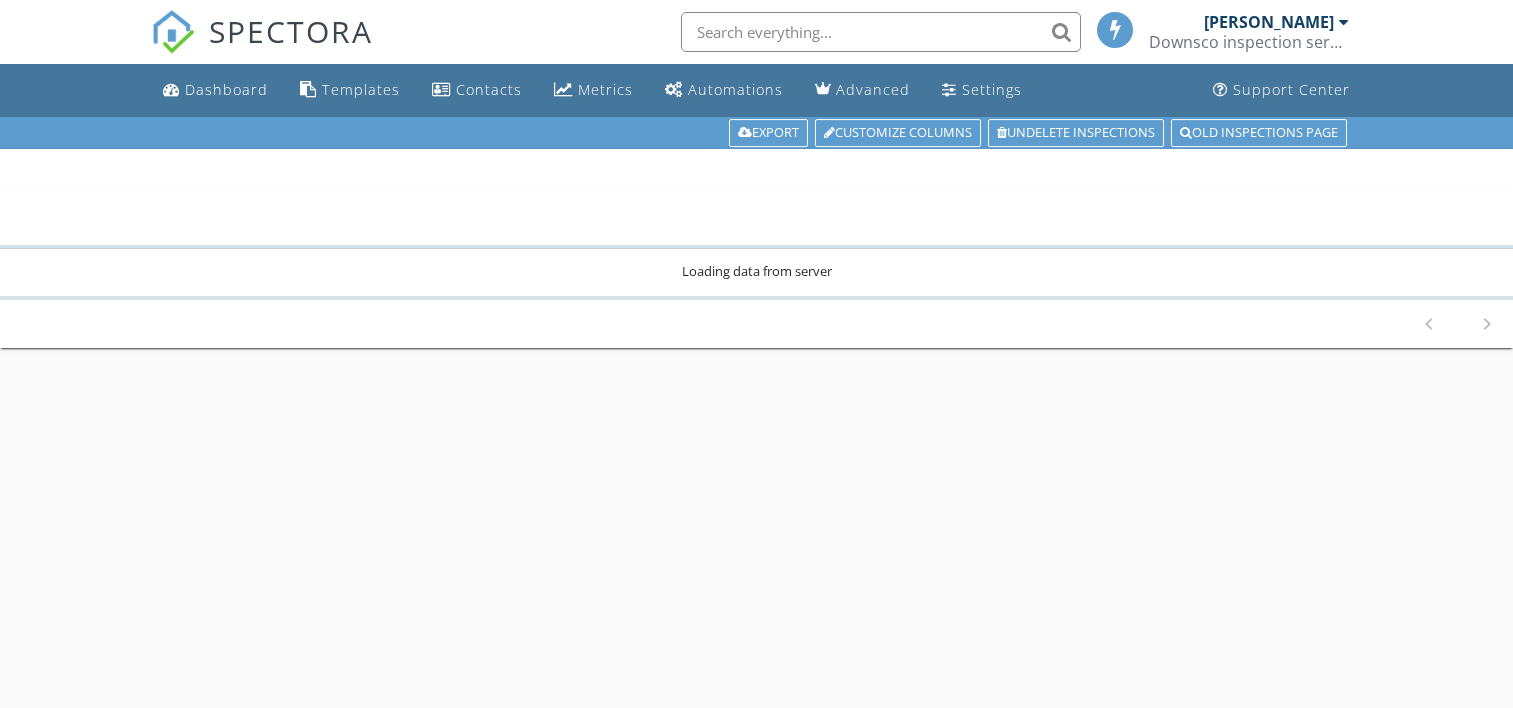 scroll, scrollTop: 0, scrollLeft: 0, axis: both 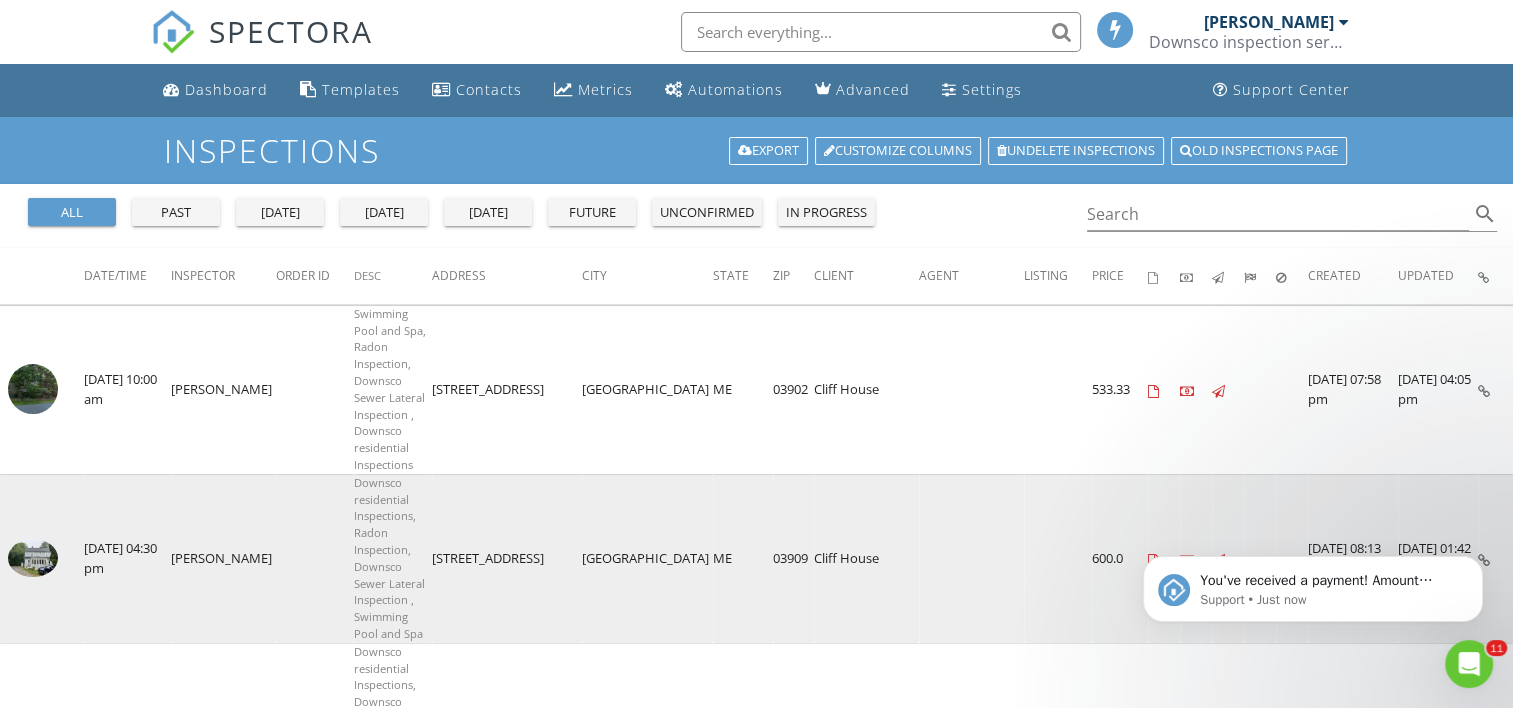 click at bounding box center [1196, 558] 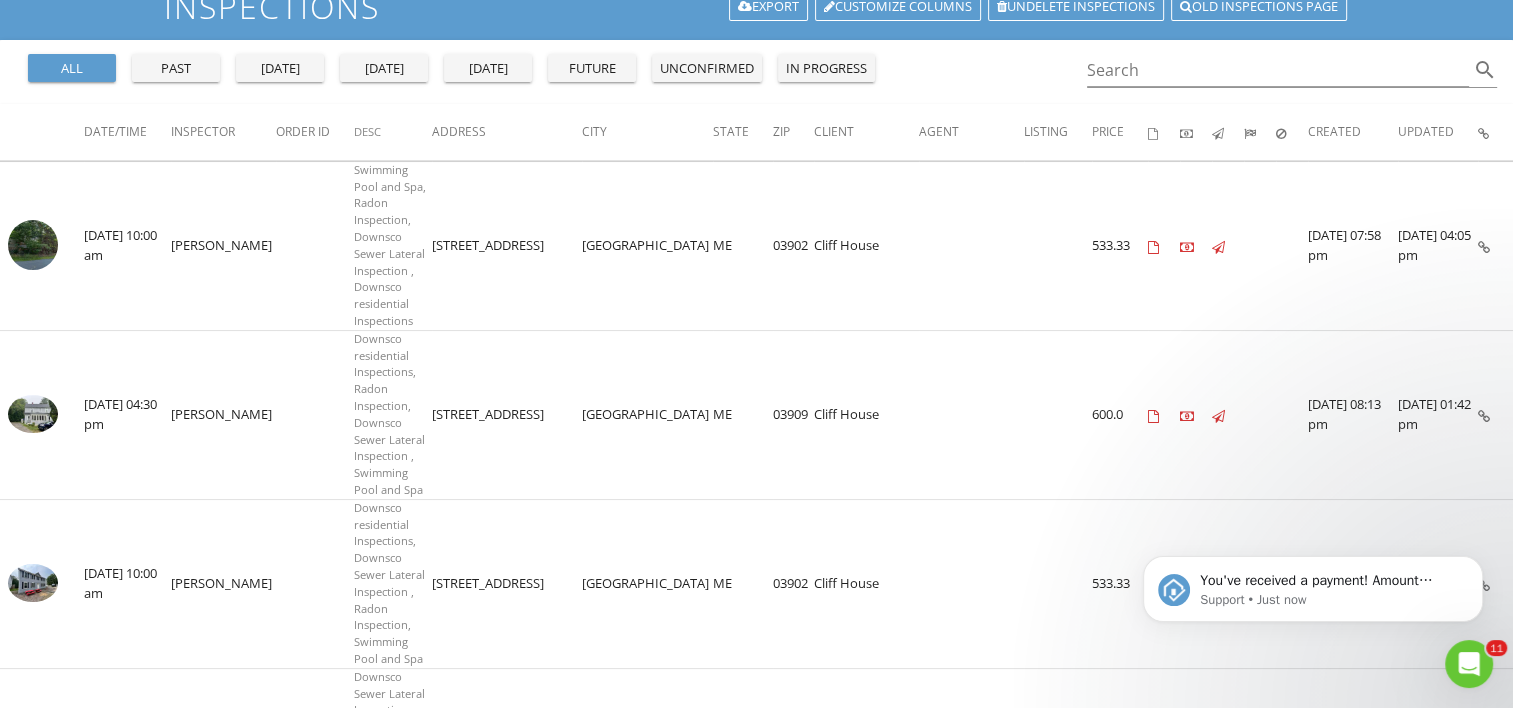 scroll, scrollTop: 265, scrollLeft: 0, axis: vertical 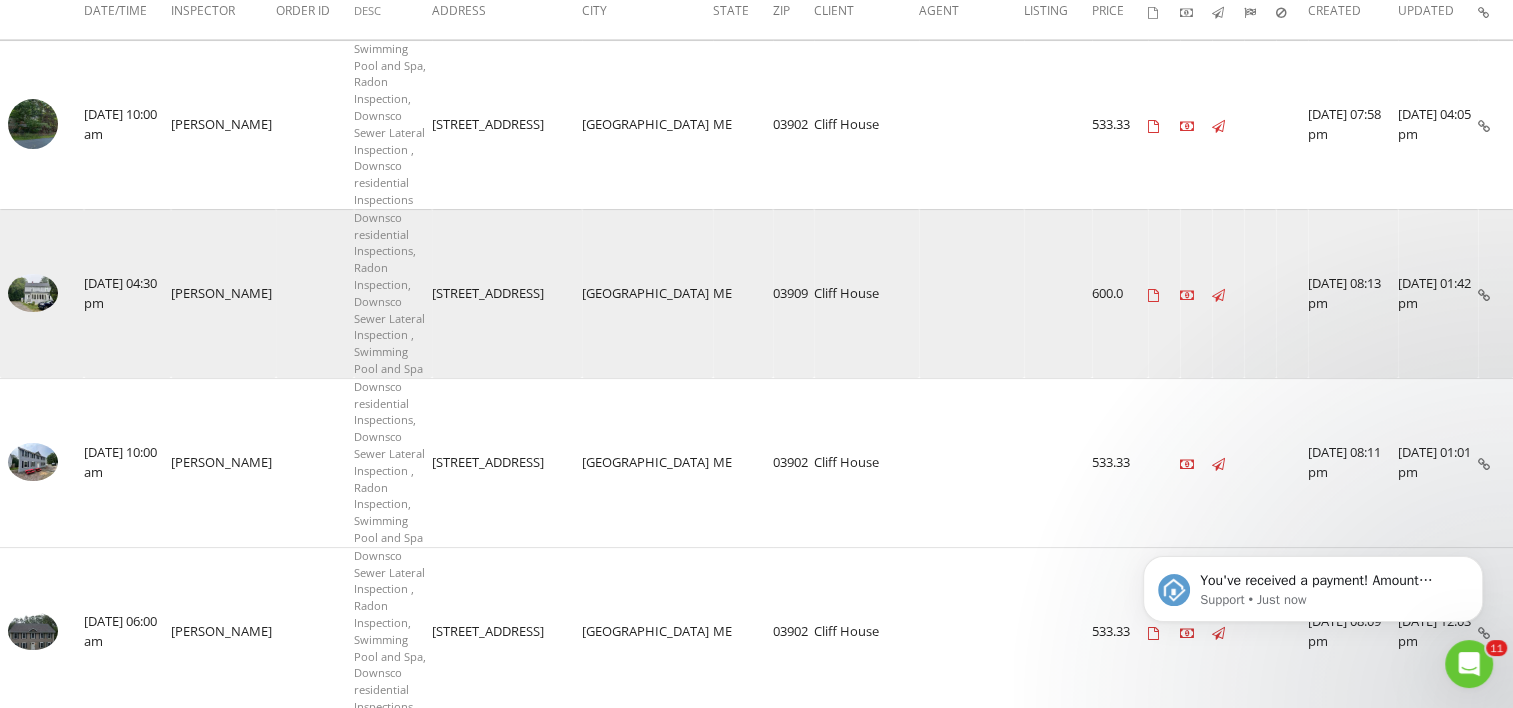 click at bounding box center [1187, 295] 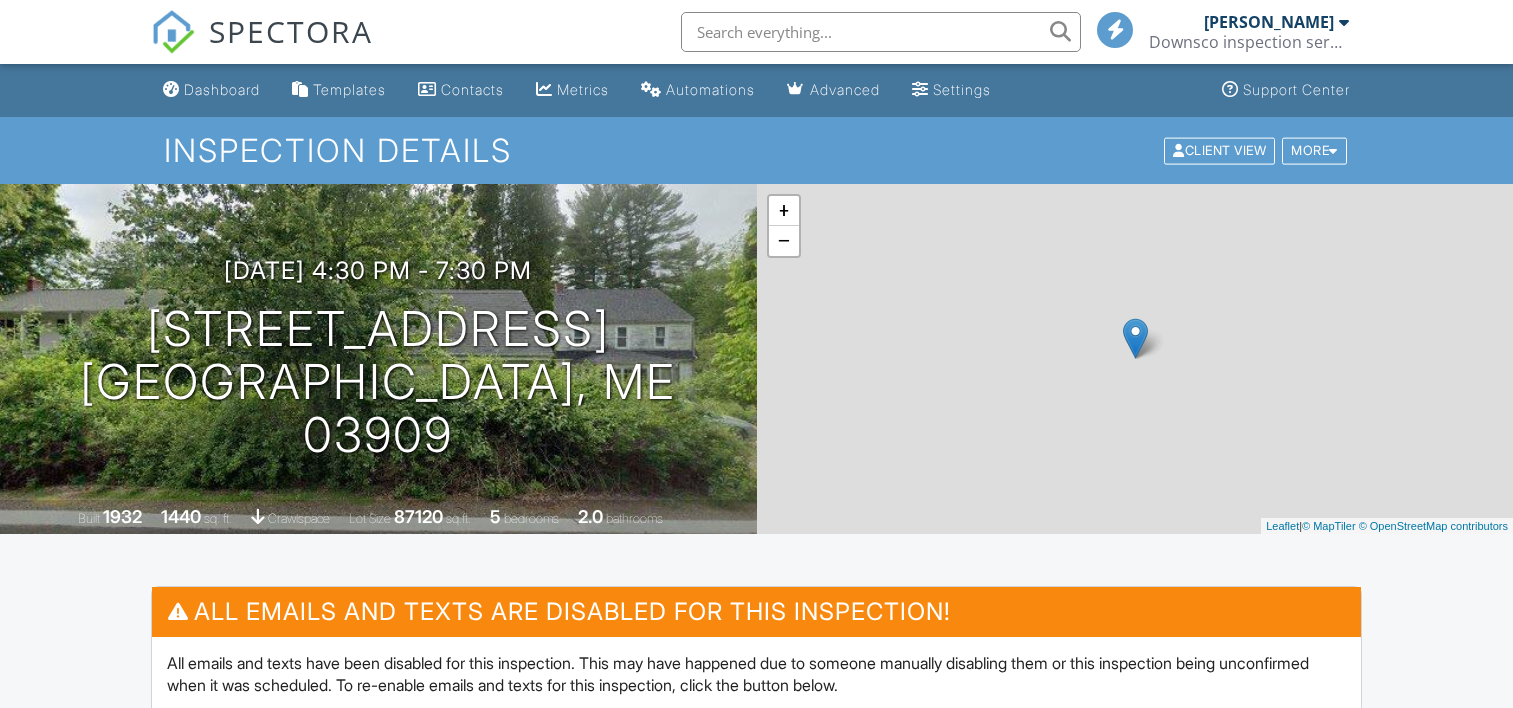 scroll, scrollTop: 0, scrollLeft: 0, axis: both 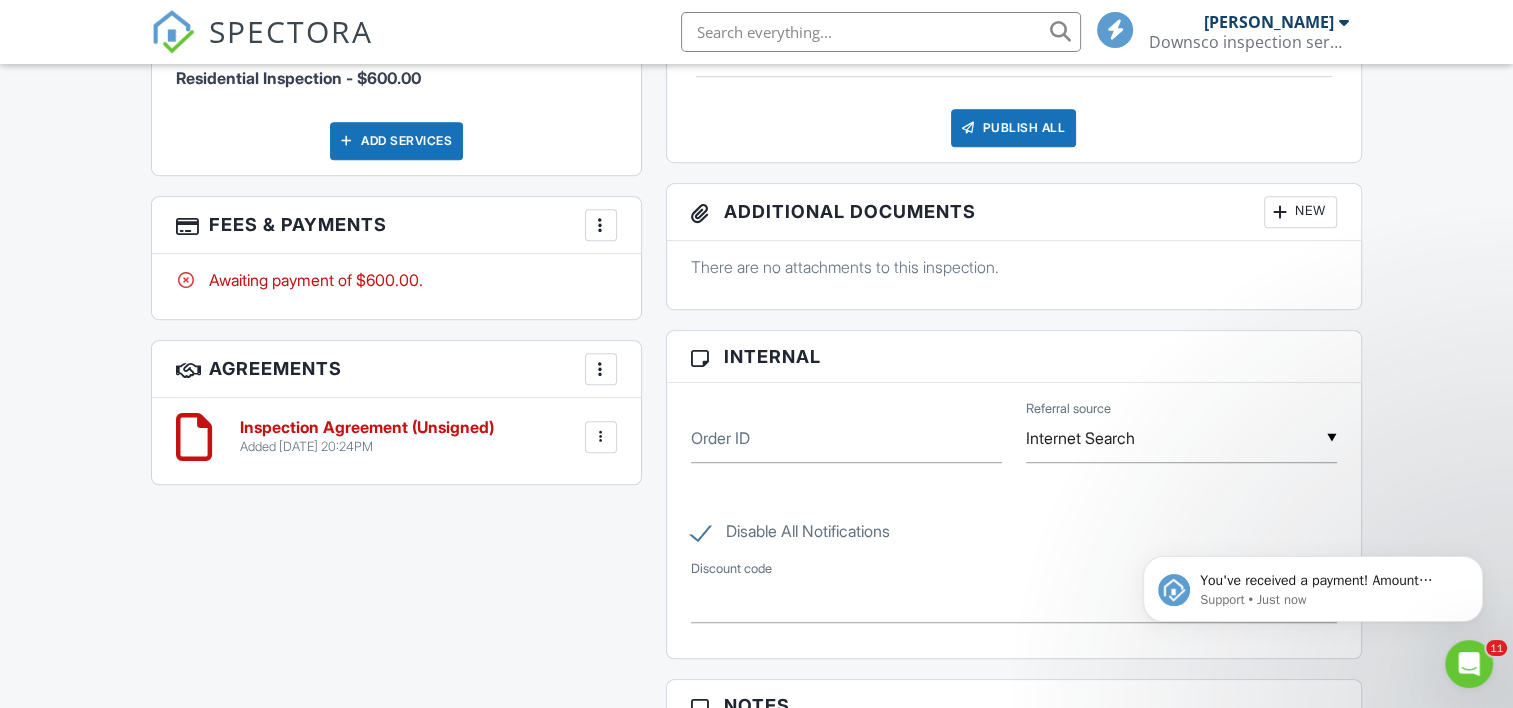 click at bounding box center (601, 225) 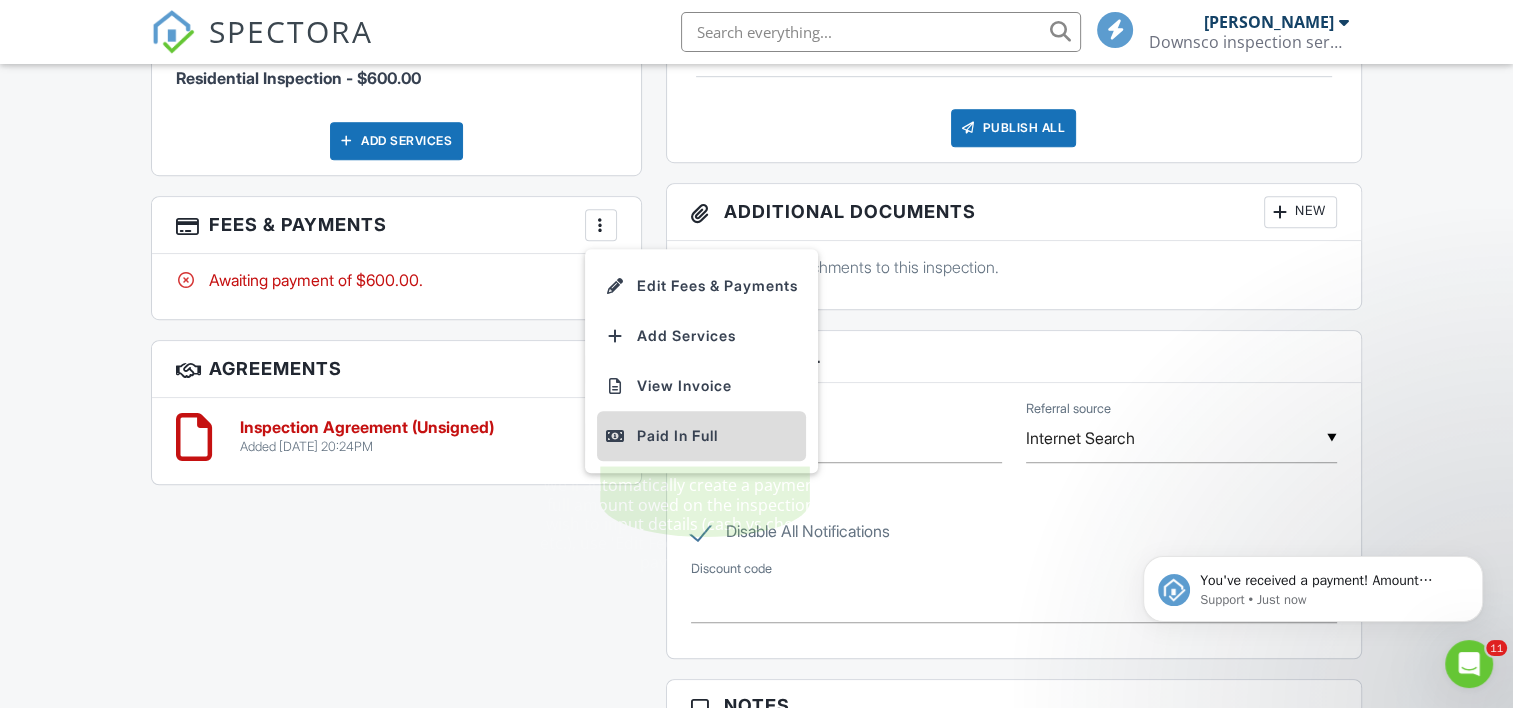 click on "Paid In Full" at bounding box center [701, 436] 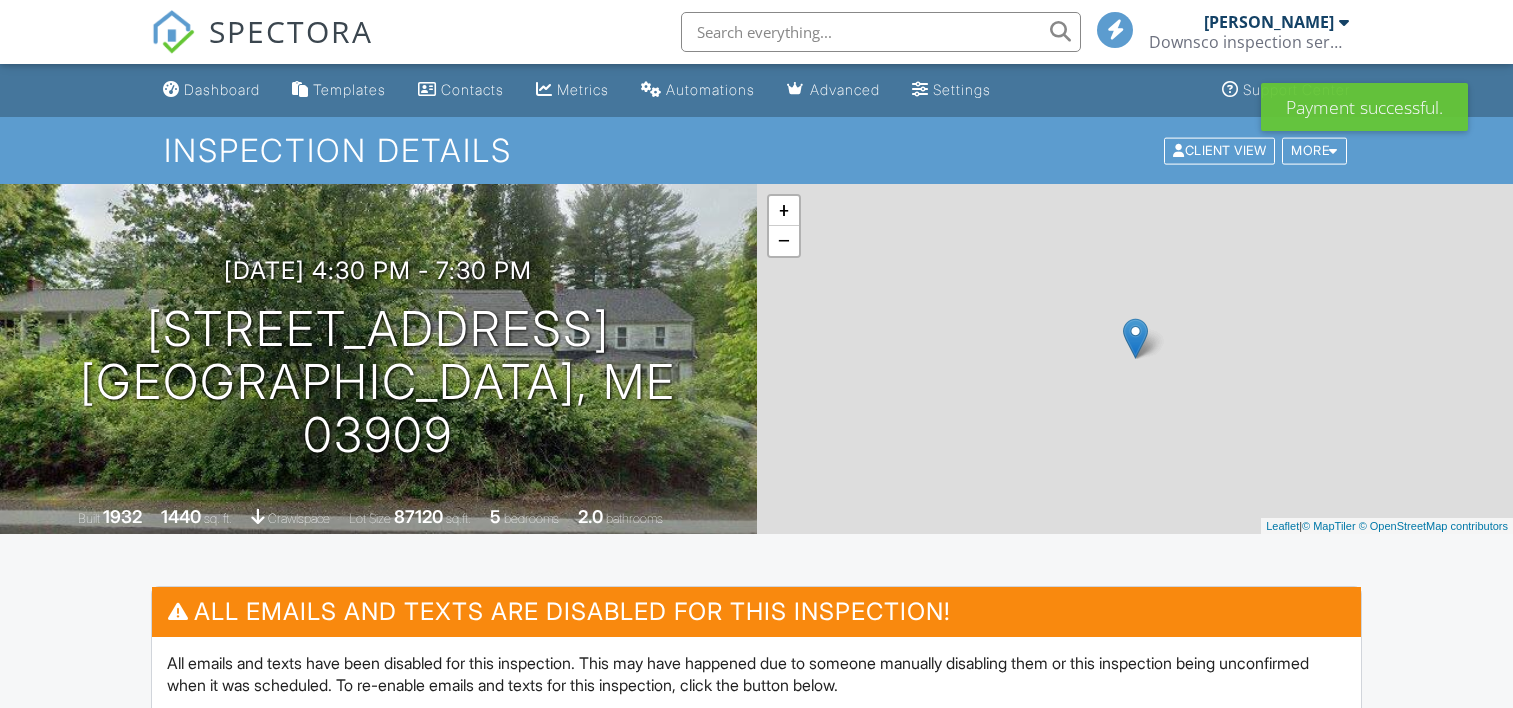 scroll, scrollTop: 0, scrollLeft: 0, axis: both 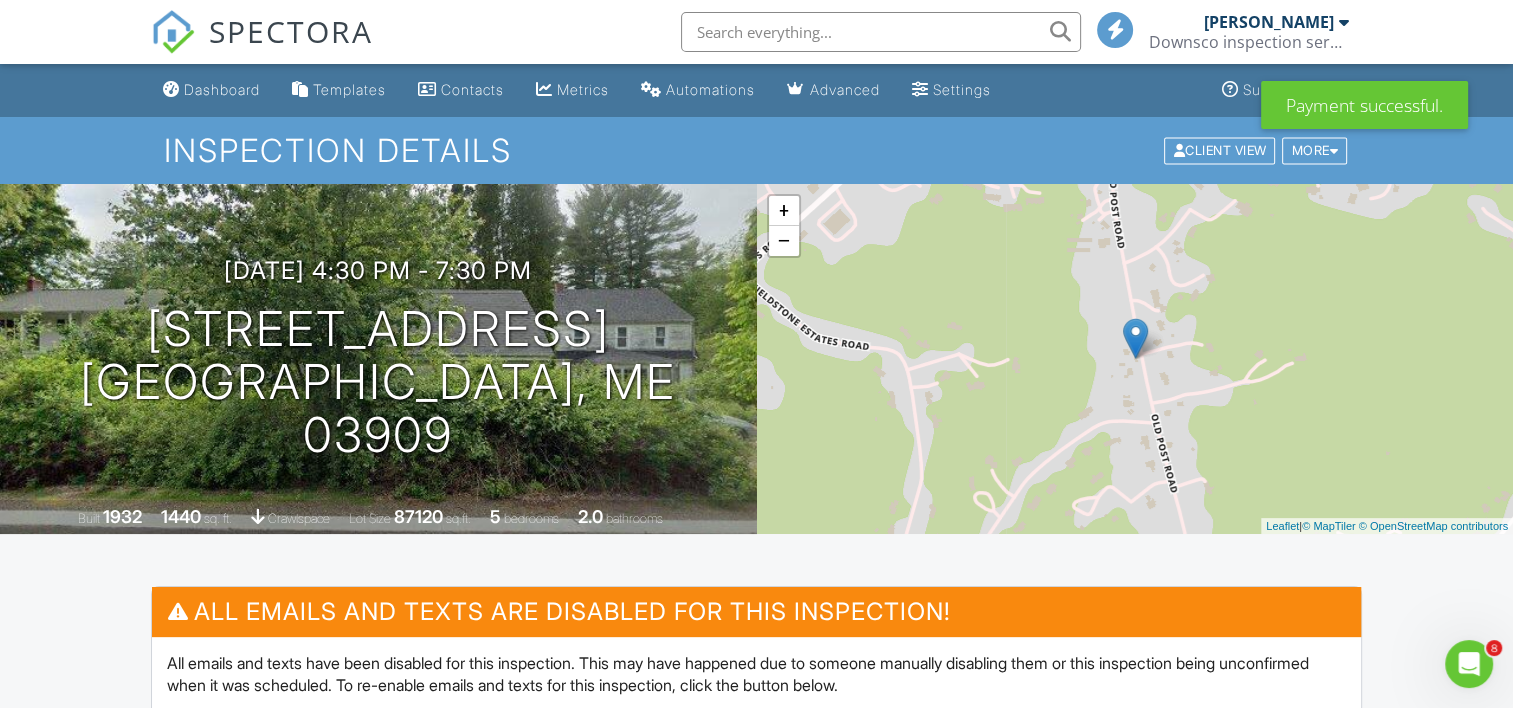 click at bounding box center [1344, 22] 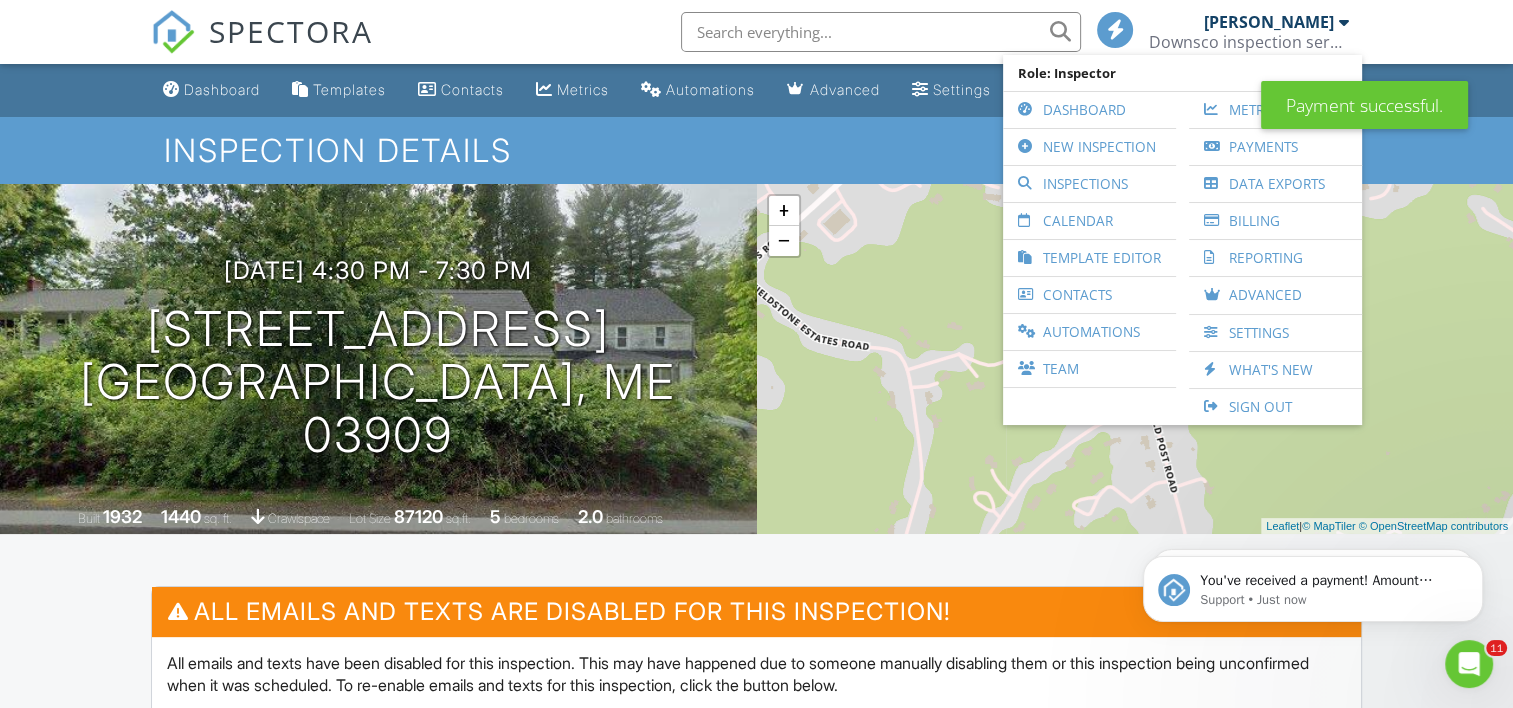 scroll, scrollTop: 0, scrollLeft: 0, axis: both 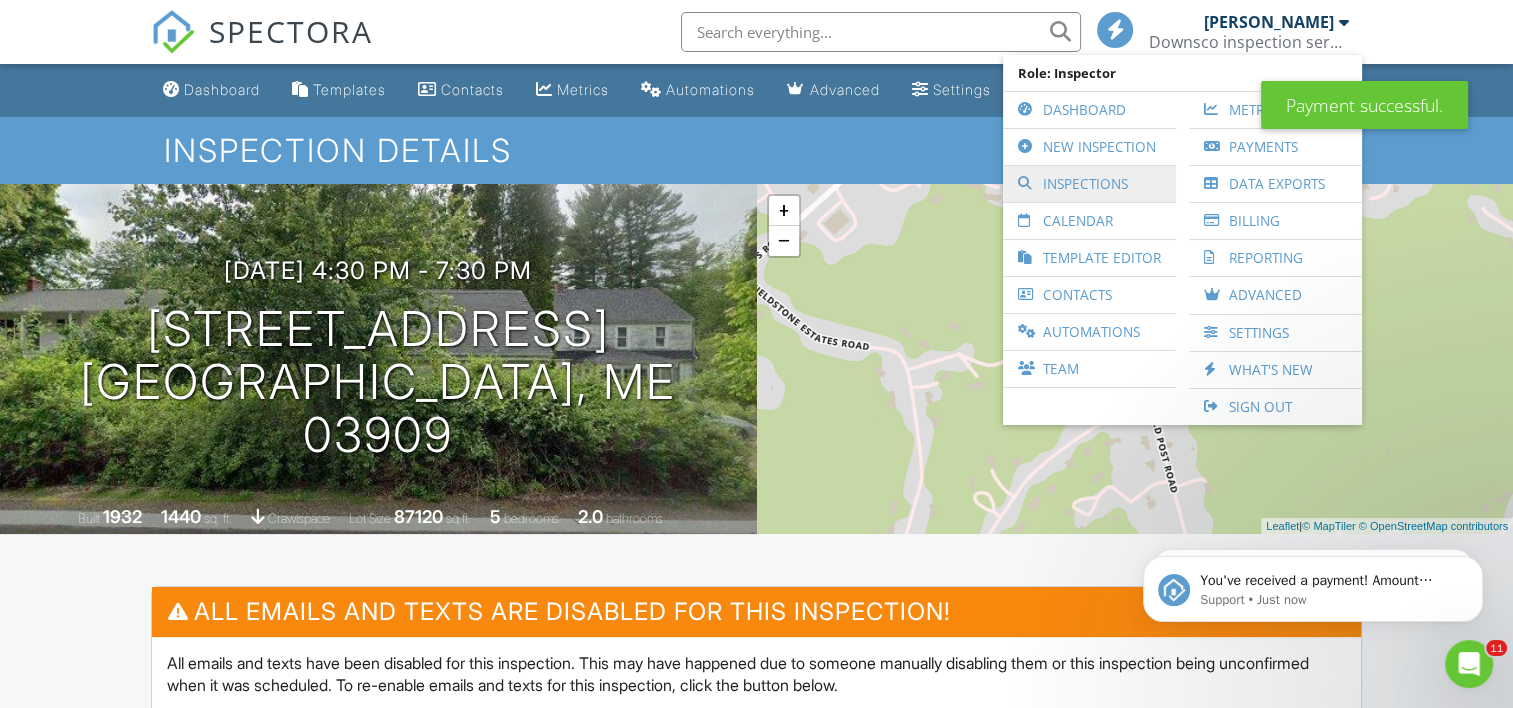 click on "Inspections" at bounding box center (1089, 184) 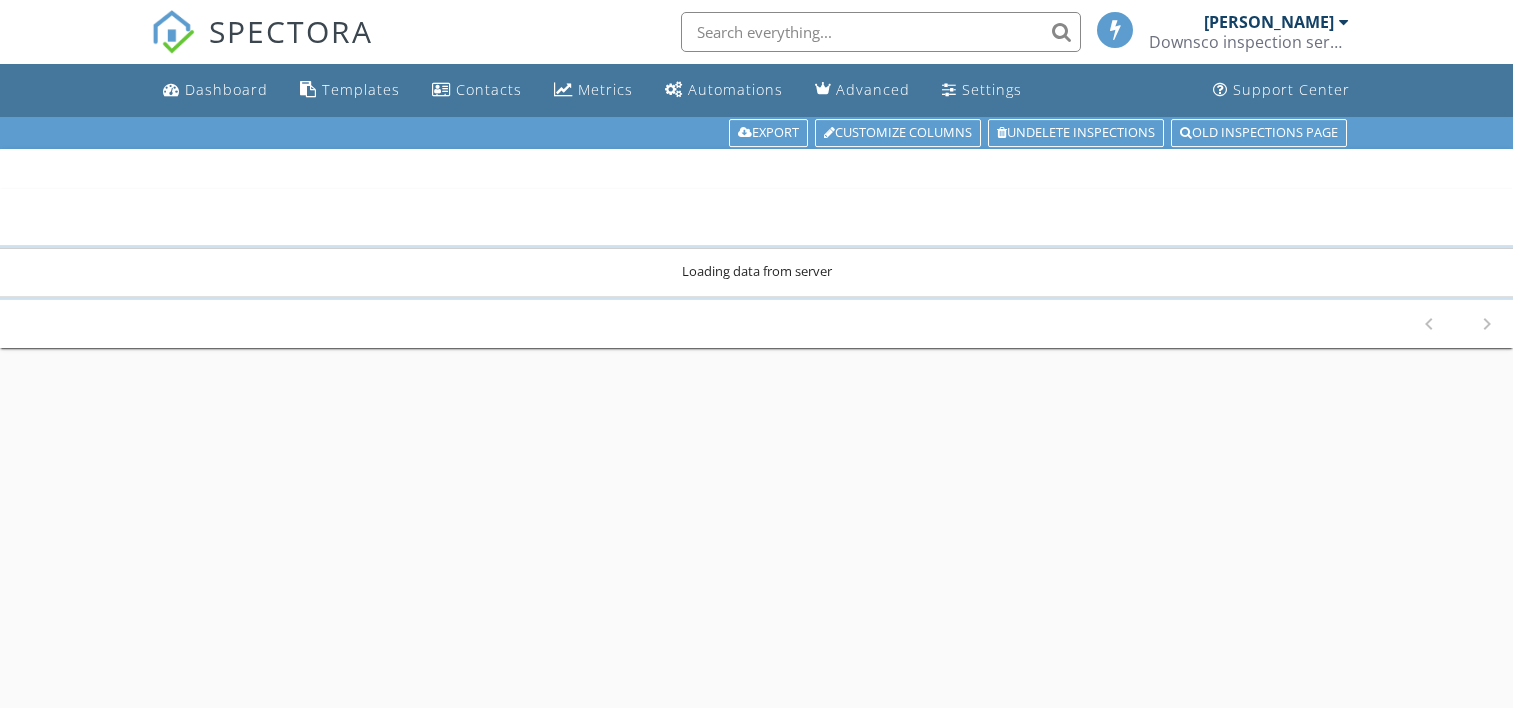 scroll, scrollTop: 0, scrollLeft: 0, axis: both 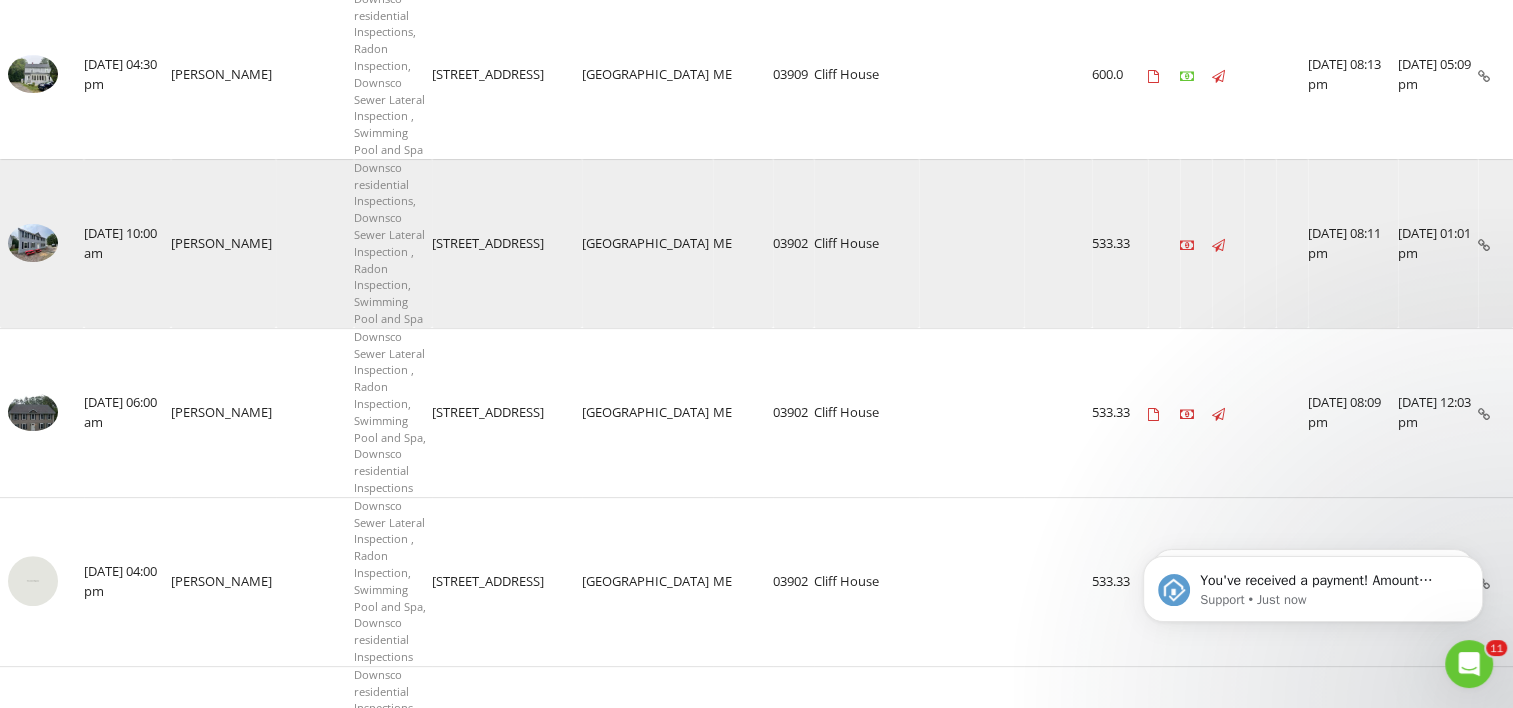 click at bounding box center [1187, 245] 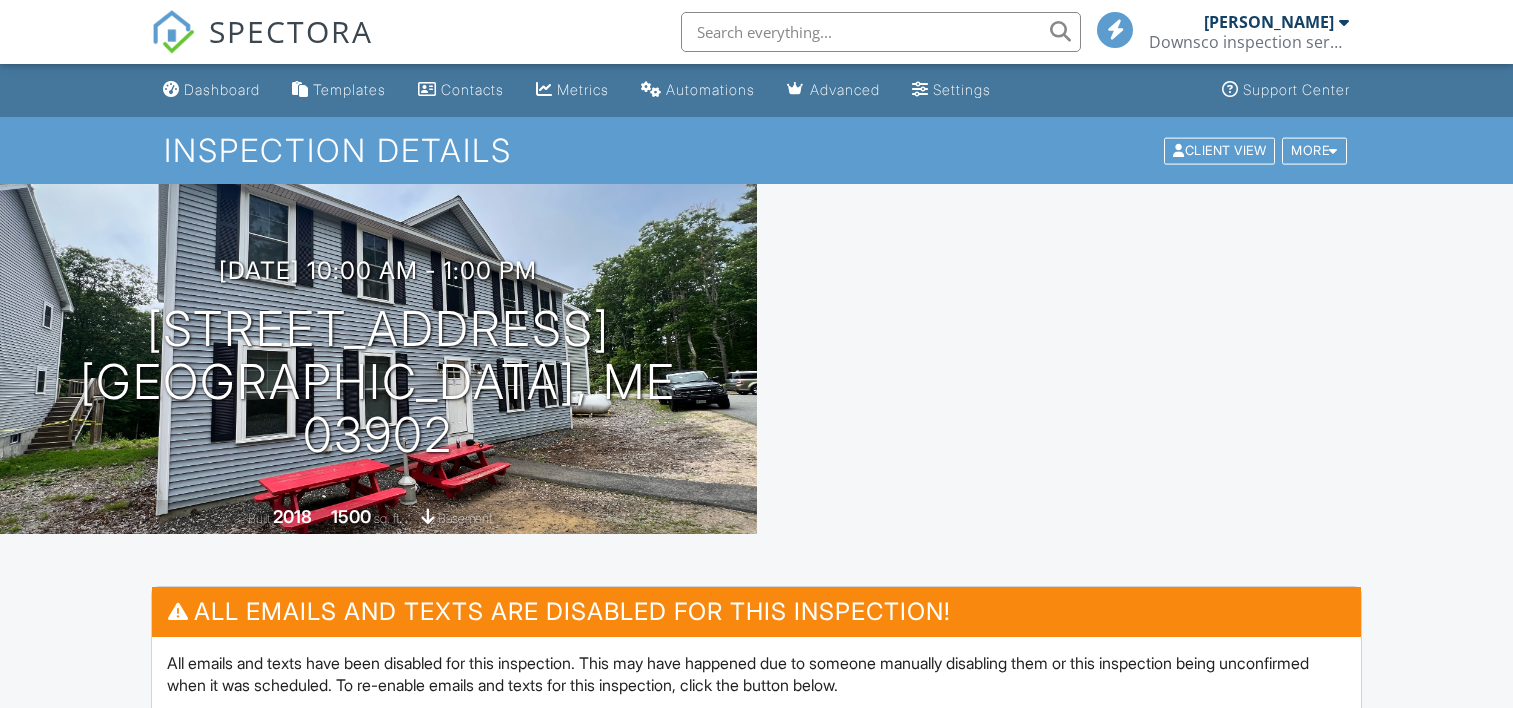 scroll, scrollTop: 0, scrollLeft: 0, axis: both 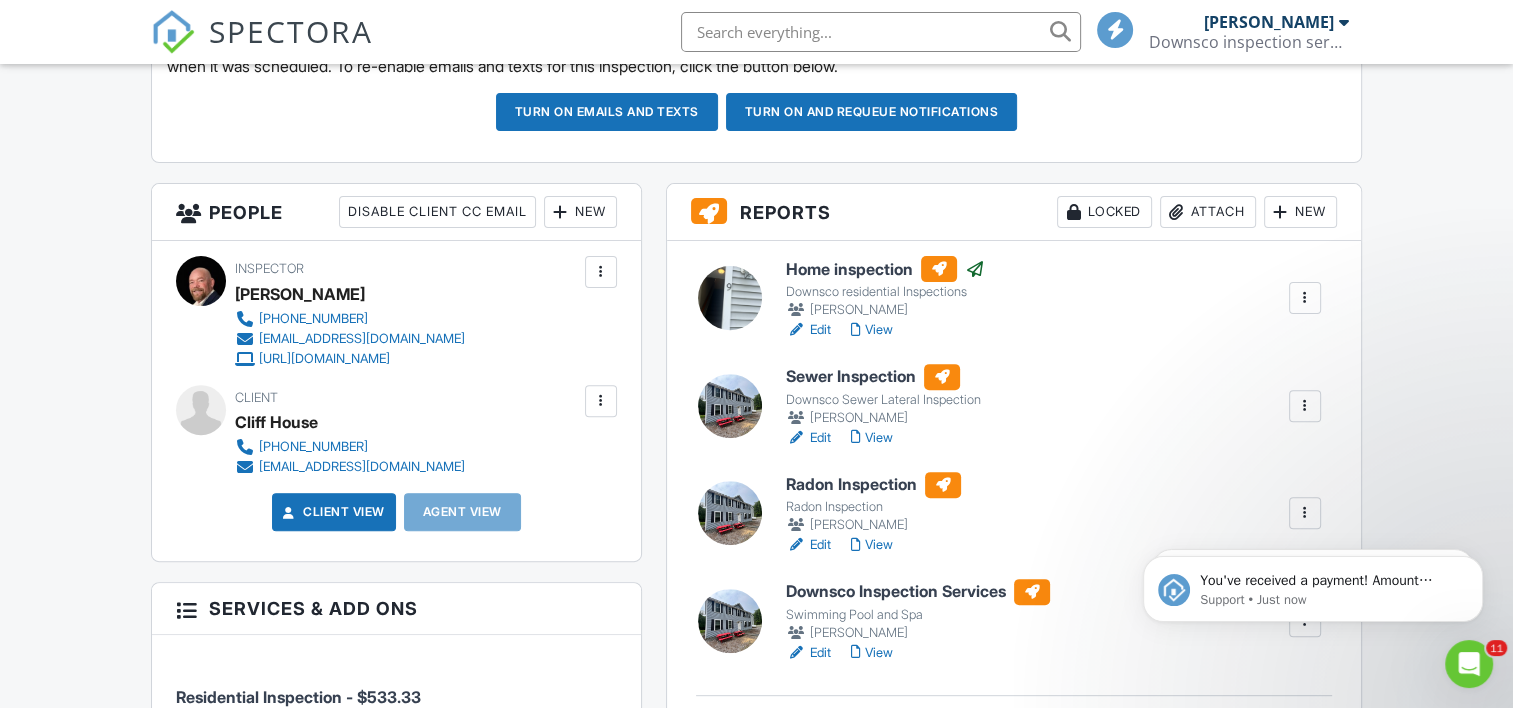 click at bounding box center [730, 298] 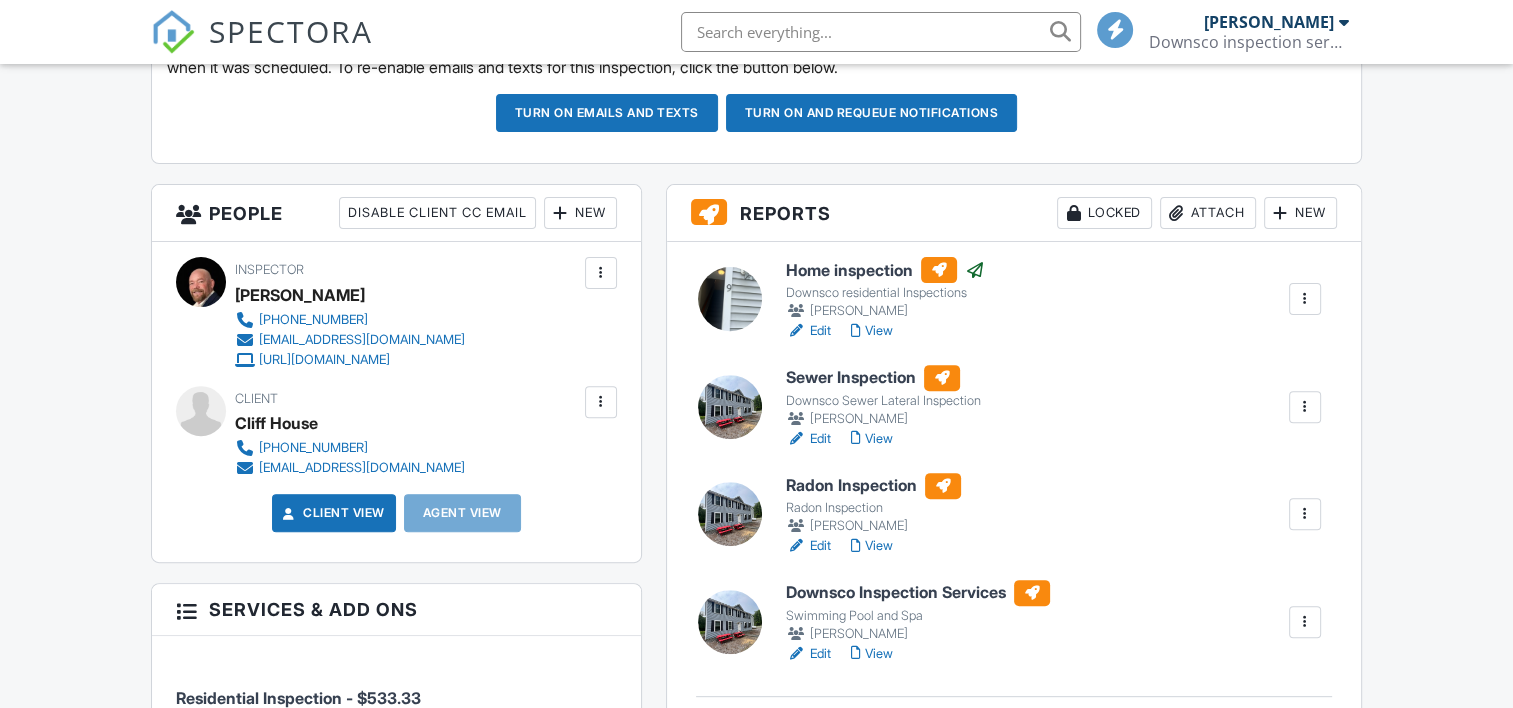scroll, scrollTop: 618, scrollLeft: 0, axis: vertical 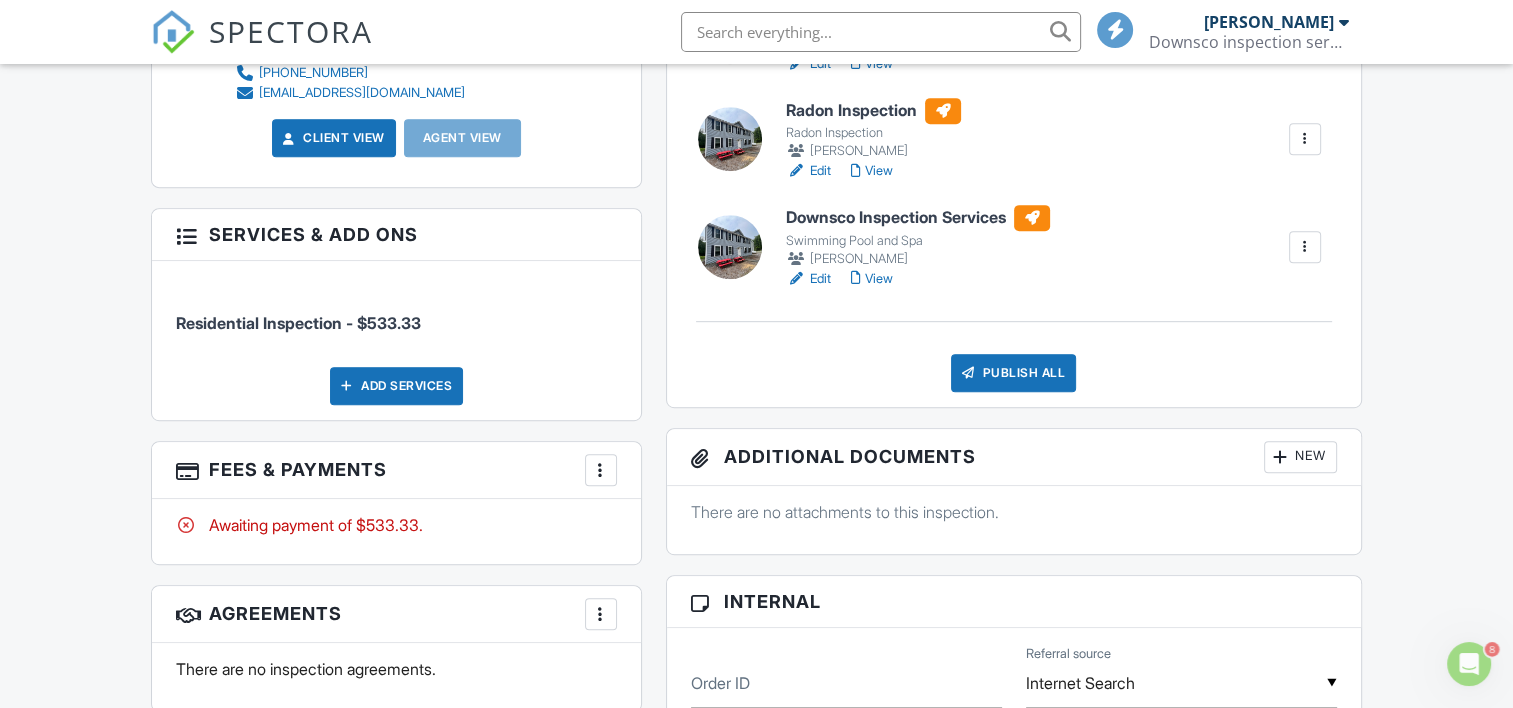 click on "Services & Add ons" at bounding box center (396, 235) 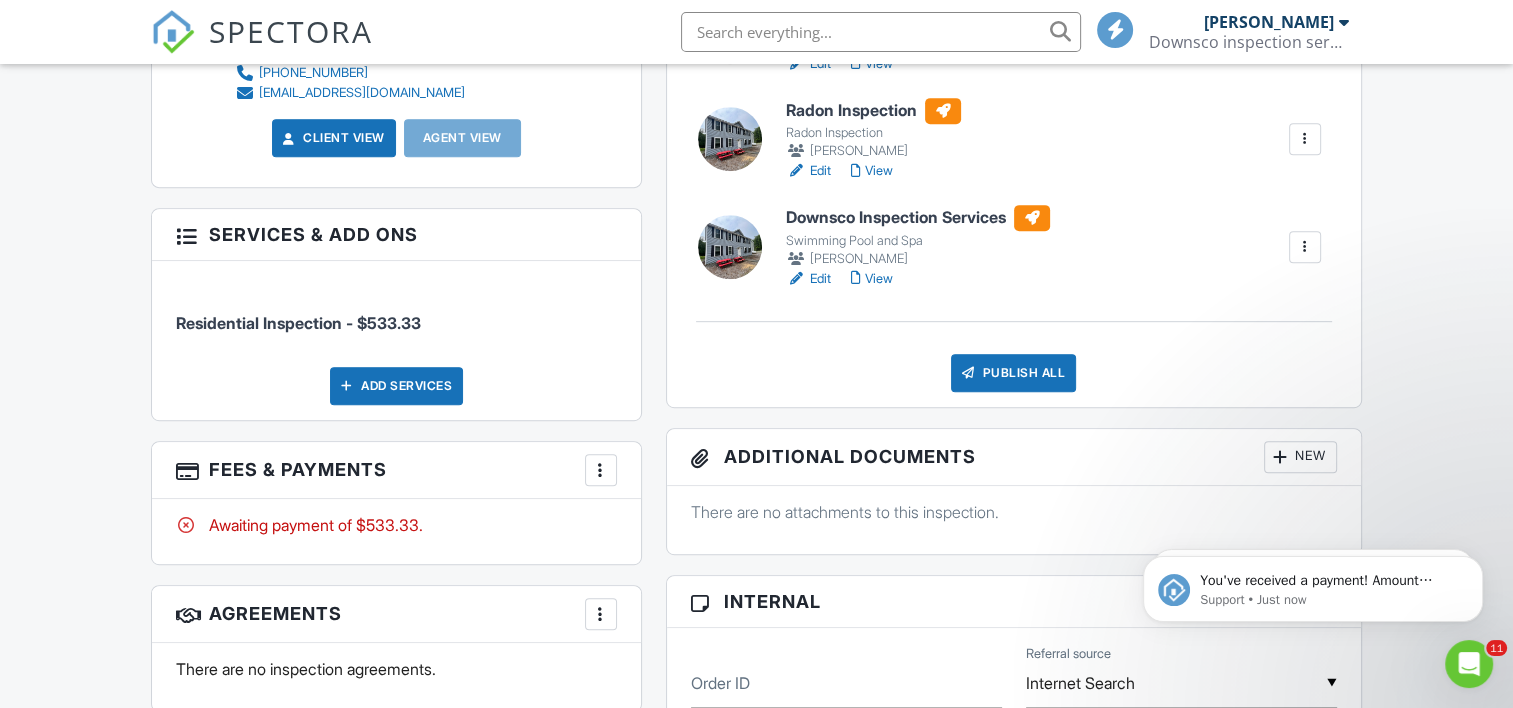 scroll, scrollTop: 0, scrollLeft: 0, axis: both 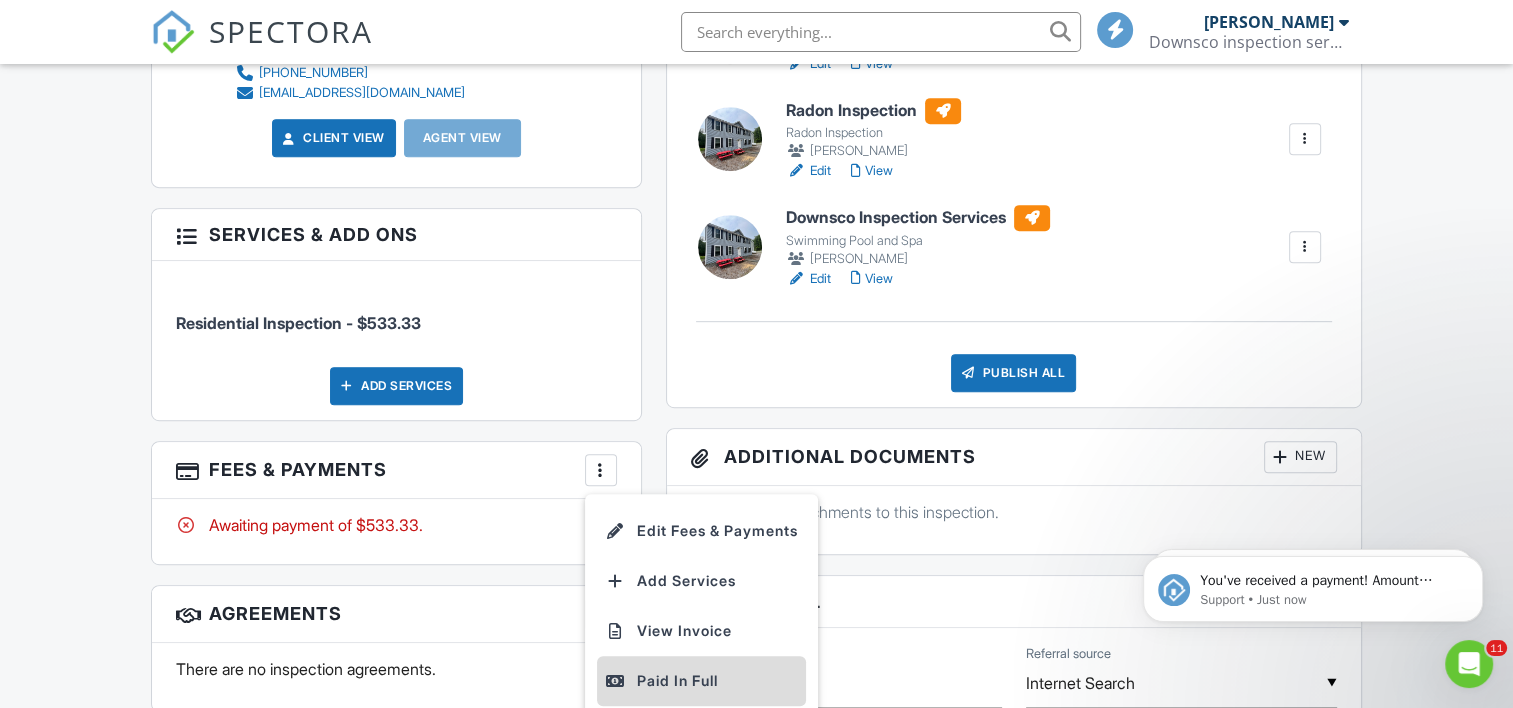 click on "Paid In Full" at bounding box center [701, 681] 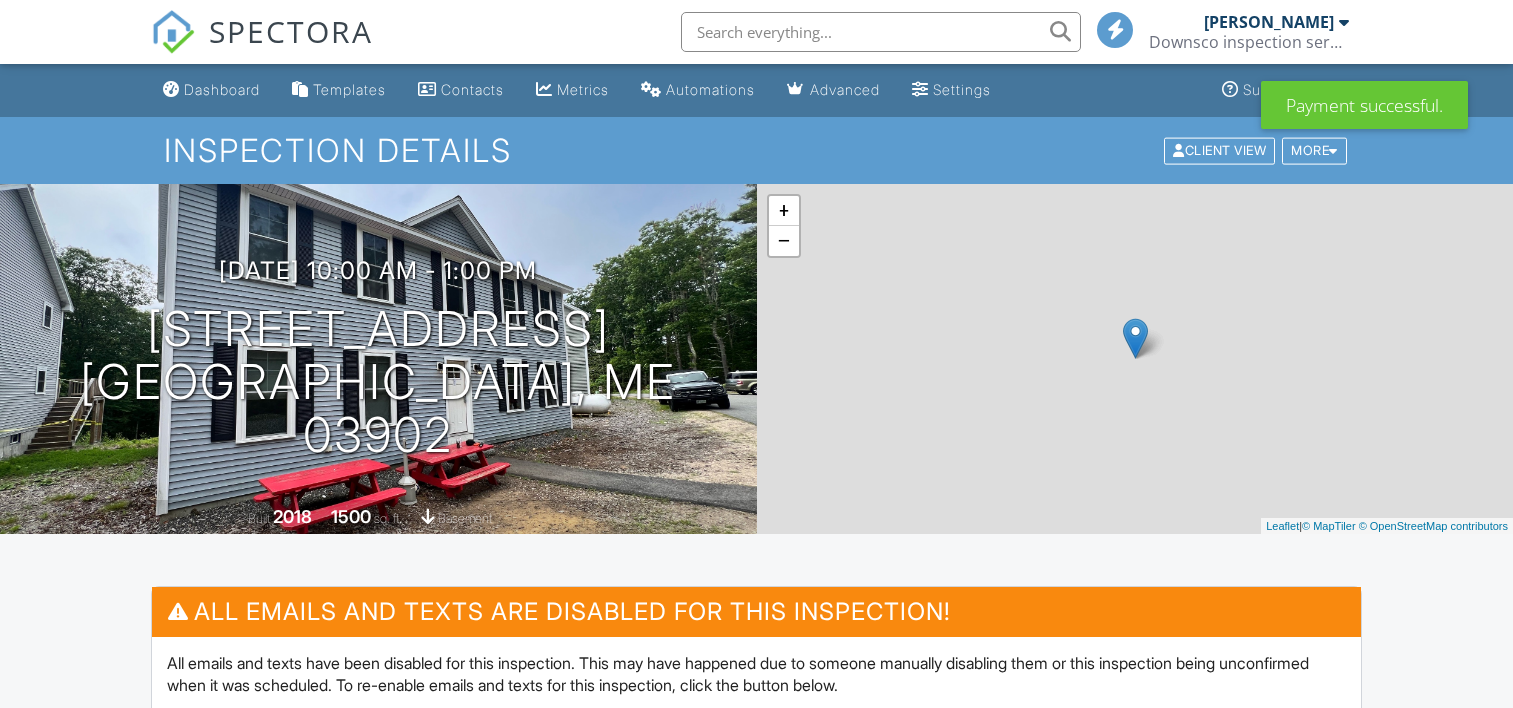 scroll, scrollTop: 0, scrollLeft: 0, axis: both 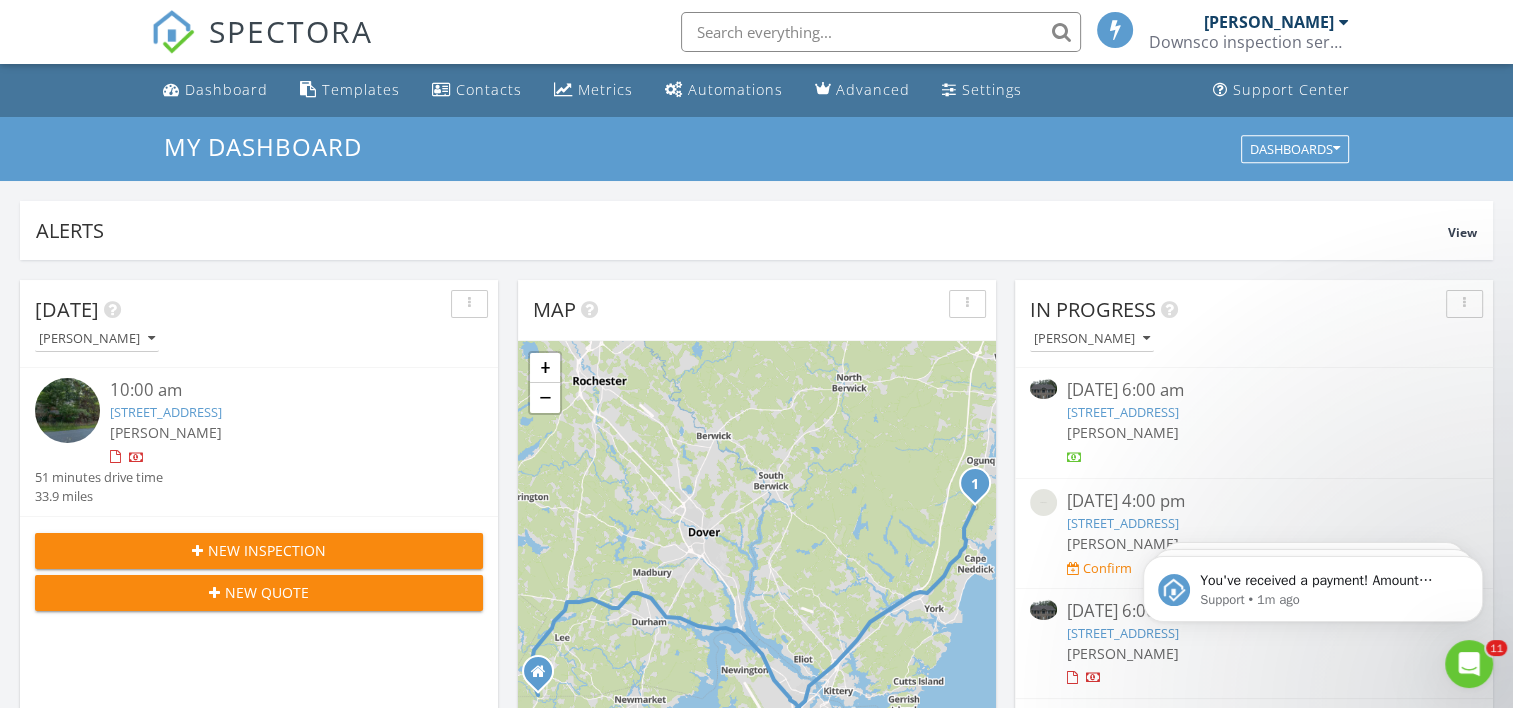 click on "[PERSON_NAME]" at bounding box center [1276, 22] 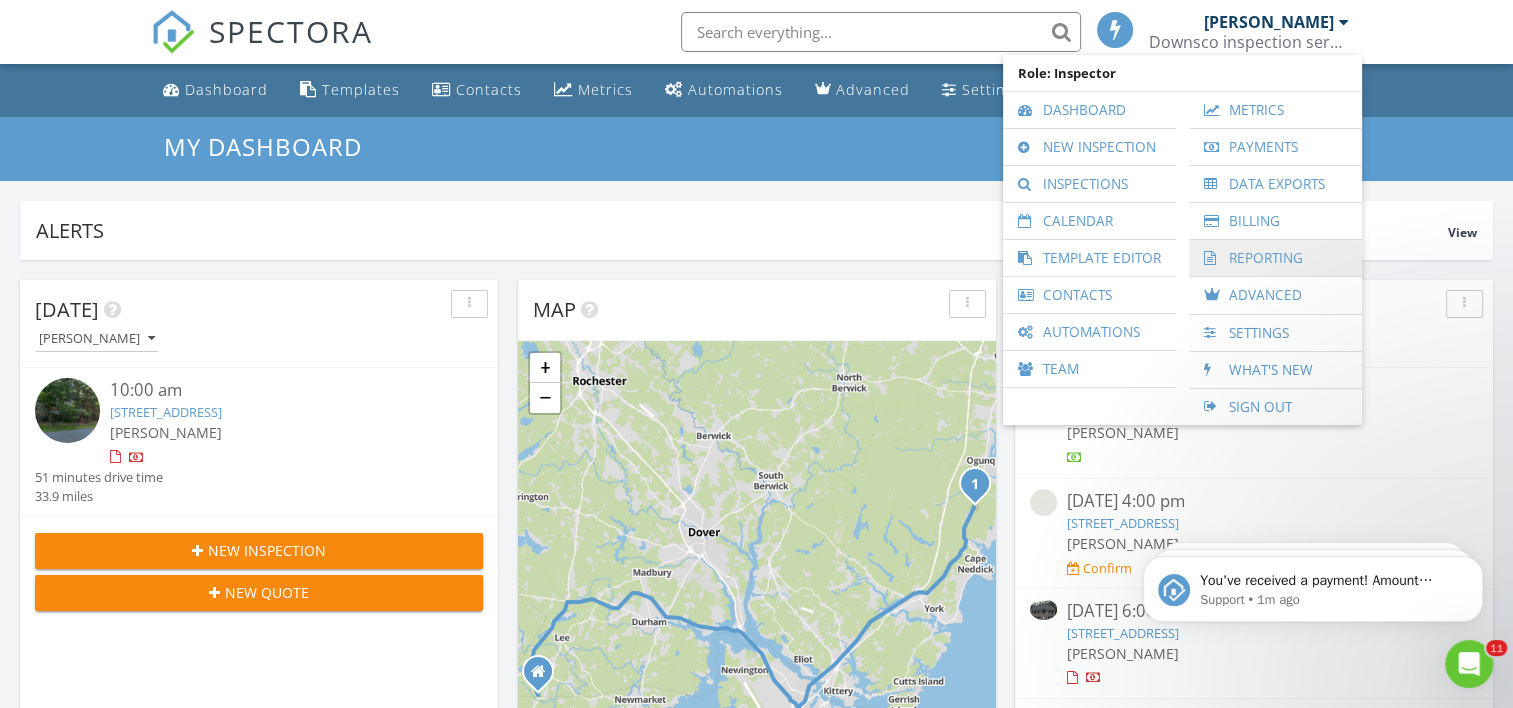 click on "Reporting" at bounding box center [1275, 258] 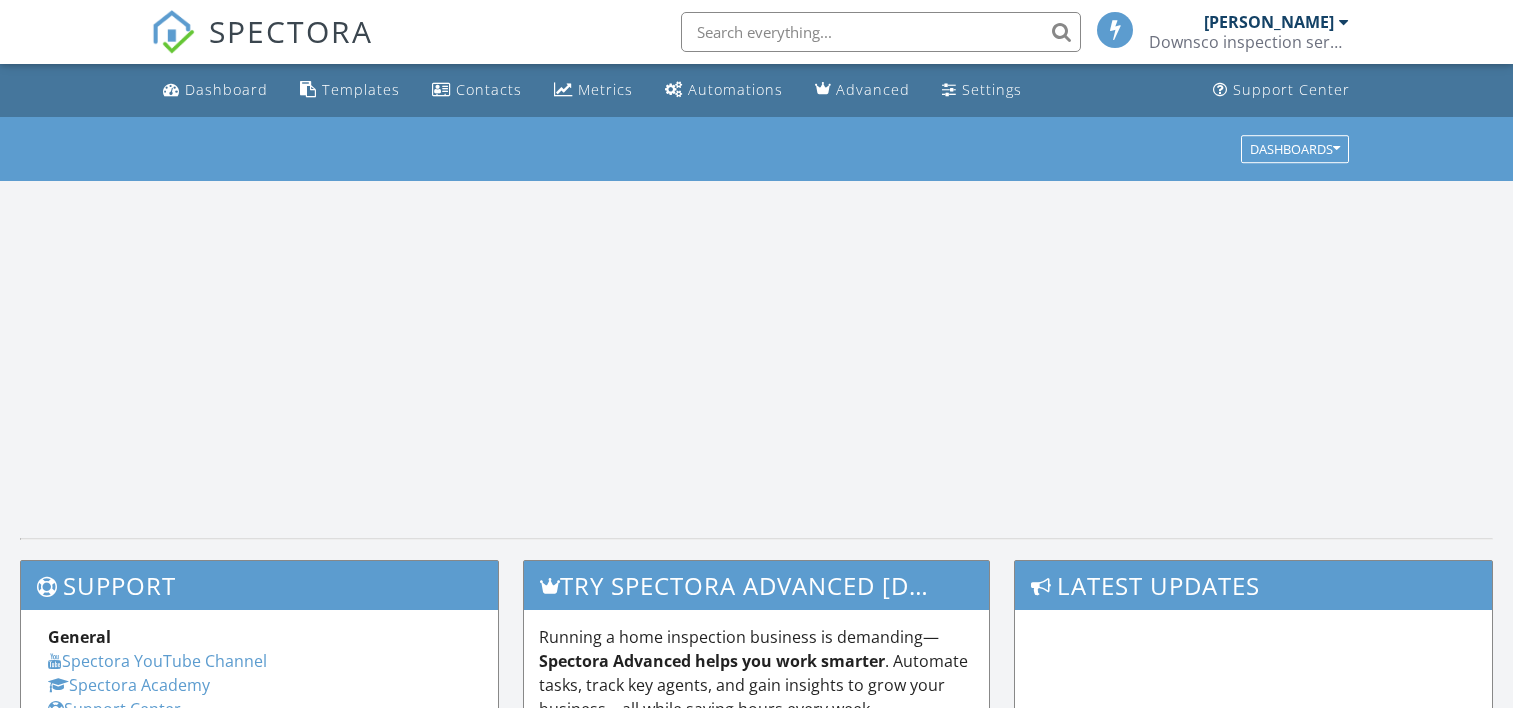 scroll, scrollTop: 0, scrollLeft: 0, axis: both 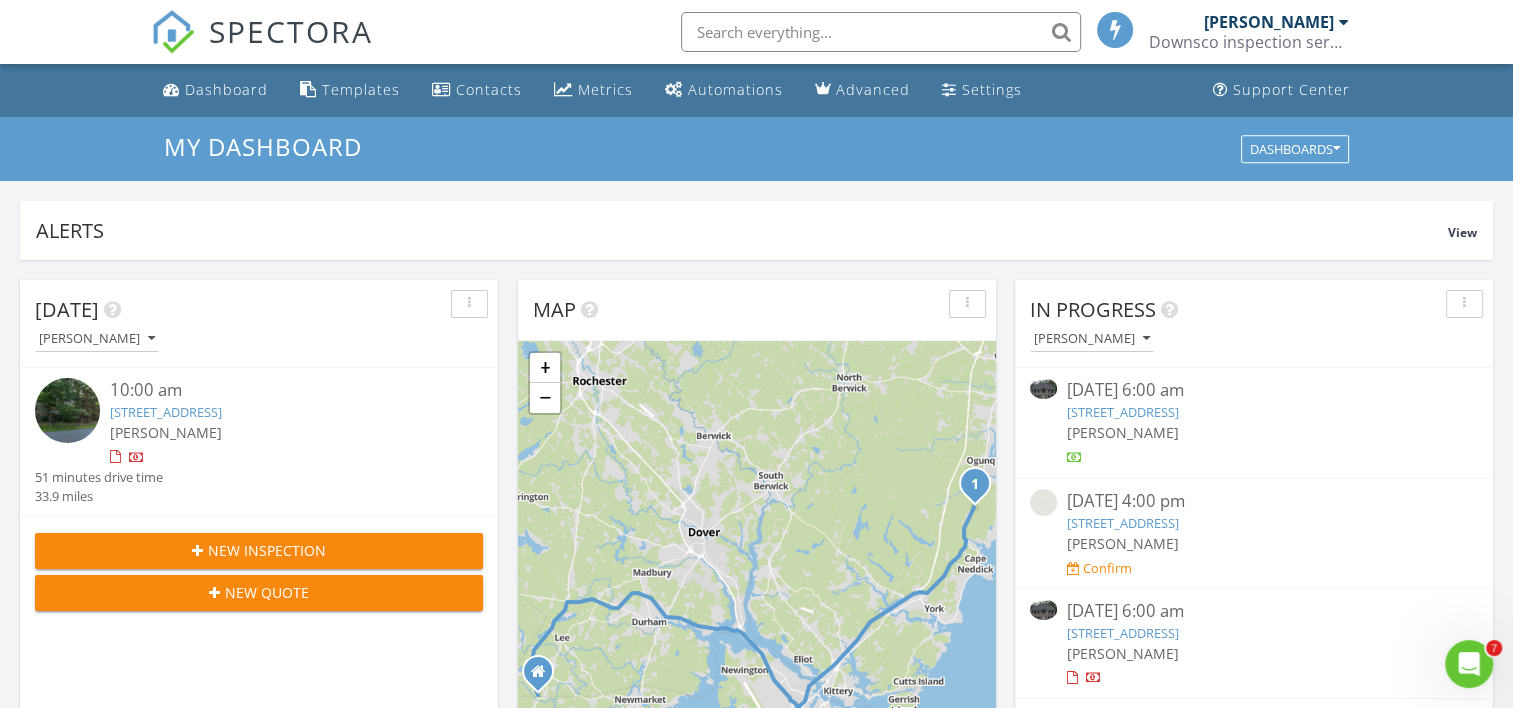 click at bounding box center [1344, 22] 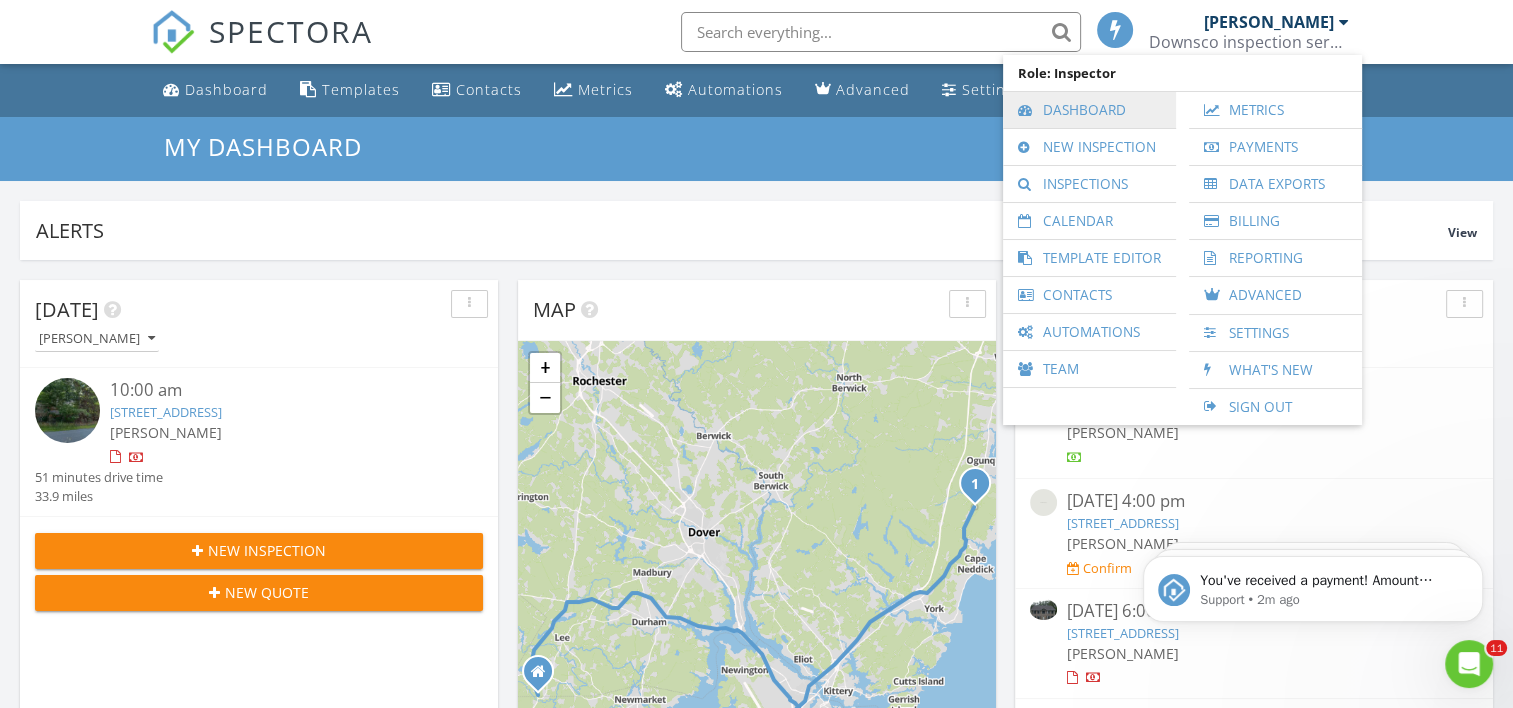 scroll, scrollTop: 0, scrollLeft: 0, axis: both 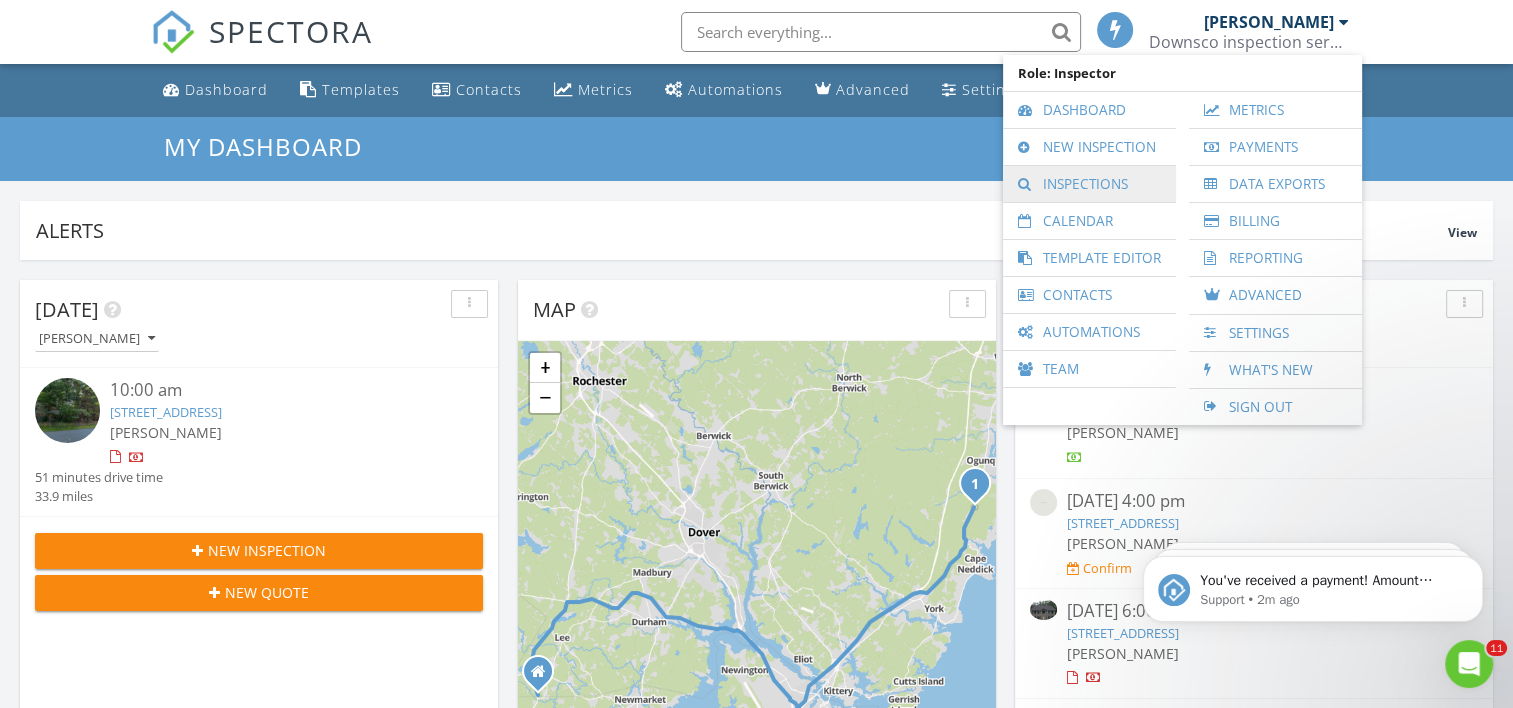 click on "Inspections" at bounding box center (1089, 184) 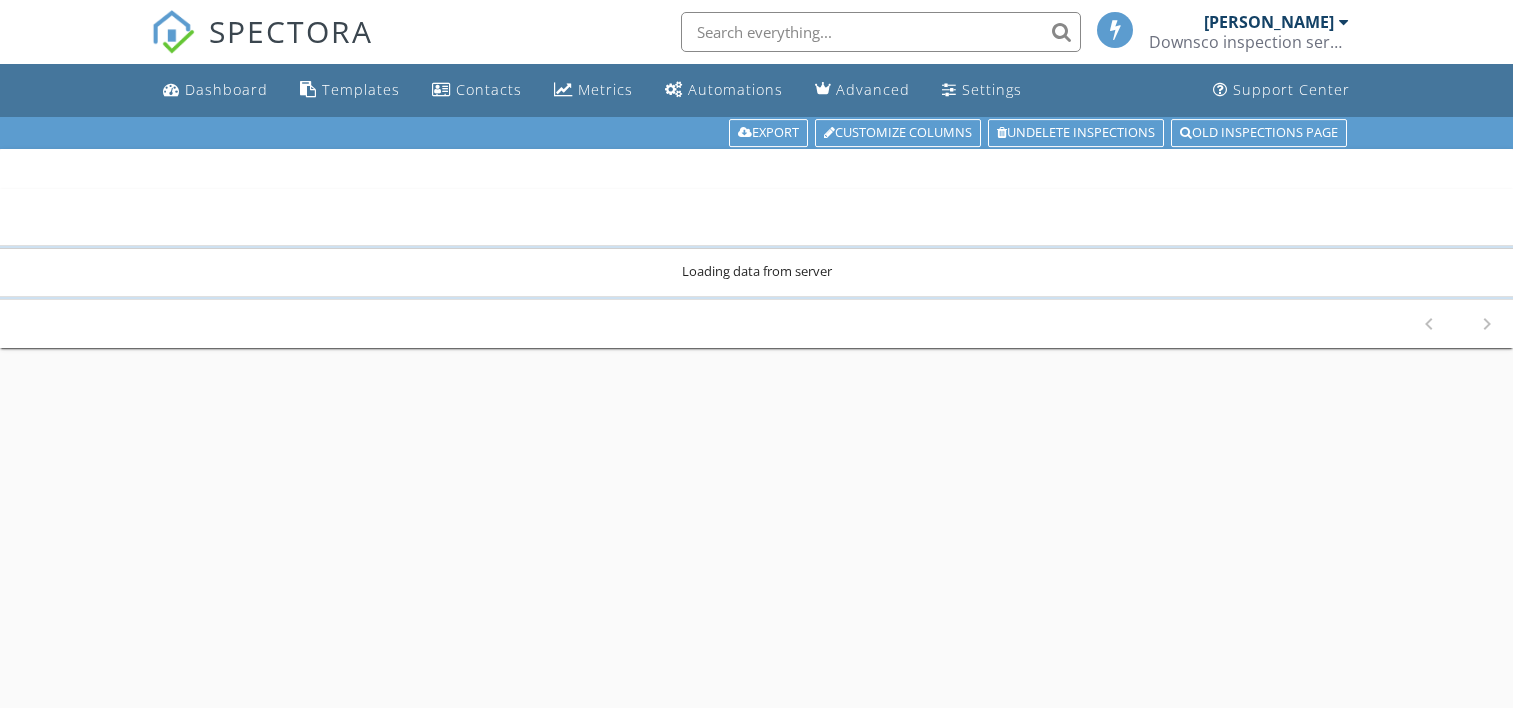 scroll, scrollTop: 0, scrollLeft: 0, axis: both 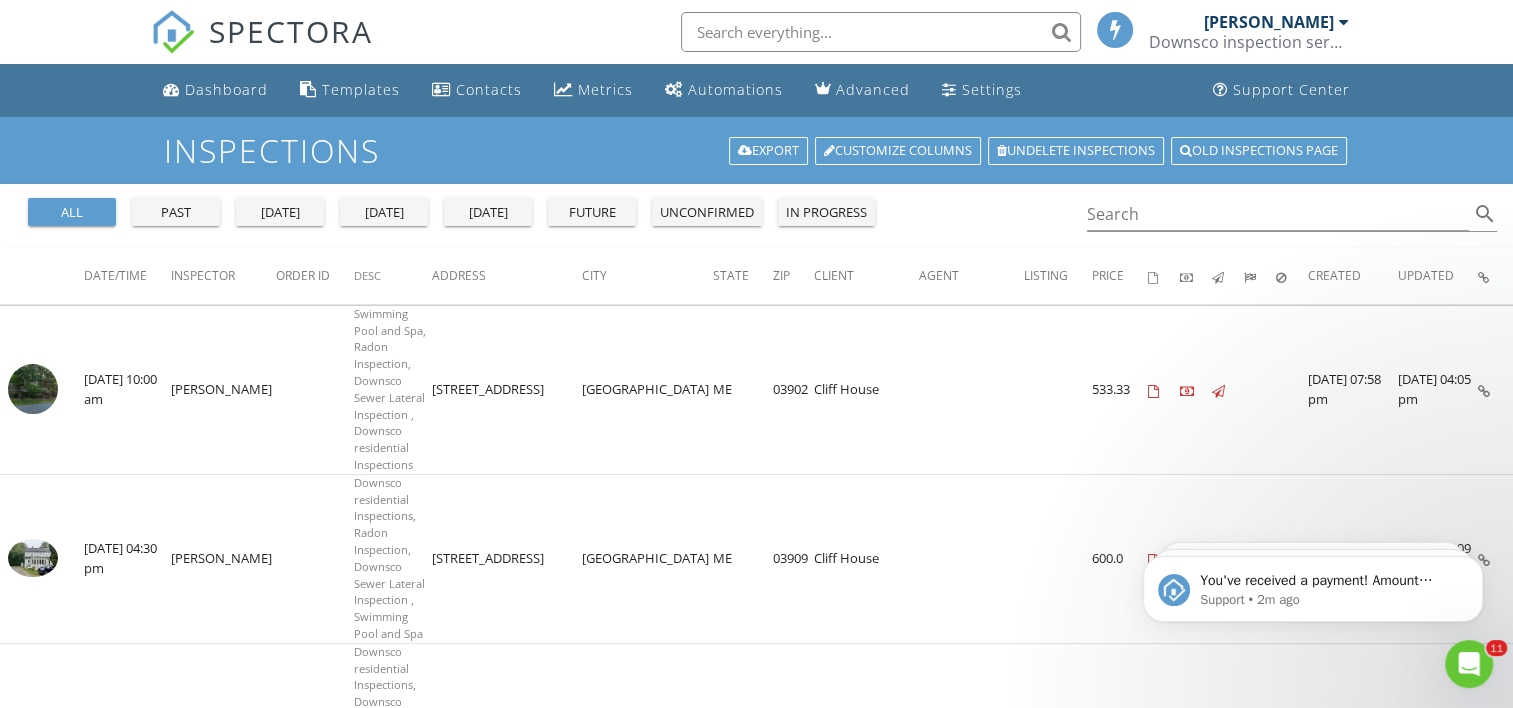 click at bounding box center [881, 32] 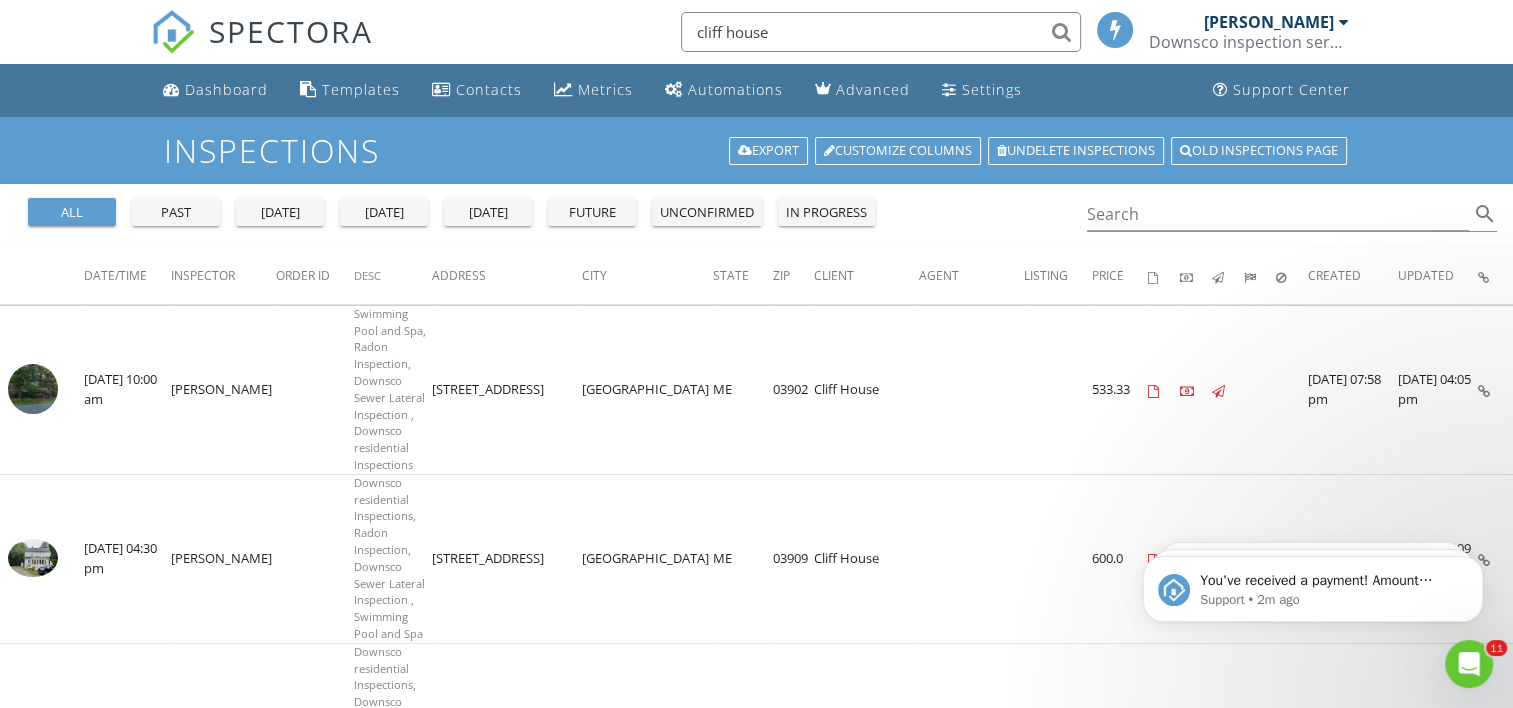 click on "cliff house" at bounding box center [881, 32] 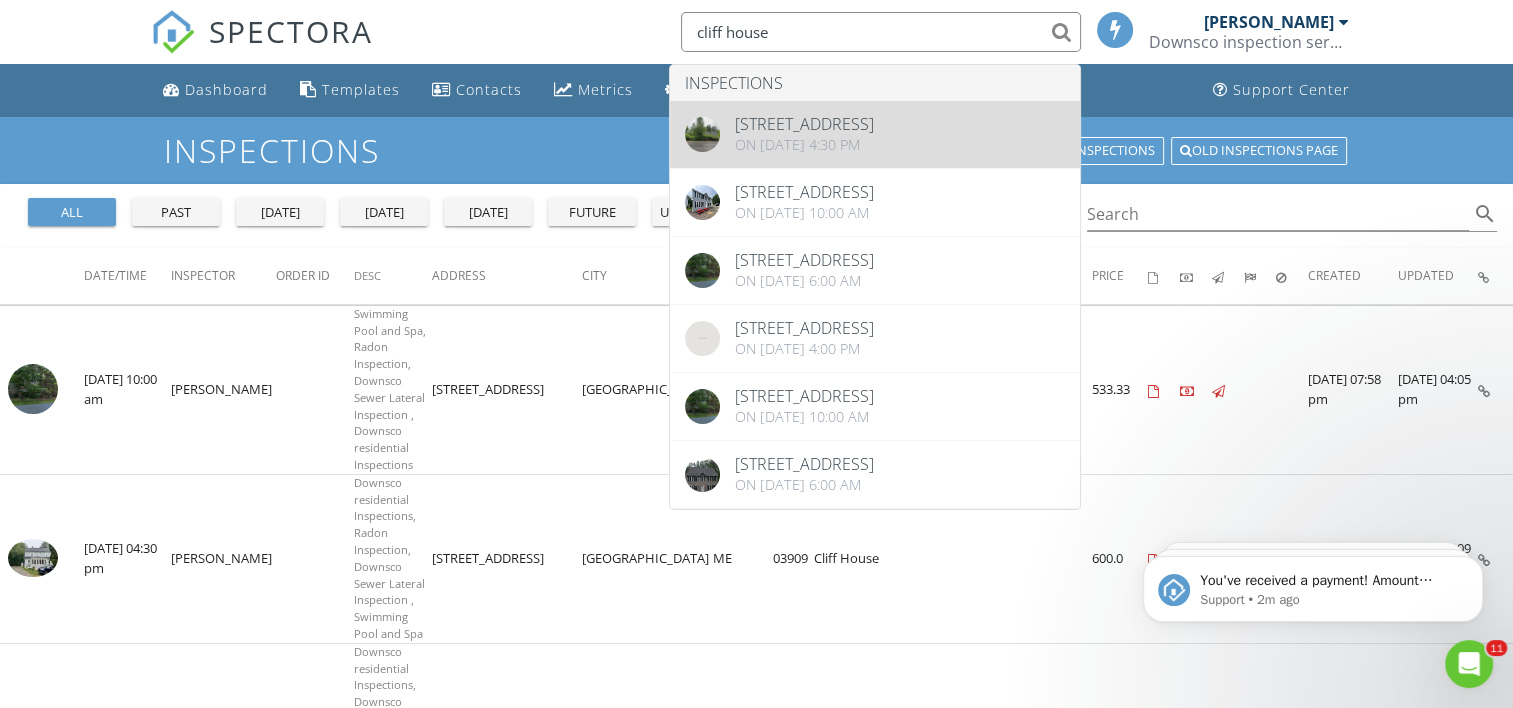 type on "cliff house" 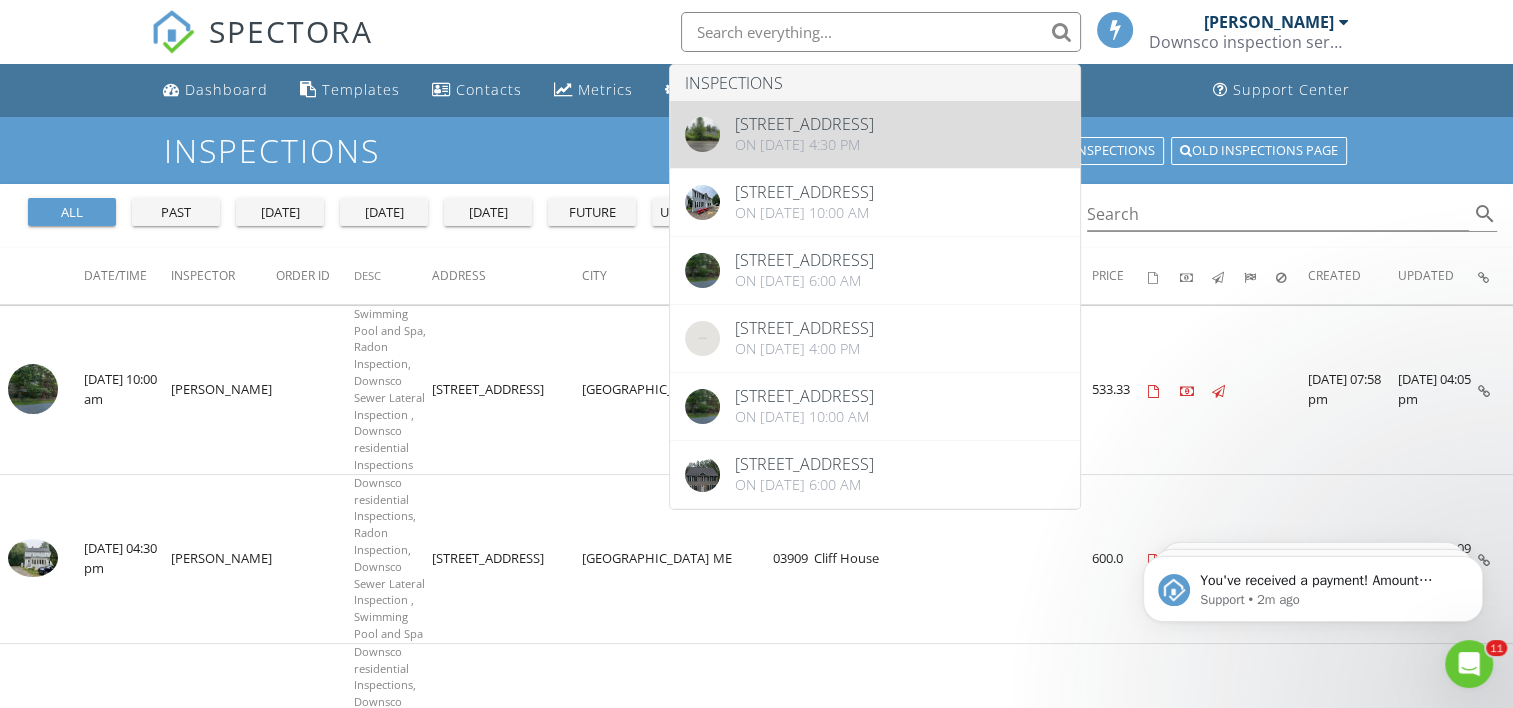 click on "Inspections
Export
Customize Columns
Undelete inspections
Old inspections page" at bounding box center (756, 150) 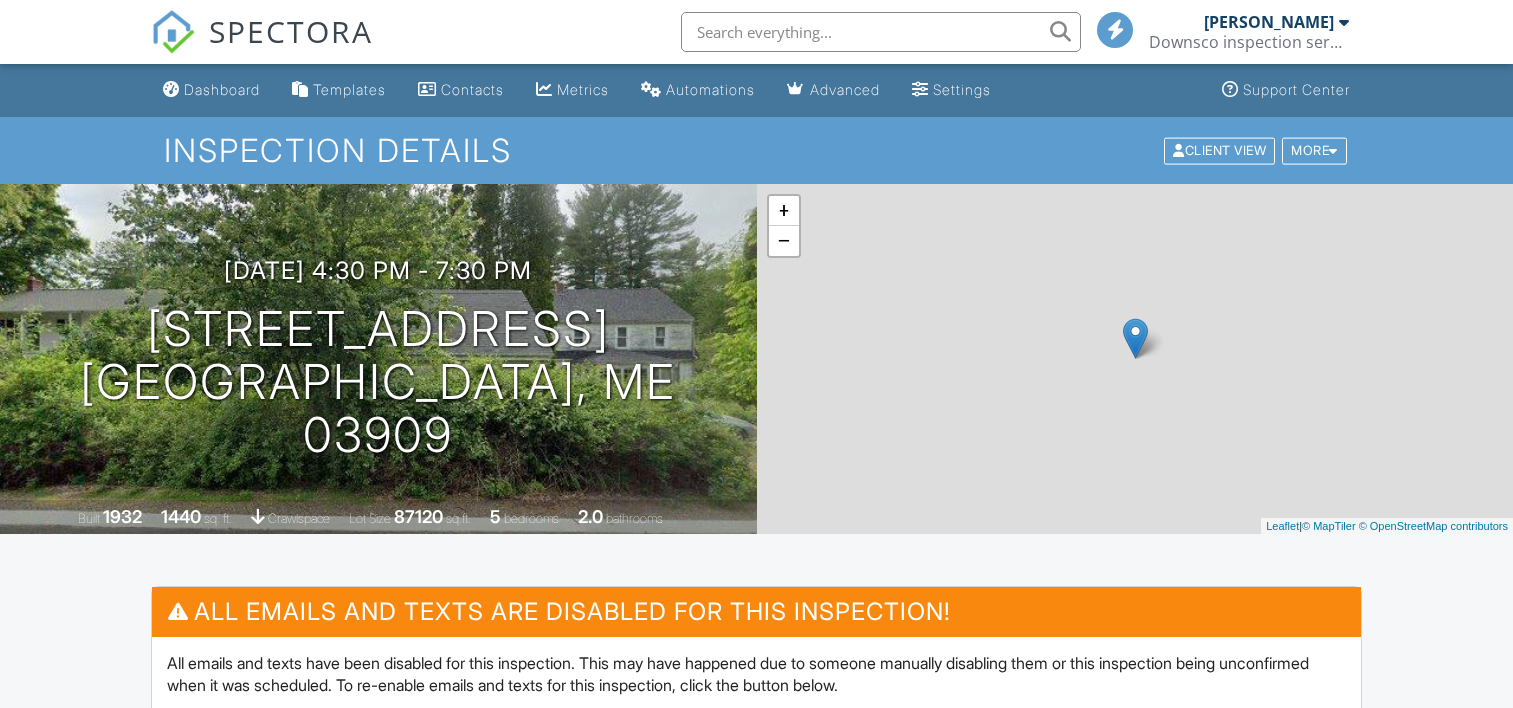 scroll, scrollTop: 0, scrollLeft: 0, axis: both 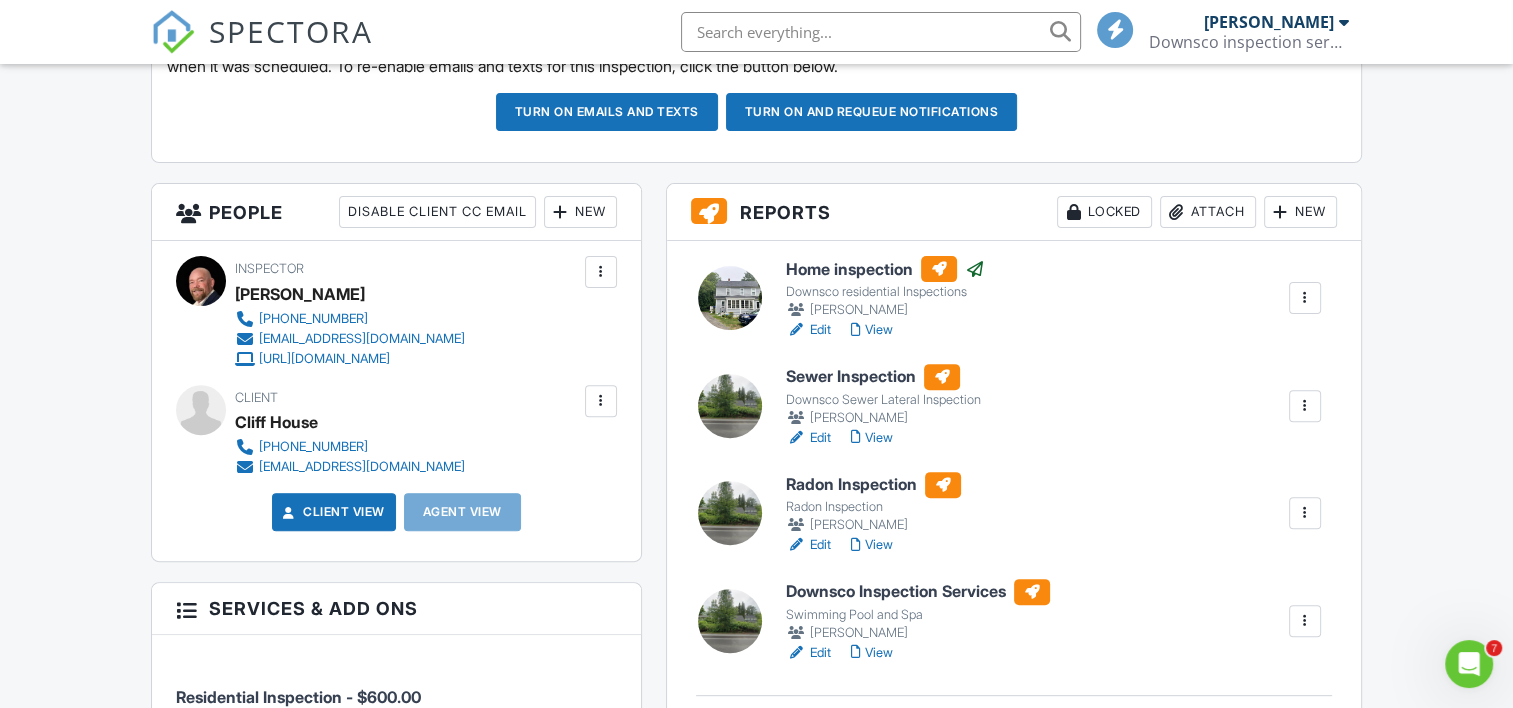 click at bounding box center [730, 298] 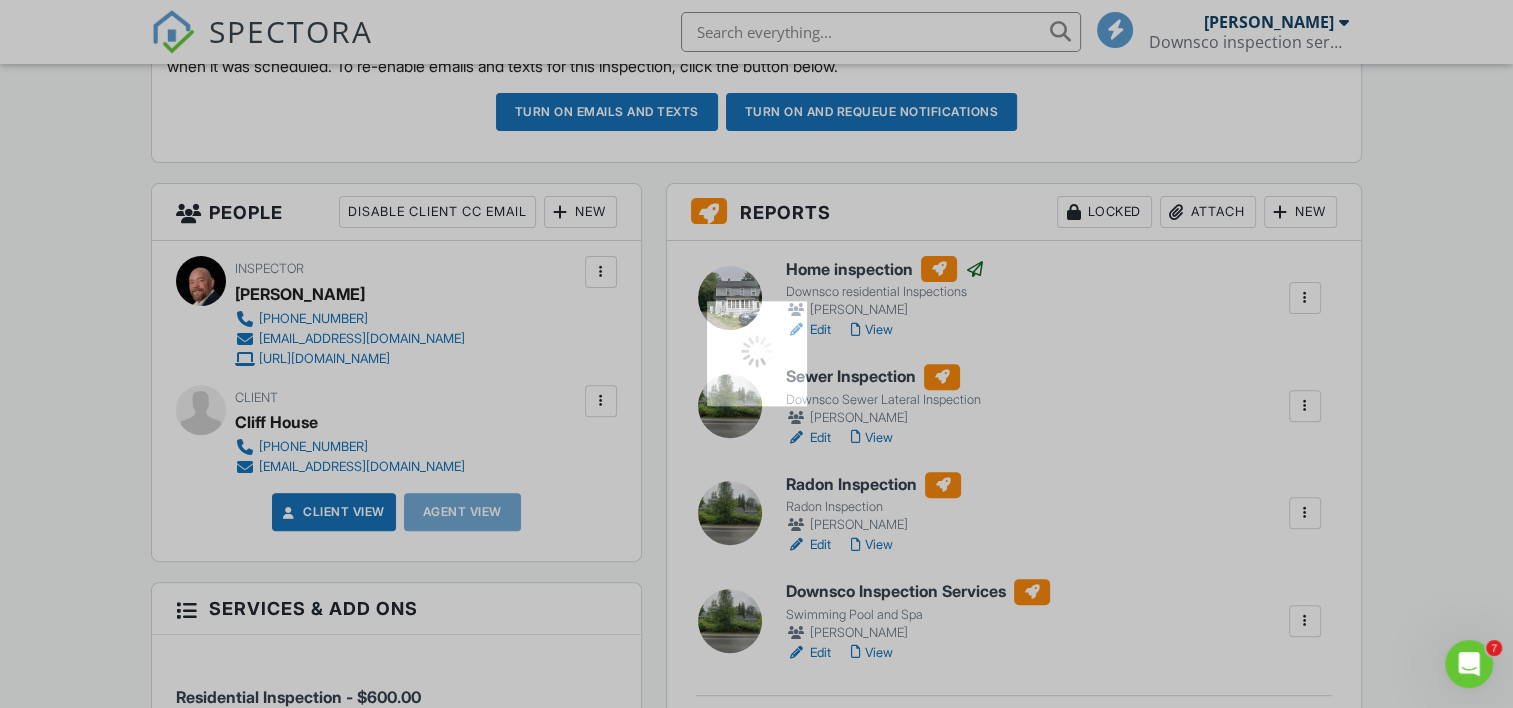 click on "SPECTORA
james   downs
Downsco inspection services
Role:
Inspector
Dashboard
New Inspection
Inspections
Calendar
Template Editor
Contacts
Automations
Team
Metrics
Payments
Data Exports
Billing
Reporting
Advanced
Settings
What's New
Sign Out
Dashboard
Templates
Contacts
Metrics
Automations
Advanced
Settings
Support Center
Inspection Details
Client View
More
Property Details
Reschedule
Reorder / Copy
Share
Cancel
Delete
Print Order
Convert to V9
View Change Log
07/12/2025  4:30 pm
- 7:30 pm
109 Old Post Rd
York, ME 03909" at bounding box center [756, 1007] 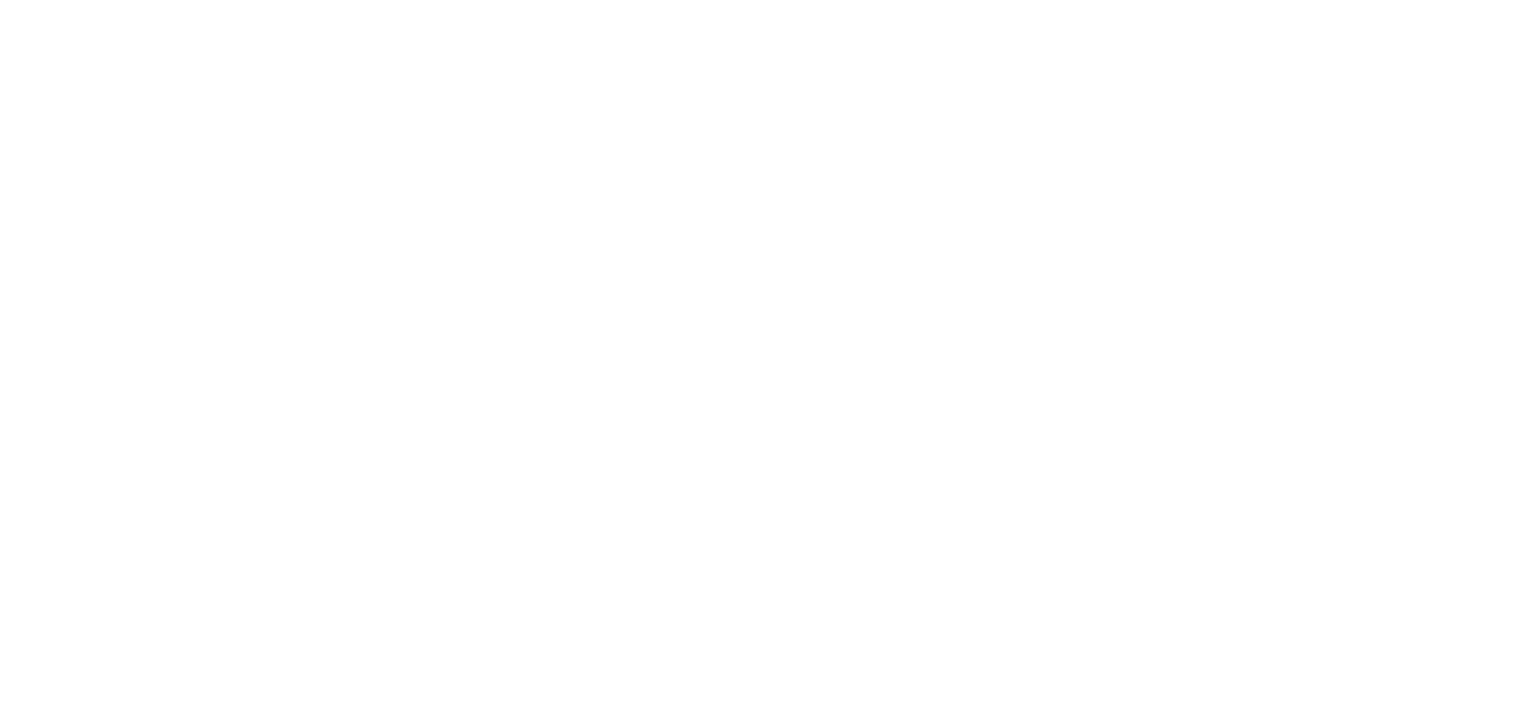 scroll, scrollTop: 0, scrollLeft: 0, axis: both 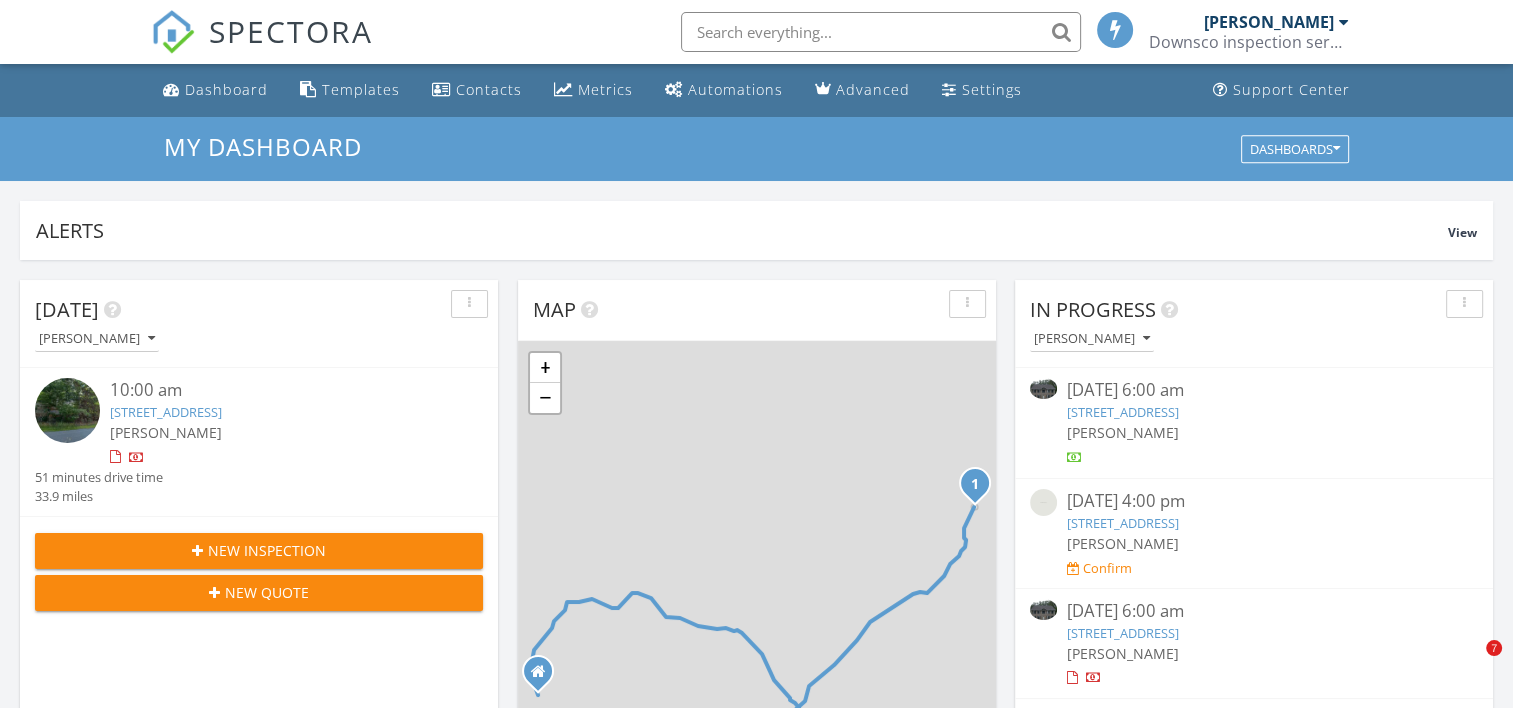 click at bounding box center (881, 32) 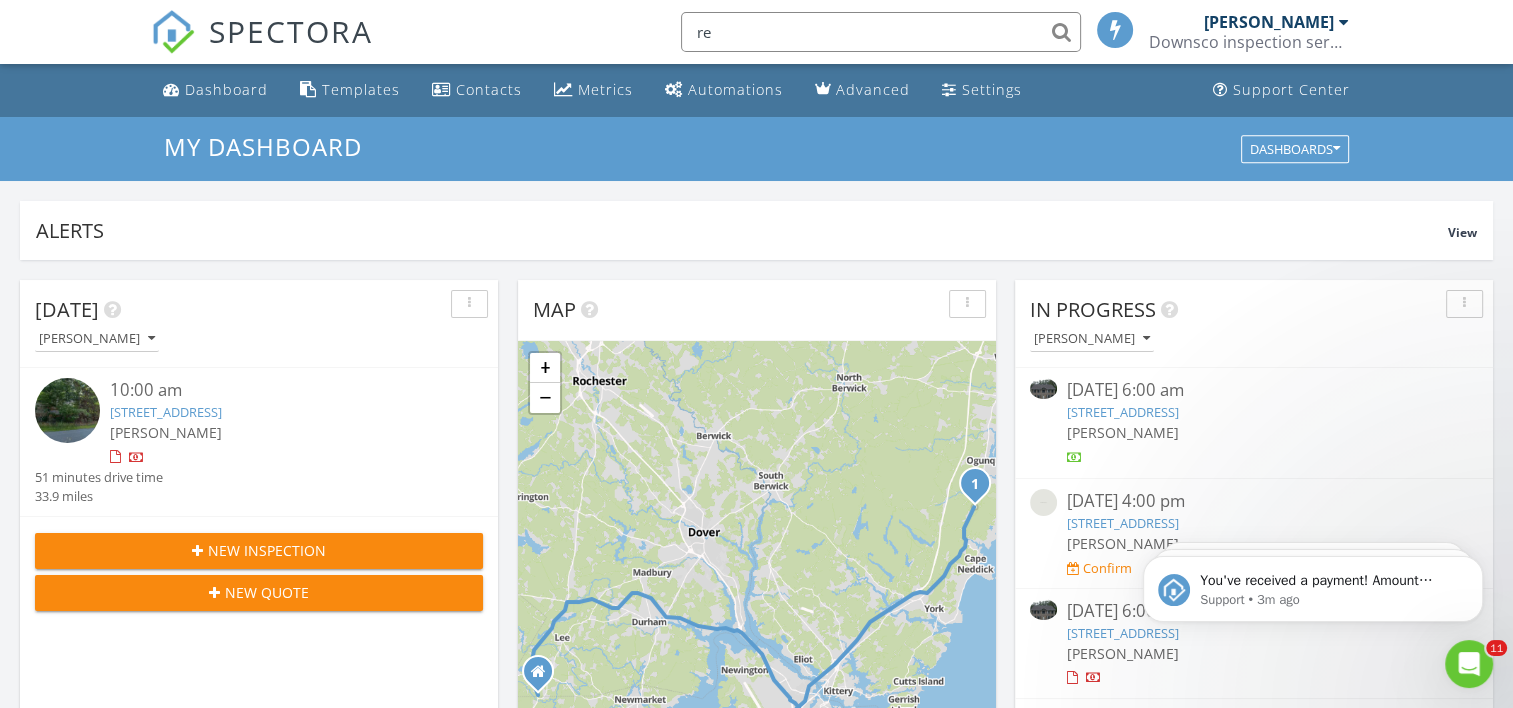 scroll, scrollTop: 0, scrollLeft: 0, axis: both 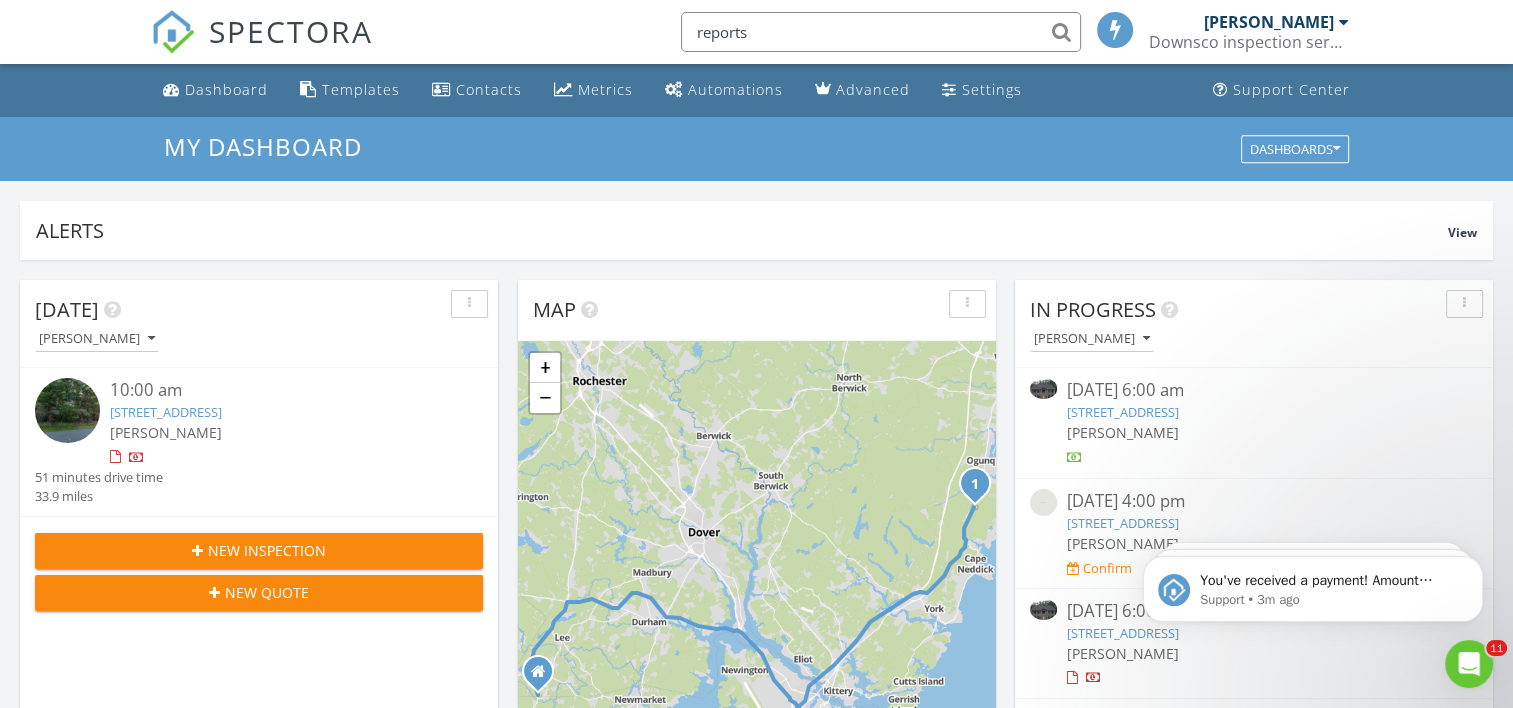 type on "reports" 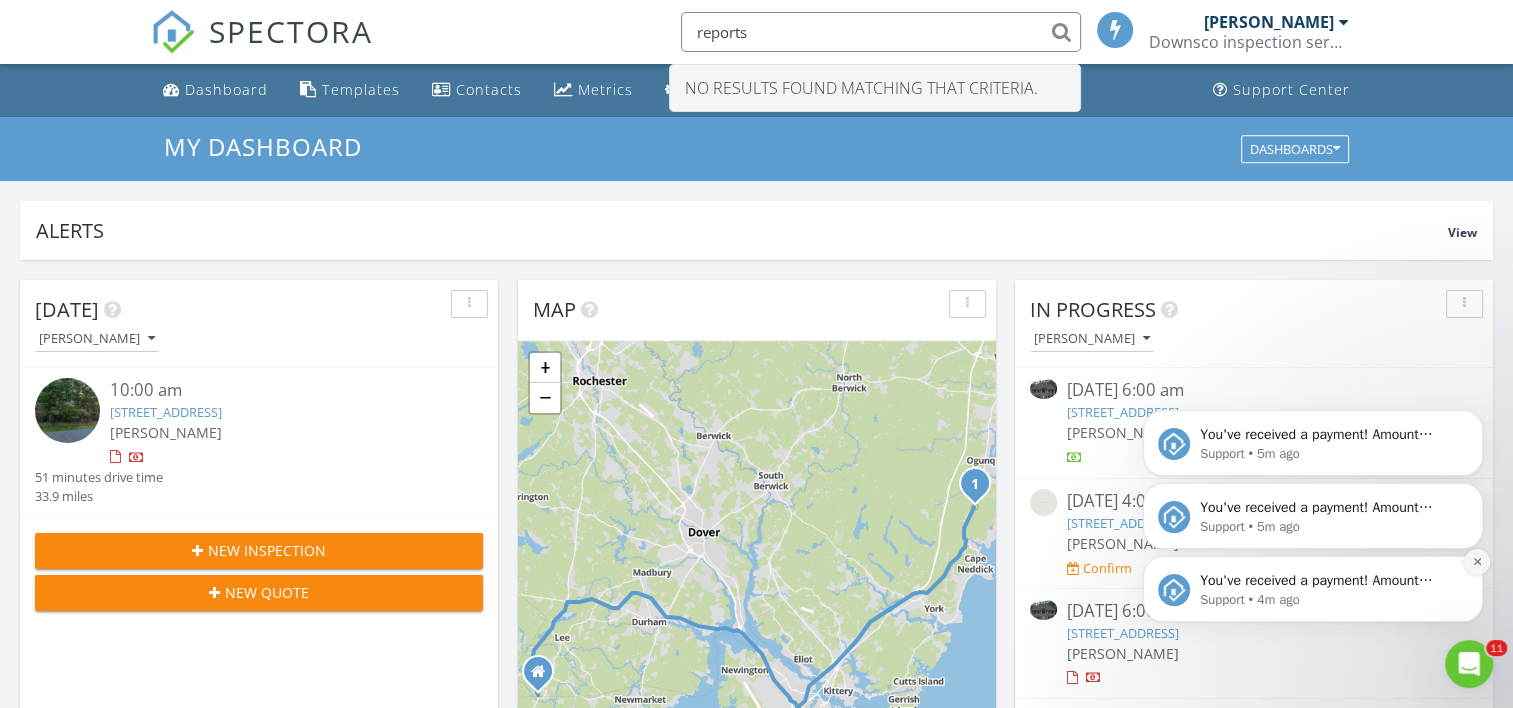 click 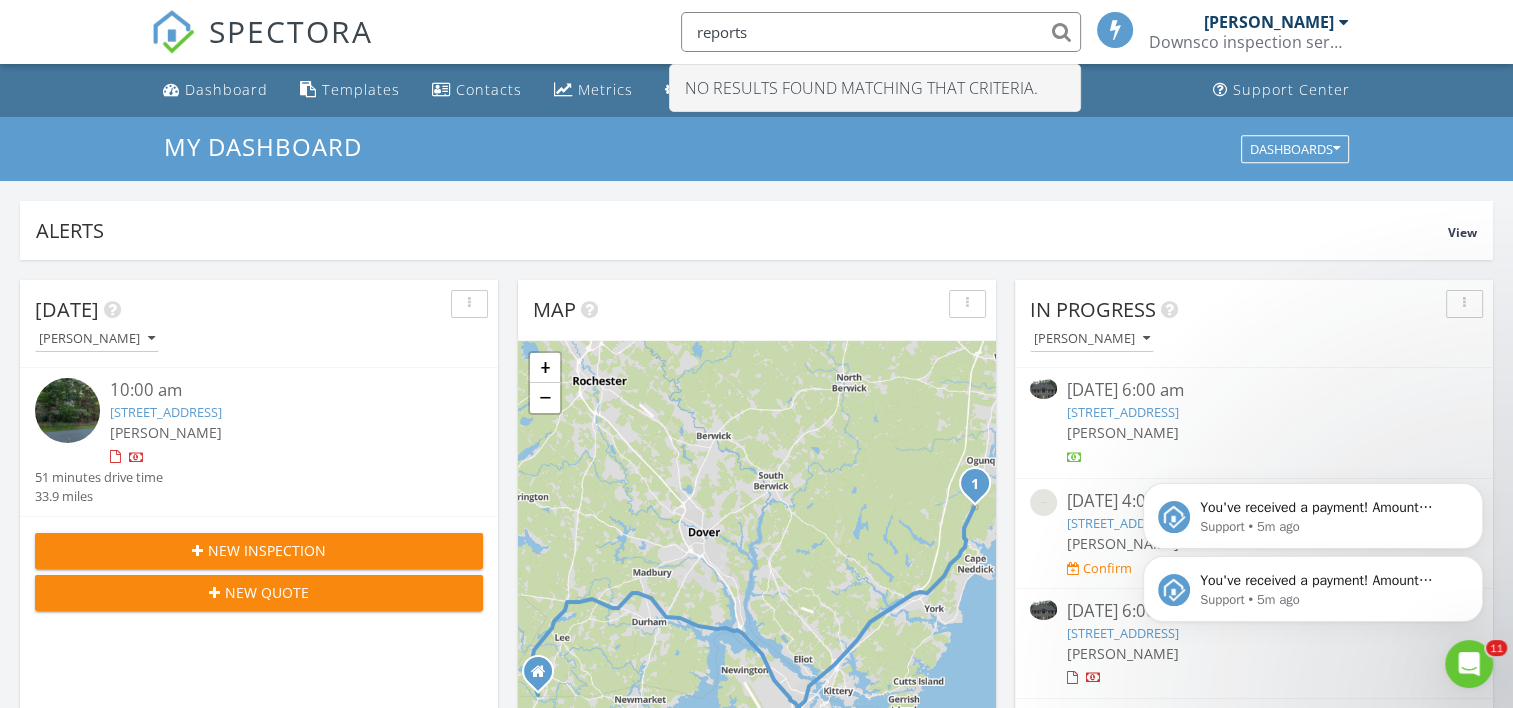 click 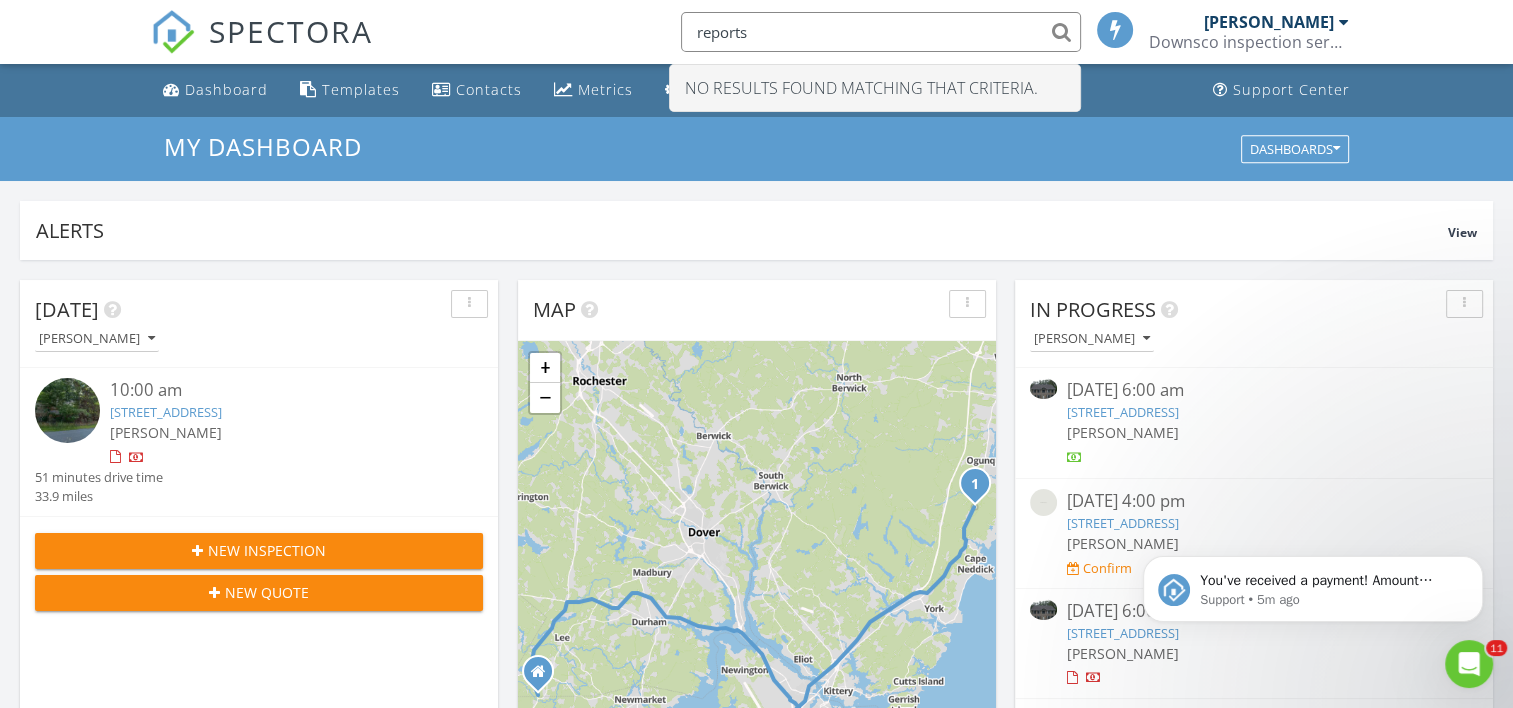 click 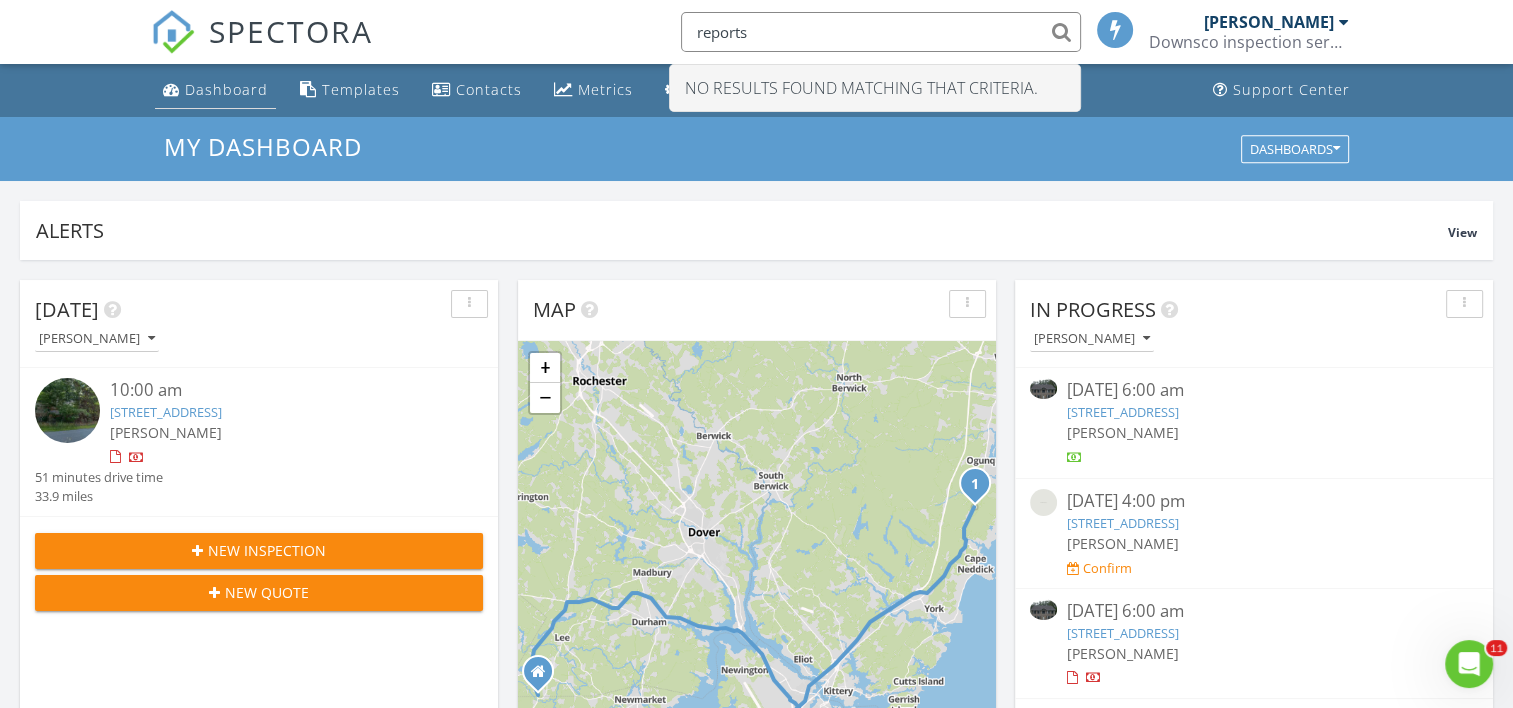 click on "Dashboard" at bounding box center [226, 89] 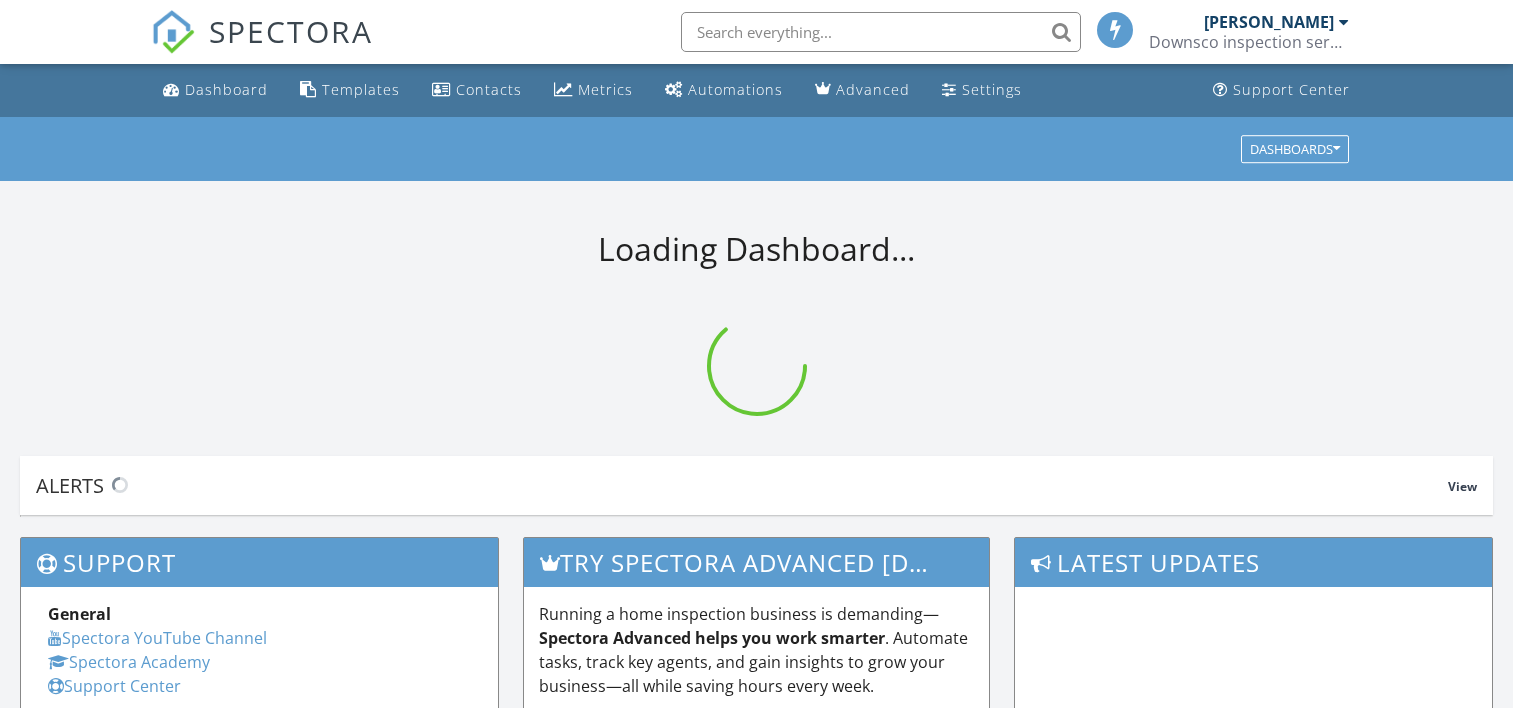 scroll, scrollTop: 0, scrollLeft: 0, axis: both 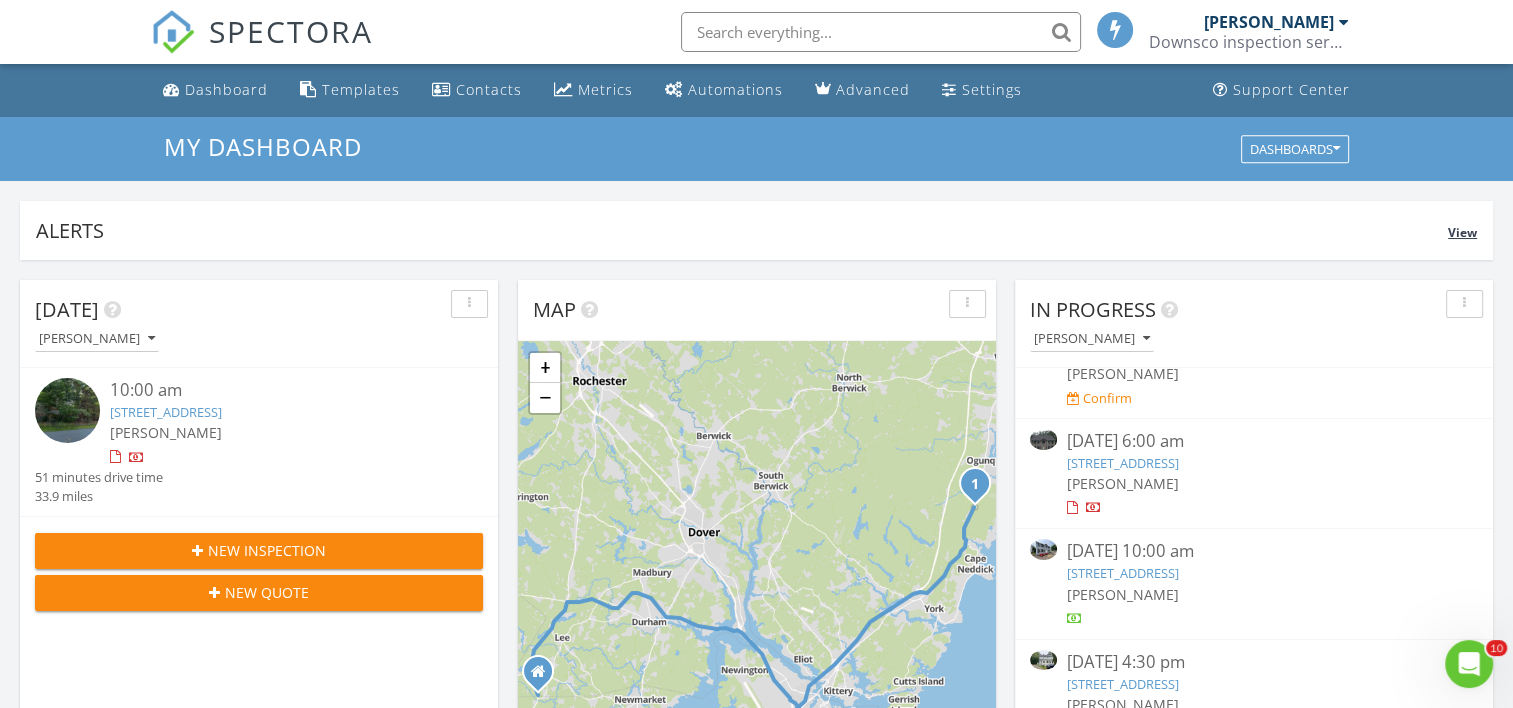 click on "View" at bounding box center (1462, 232) 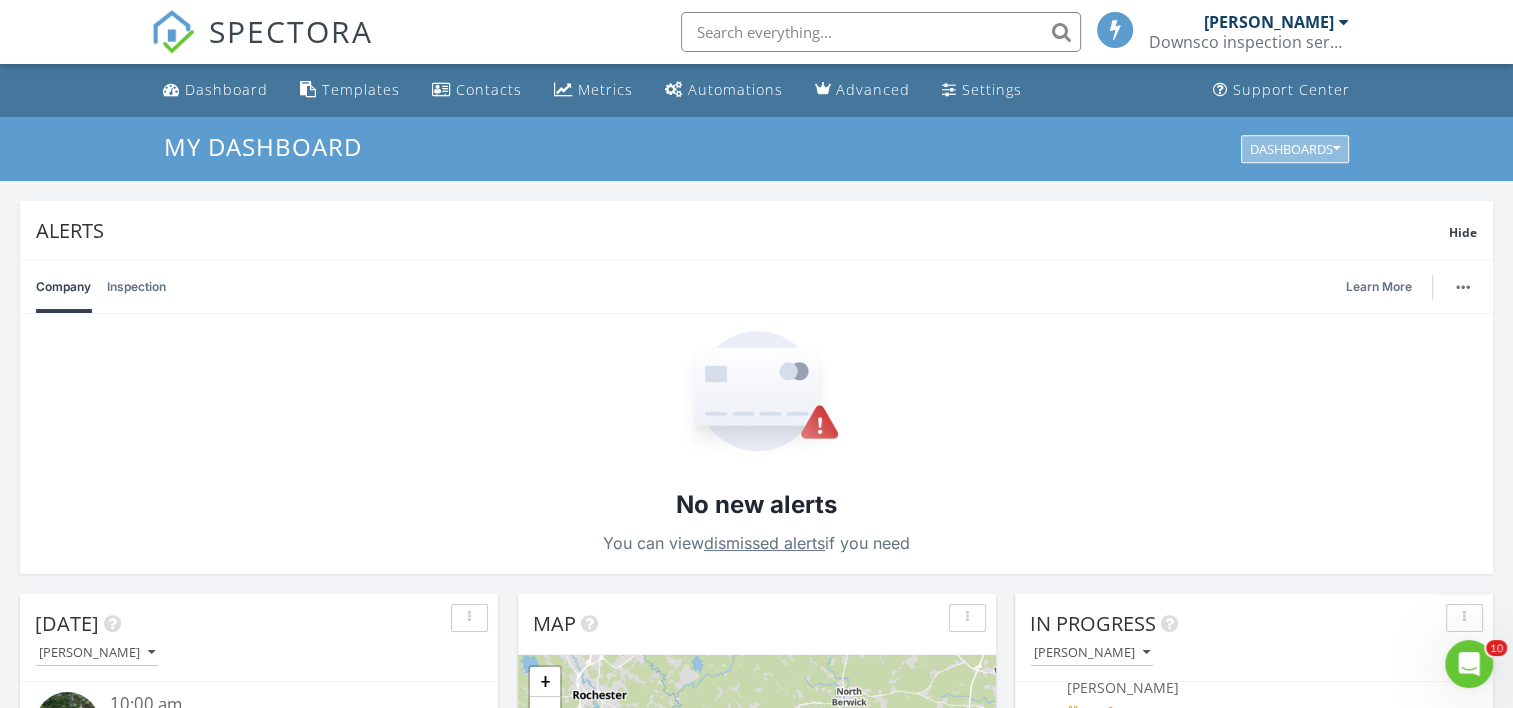 click at bounding box center (1336, 149) 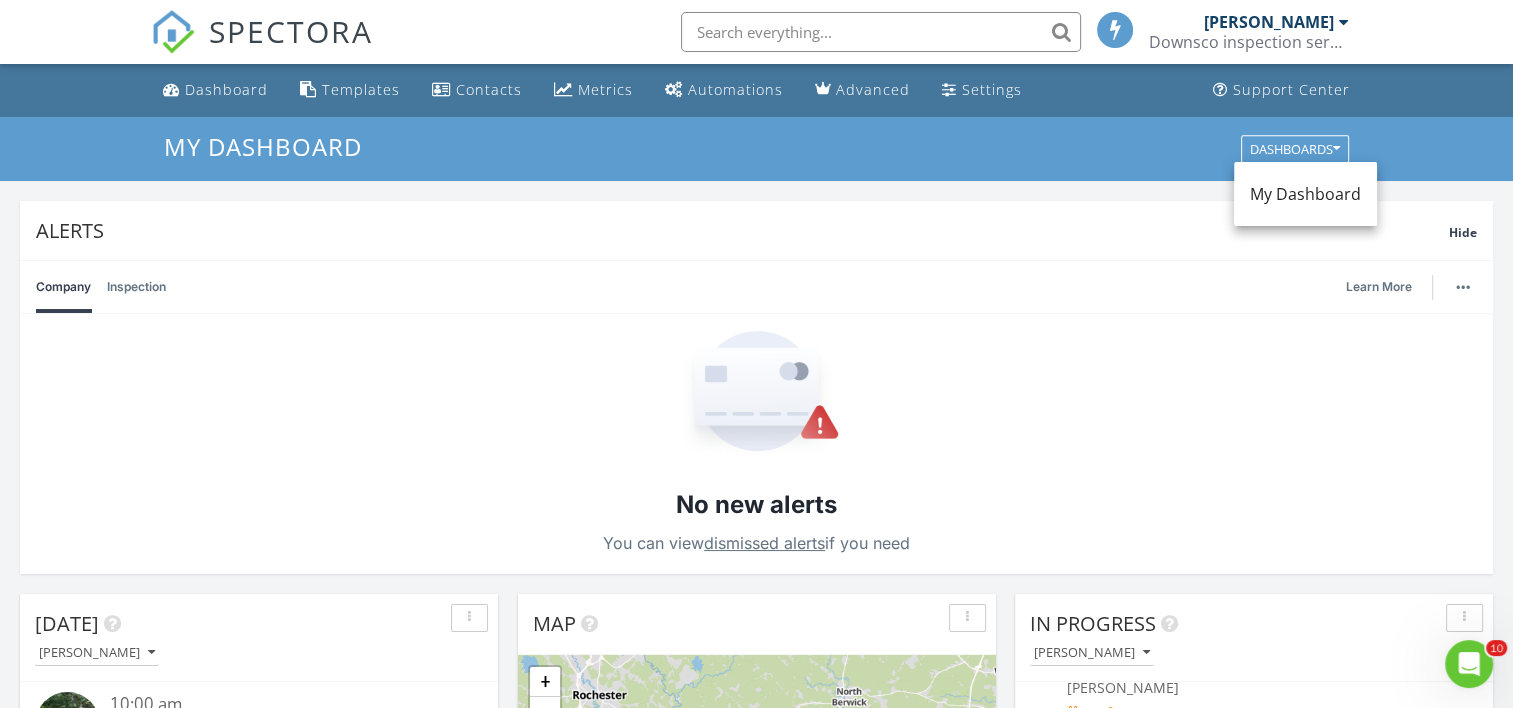 click at bounding box center (881, 32) 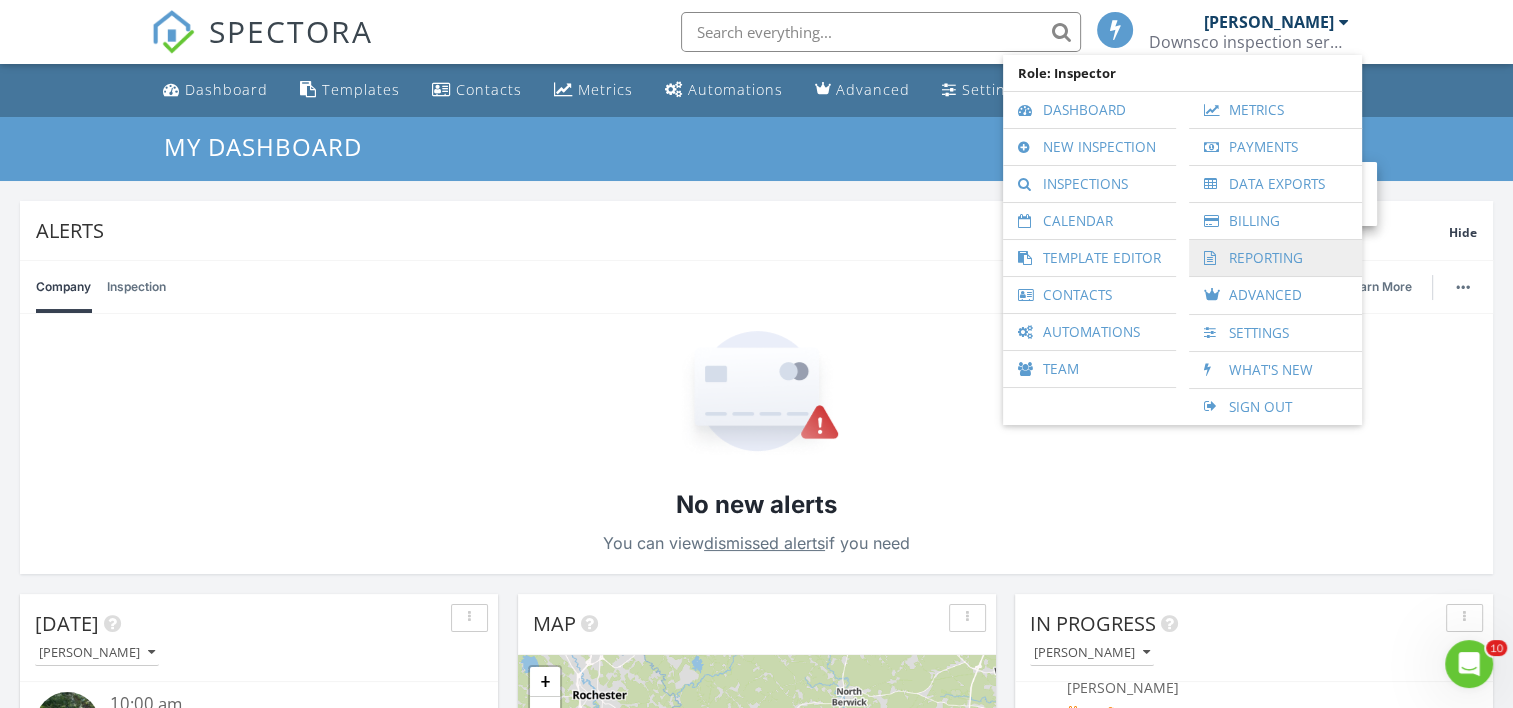 click on "Reporting" at bounding box center (1275, 258) 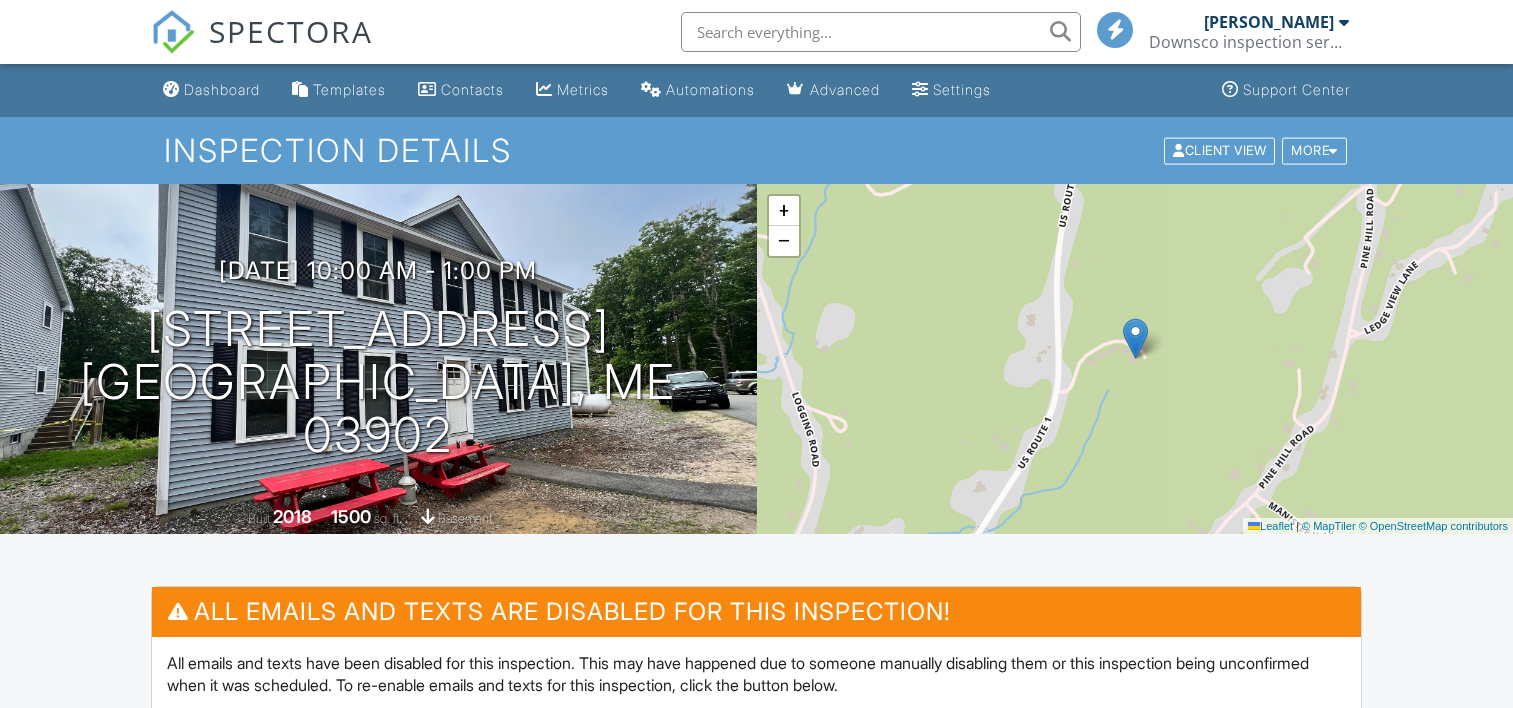 scroll, scrollTop: 0, scrollLeft: 0, axis: both 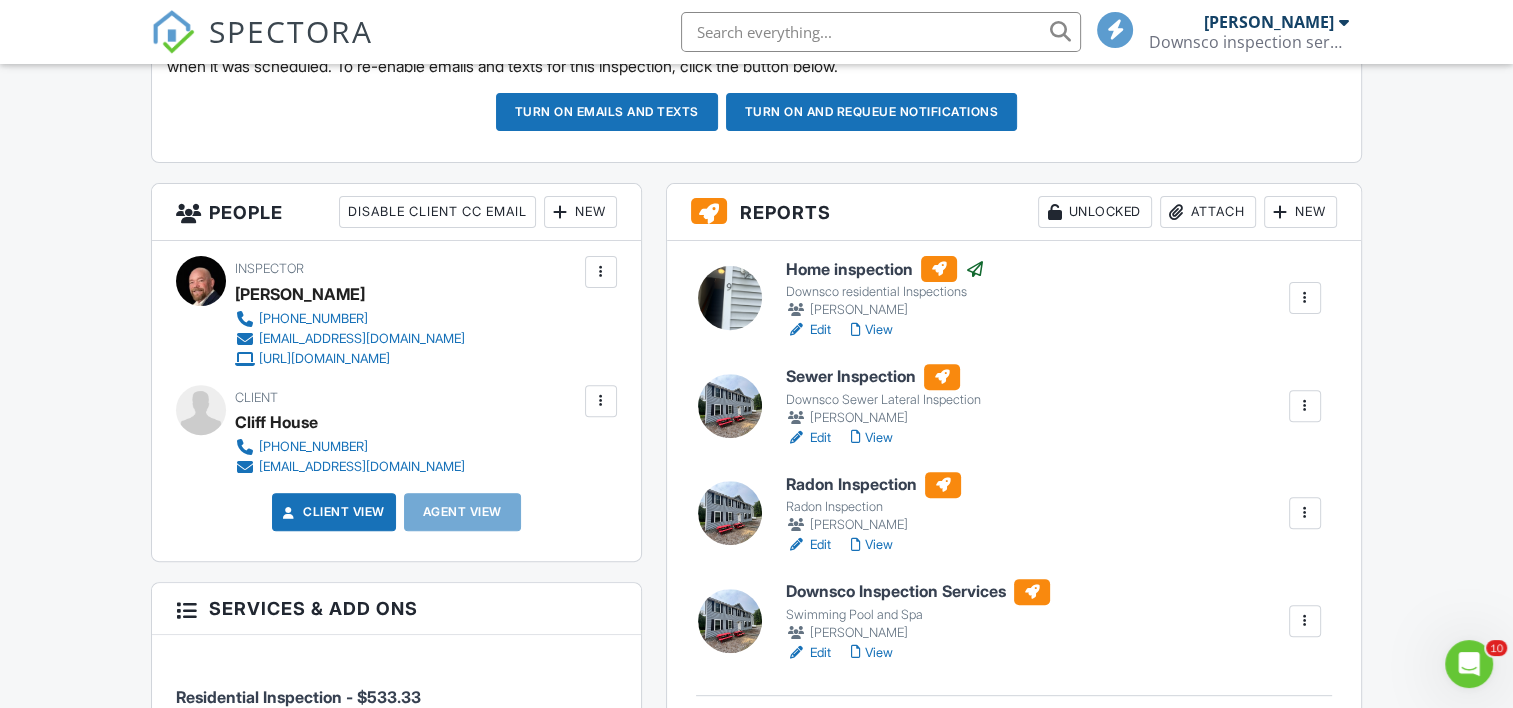 click on "Home inspection" at bounding box center (885, 269) 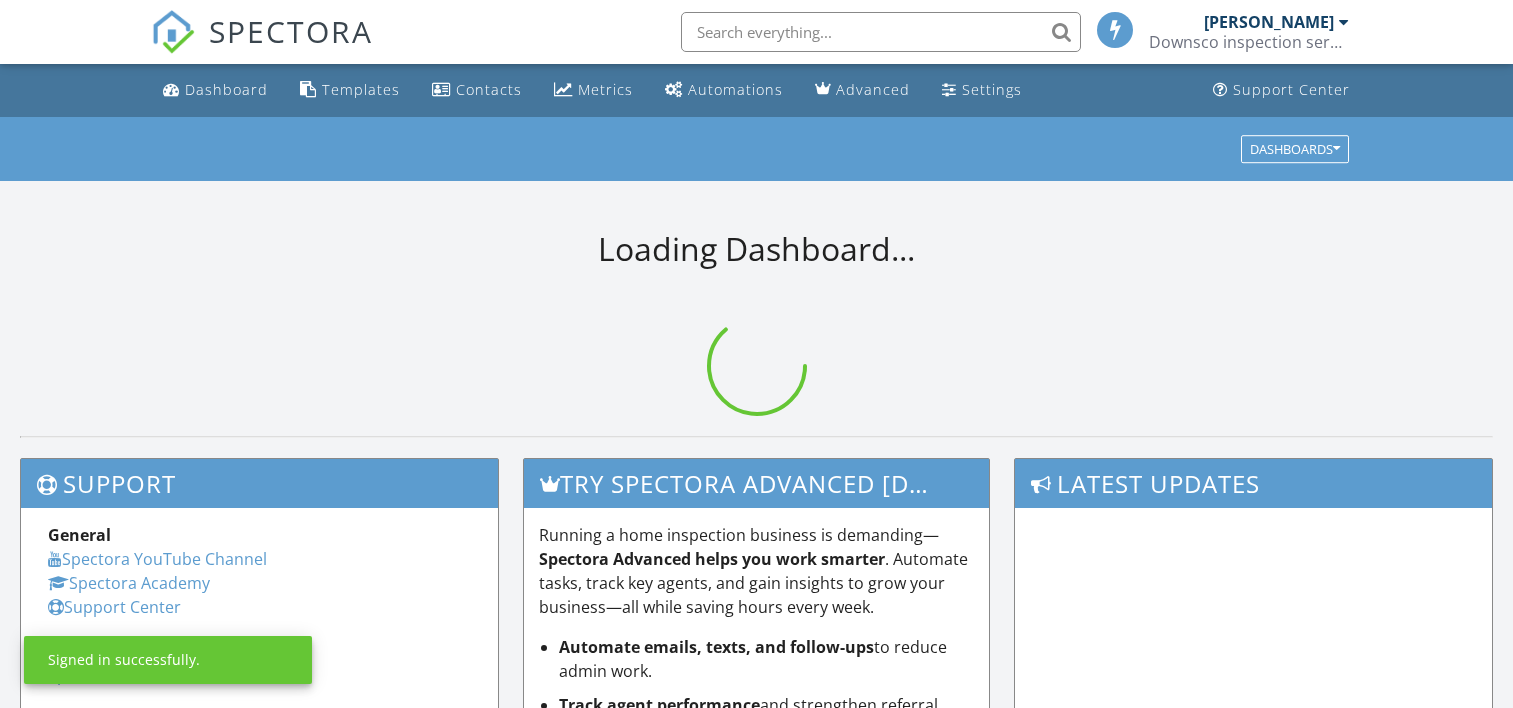 scroll, scrollTop: 0, scrollLeft: 0, axis: both 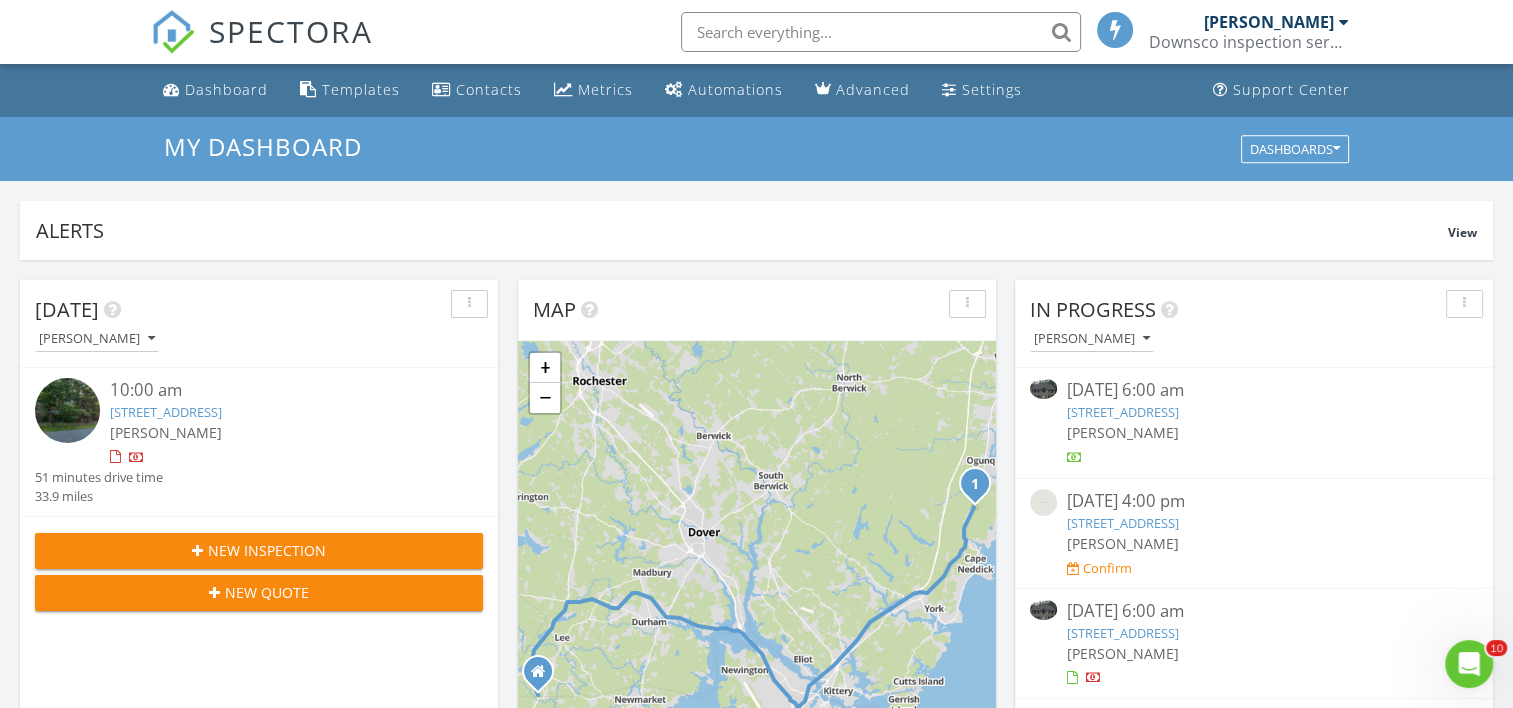 click on "[PERSON_NAME]" at bounding box center (1269, 22) 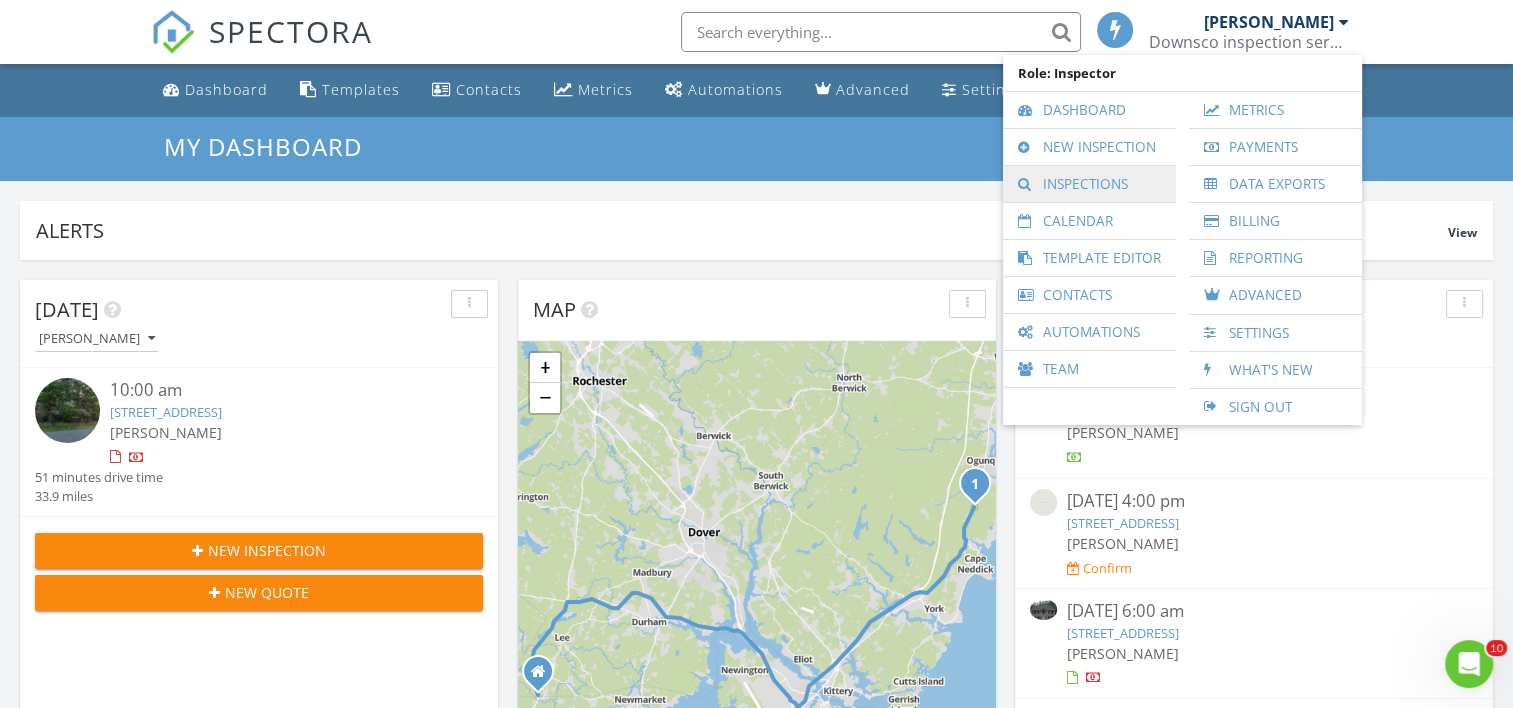 click on "Inspections" at bounding box center [1089, 184] 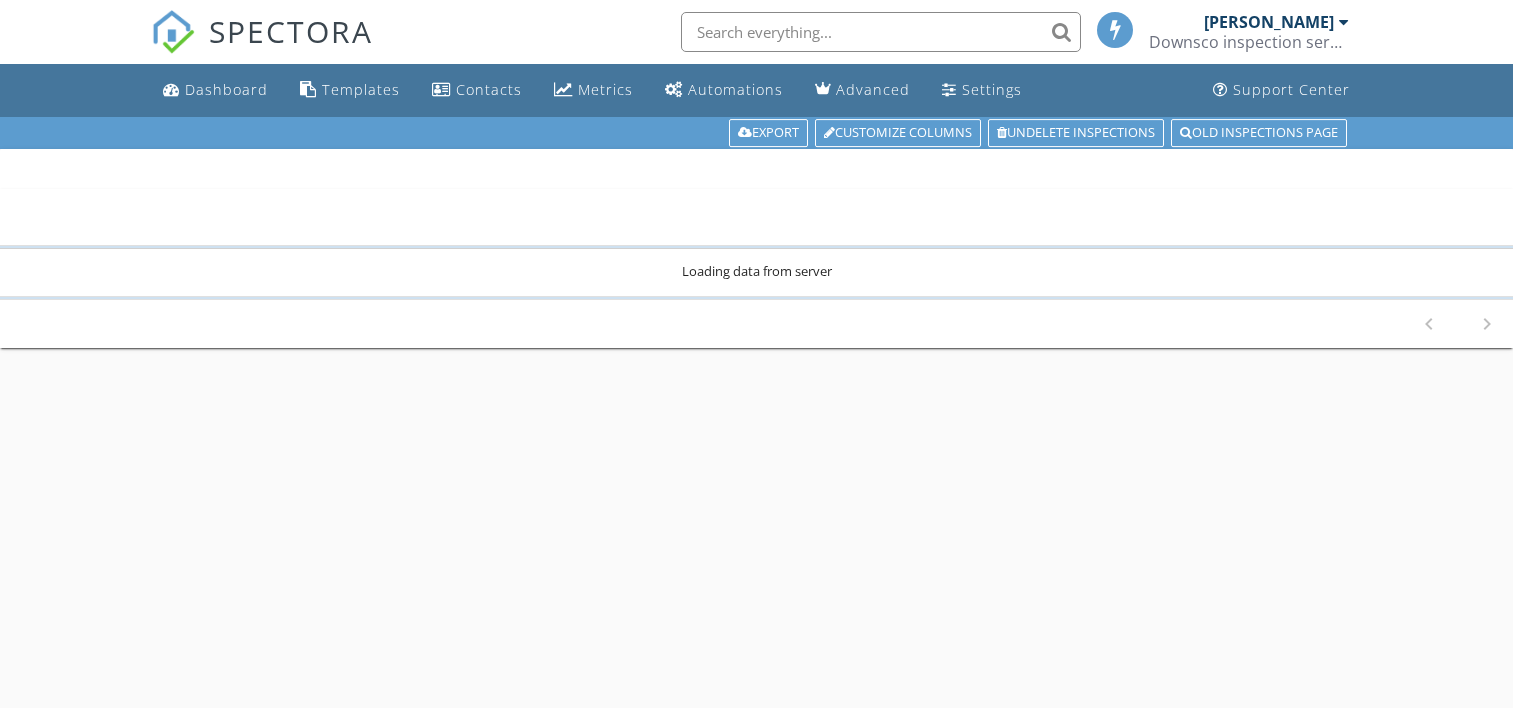 scroll, scrollTop: 0, scrollLeft: 0, axis: both 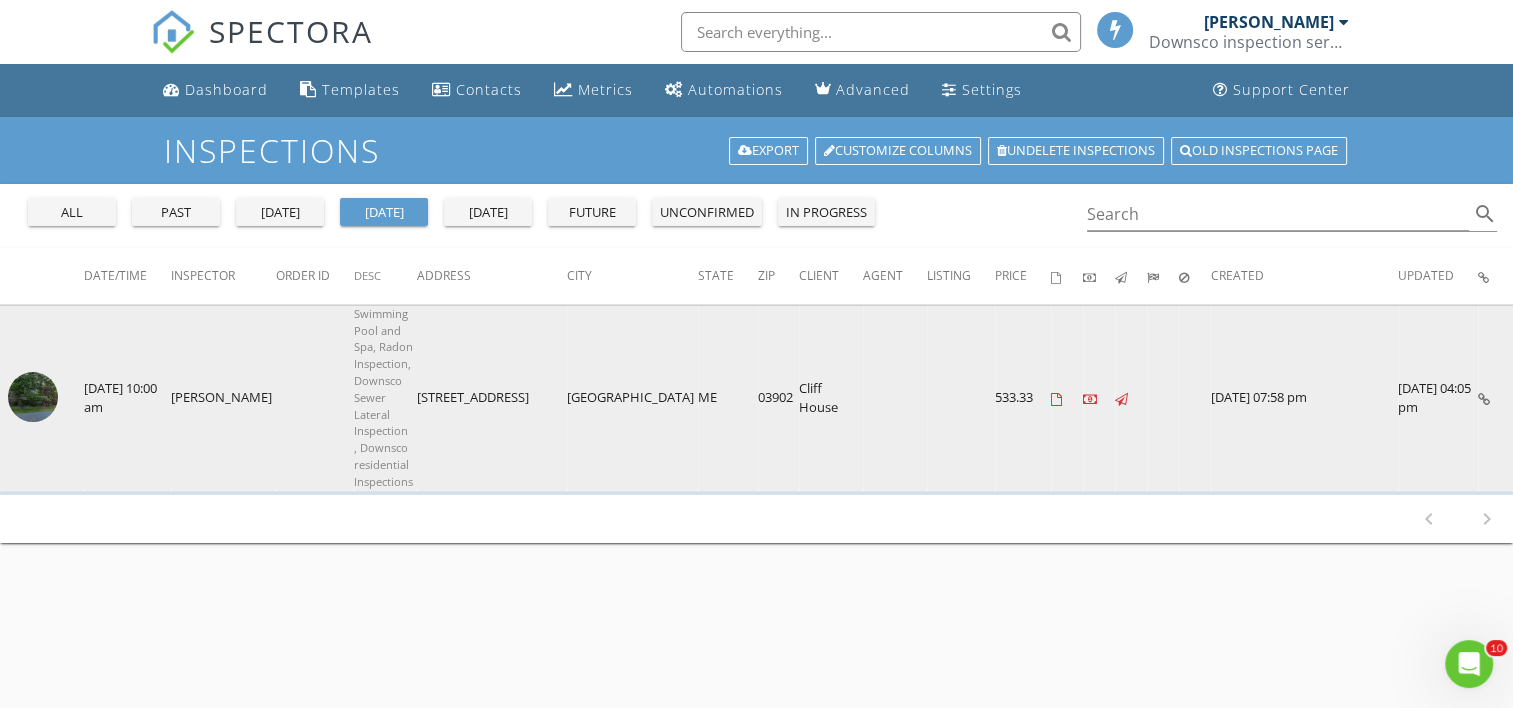 click on "Swimming Pool and Spa, Radon Inspection, Downsco Sewer Lateral Inspection , Downsco residential Inspections" at bounding box center (383, 397) 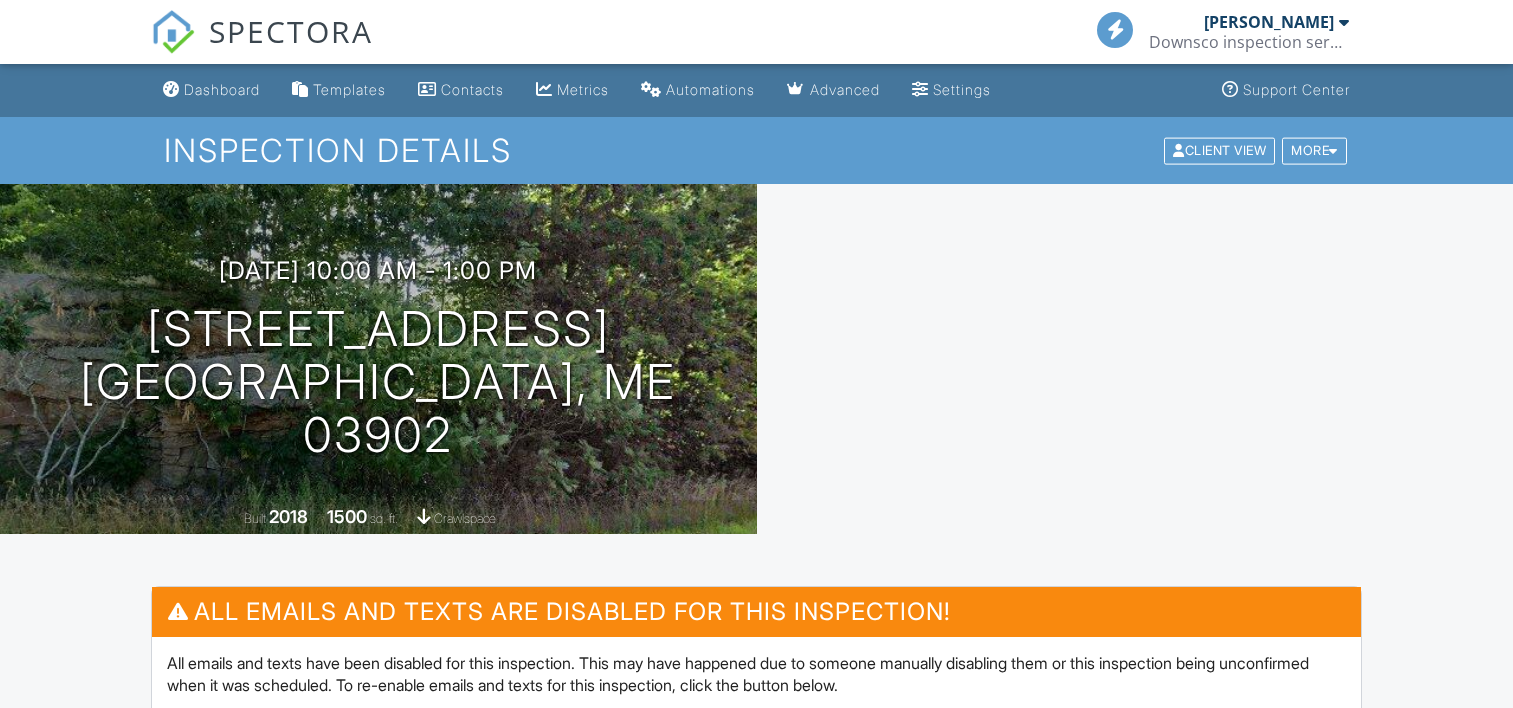 scroll, scrollTop: 0, scrollLeft: 0, axis: both 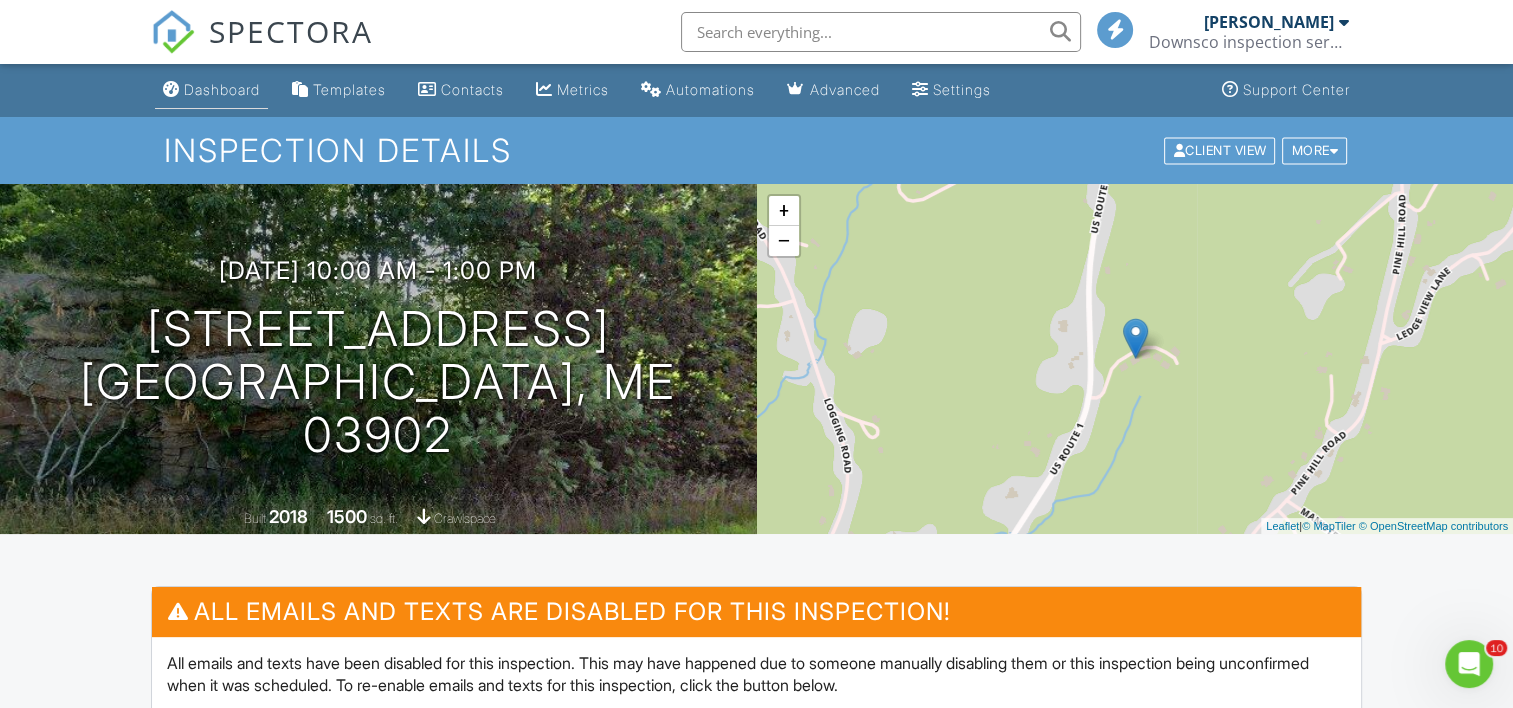 click on "Dashboard" at bounding box center (222, 89) 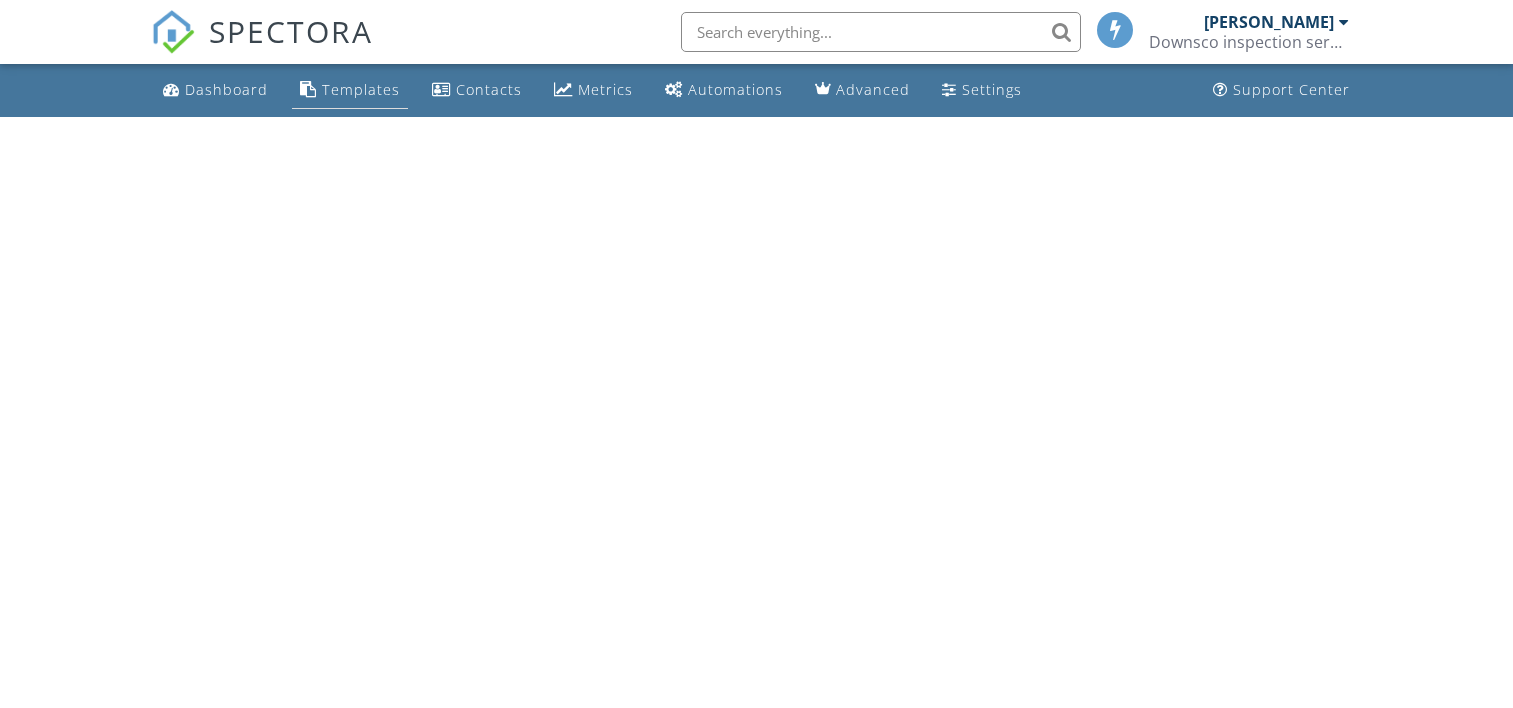 scroll, scrollTop: 0, scrollLeft: 0, axis: both 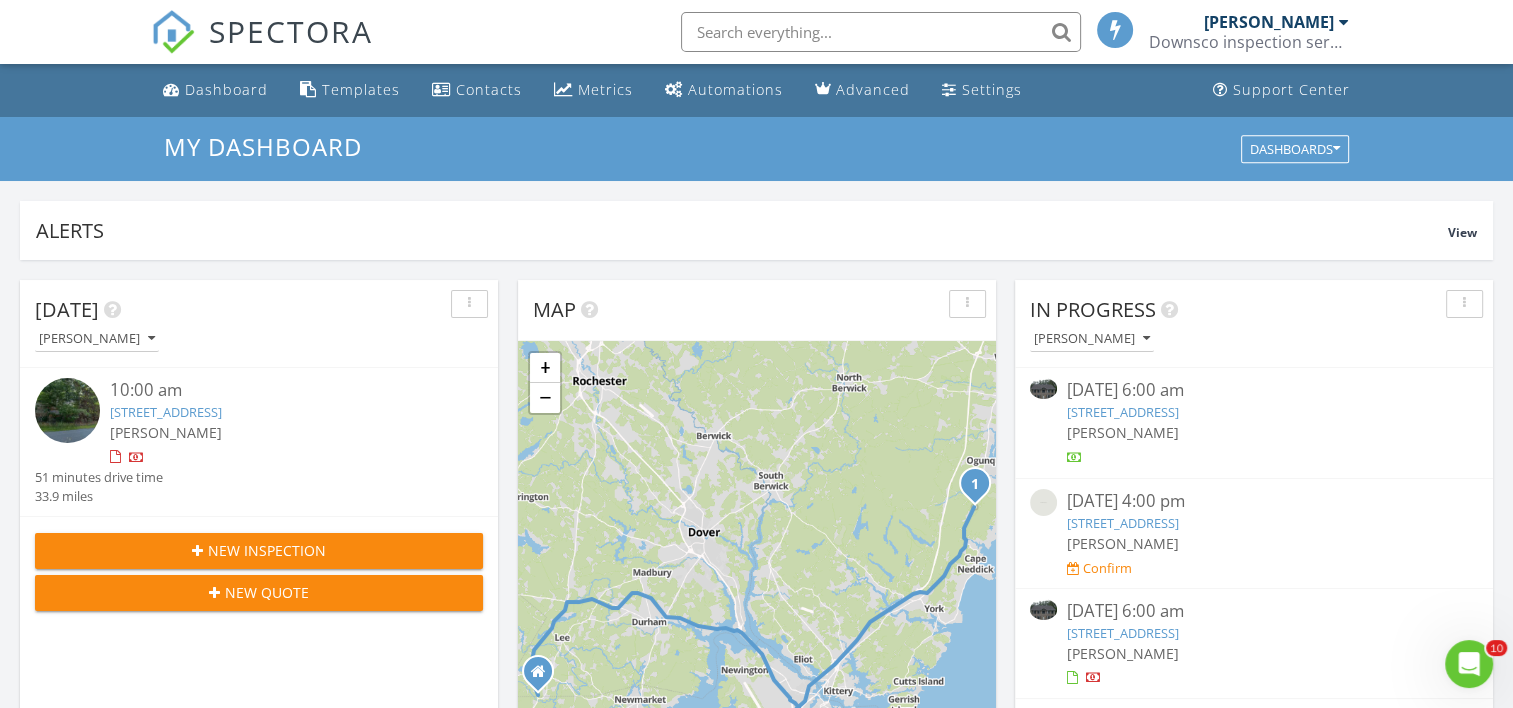 click on "1 Oak Rdg Ter, York, ME 03902" at bounding box center [1123, 412] 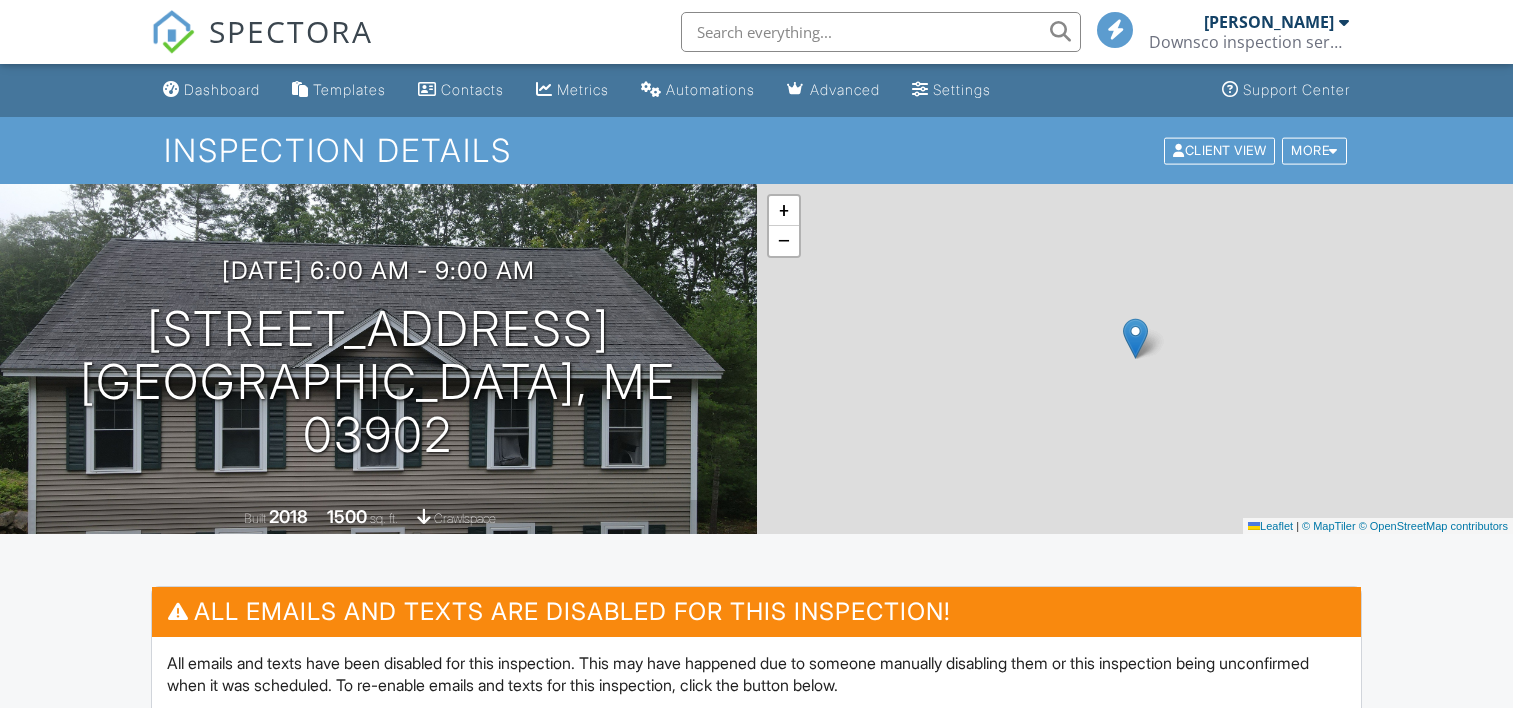 scroll, scrollTop: 0, scrollLeft: 0, axis: both 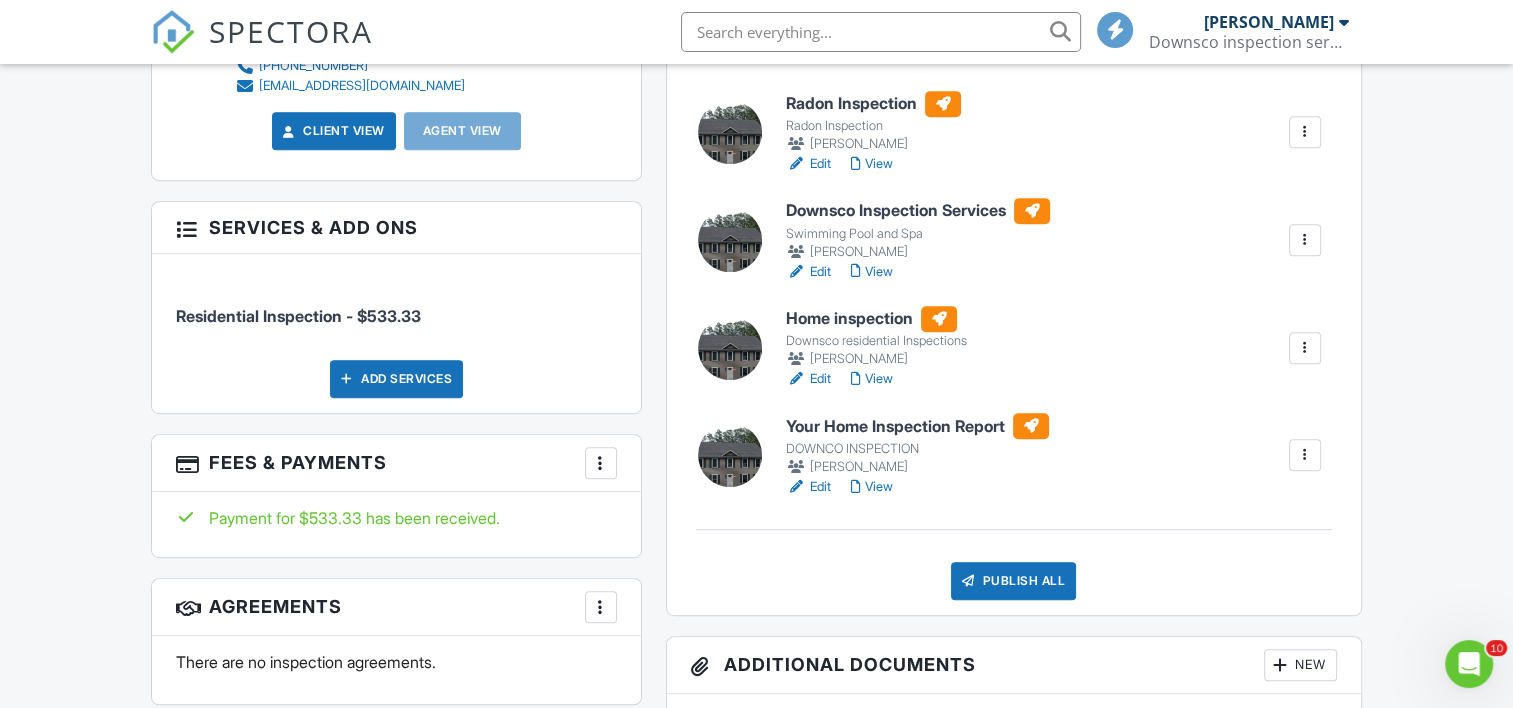 click on "More" at bounding box center (601, 463) 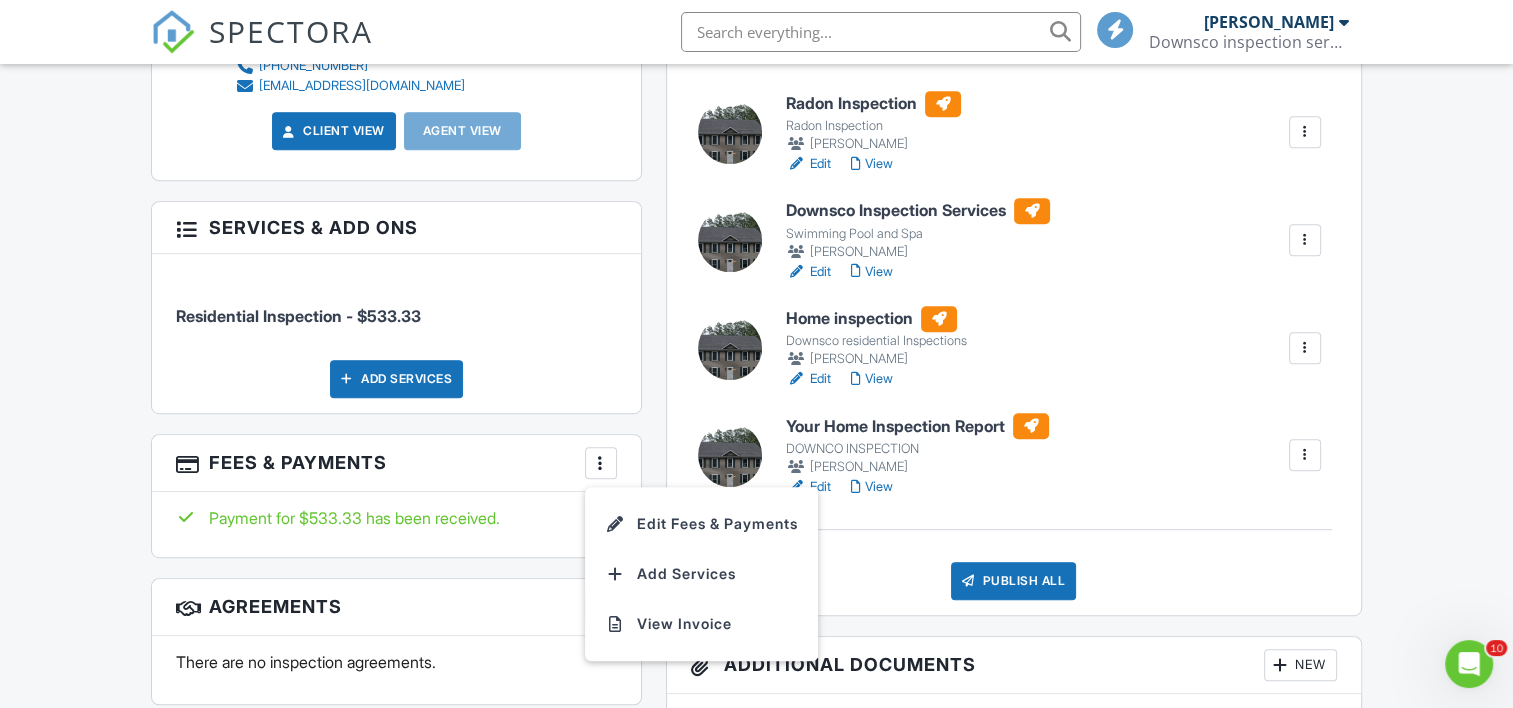 click on "Agreements
More
Add Agreement
Edit Agreement Templates" at bounding box center (396, 607) 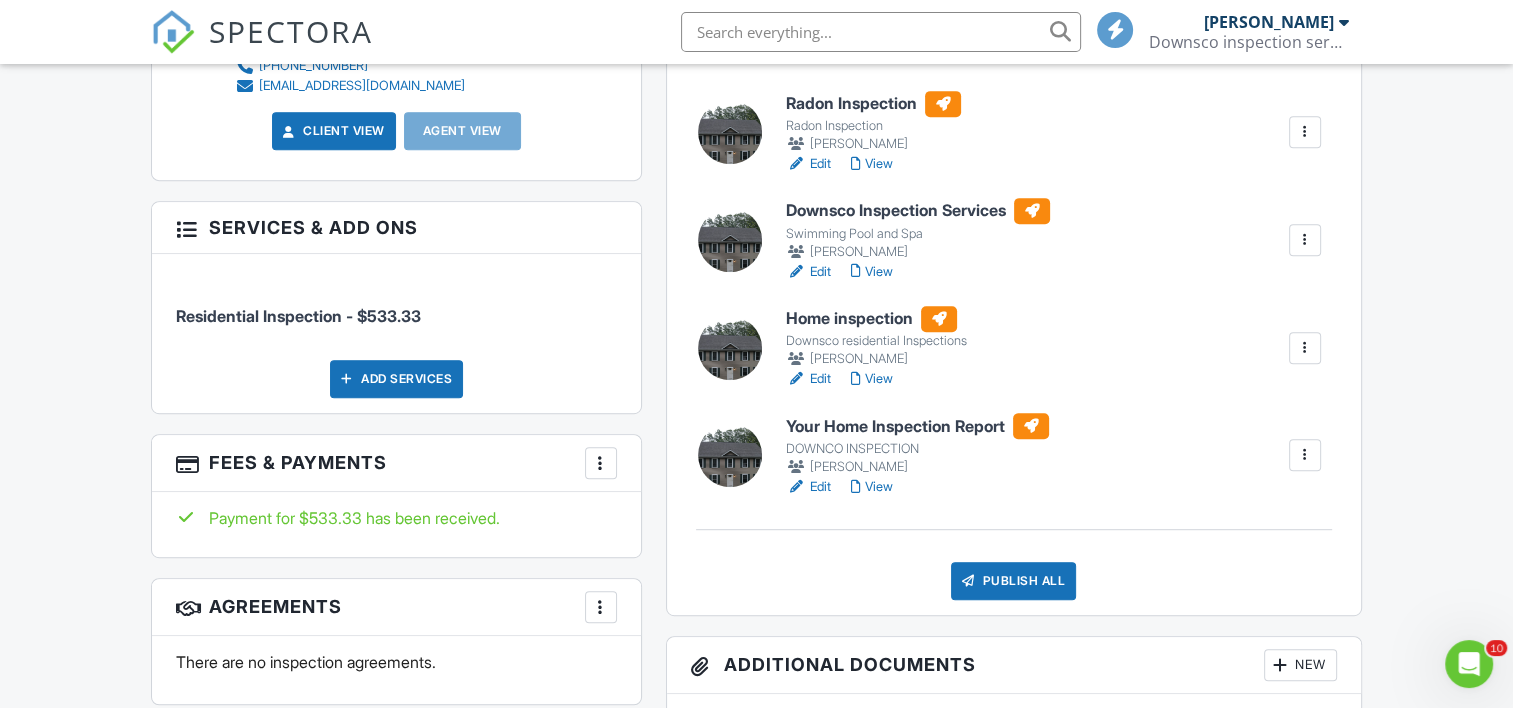 click at bounding box center [601, 607] 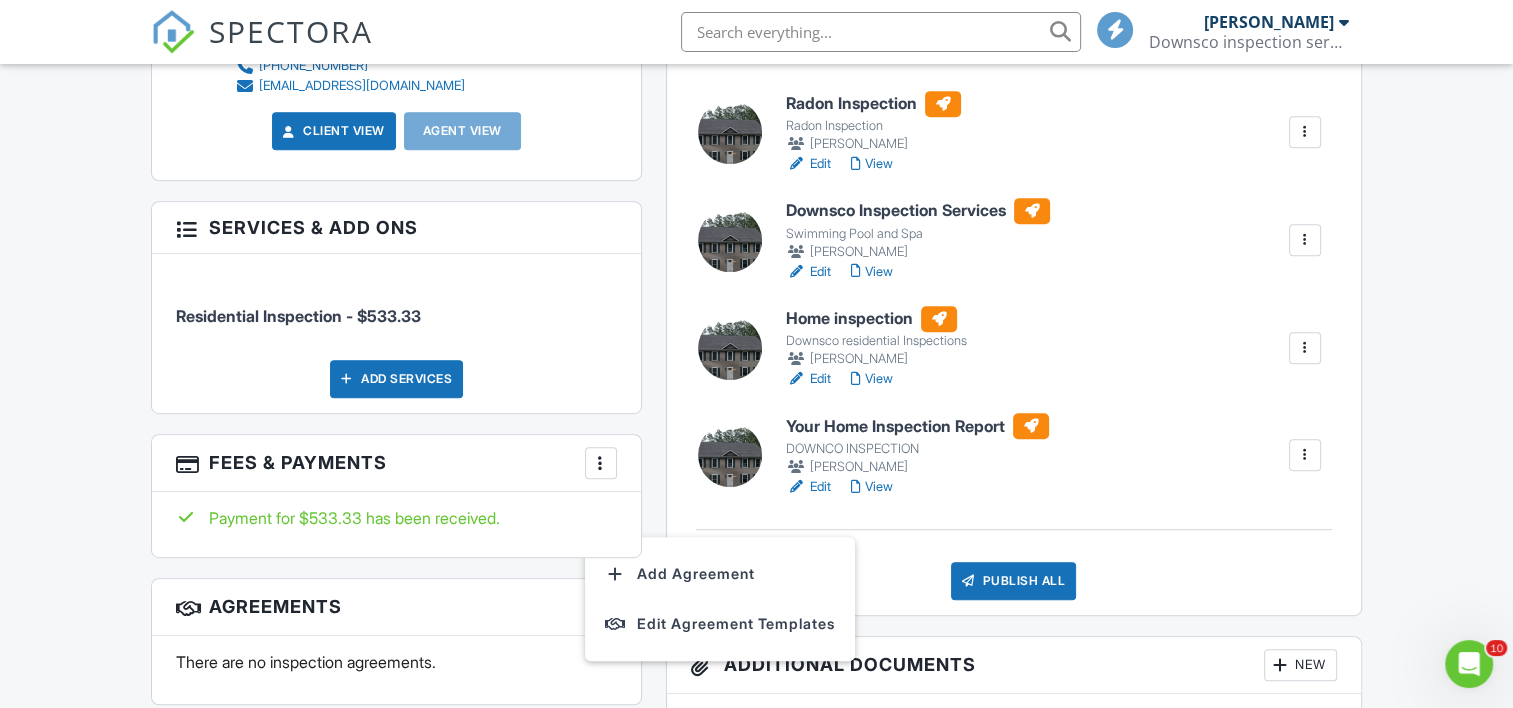 click on "There are no inspection agreements." at bounding box center (396, 670) 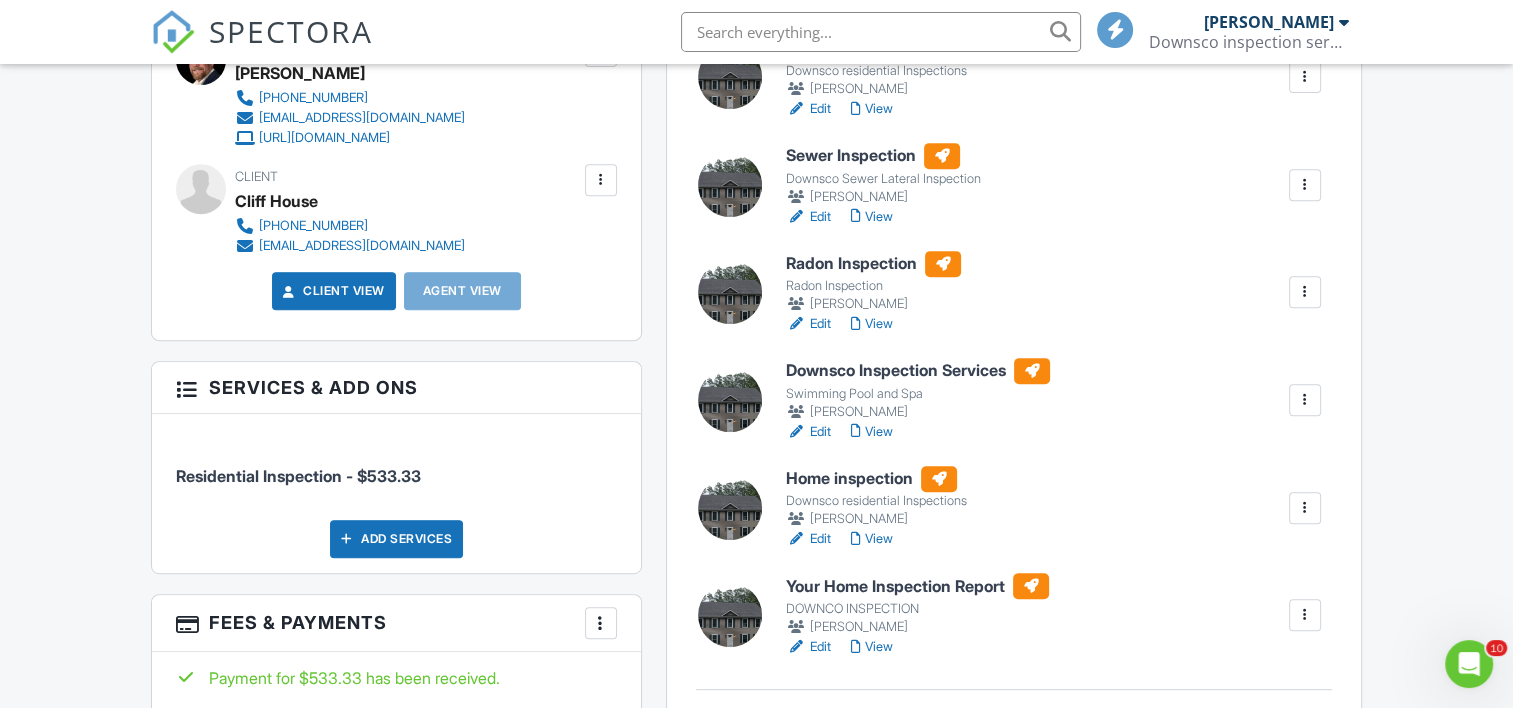 scroll, scrollTop: 832, scrollLeft: 0, axis: vertical 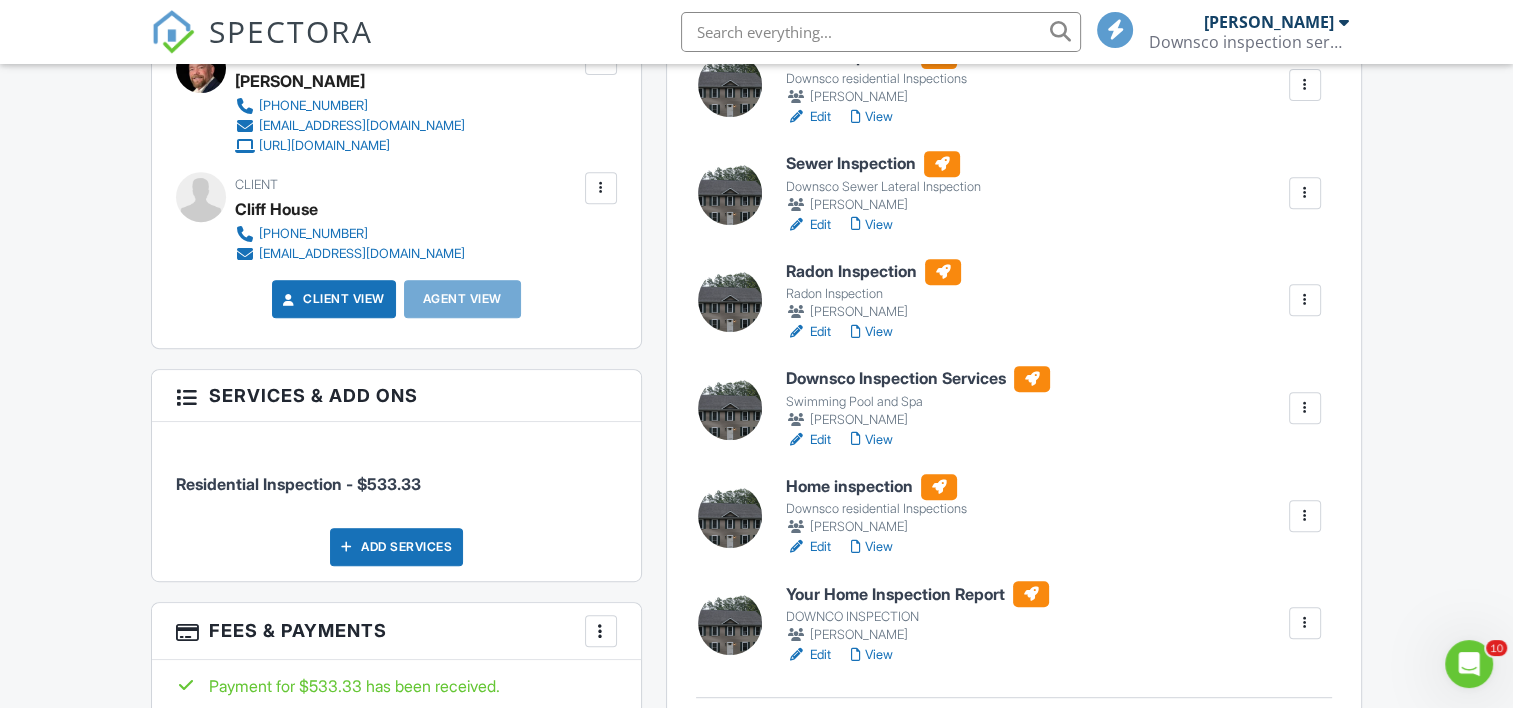 click at bounding box center [1305, 516] 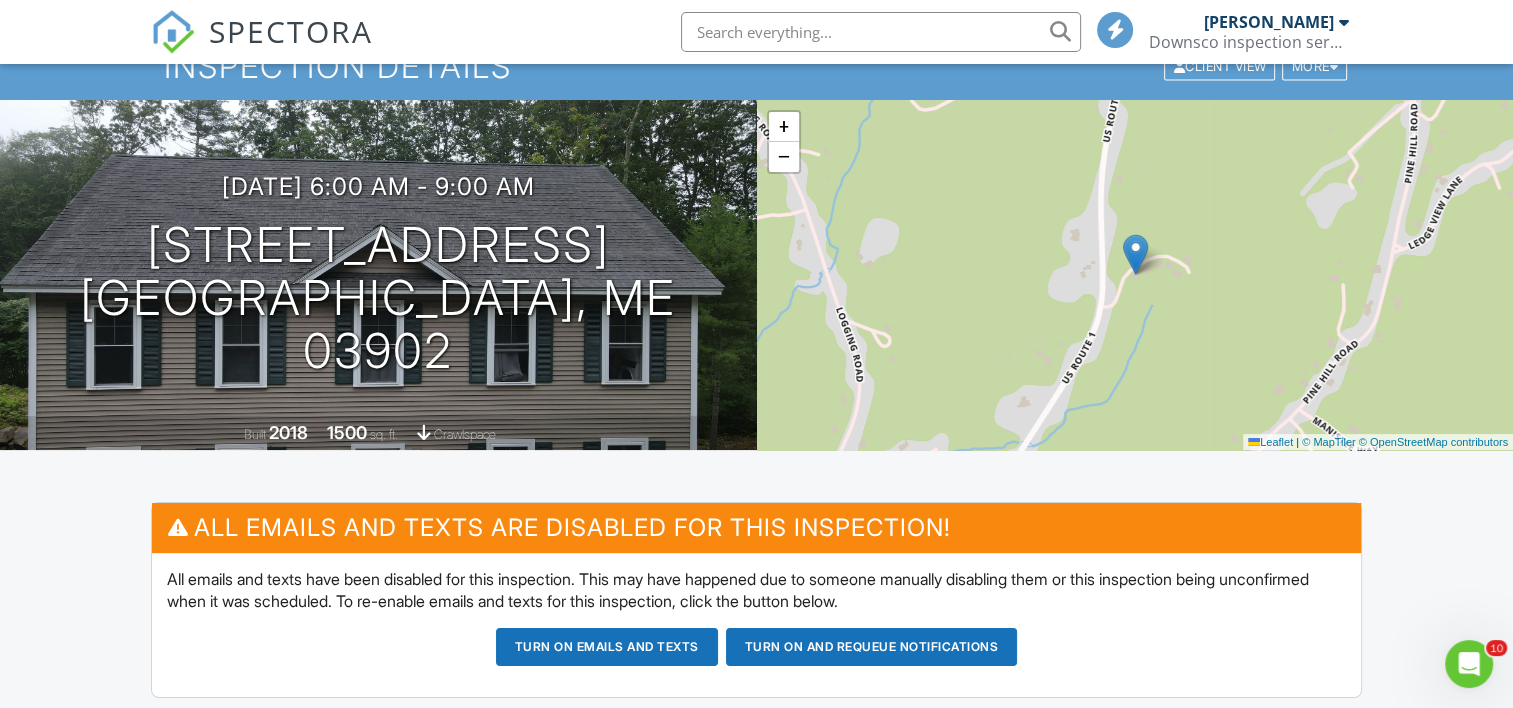 scroll, scrollTop: 0, scrollLeft: 0, axis: both 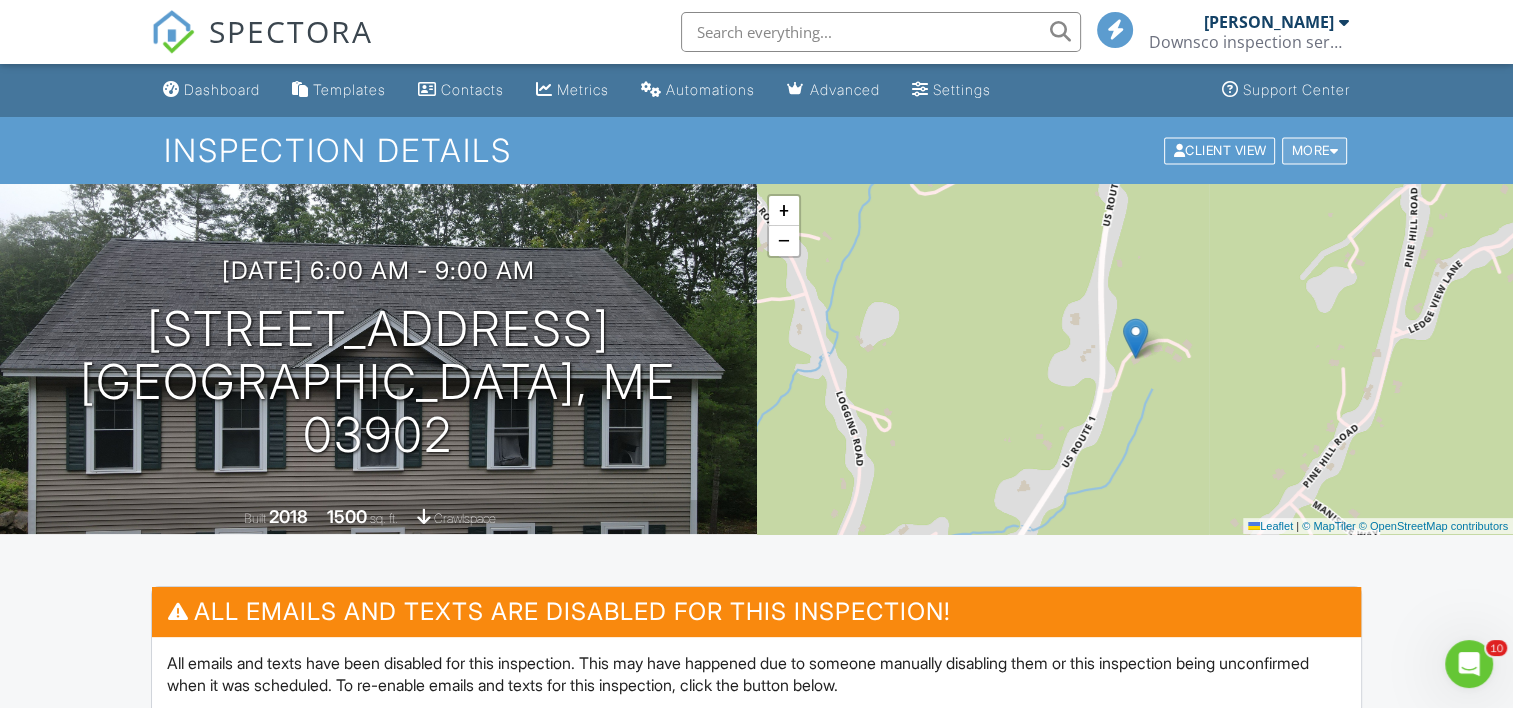 click at bounding box center (1333, 150) 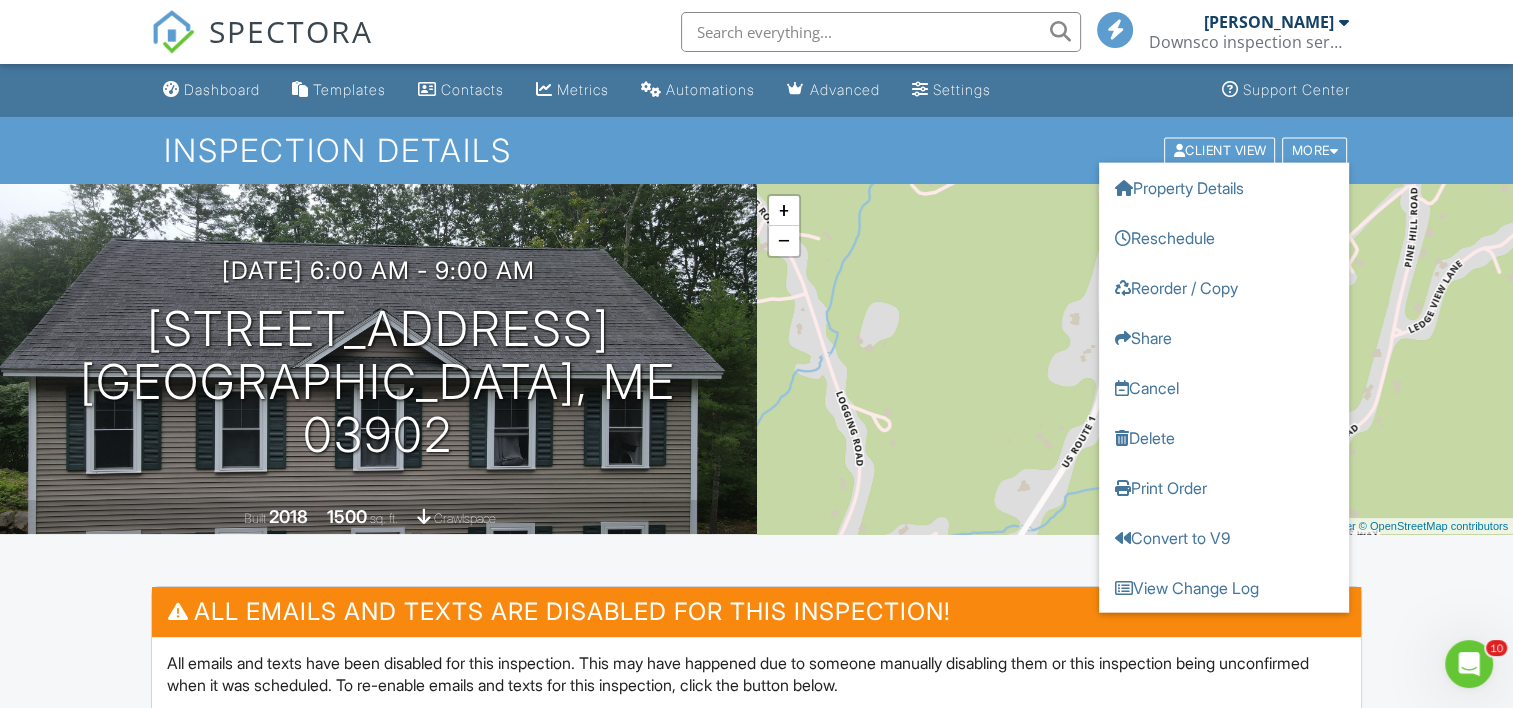 click on "+ −  Leaflet   |   © MapTiler   © OpenStreetMap contributors" at bounding box center [1135, 359] 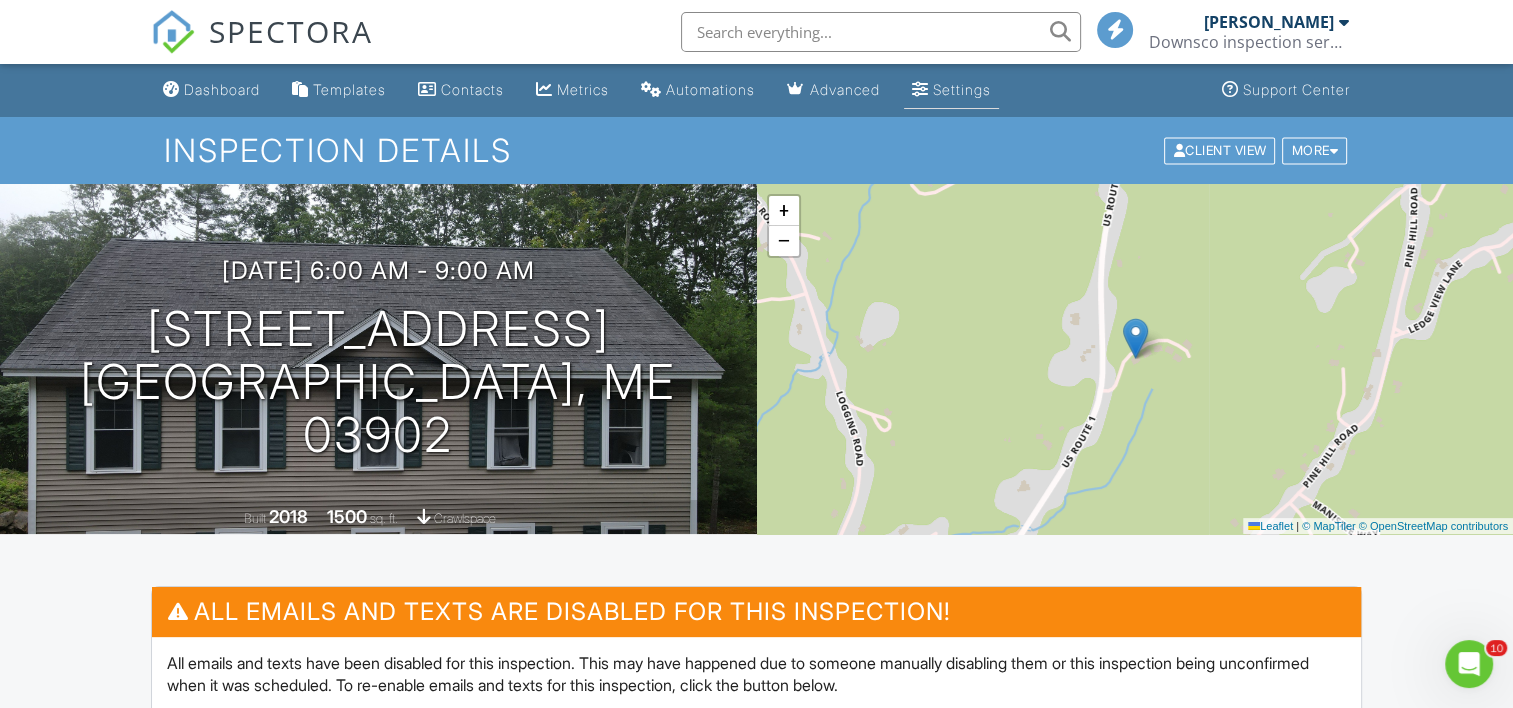 click on "Settings" at bounding box center [962, 89] 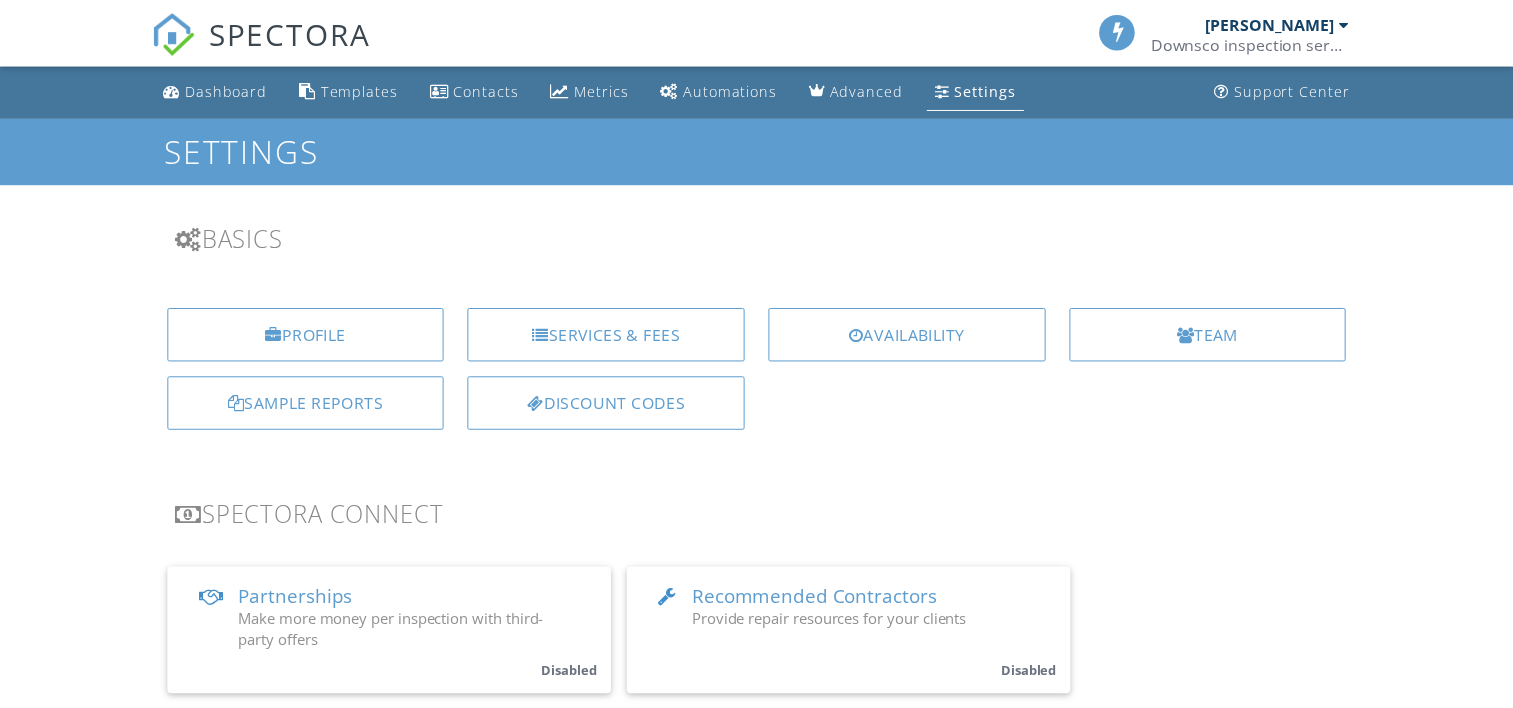 scroll, scrollTop: 0, scrollLeft: 0, axis: both 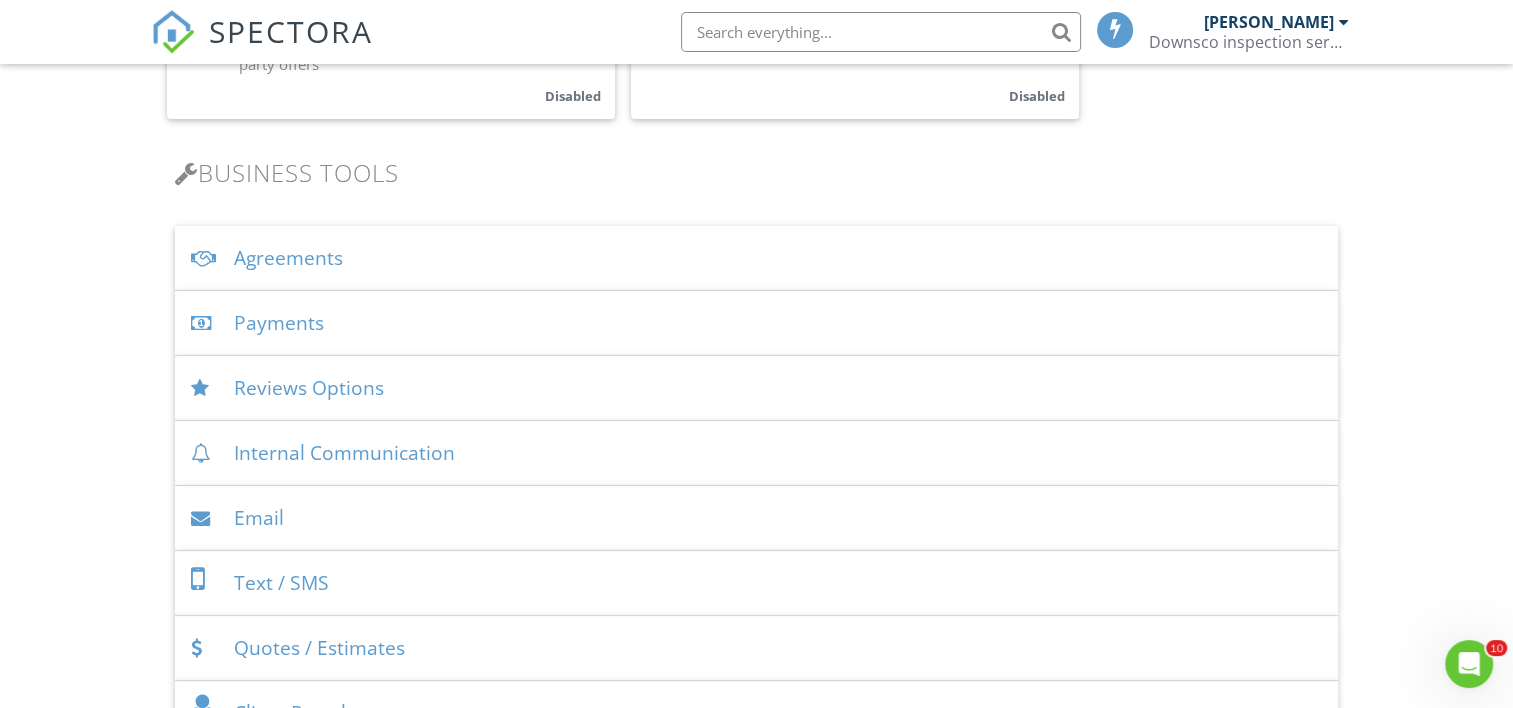 click on "Basics
Profile
Services & Fees
Availability
Team
Sample Reports
Discount Codes
Spectora Connect
Partnerships
Make more money per inspection with third-party offers
Disabled
Recommended Contractors
Provide repair resources for your clients
Disabled
Business Tools
Agreements
Signature Type
▼ E-signature (checkbox) E-signature (checkbox) Written Signature E-signature (checkbox)
Written Signature
Both checkbox signatures and written signatures are legally binding for agreements. They both capture the date and time as well as the IP address that the signature originated from. Certain regions have regulations around which signature is preferred. Look into your local laws when selecting.
Client agreement instructions
This text will appear on the client portal under "Sign Agreement(s)"
Inline Style XLarge Large" at bounding box center (756, 1224) 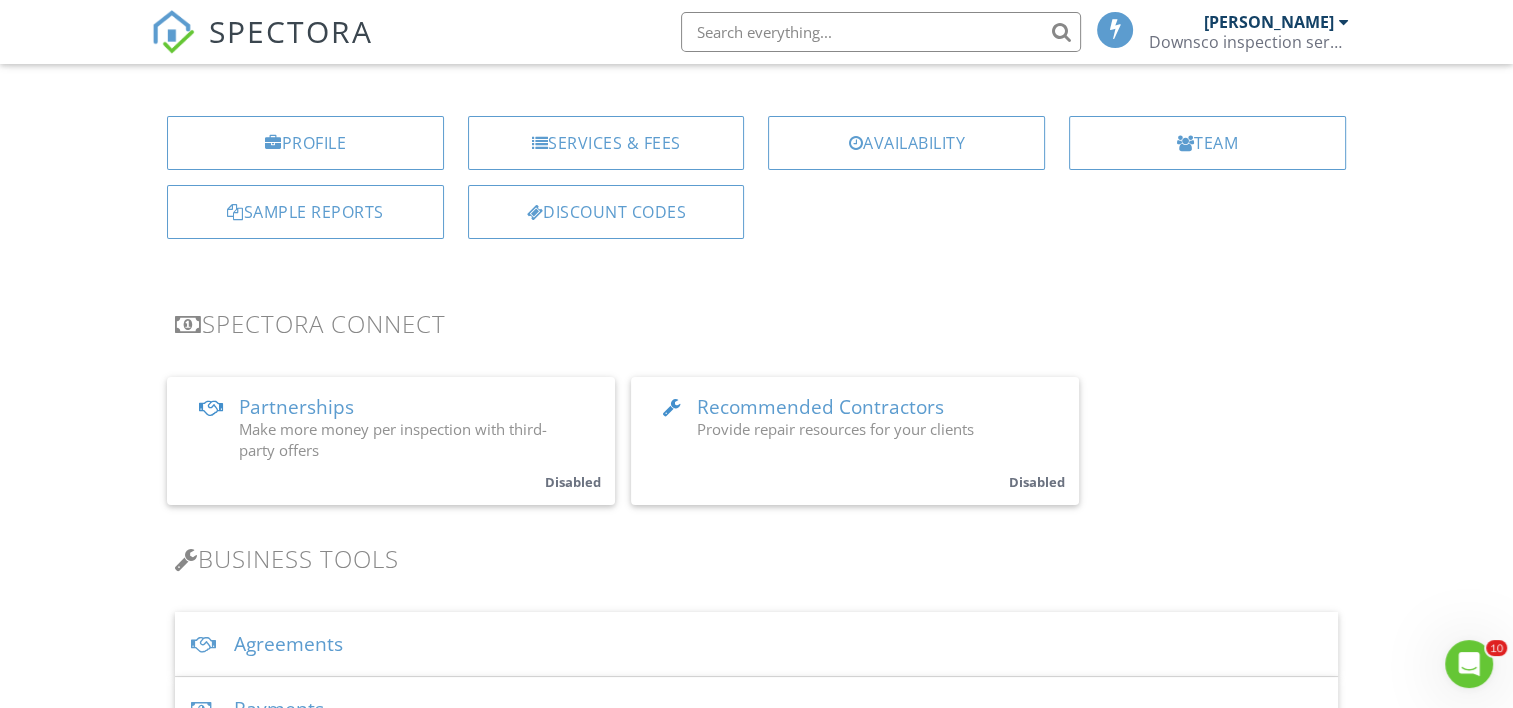 scroll, scrollTop: 0, scrollLeft: 0, axis: both 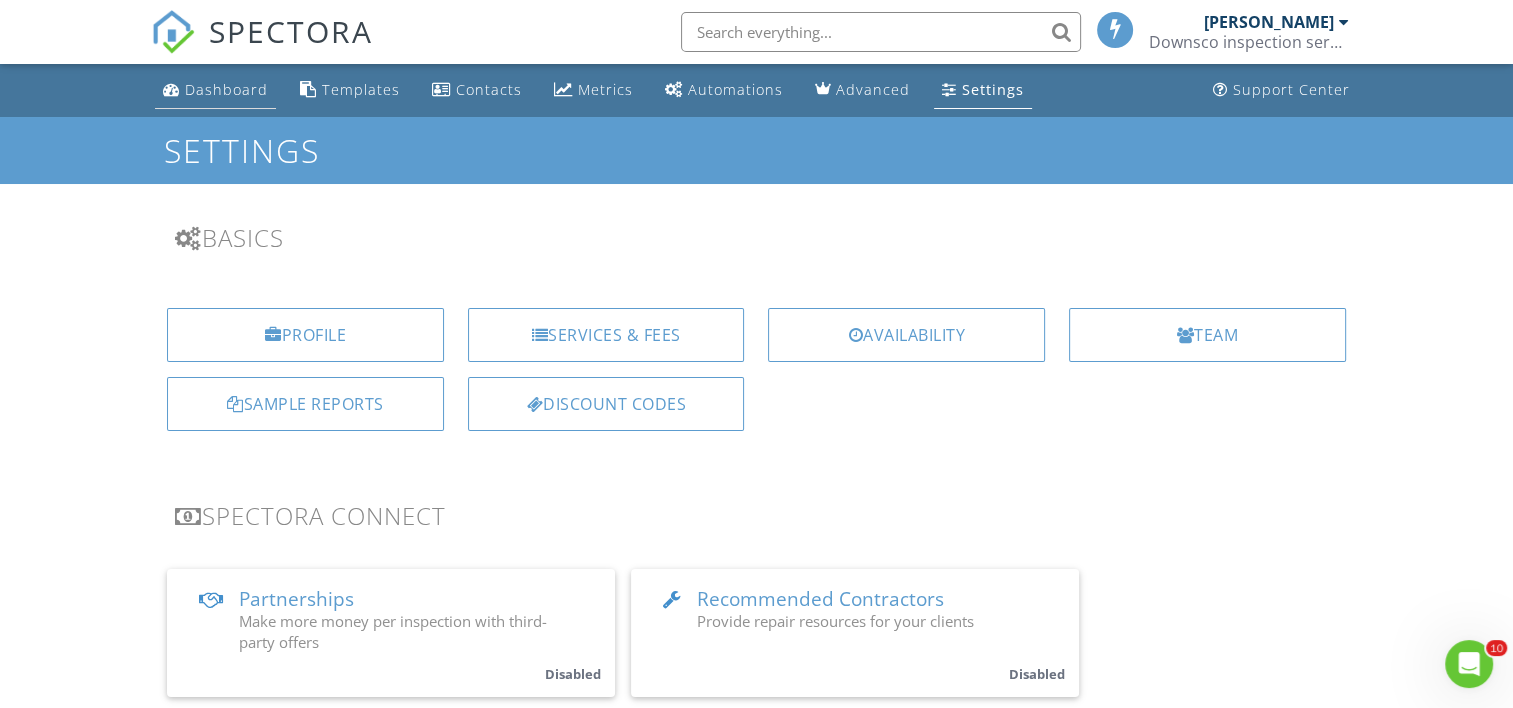 click on "Dashboard" at bounding box center [226, 89] 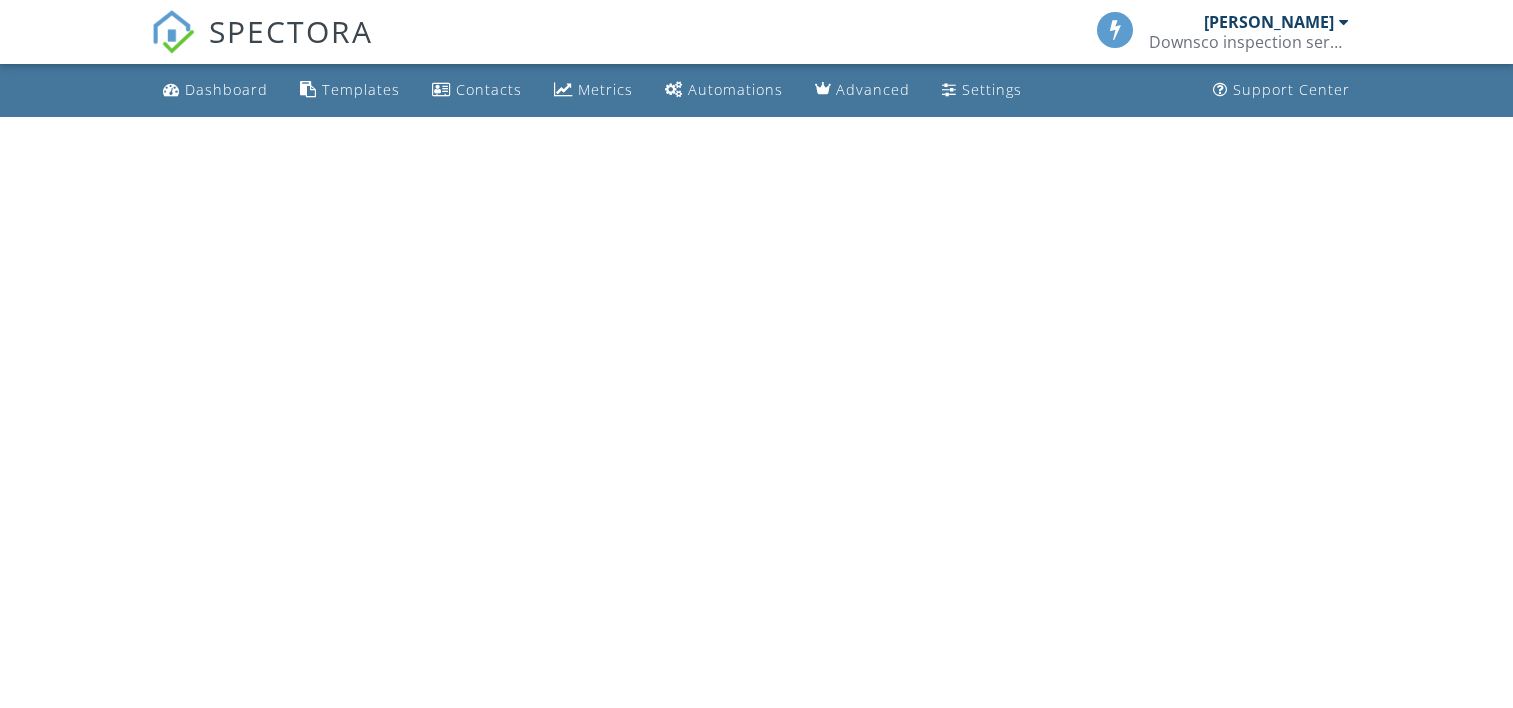scroll, scrollTop: 0, scrollLeft: 0, axis: both 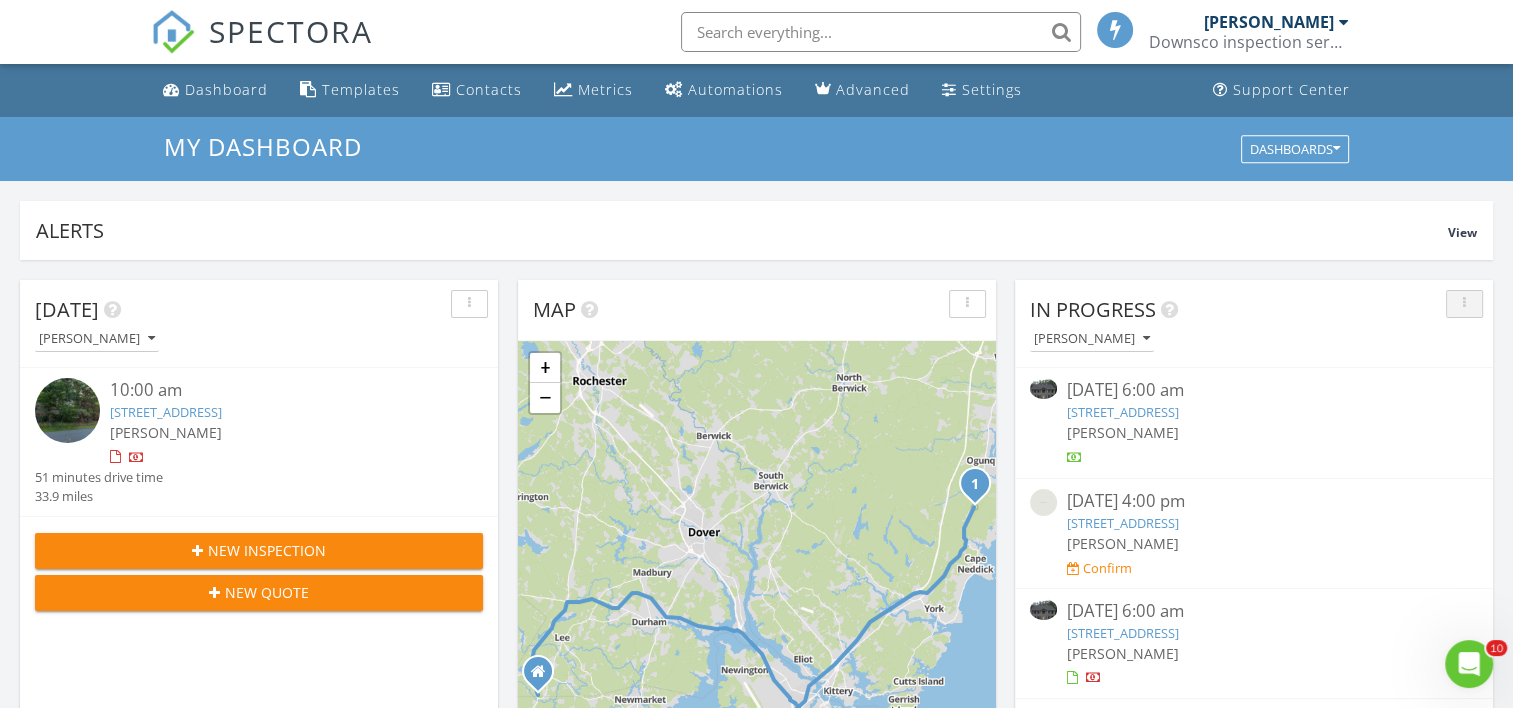 click at bounding box center (1464, 304) 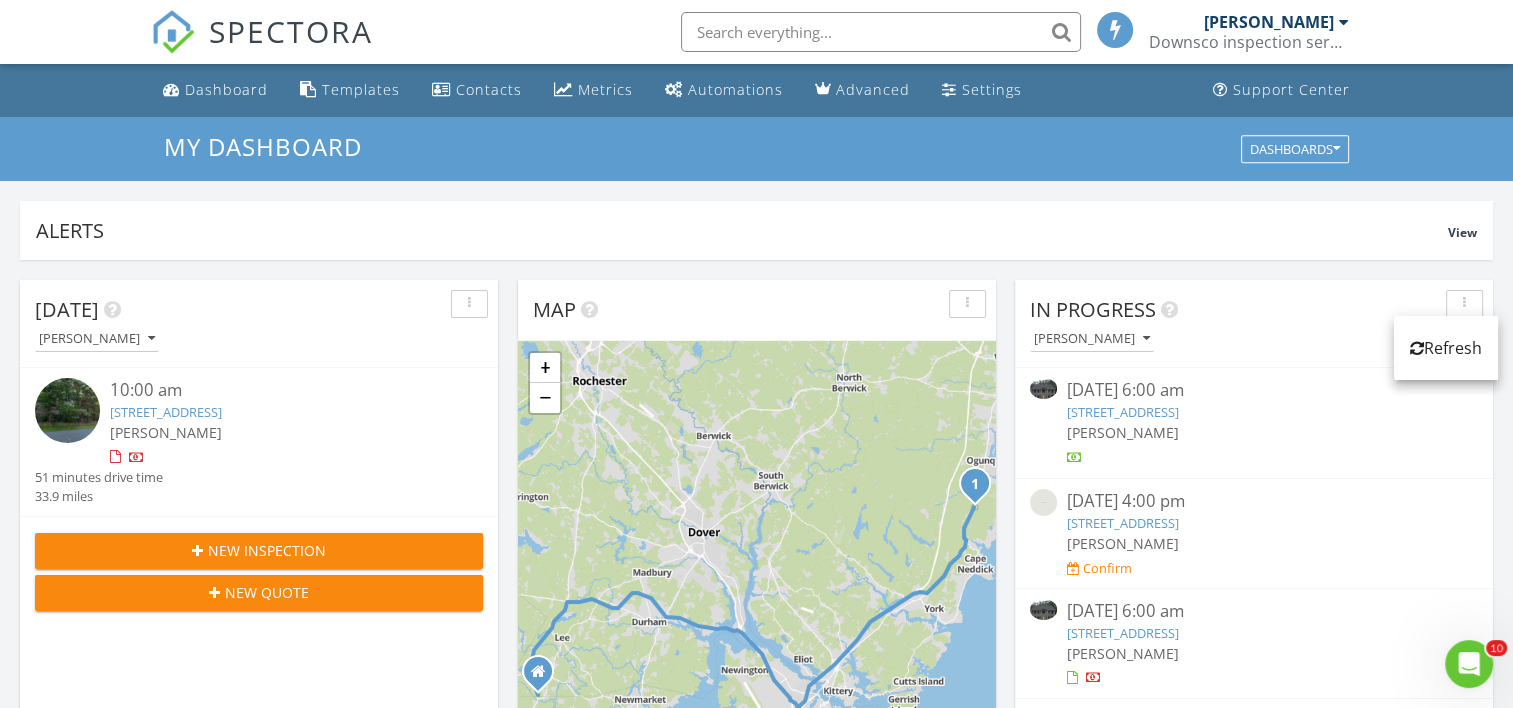 click on "07/11/25 6:00 am" at bounding box center [1253, 390] 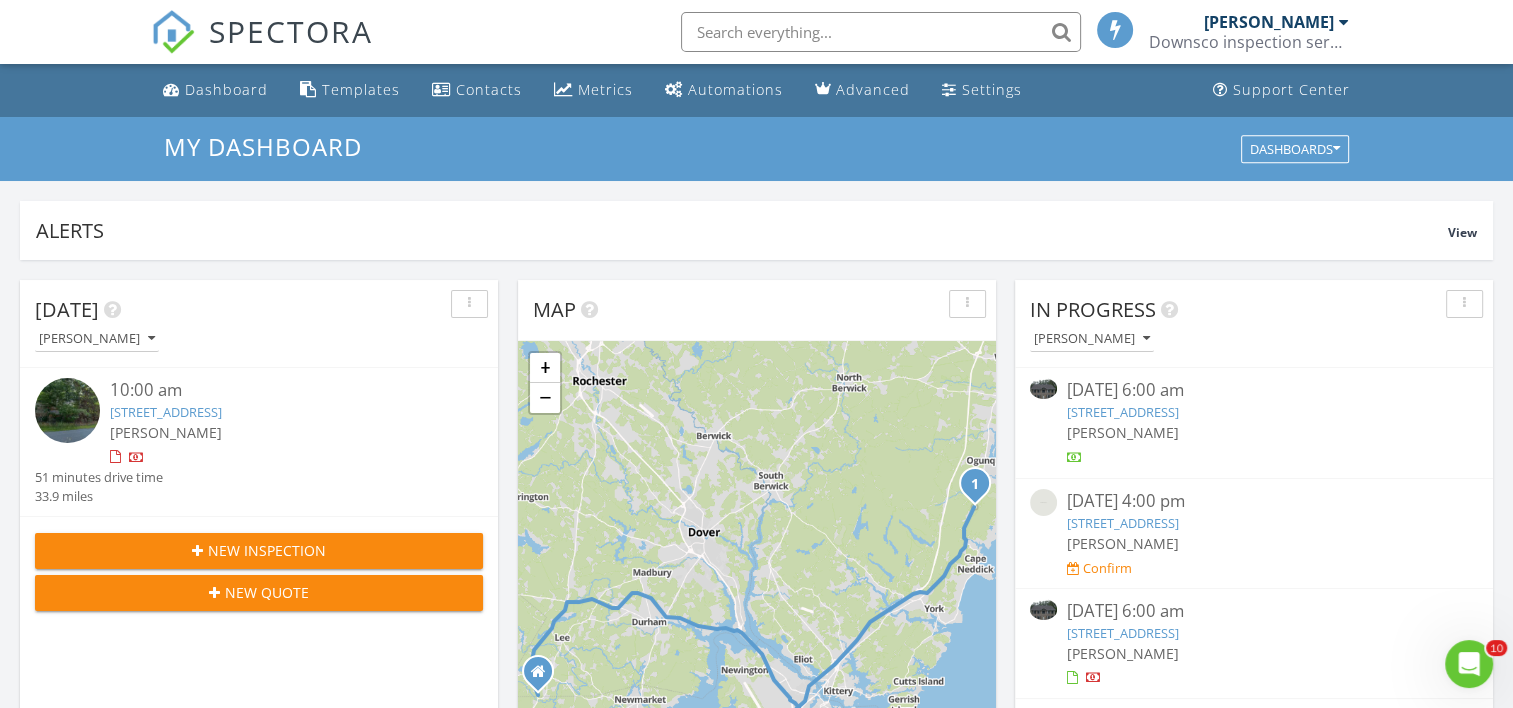 click at bounding box center [1043, 388] 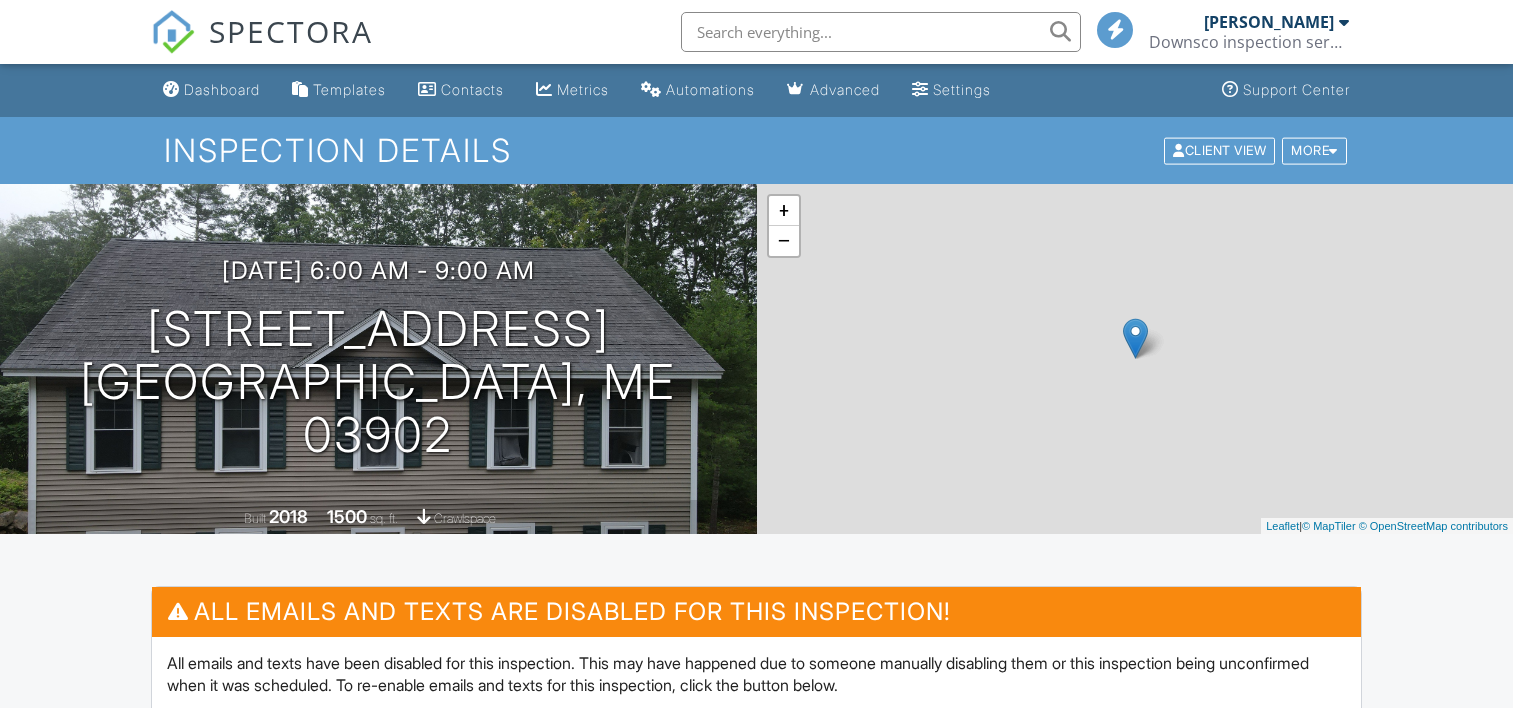 scroll, scrollTop: 0, scrollLeft: 0, axis: both 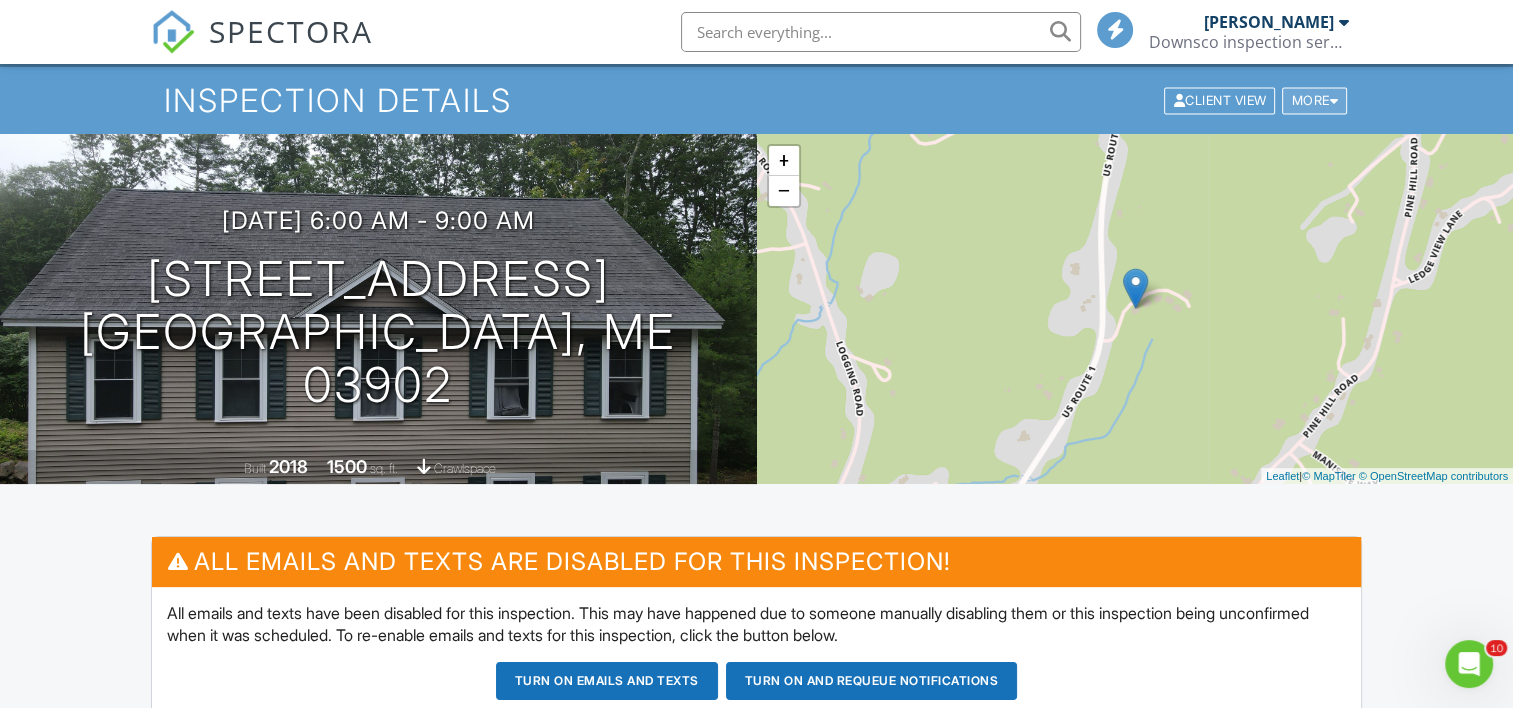 click on "More" at bounding box center [1314, 100] 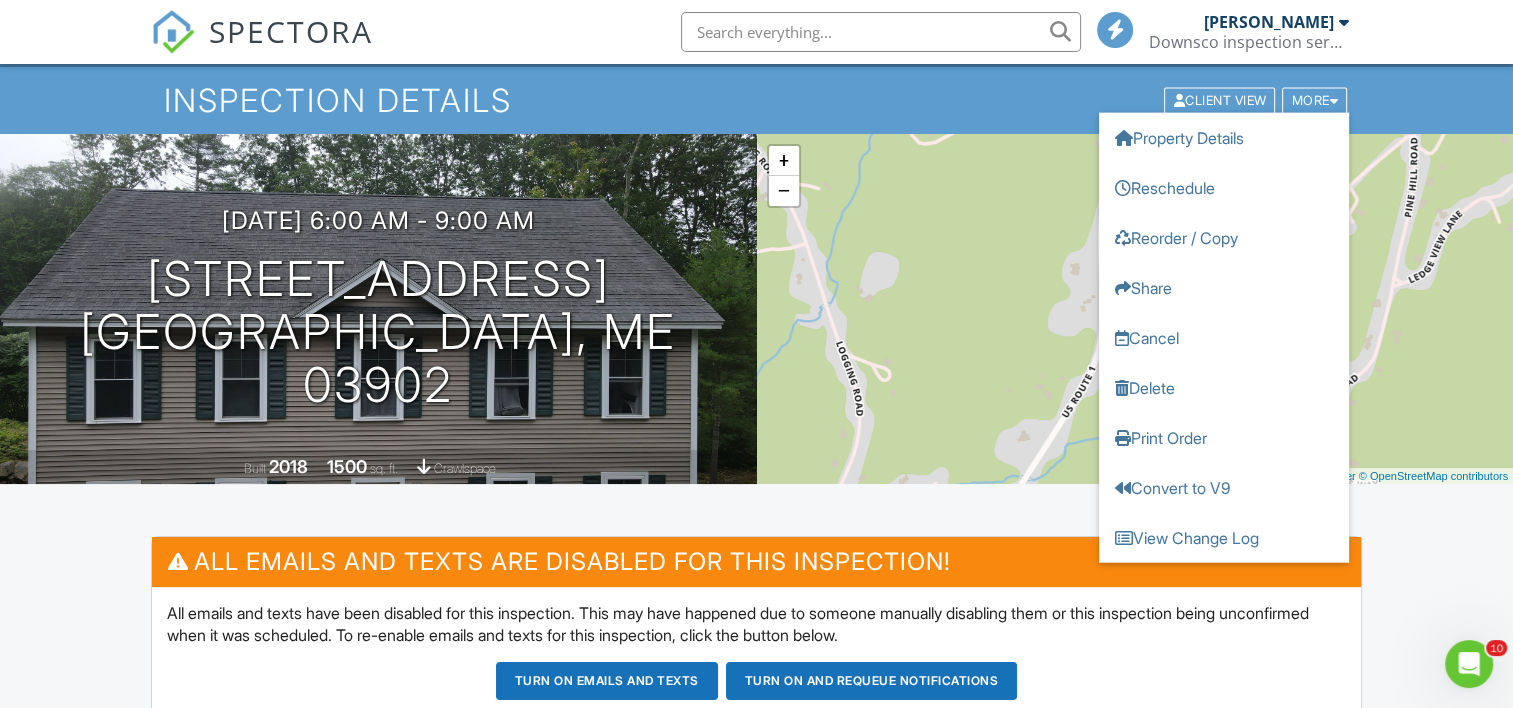 click on "+ − Leaflet  |  © MapTiler   © OpenStreetMap contributors" at bounding box center (1135, 309) 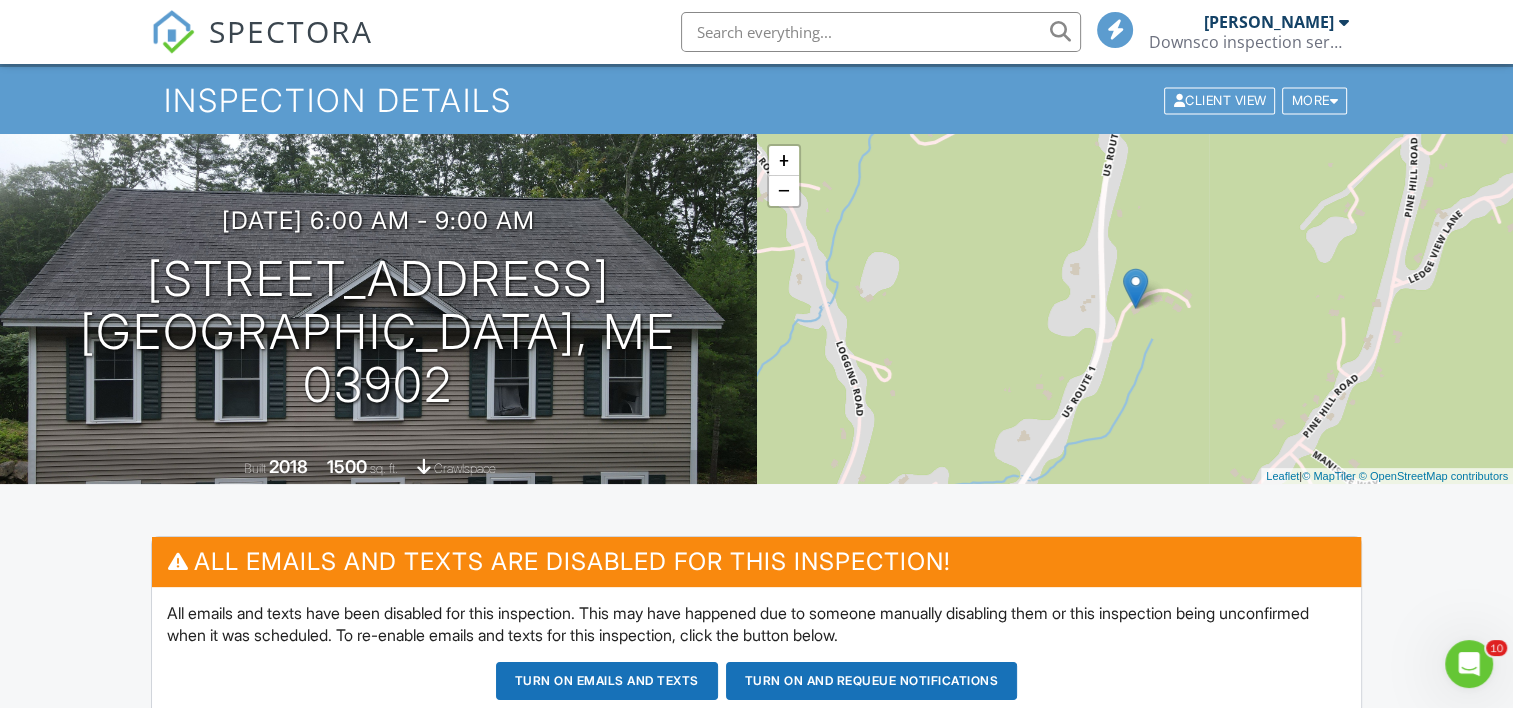 scroll, scrollTop: 669, scrollLeft: 0, axis: vertical 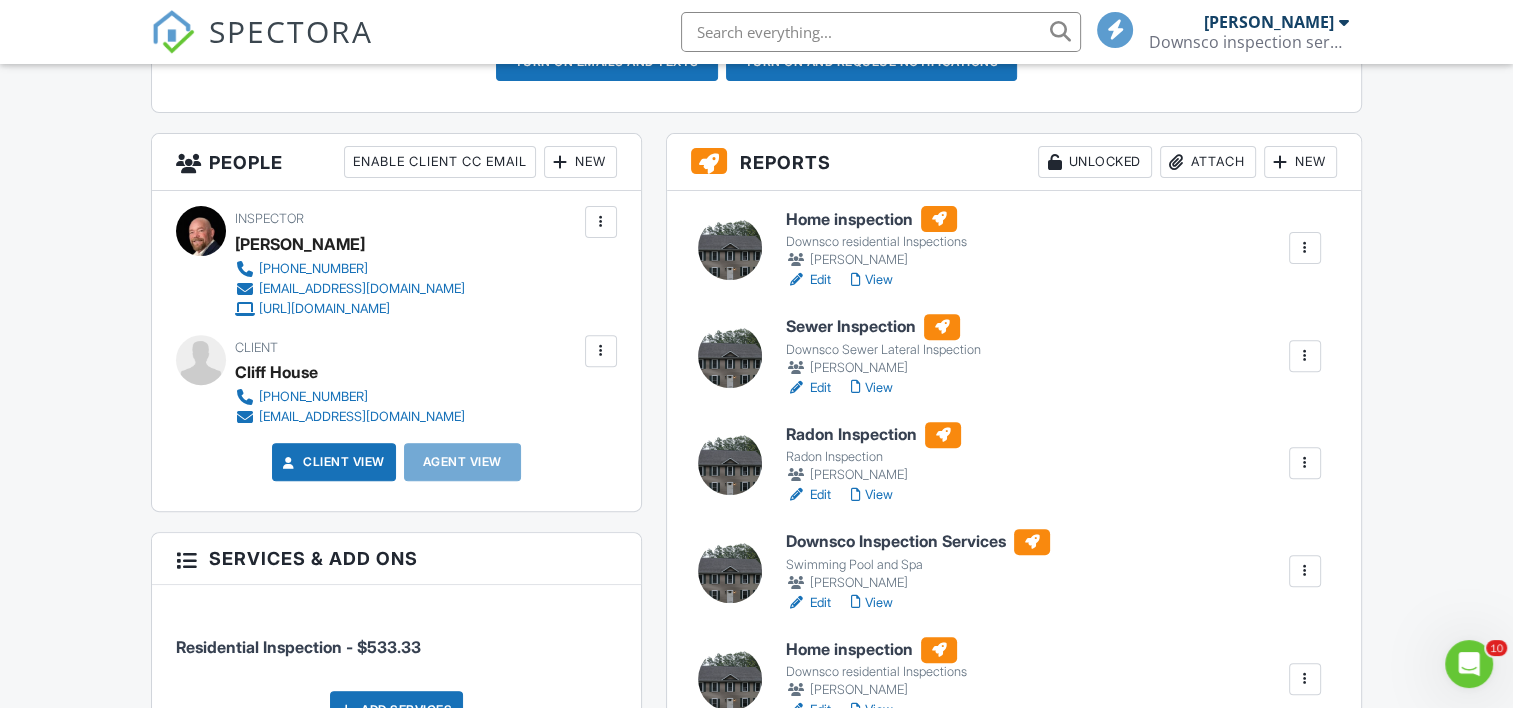 click at bounding box center (730, 248) 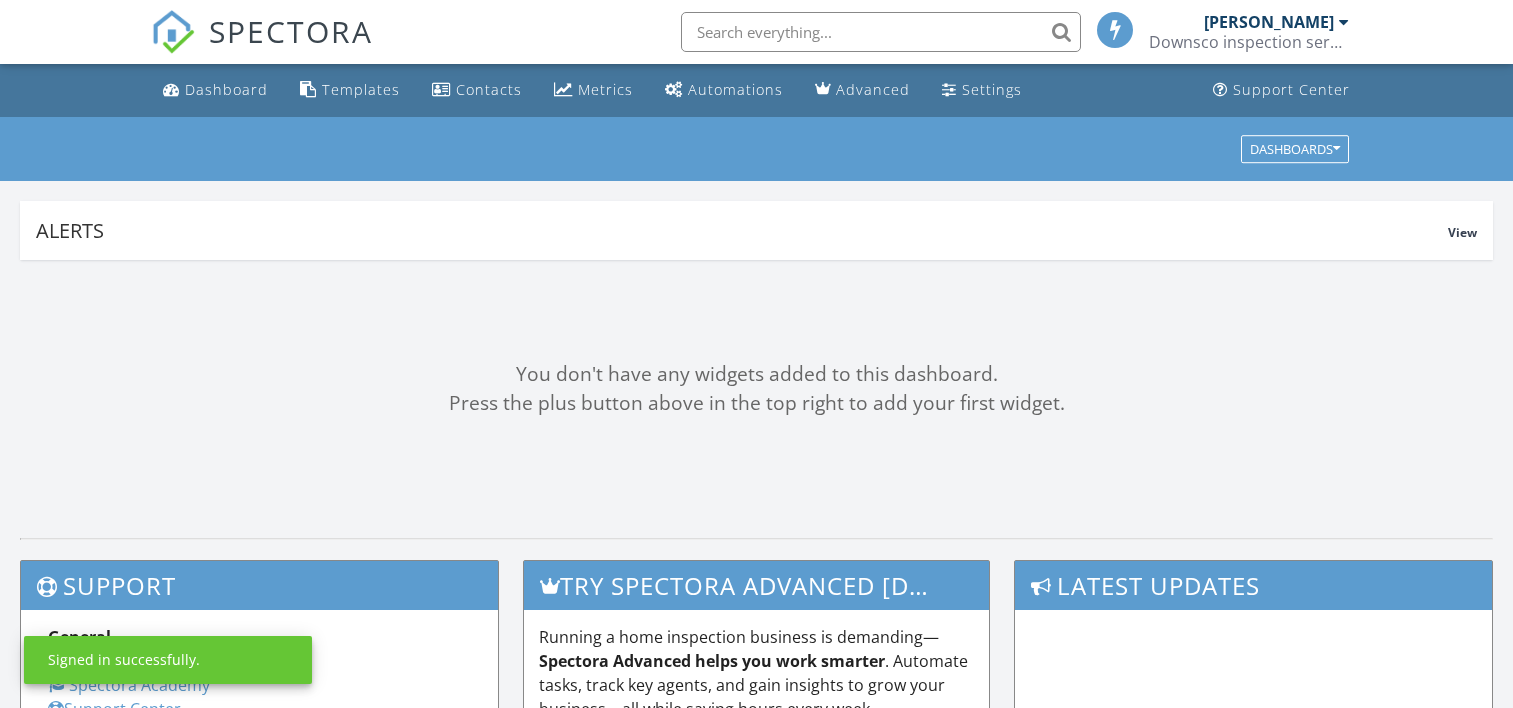 scroll, scrollTop: 0, scrollLeft: 0, axis: both 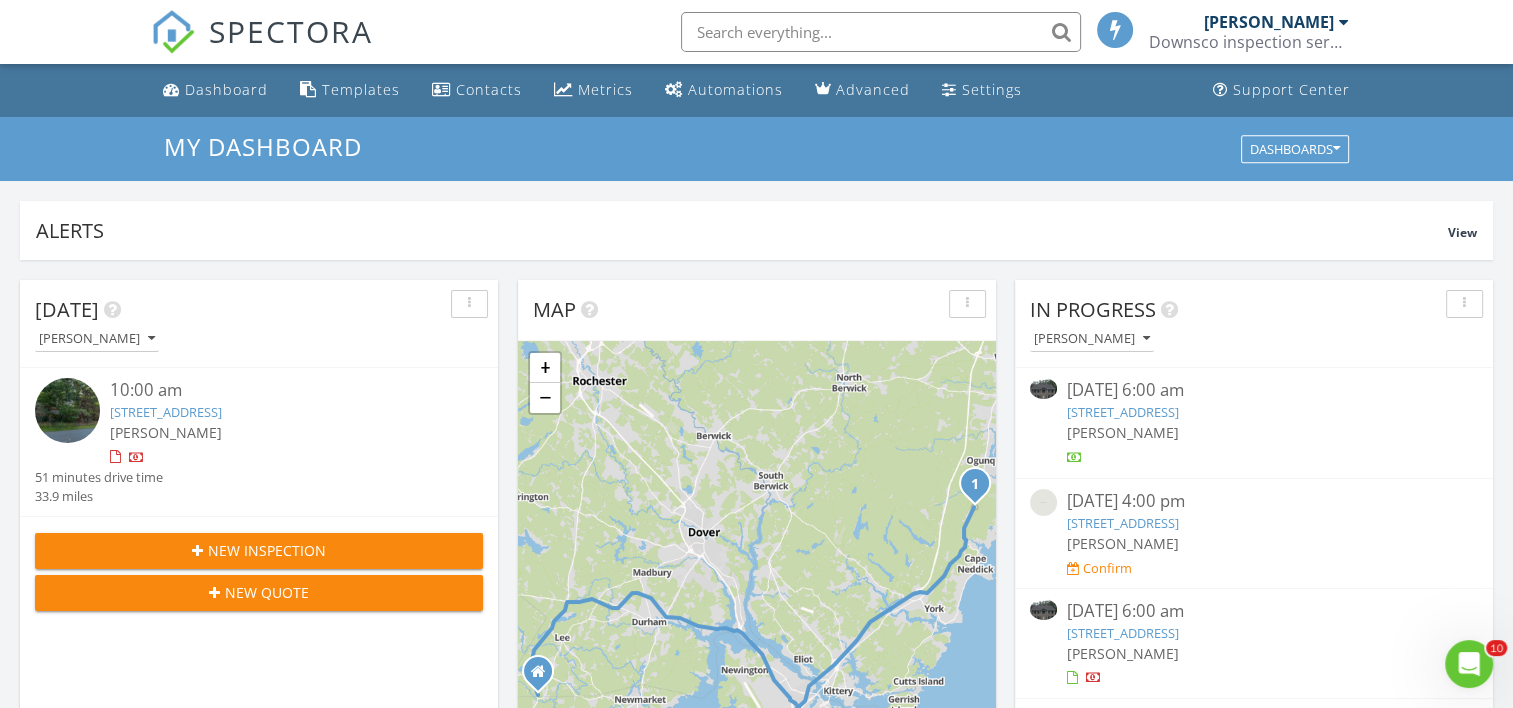 click at bounding box center (1344, 22) 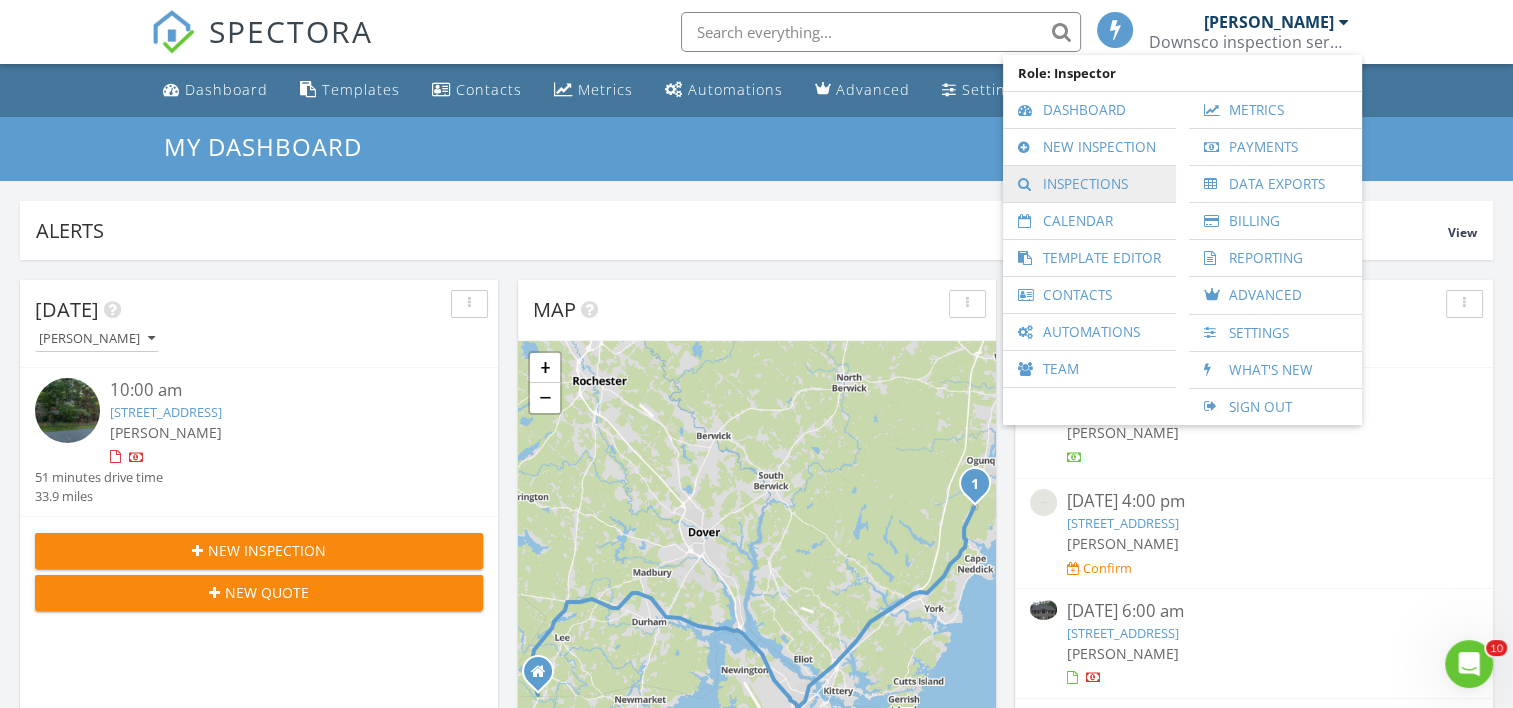 click on "Inspections" at bounding box center (1089, 184) 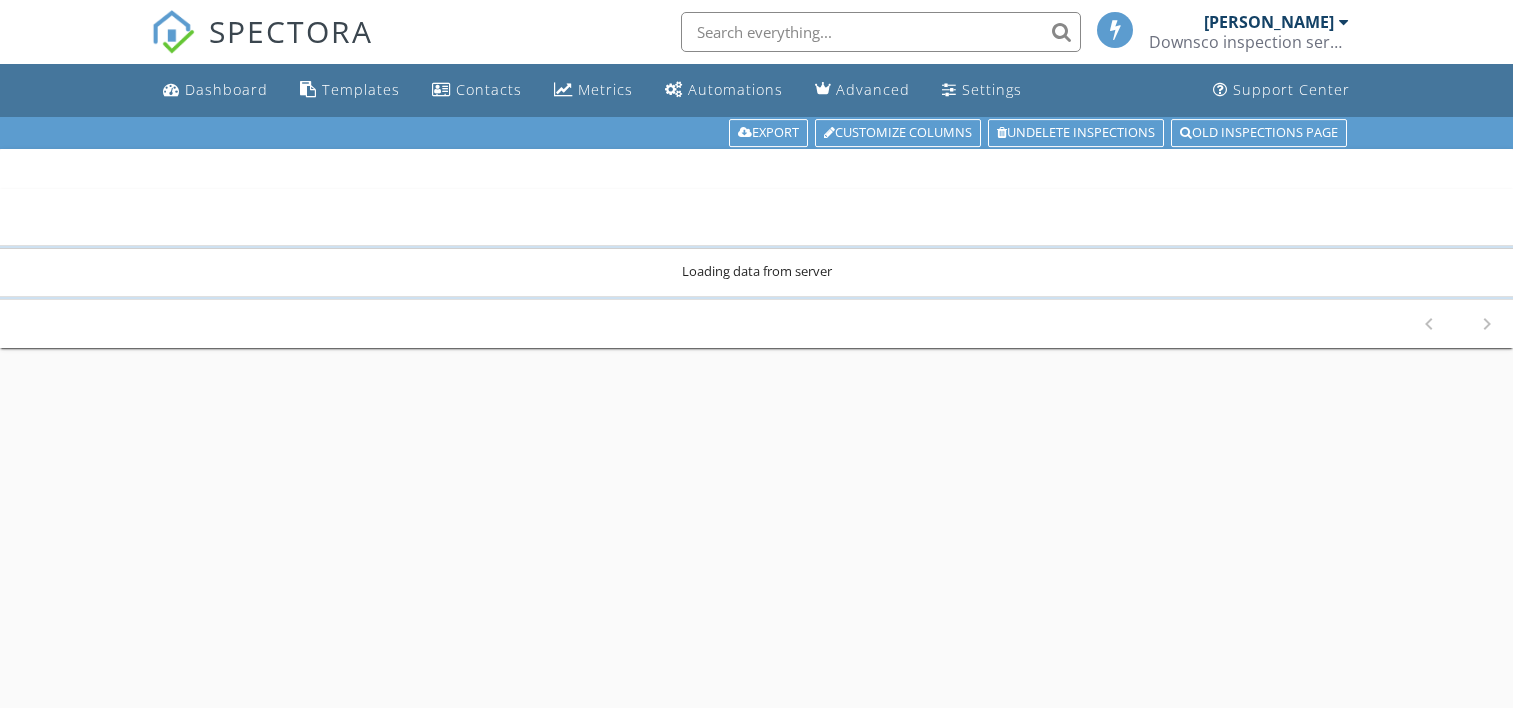 scroll, scrollTop: 0, scrollLeft: 0, axis: both 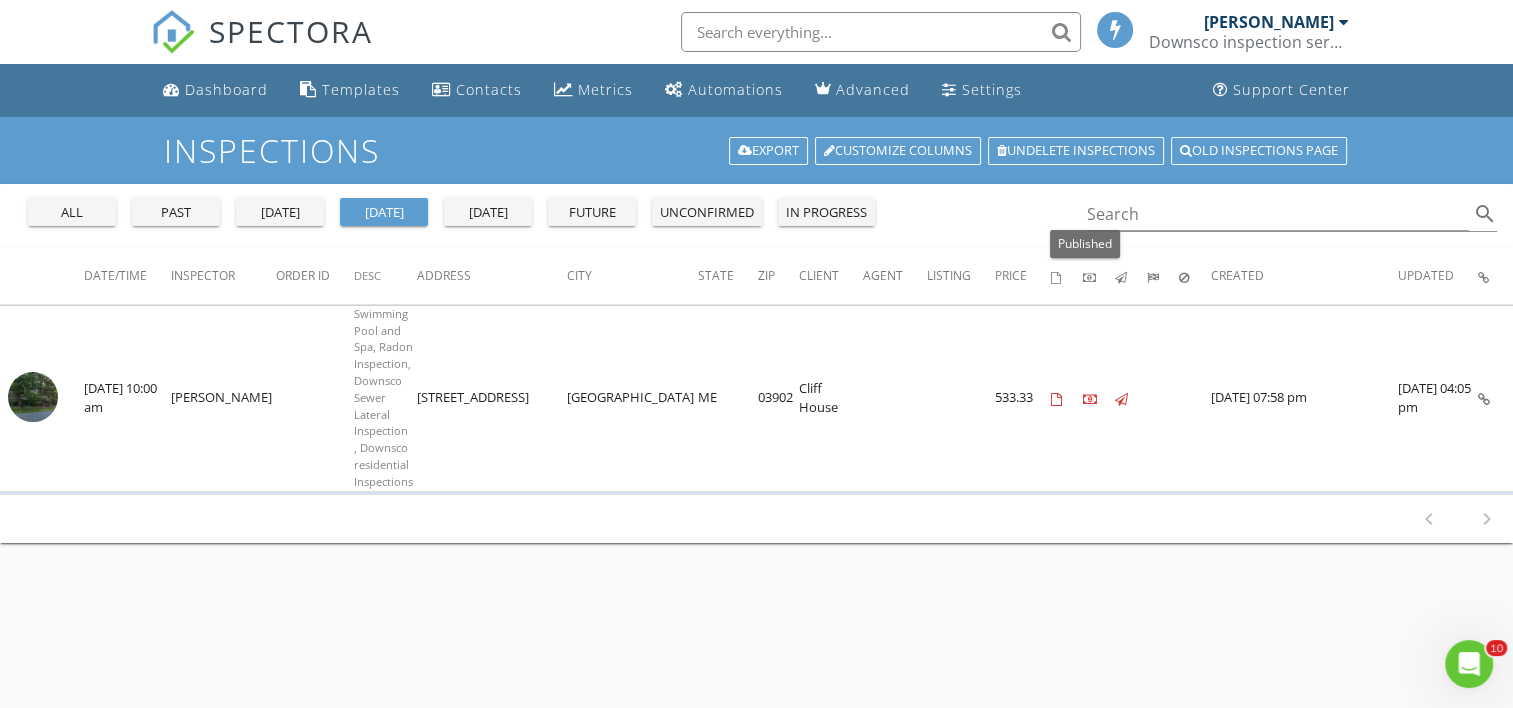 click at bounding box center [1121, 278] 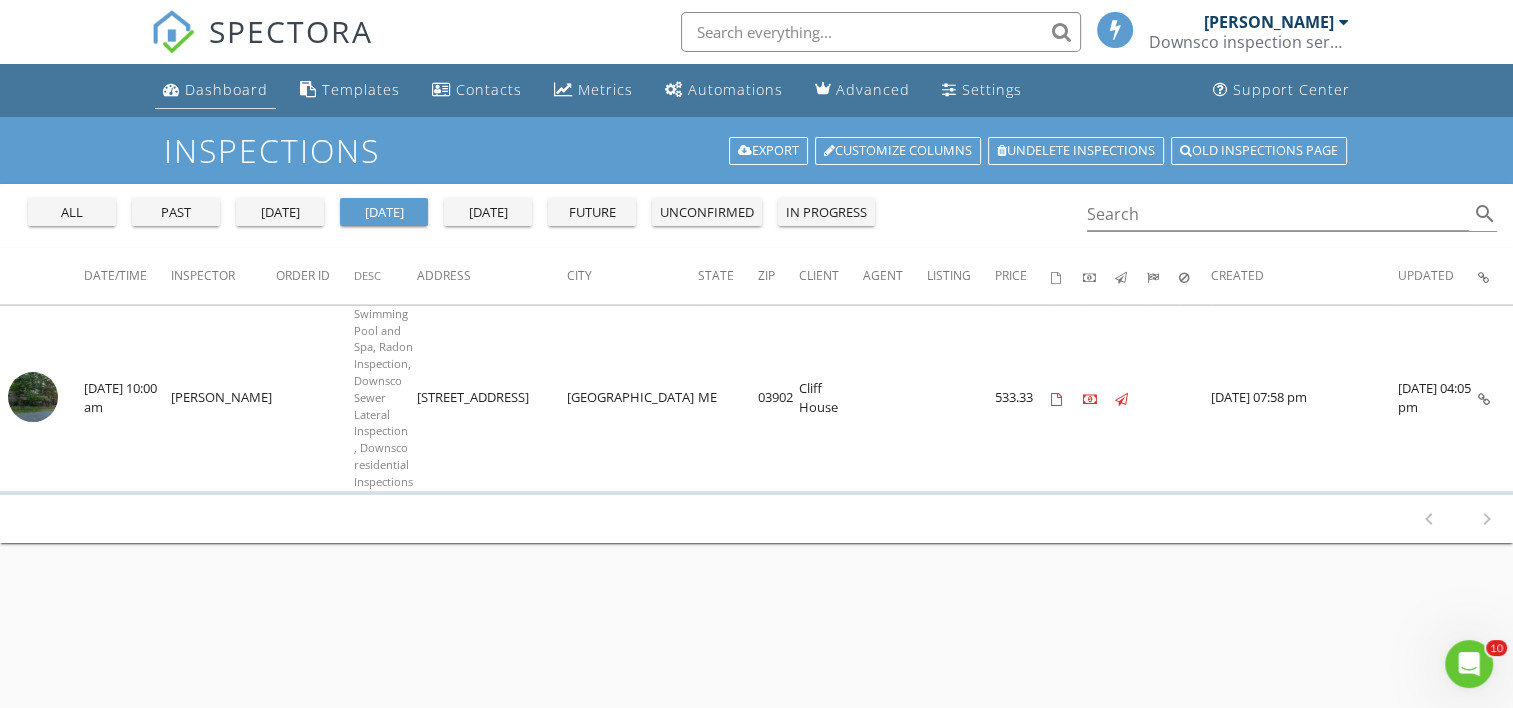 click on "Dashboard" at bounding box center (226, 89) 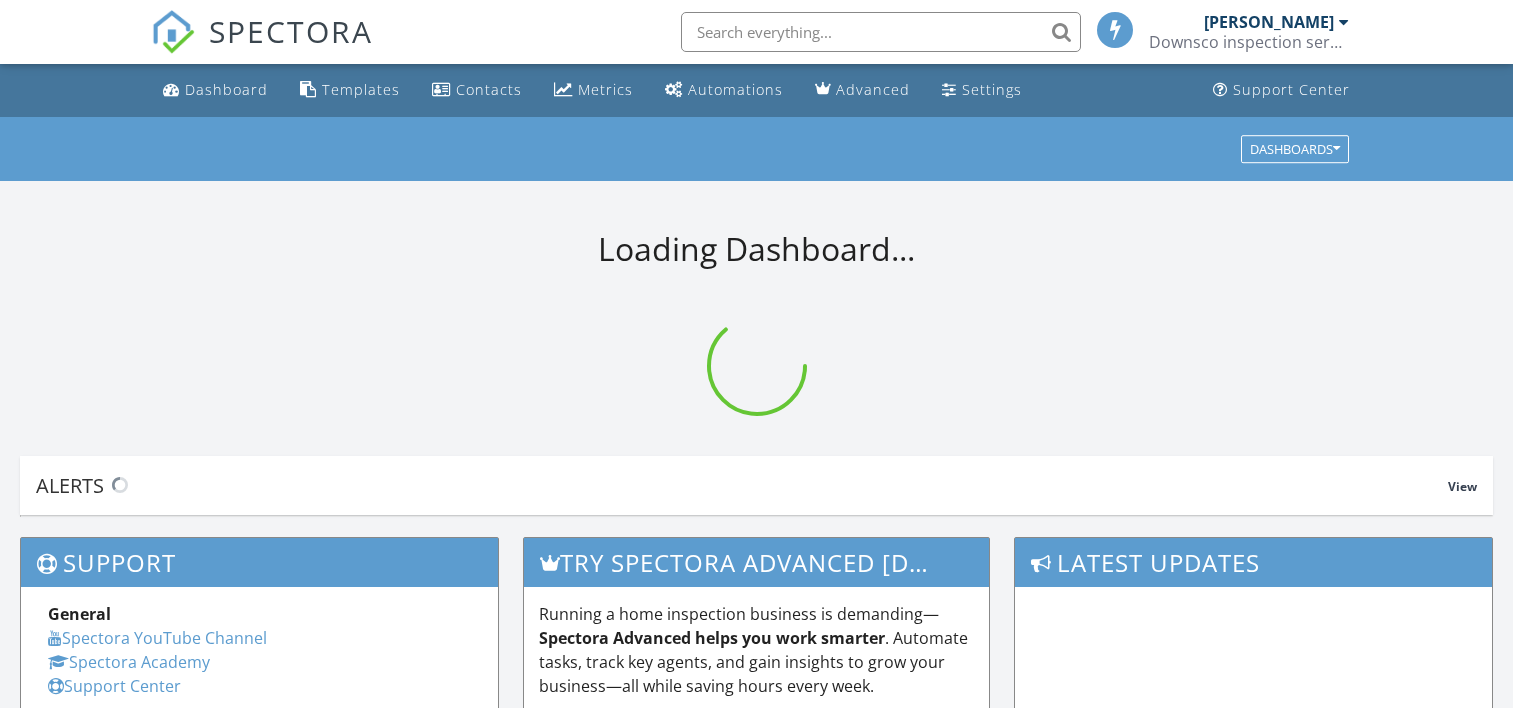 scroll, scrollTop: 0, scrollLeft: 0, axis: both 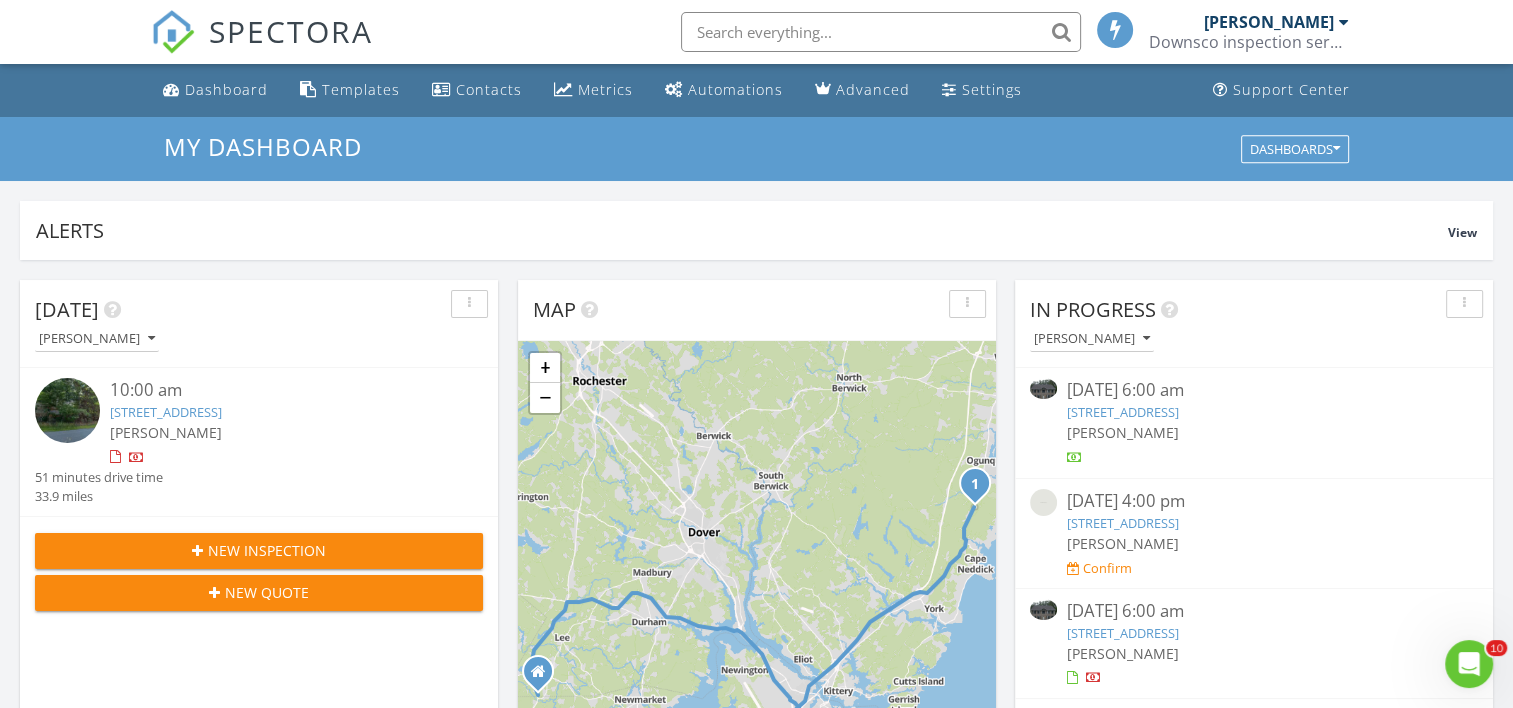 click at bounding box center (1043, 388) 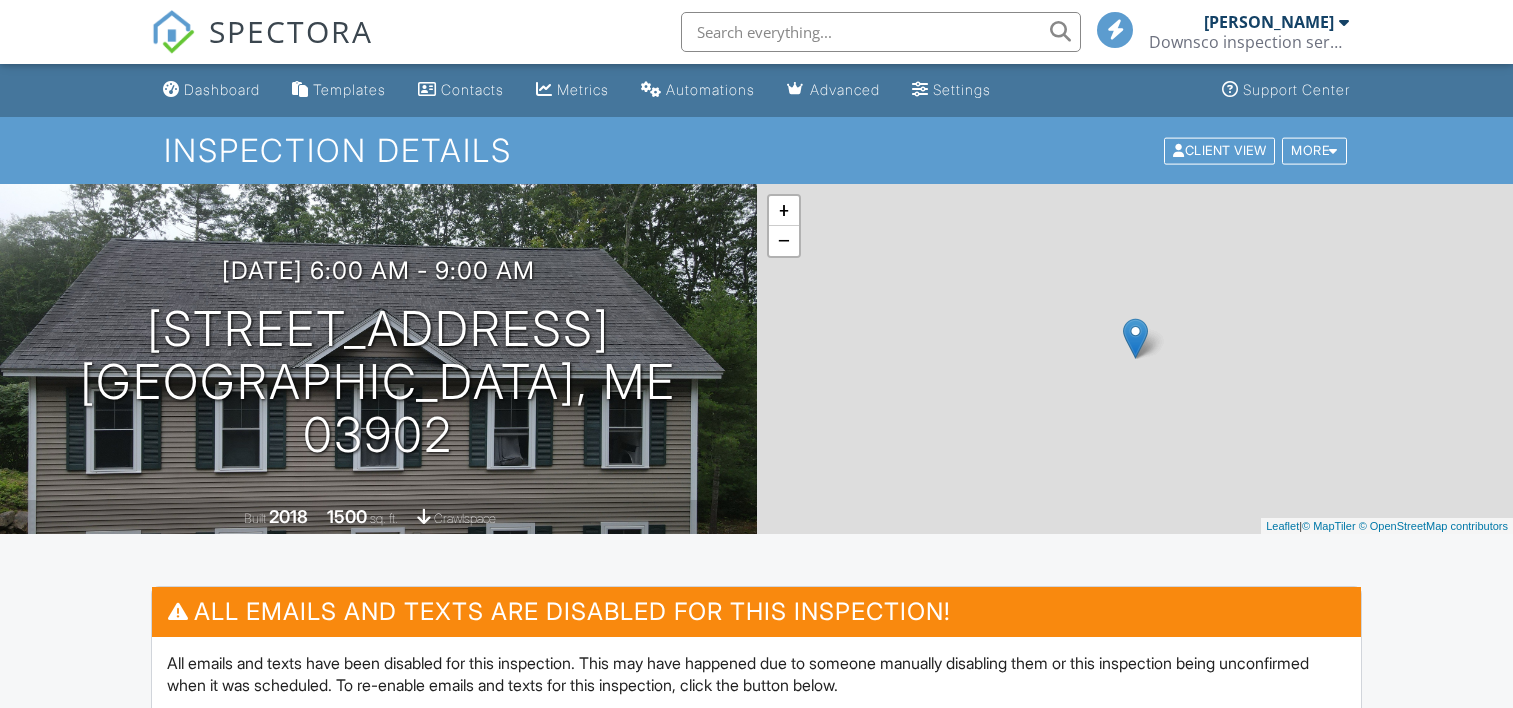 scroll, scrollTop: 0, scrollLeft: 0, axis: both 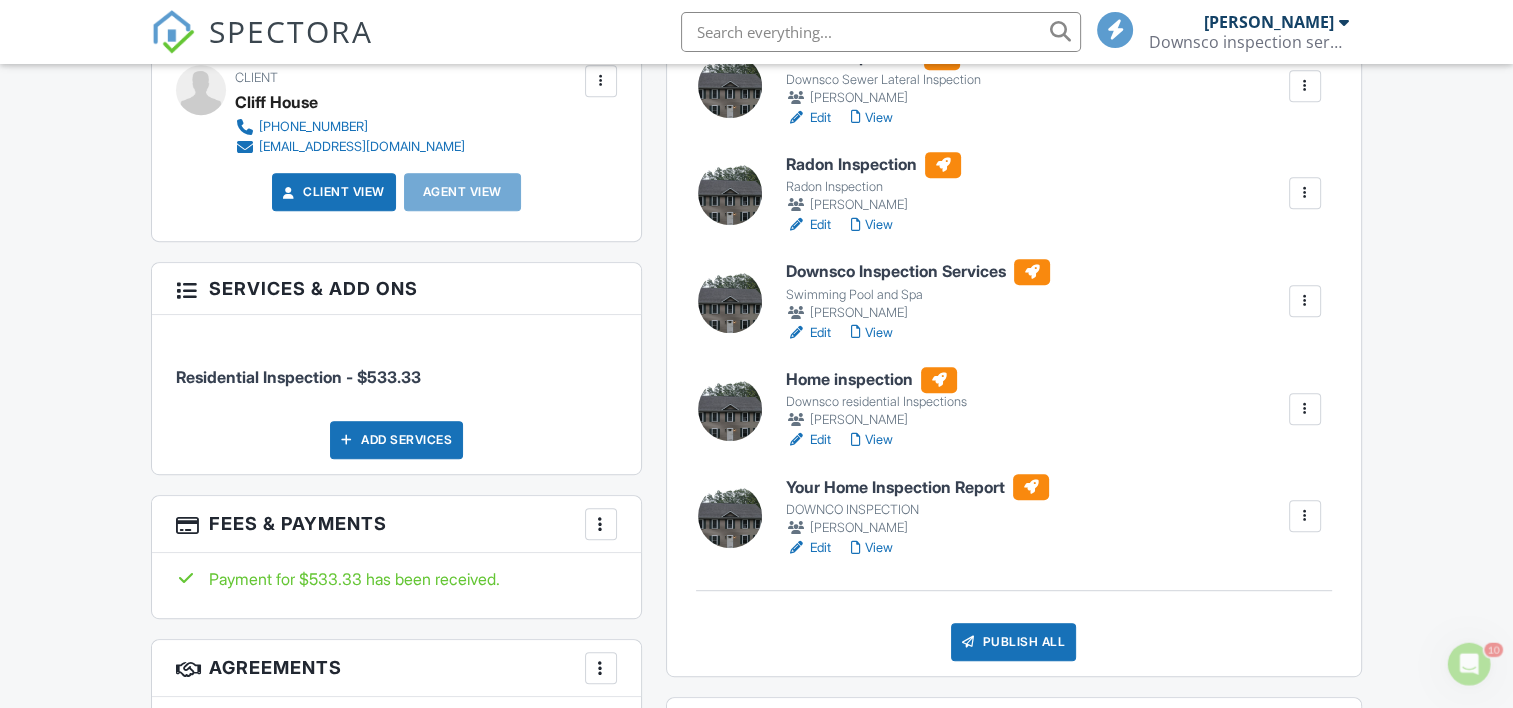click at bounding box center [1305, 516] 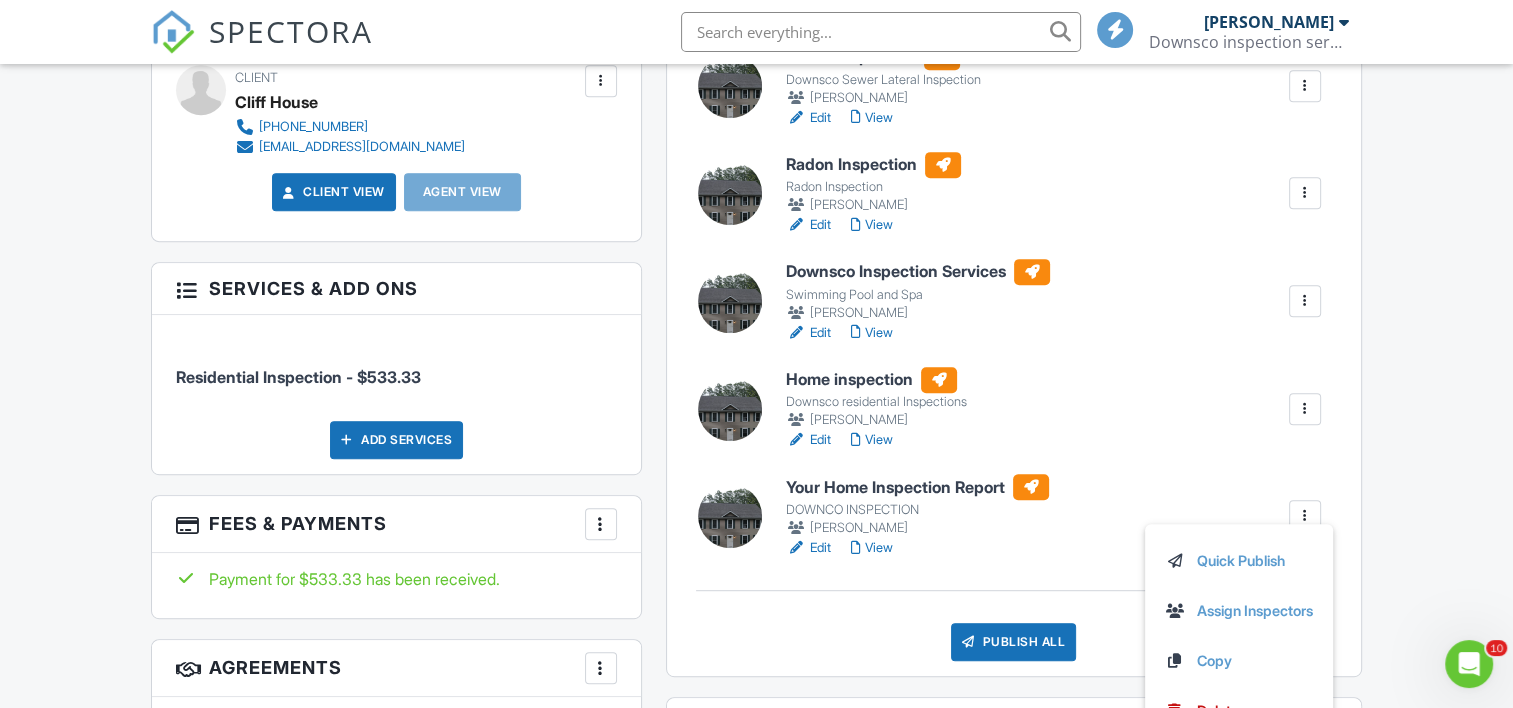 click on "Your Home Inspection Report" at bounding box center [917, 487] 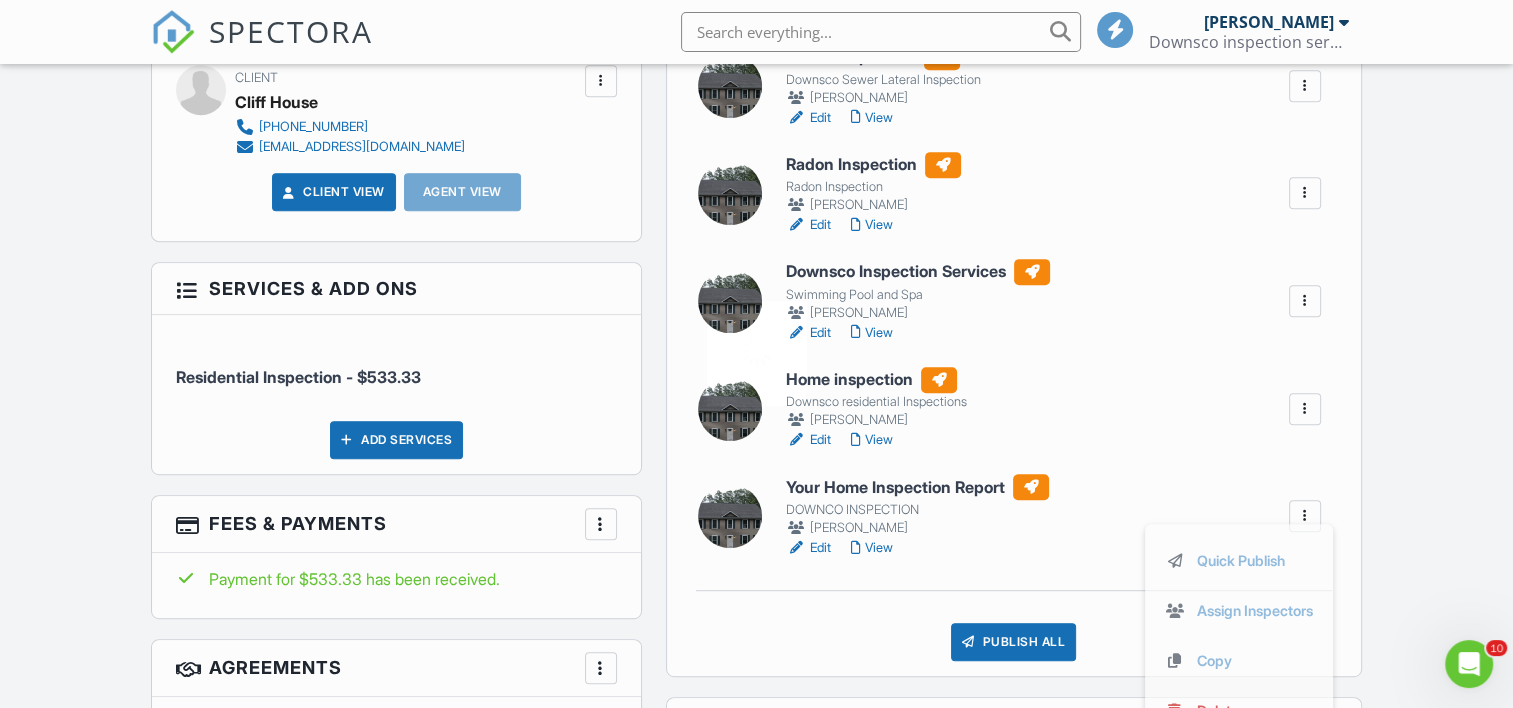 click on "SPECTORA
james   downs
Downsco inspection services
Role:
Inspector
Dashboard
New Inspection
Inspections
Calendar
Template Editor
Contacts
Automations
Team
Metrics
Payments
Data Exports
Billing
Reporting
Advanced
Settings
What's New
Sign Out
Dashboard
Templates
Contacts
Metrics
Automations
Advanced
Settings
Support Center
Inspection Details
Client View
More
Property Details
Reschedule
Reorder / Copy
Share
Cancel
Delete
Print Order
Convert to V9
View Change Log
07/11/2025  6:00 am
- 9:00 am
1 Oak Rdg Ter
York, ME 03902" at bounding box center [756, 744] 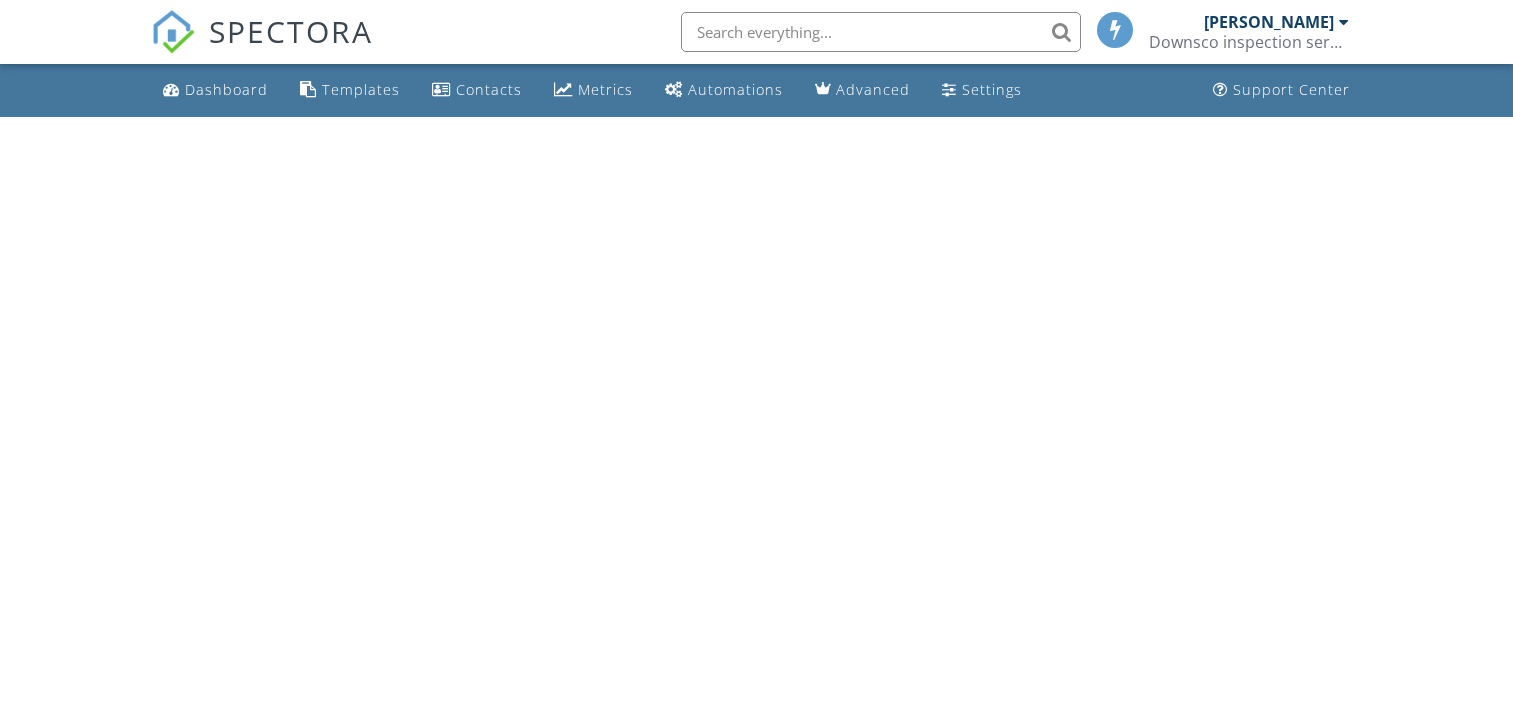 scroll, scrollTop: 0, scrollLeft: 0, axis: both 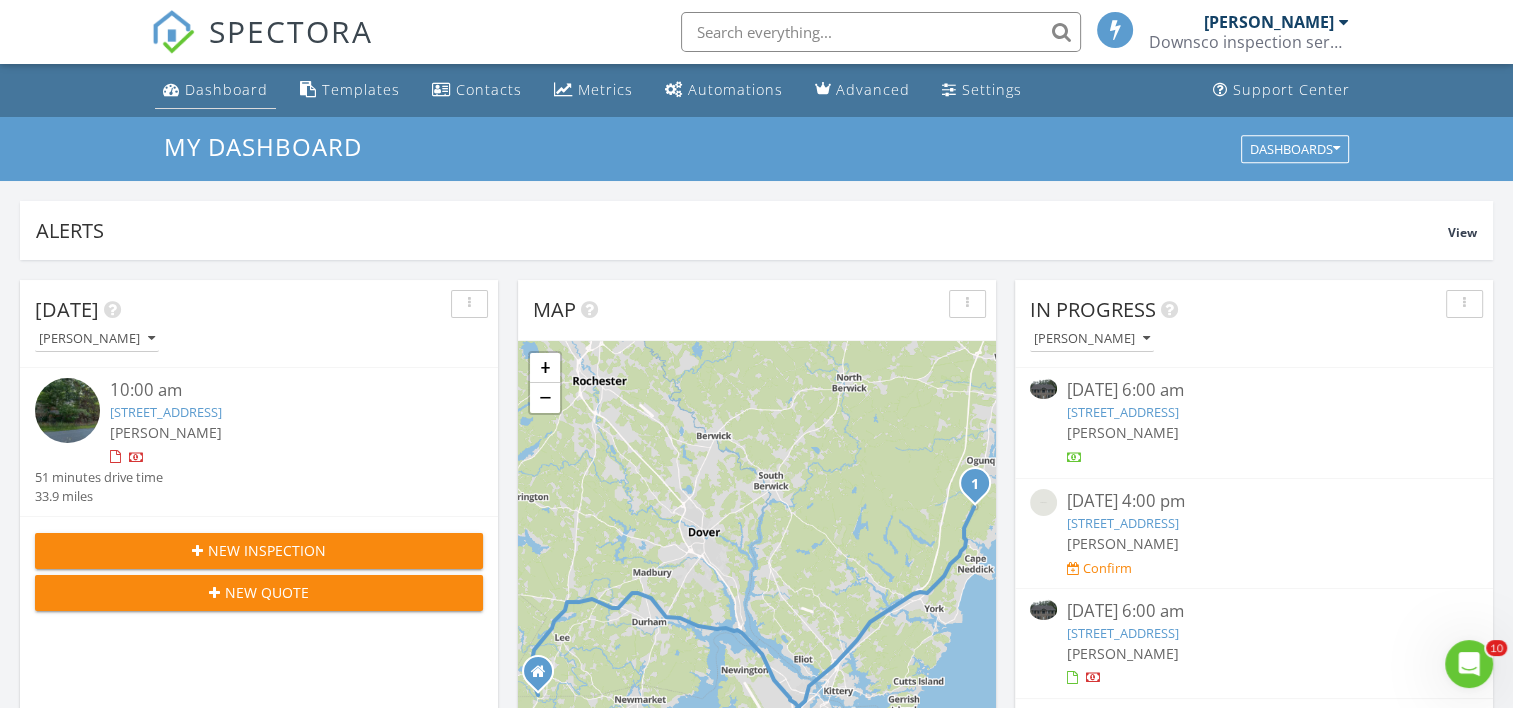click on "Dashboard" at bounding box center (226, 89) 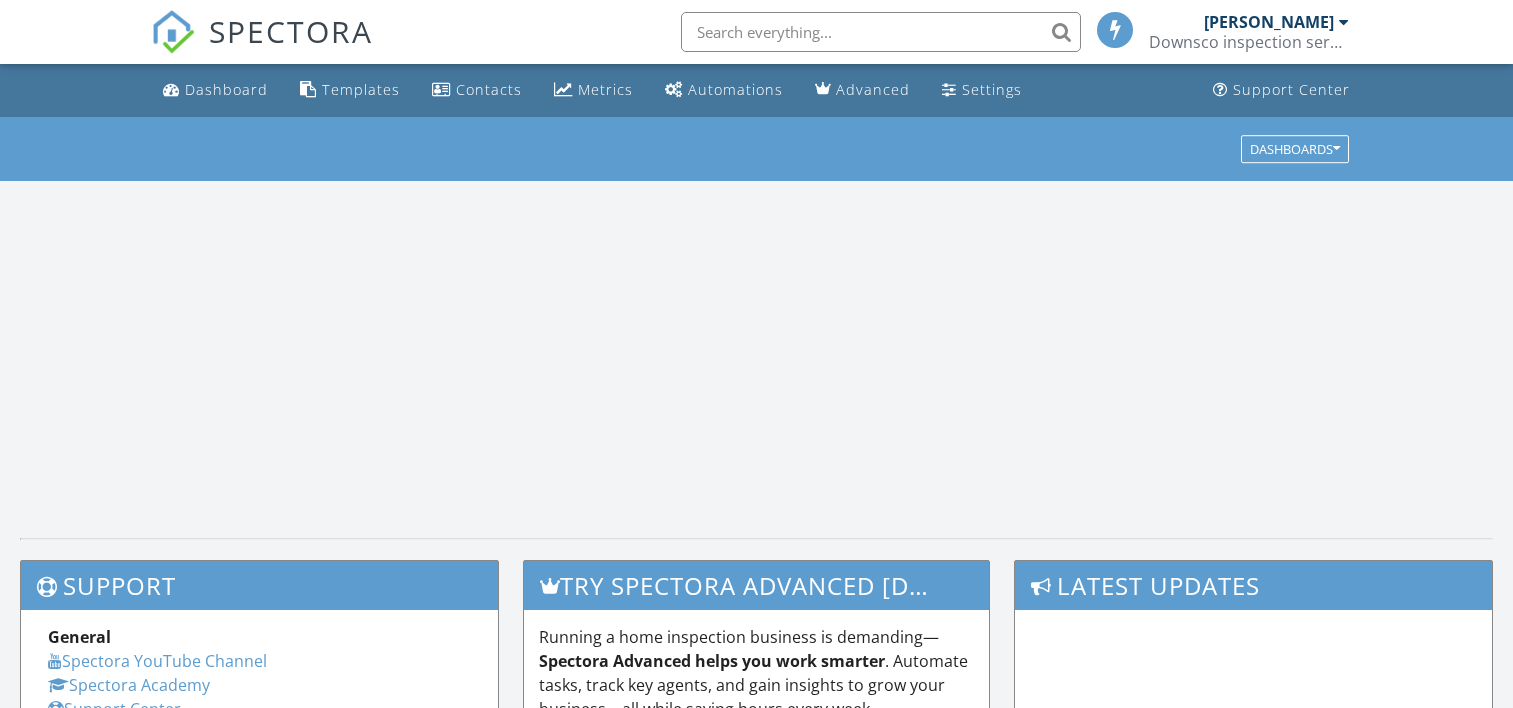 scroll, scrollTop: 0, scrollLeft: 0, axis: both 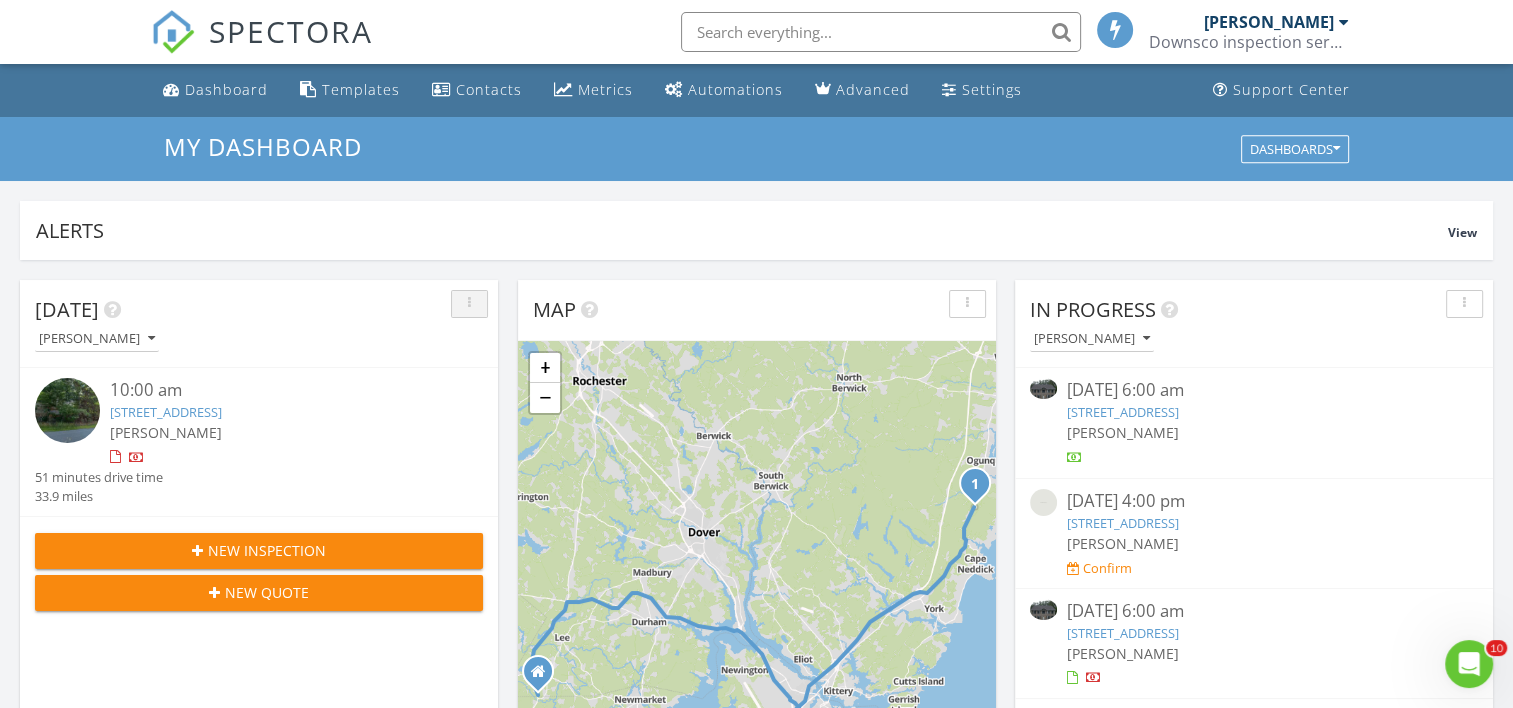 click at bounding box center [469, 304] 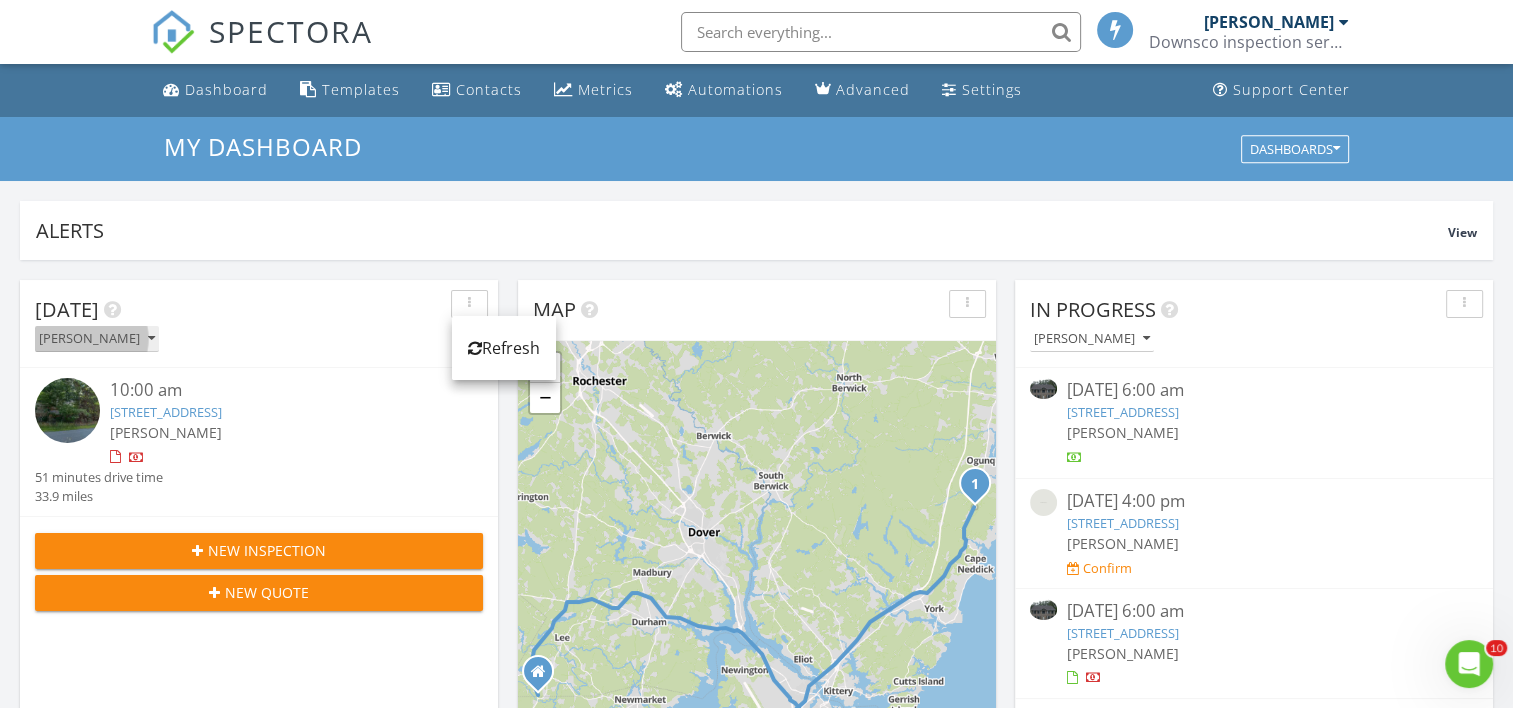 click at bounding box center [151, 339] 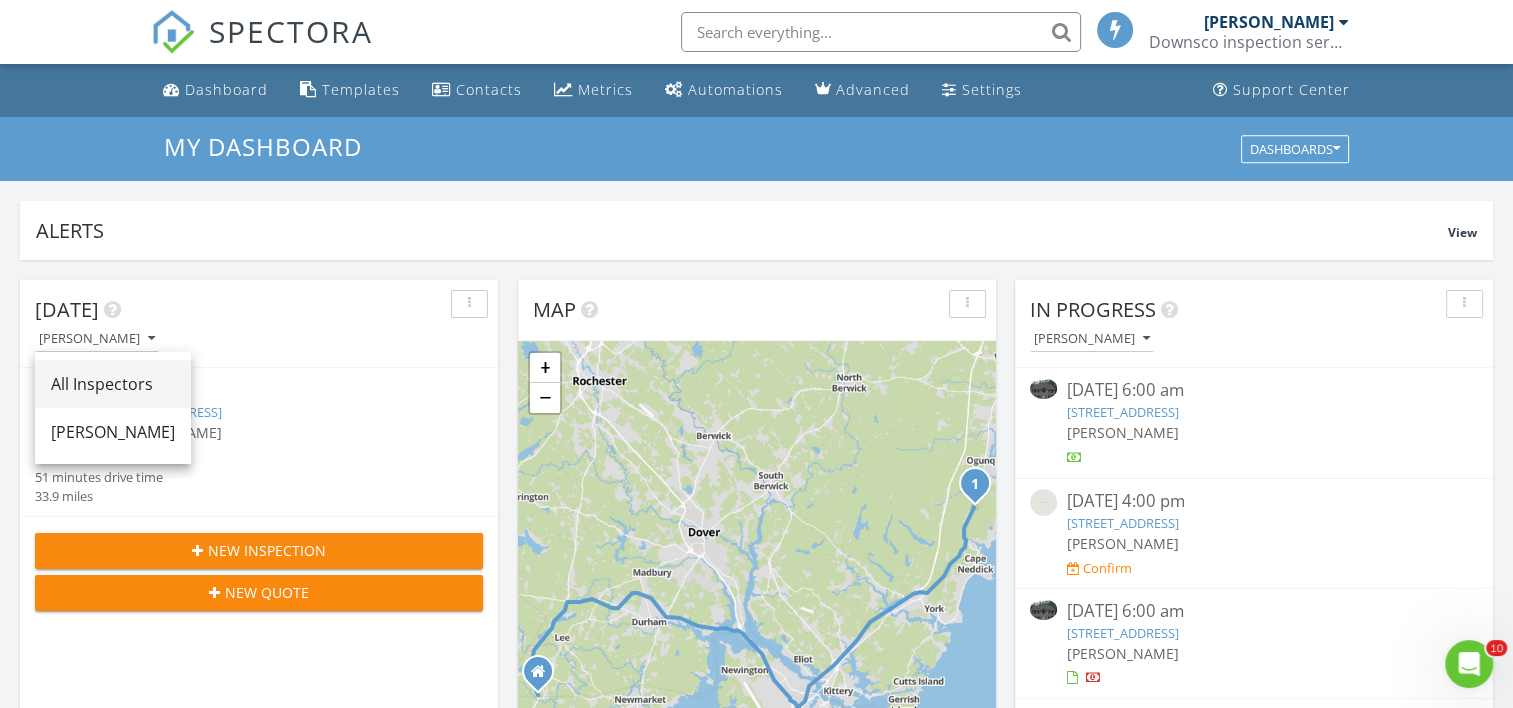 click on "All Inspectors" at bounding box center (113, 384) 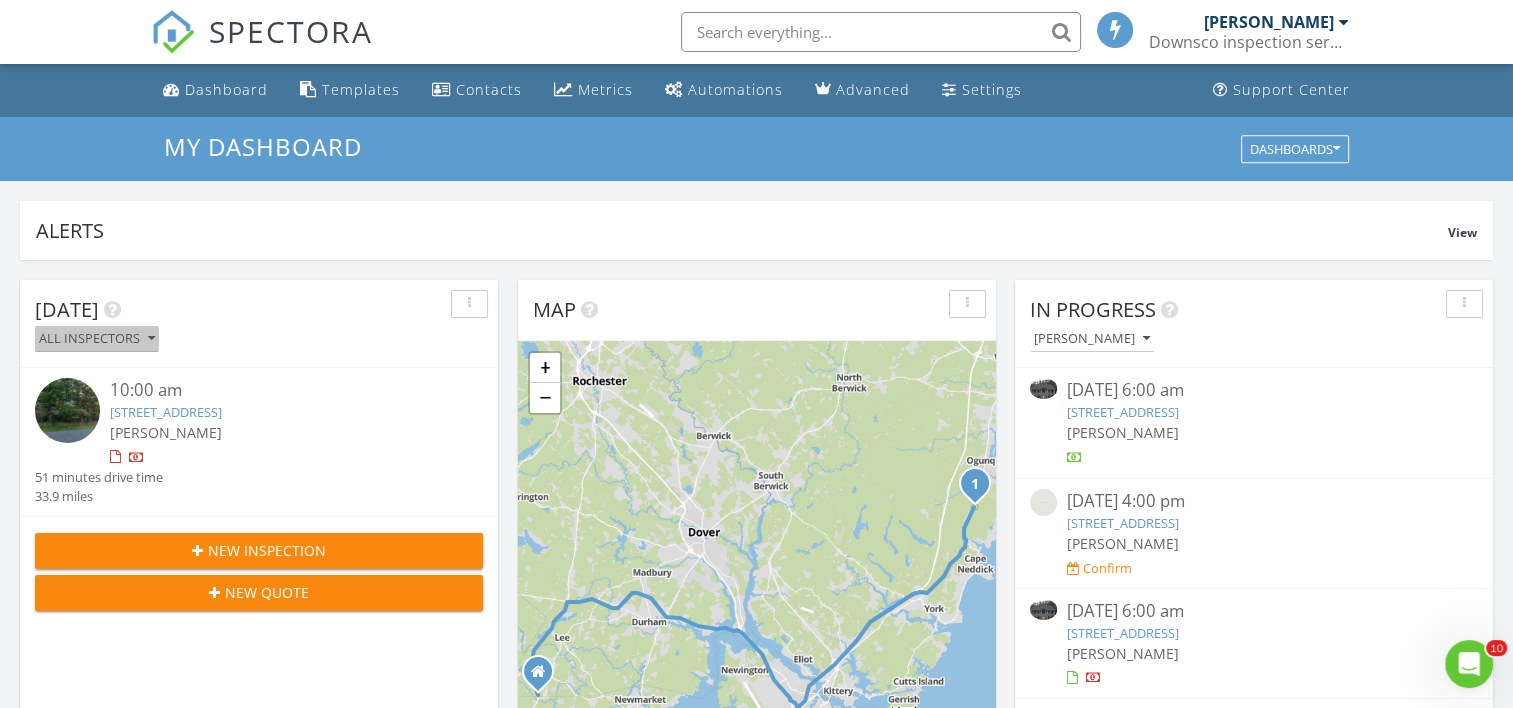 click at bounding box center [151, 339] 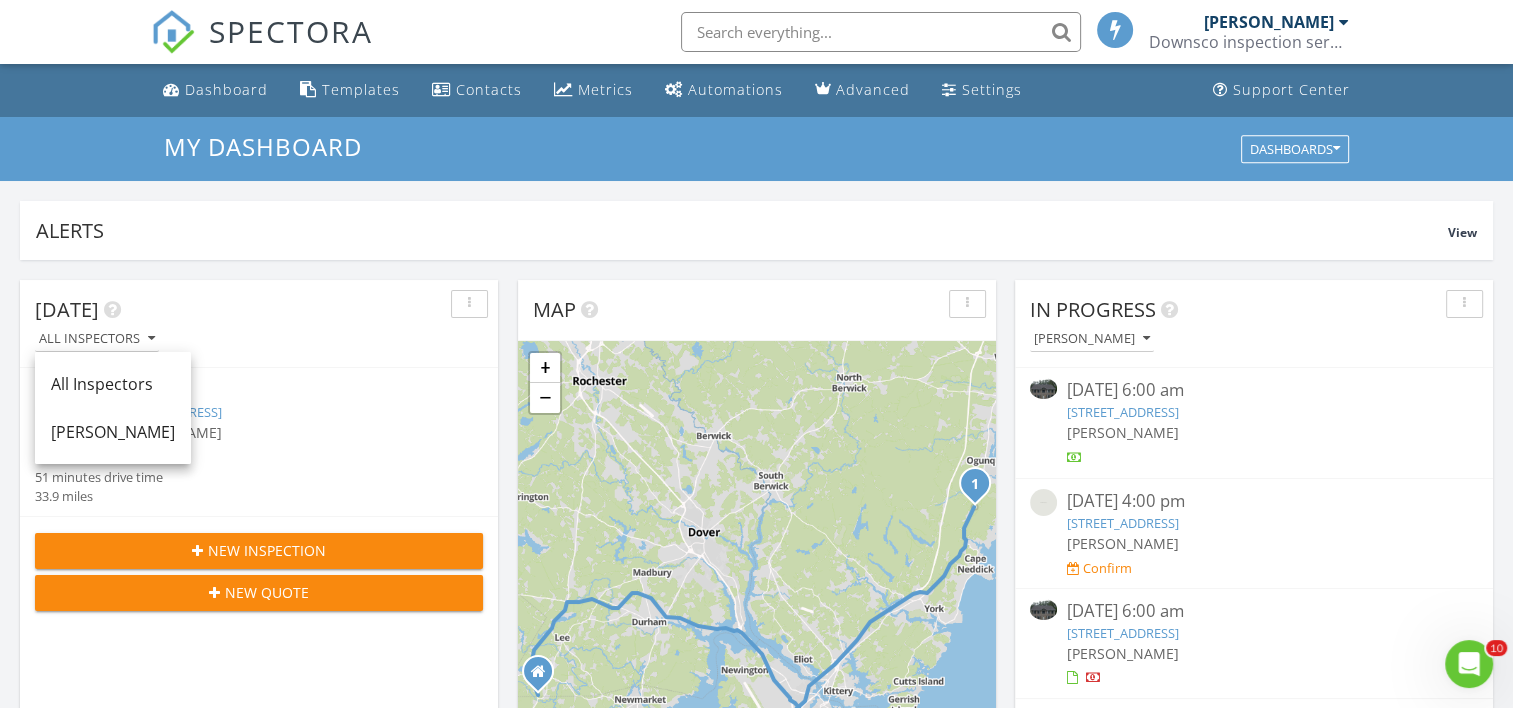 click at bounding box center (278, 457) 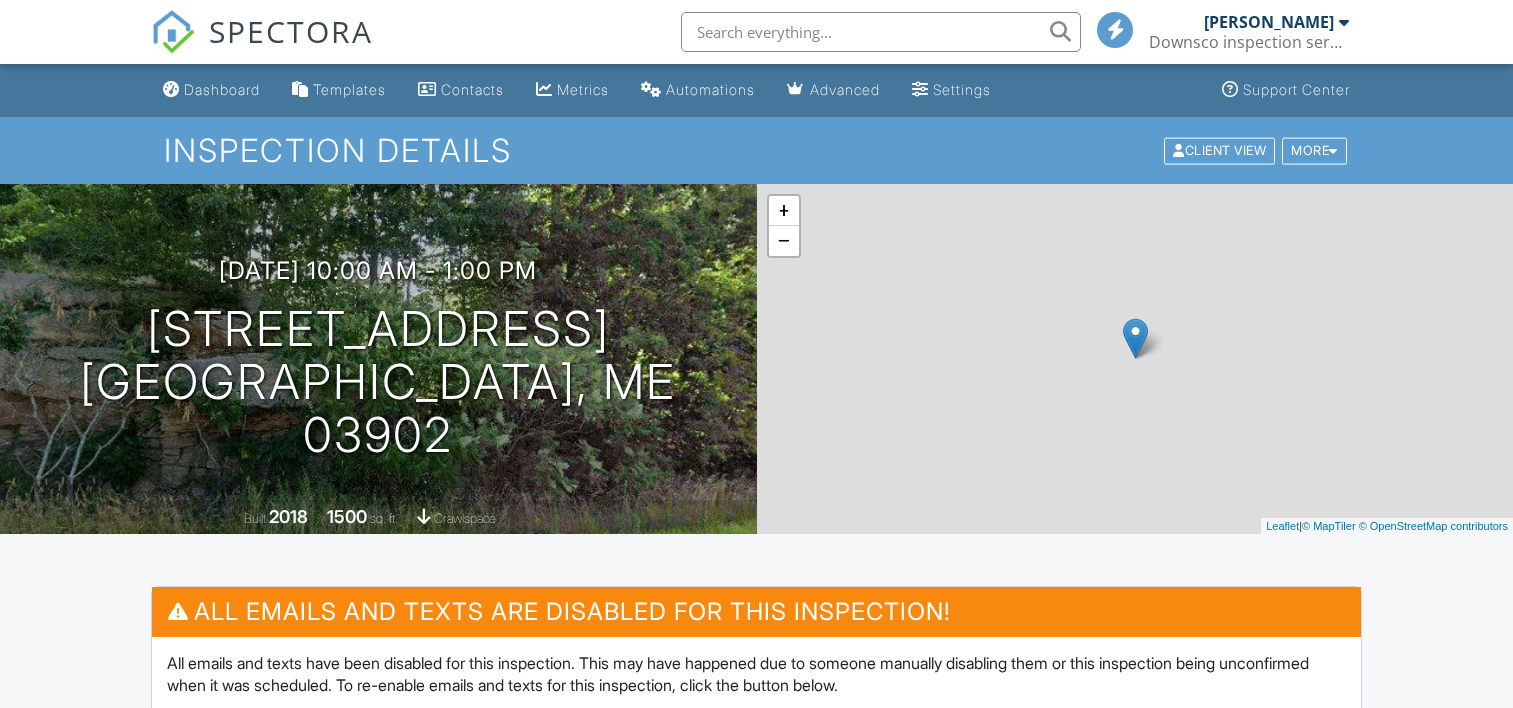 scroll, scrollTop: 0, scrollLeft: 0, axis: both 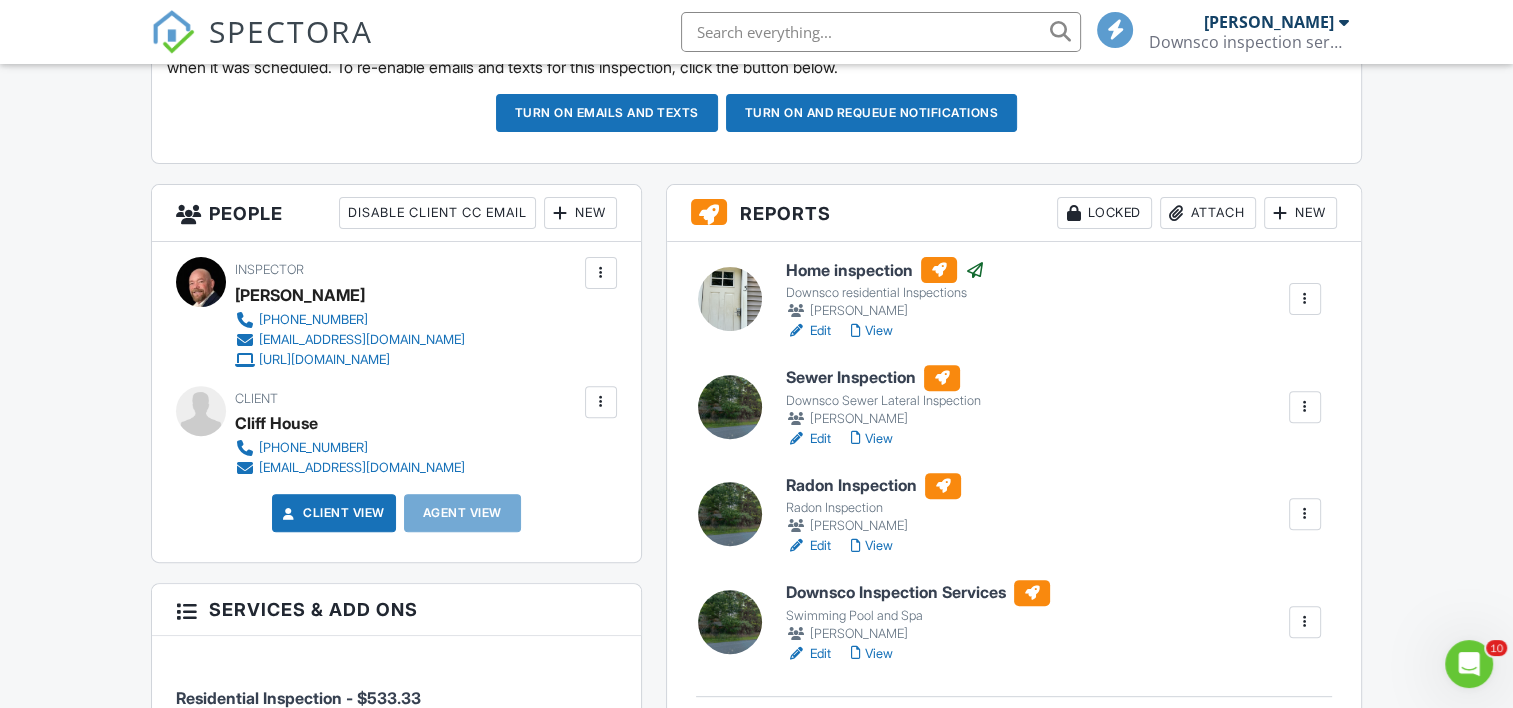 click at bounding box center (1305, 407) 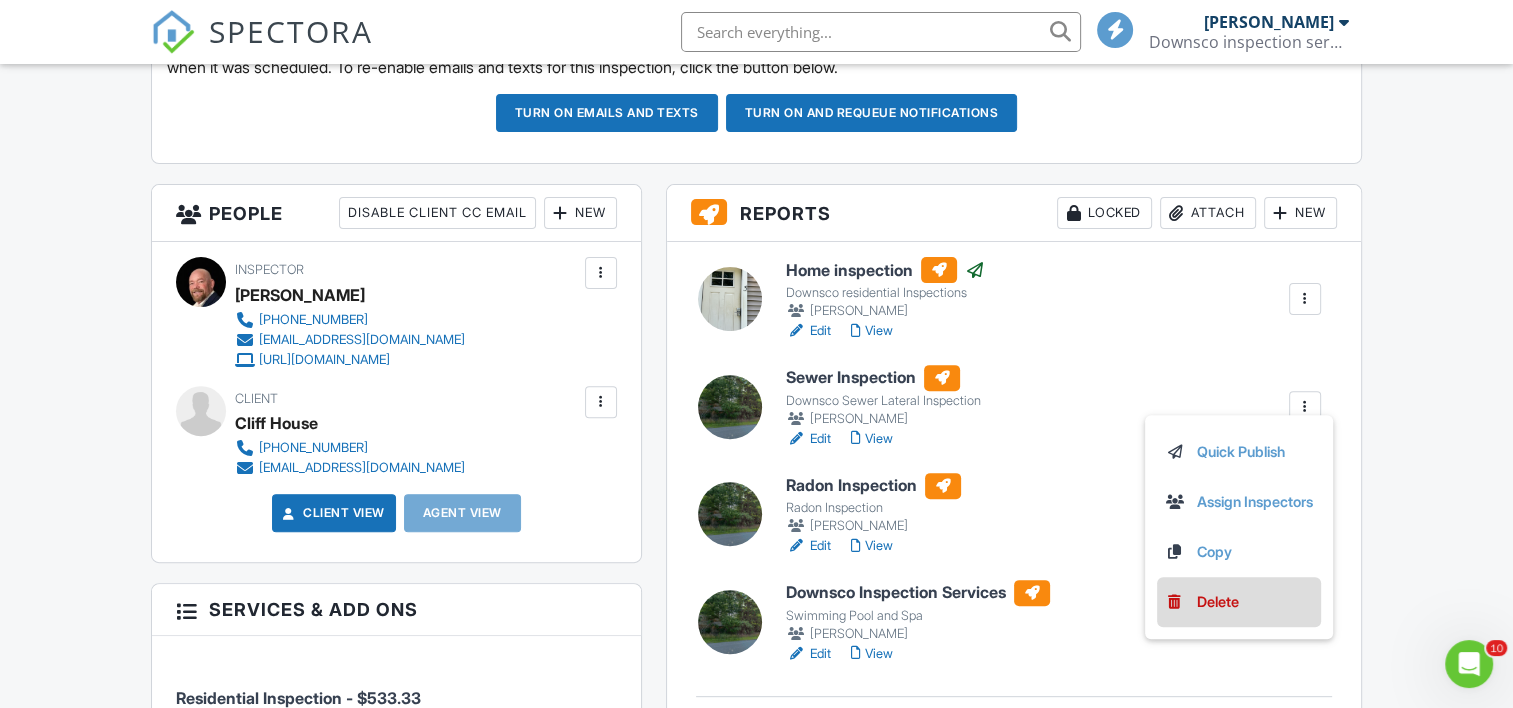 click on "Delete" at bounding box center (1218, 602) 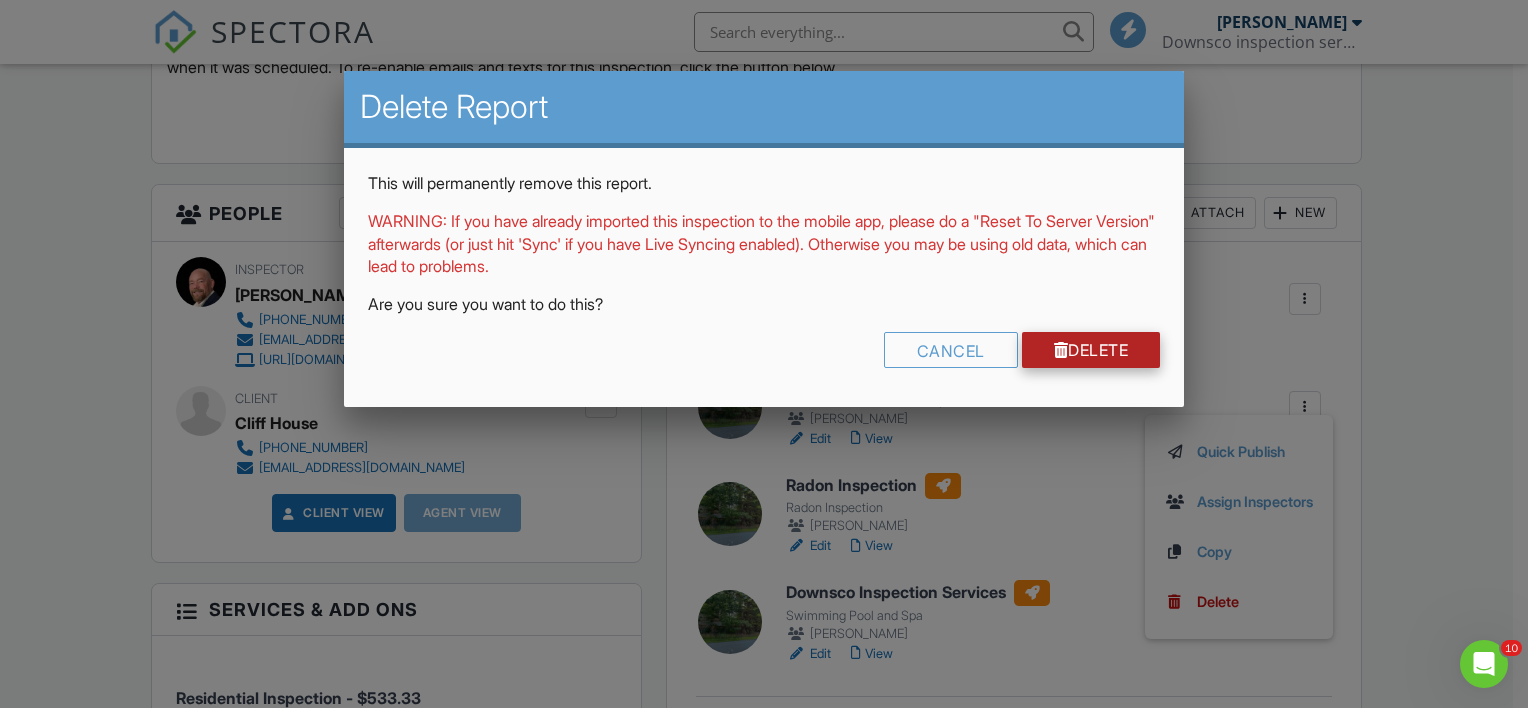 click on "Delete" at bounding box center (1091, 350) 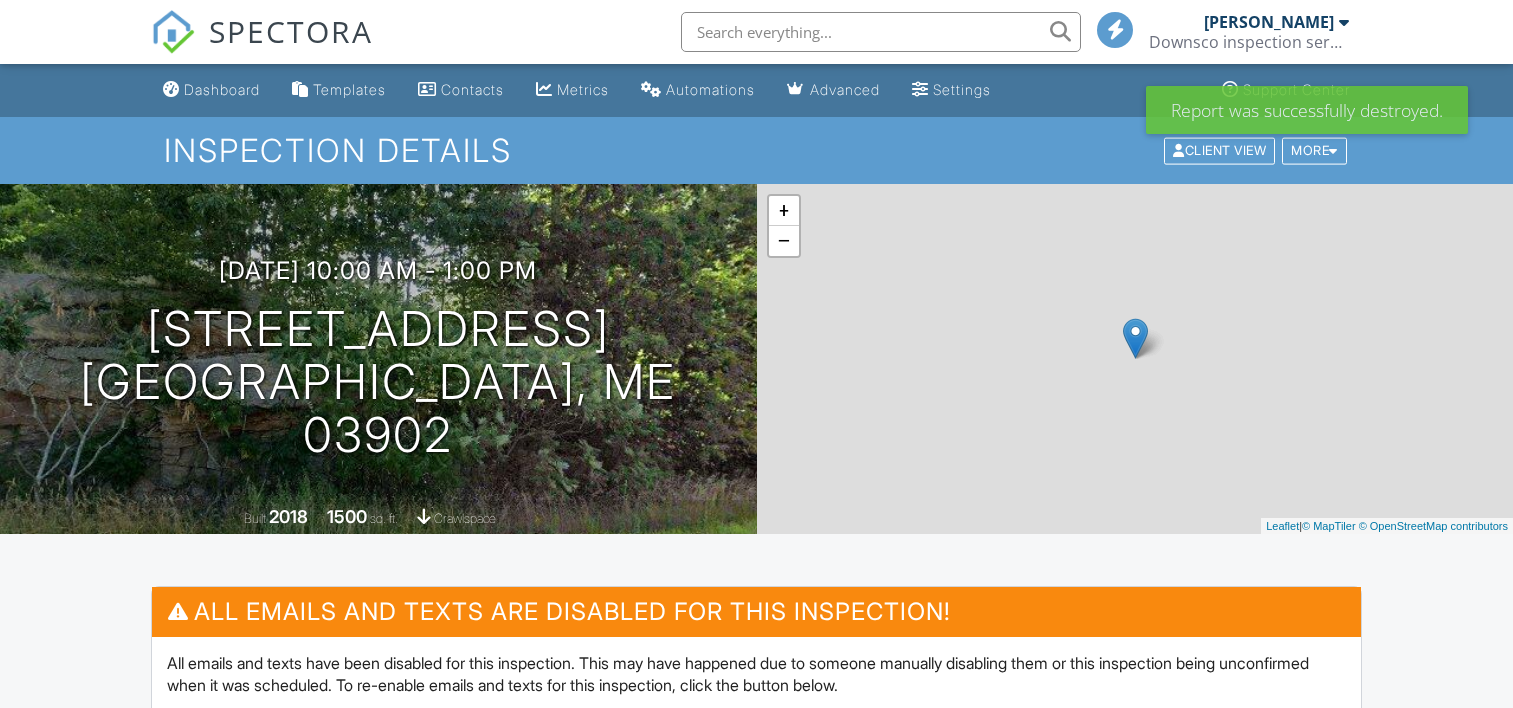 scroll, scrollTop: 0, scrollLeft: 0, axis: both 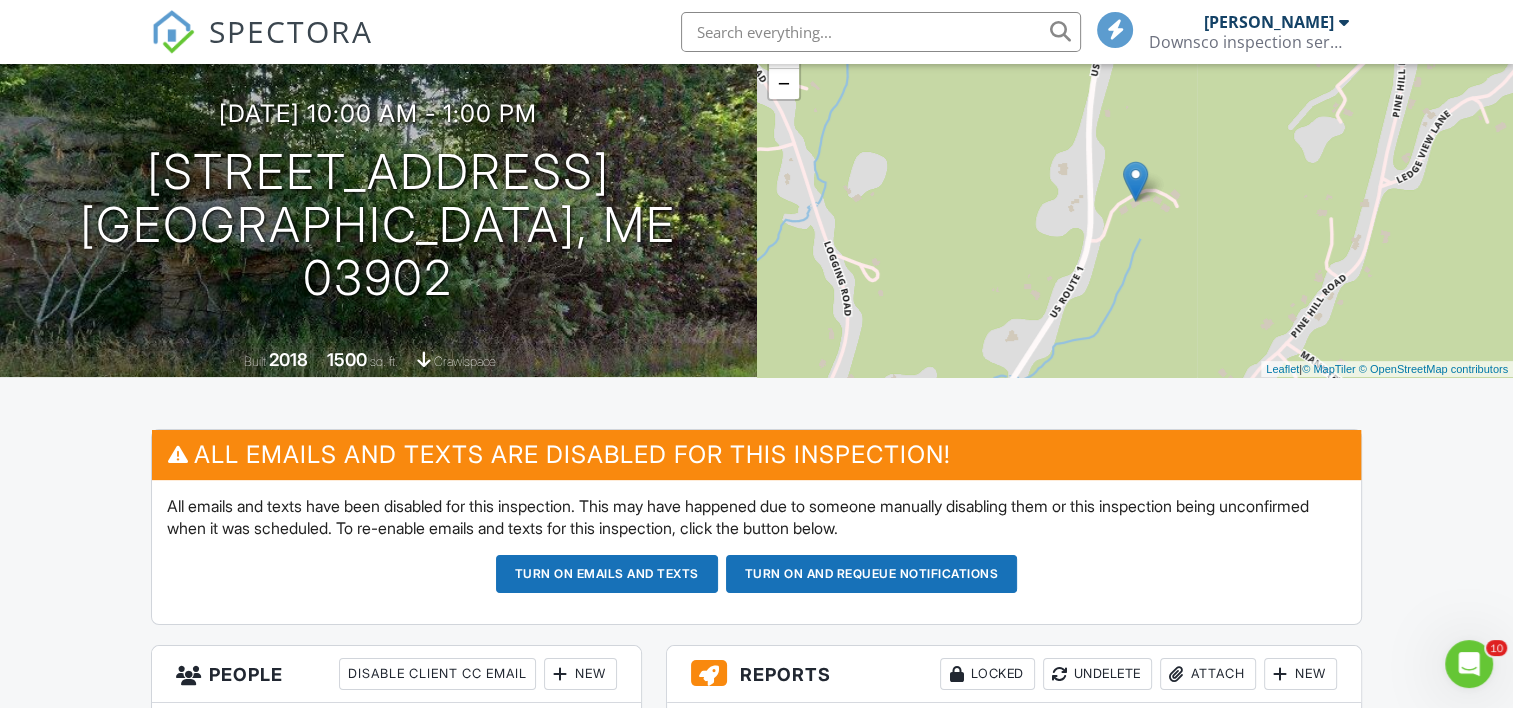click at bounding box center [1116, 29] 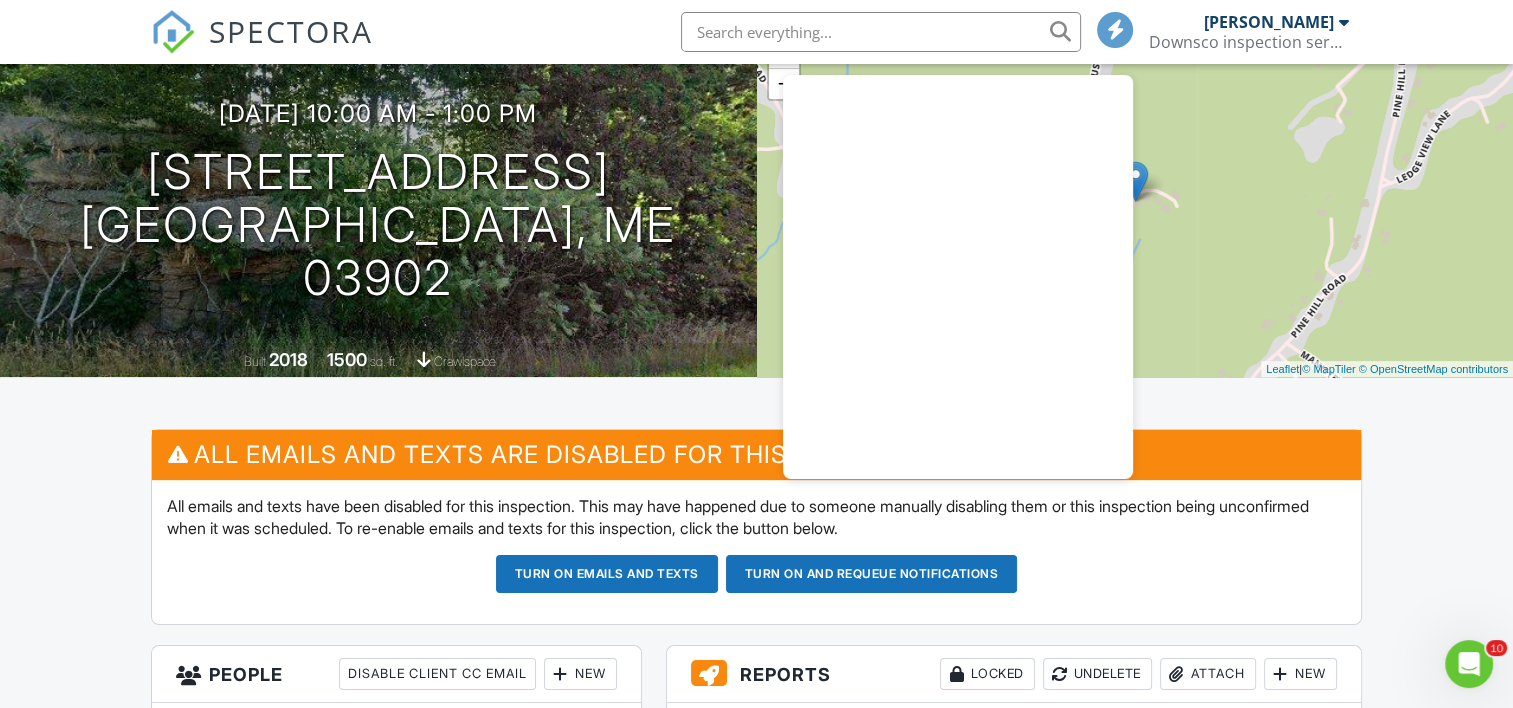 click at bounding box center (1344, 22) 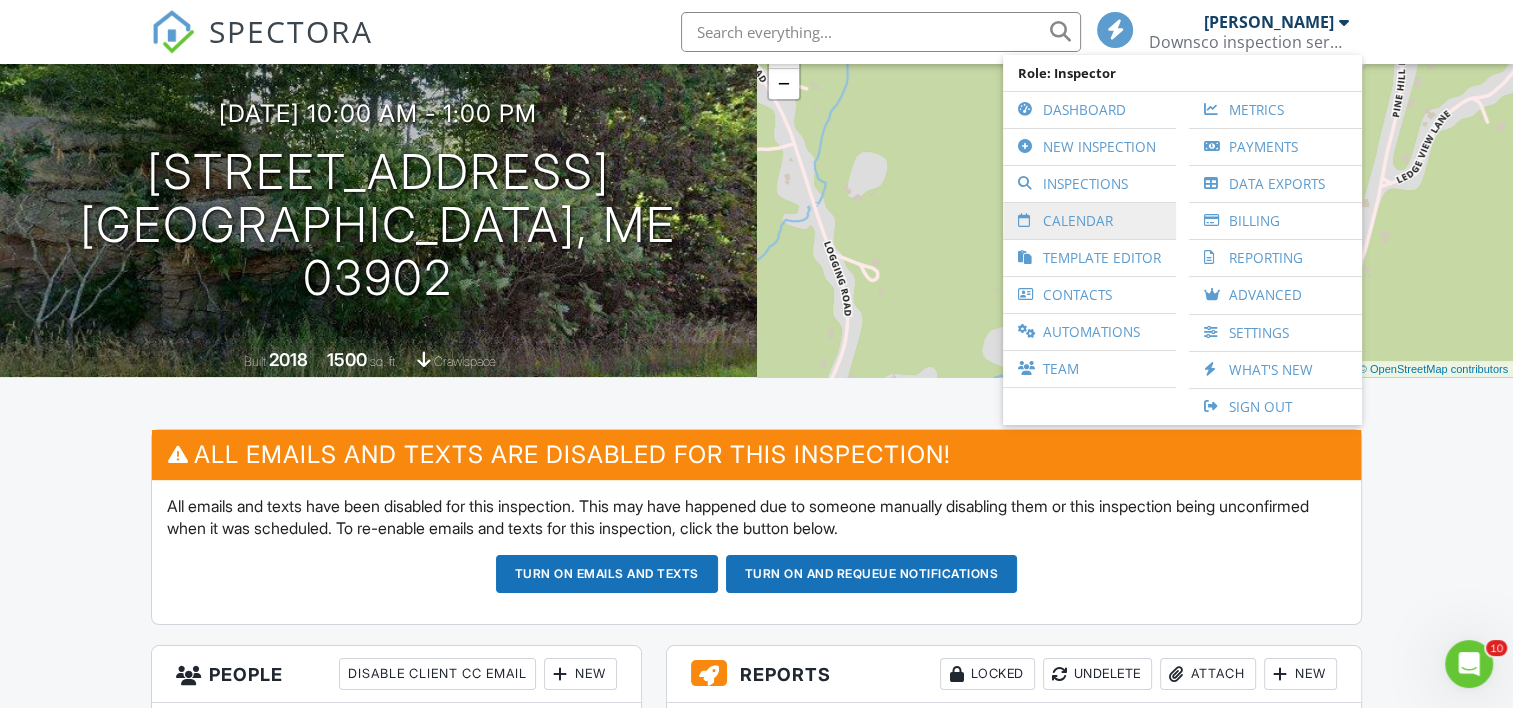 click on "Calendar" at bounding box center (1089, 221) 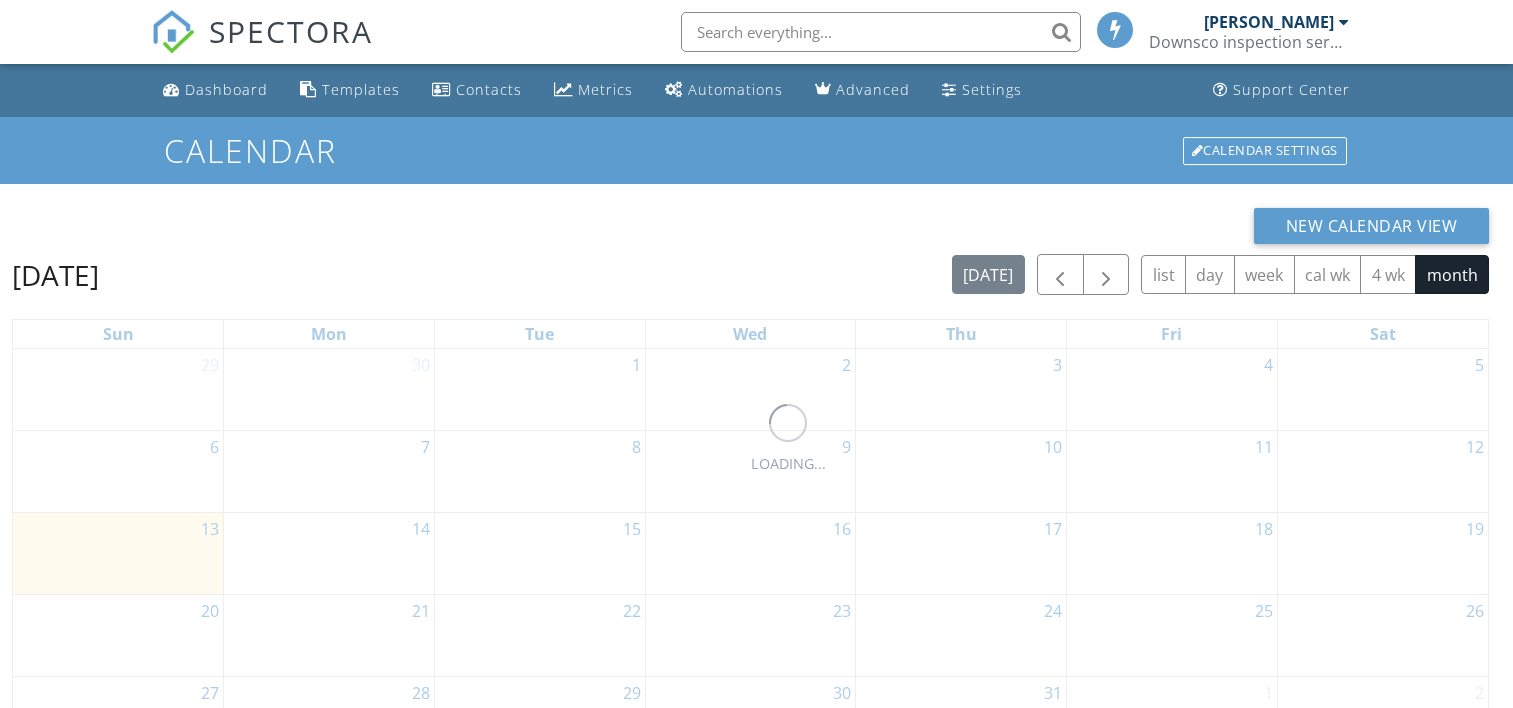 scroll, scrollTop: 0, scrollLeft: 0, axis: both 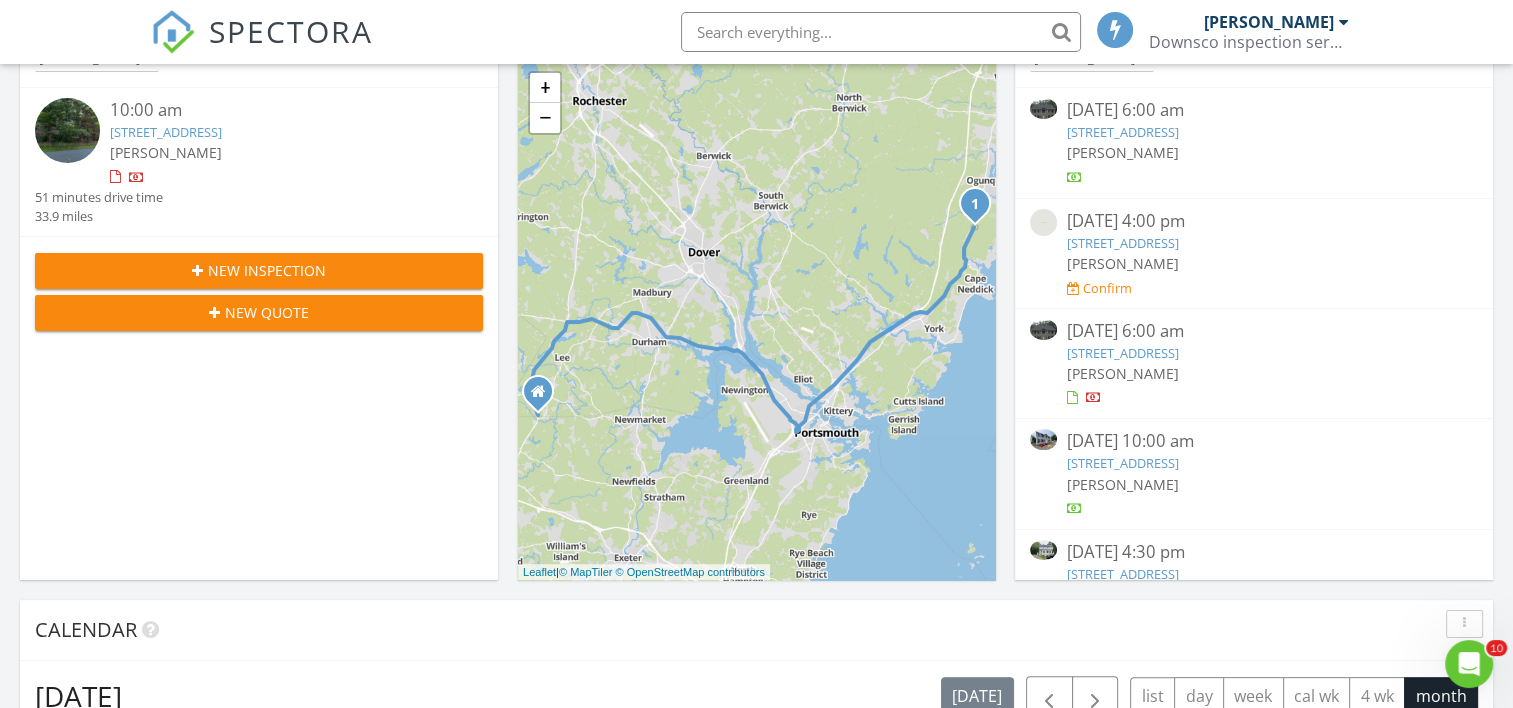 click on "[STREET_ADDRESS]" at bounding box center [1123, 463] 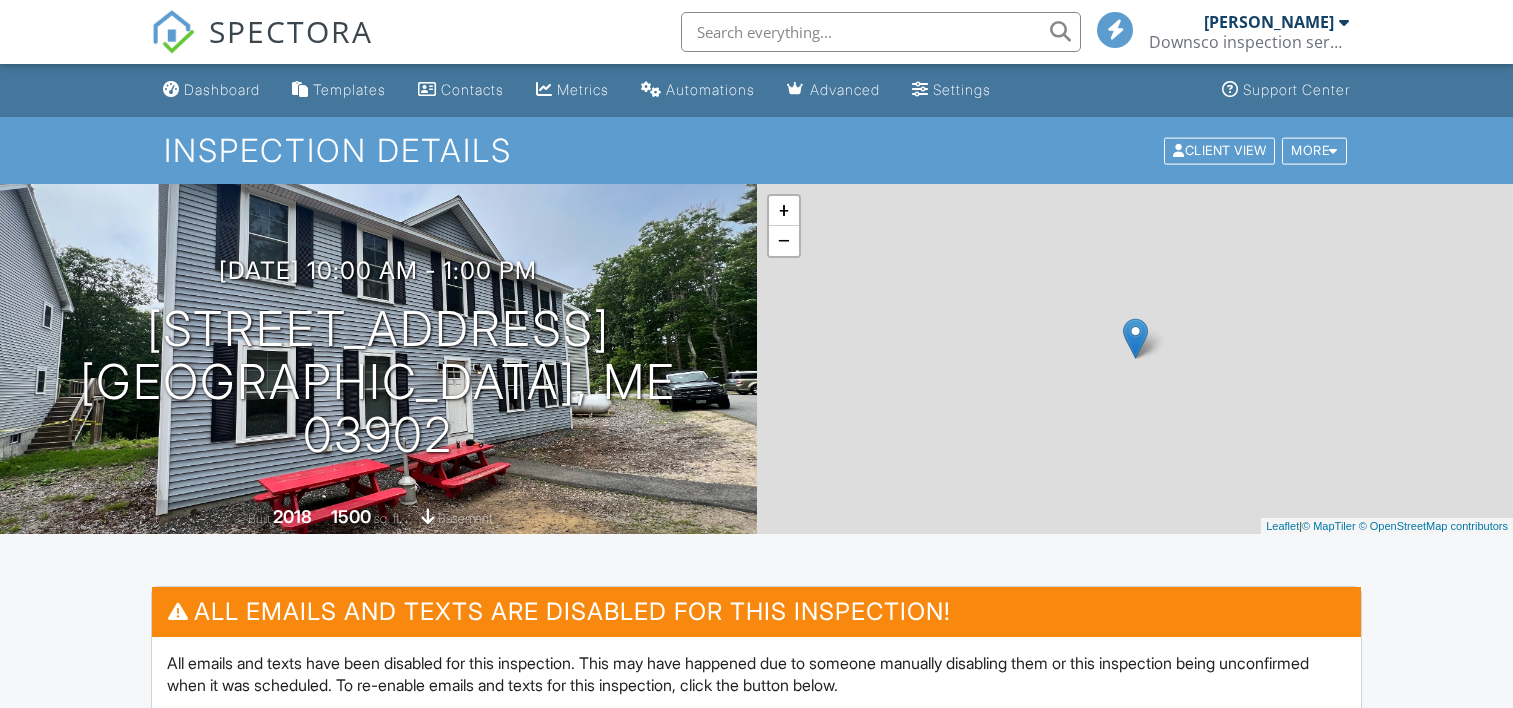 scroll, scrollTop: 0, scrollLeft: 0, axis: both 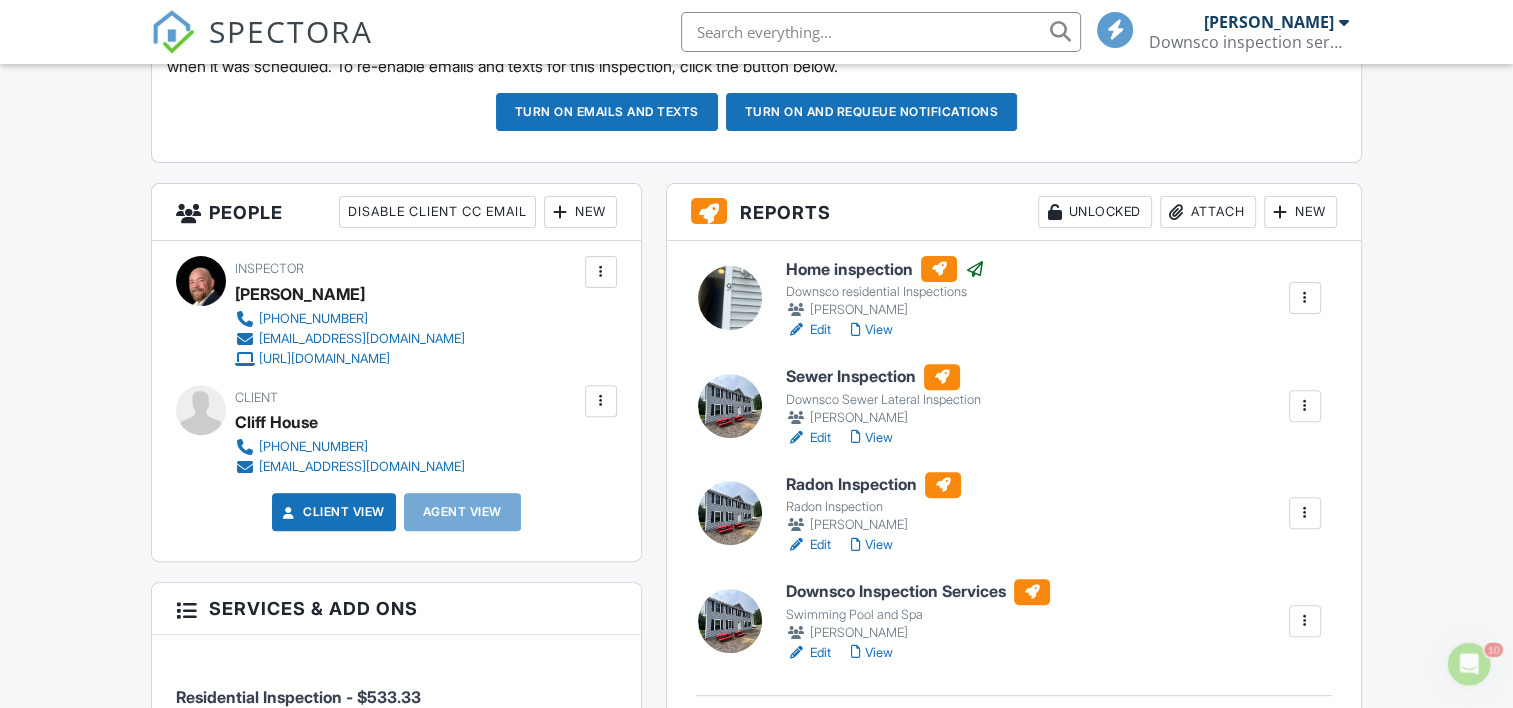 click at bounding box center (1305, 298) 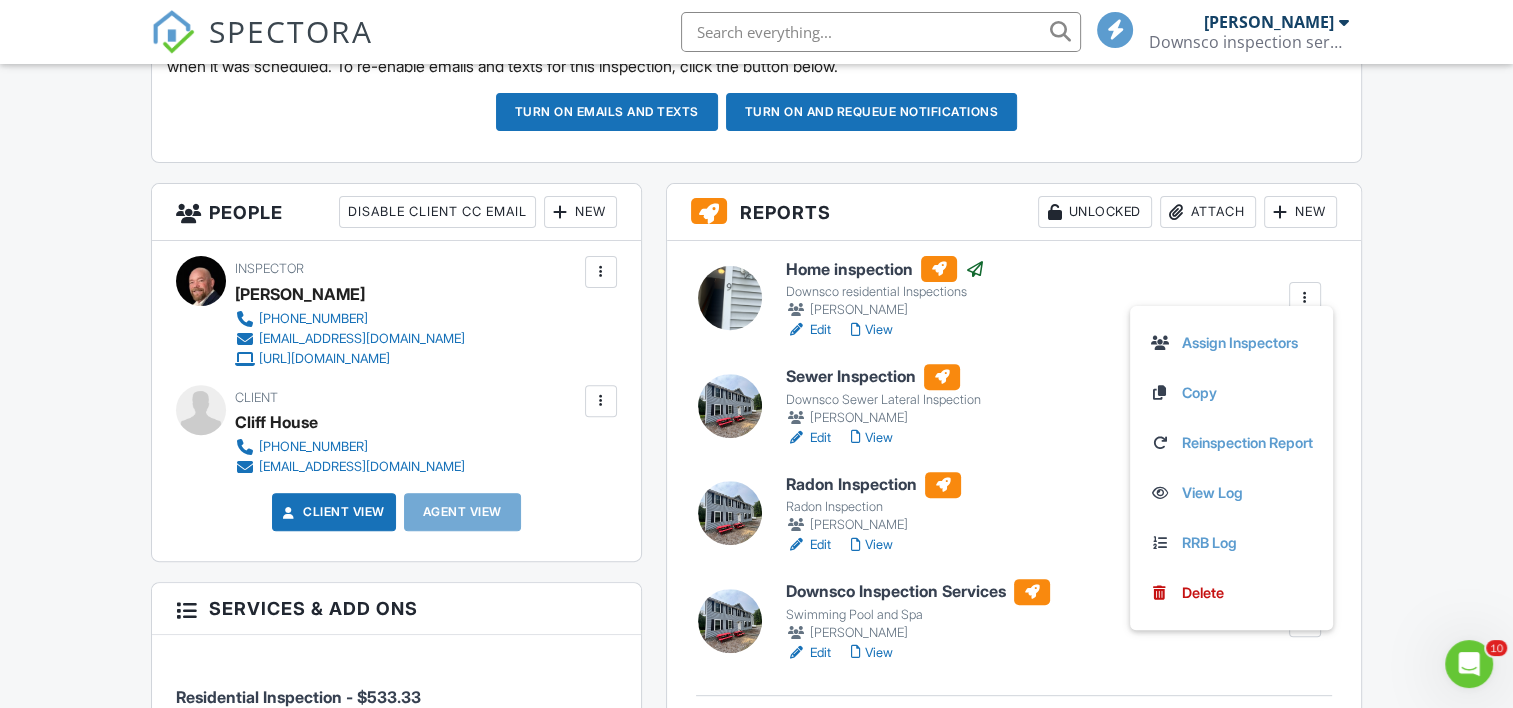 click on "Home inspection" at bounding box center [885, 269] 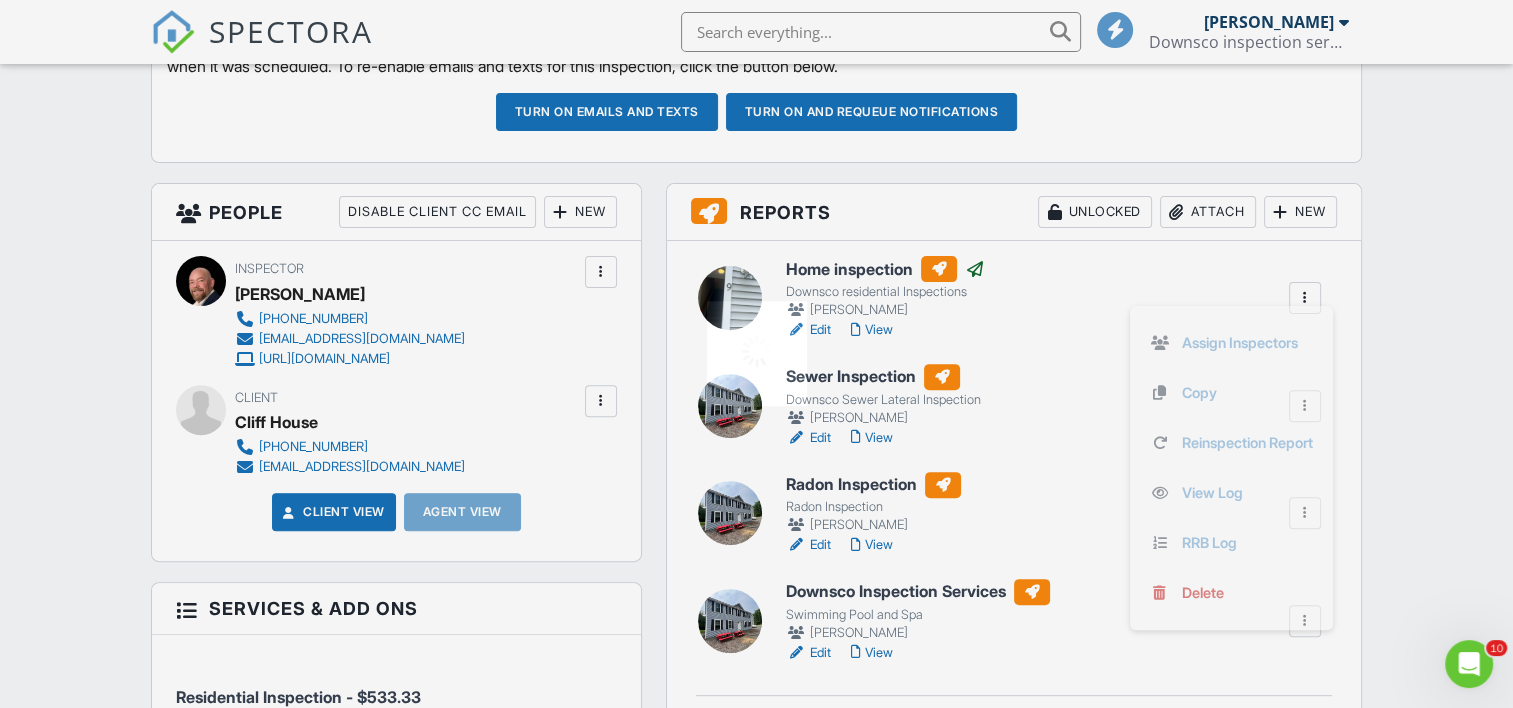 click on "SPECTORA
james   downs
Downsco inspection services
Role:
Inspector
Dashboard
New Inspection
Inspections
Calendar
Template Editor
Contacts
Automations
Team
Metrics
Payments
Data Exports
Billing
Reporting
Advanced
Settings
What's New
Sign Out
Dashboard
Templates
Contacts
Metrics
Automations
Advanced
Settings
Support Center
Inspection Details
Client View
More
Property Details
Reschedule
Reorder / Copy
Share
Cancel
Delete
Print Order
Convert to V9
View Change Log
07/12/2025 10:00 am
- 1:00 pm
9 Oak Rdg Ter
York, ME 03902" at bounding box center [756, 1007] 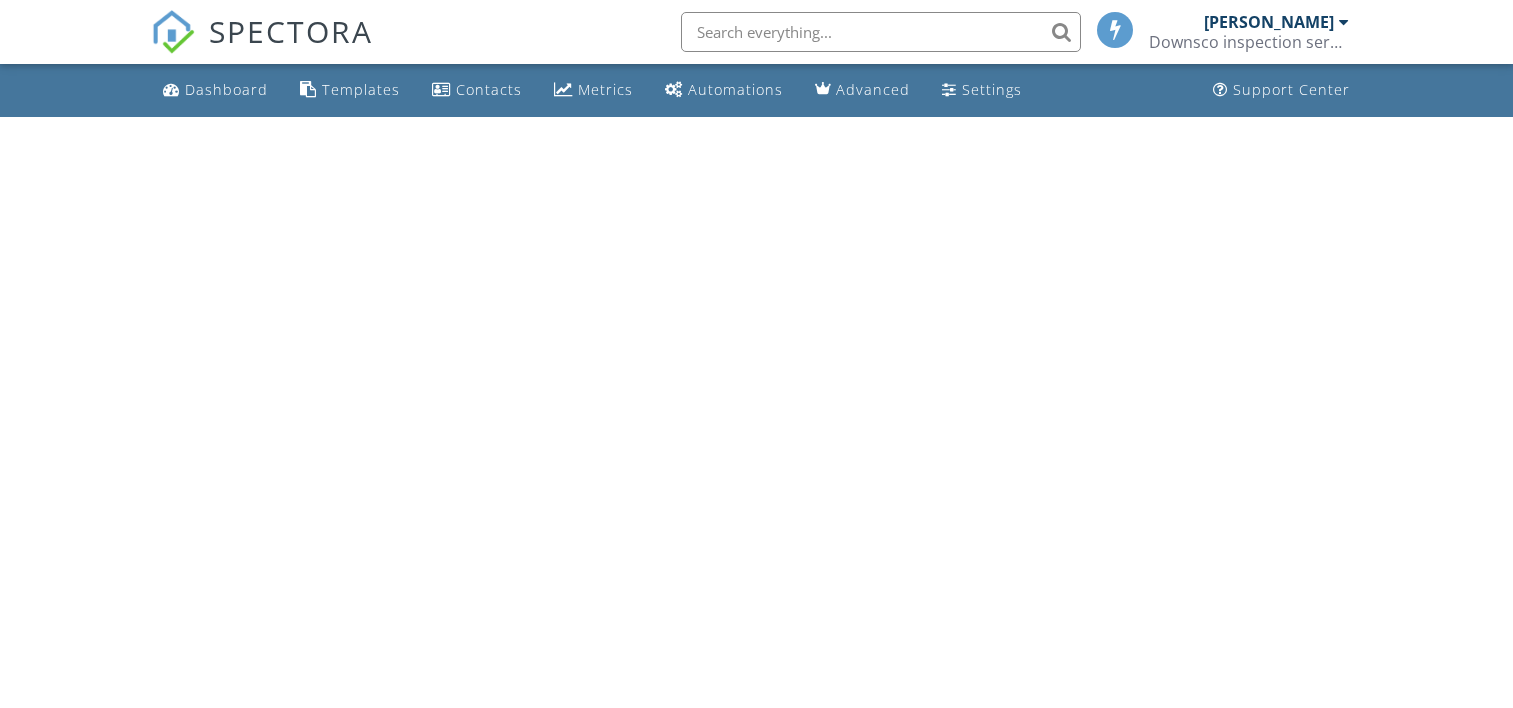 scroll, scrollTop: 0, scrollLeft: 0, axis: both 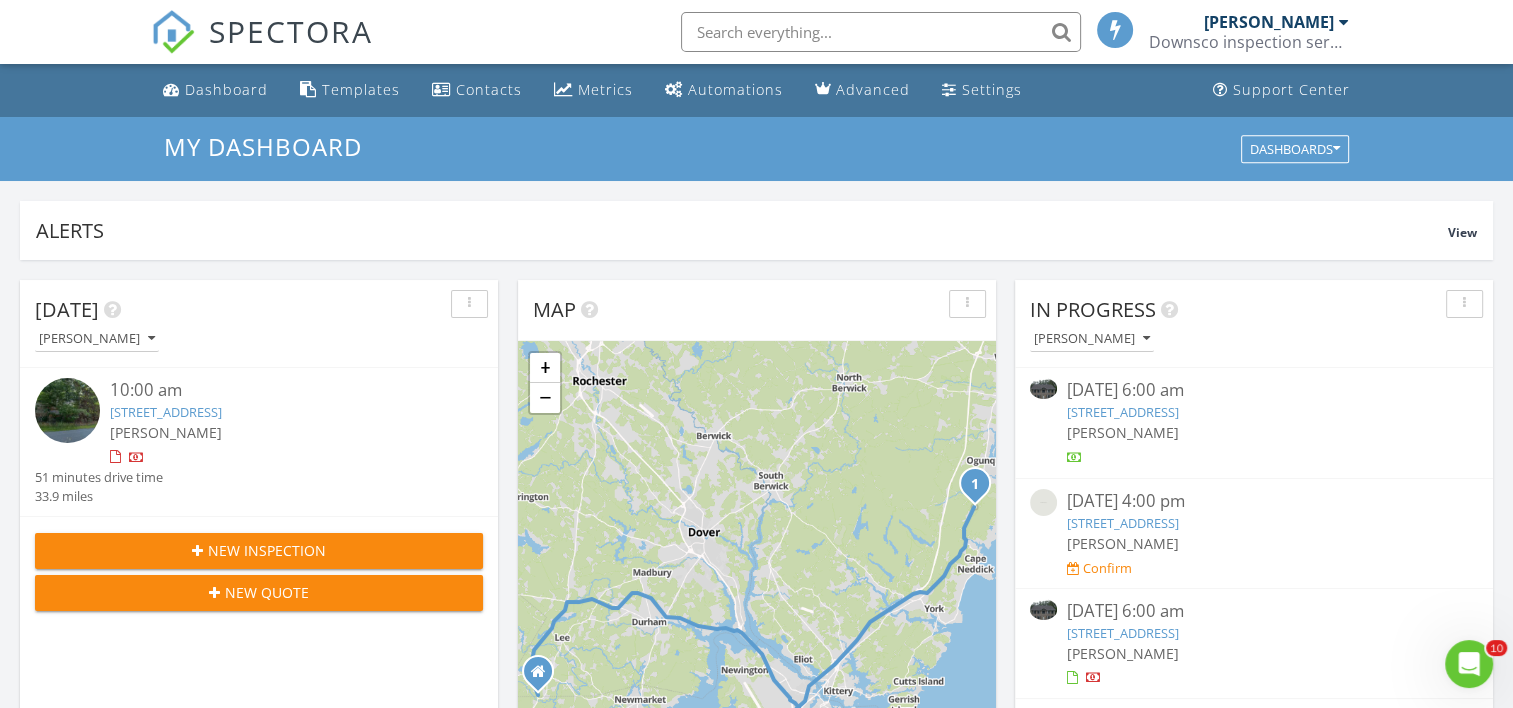 click at bounding box center (1344, 22) 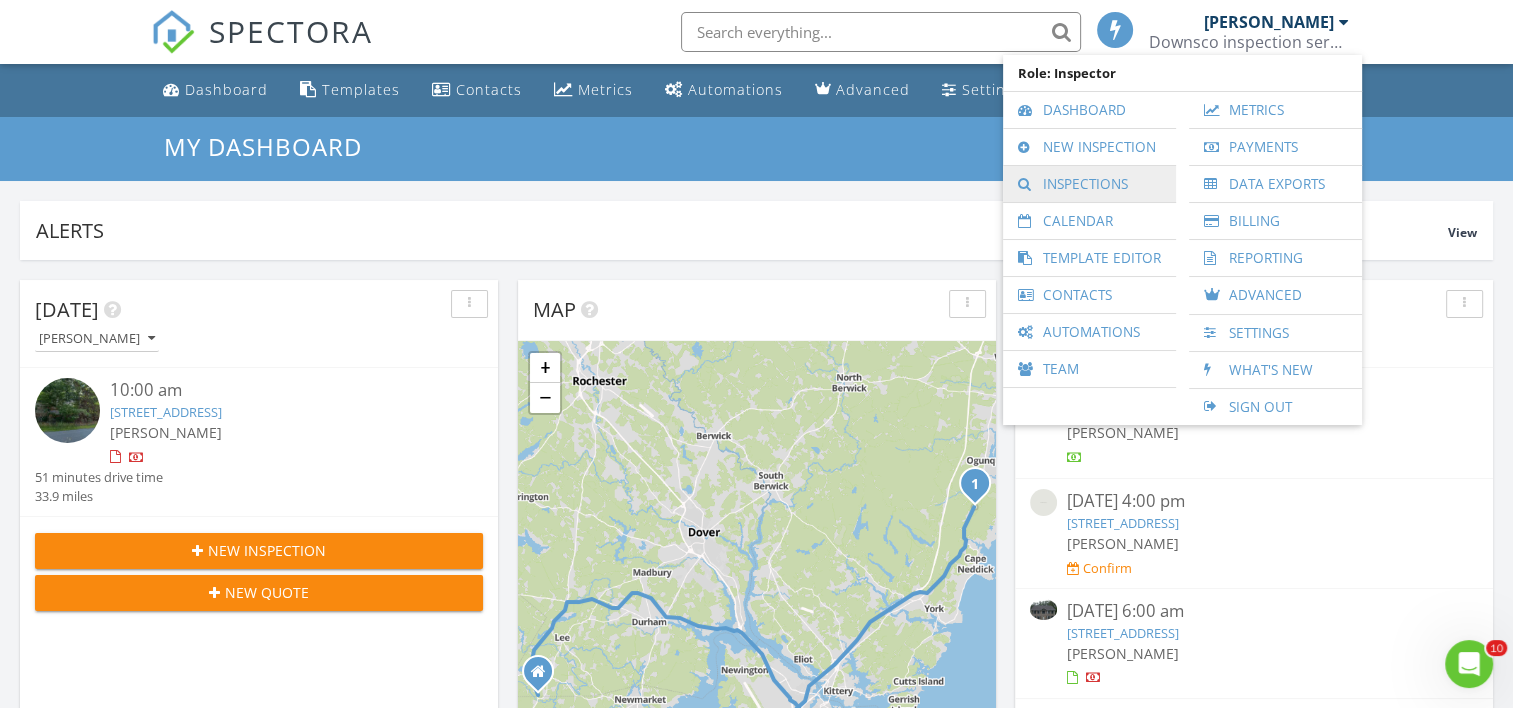 click on "Inspections" at bounding box center [1089, 184] 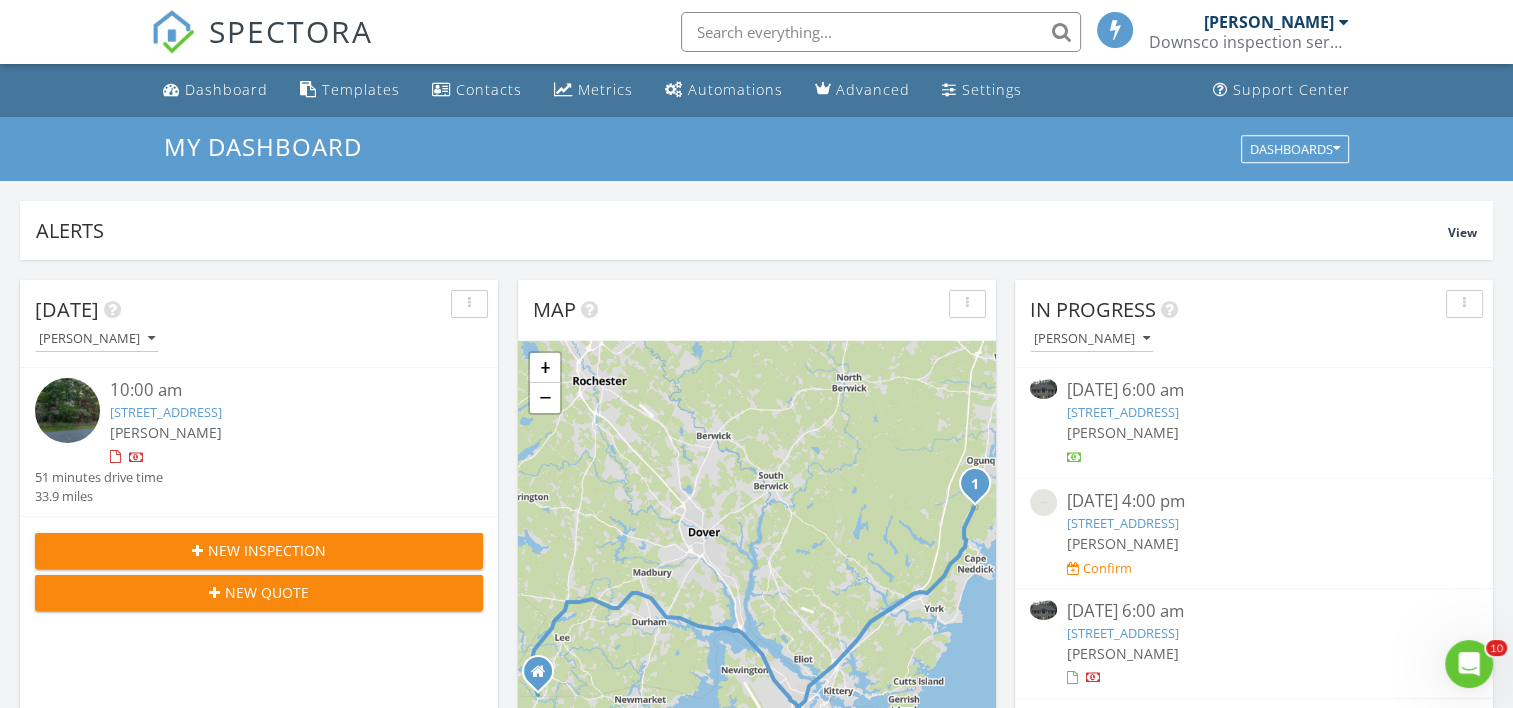 click on "SPECTORA
[PERSON_NAME]
Downsco inspection services
Role:
Inspector
Dashboard
New Inspection
Inspections
Calendar
Template Editor
Contacts
Automations
Team
Metrics
Payments
Data Exports
Billing
Reporting
Advanced
Settings
What's New
Sign Out
Dashboard
Templates
Contacts
Metrics
Automations
Advanced
Settings
Support Center
All schedulers
Refresh
Drafts of appointments that are not yet booked. These automatically clear after 7 days
Refresh
Refresh" at bounding box center [756, 1406] 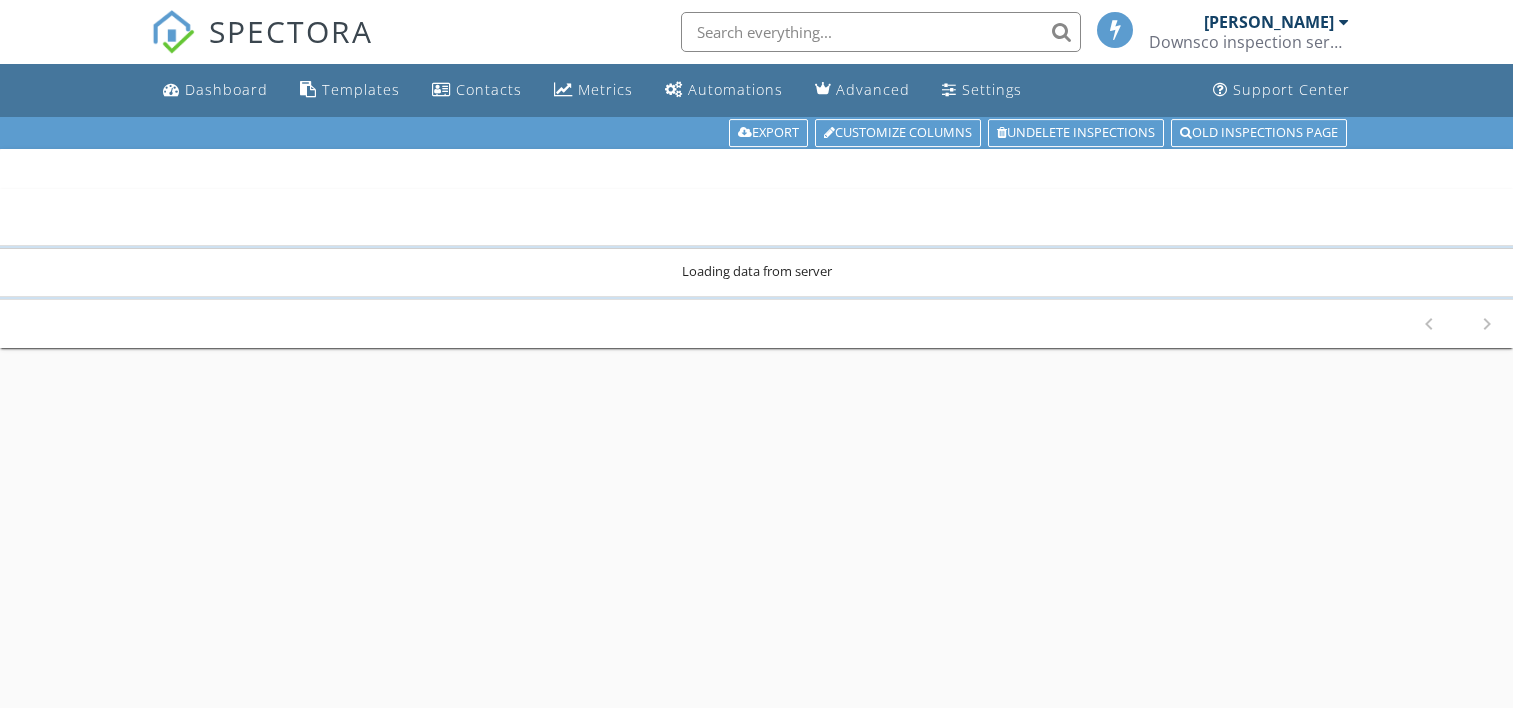 scroll, scrollTop: 0, scrollLeft: 0, axis: both 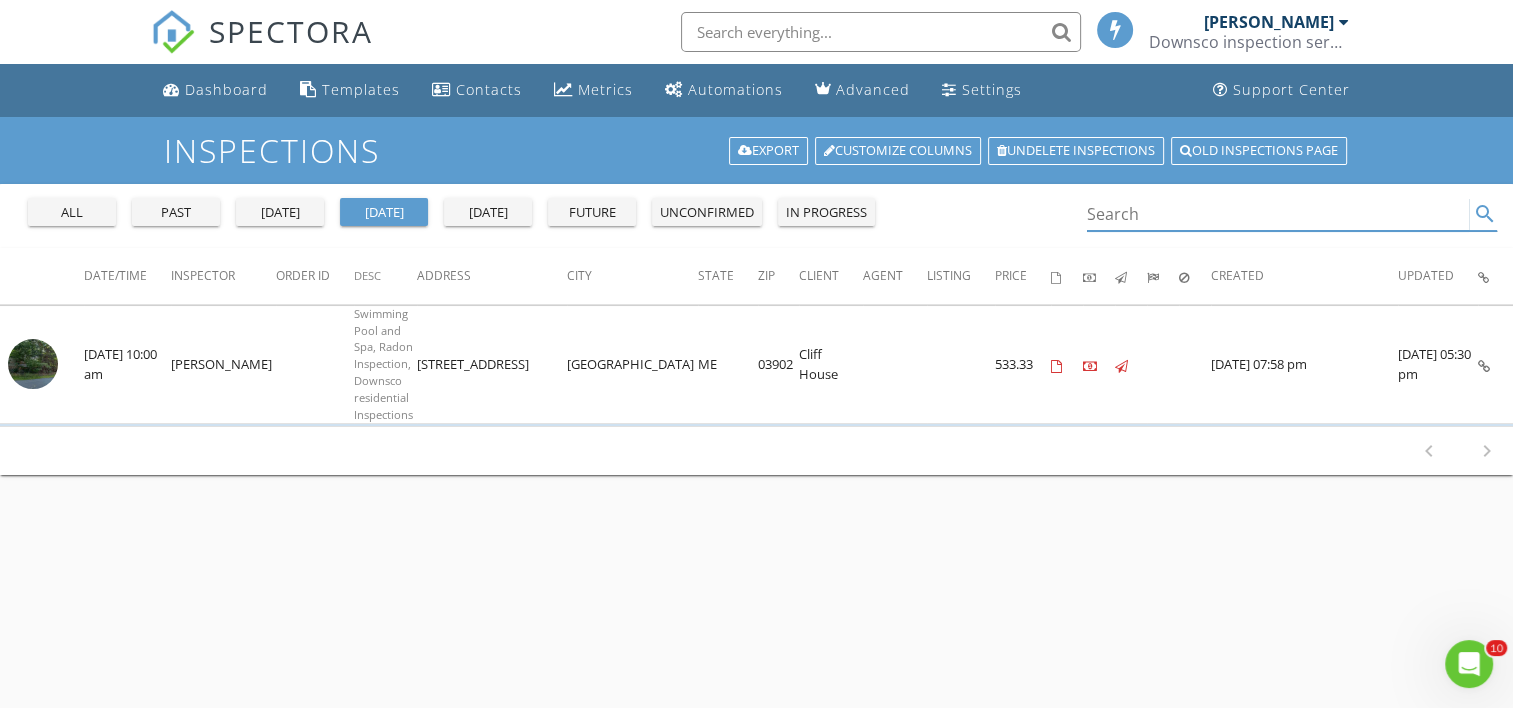 click at bounding box center (1278, 214) 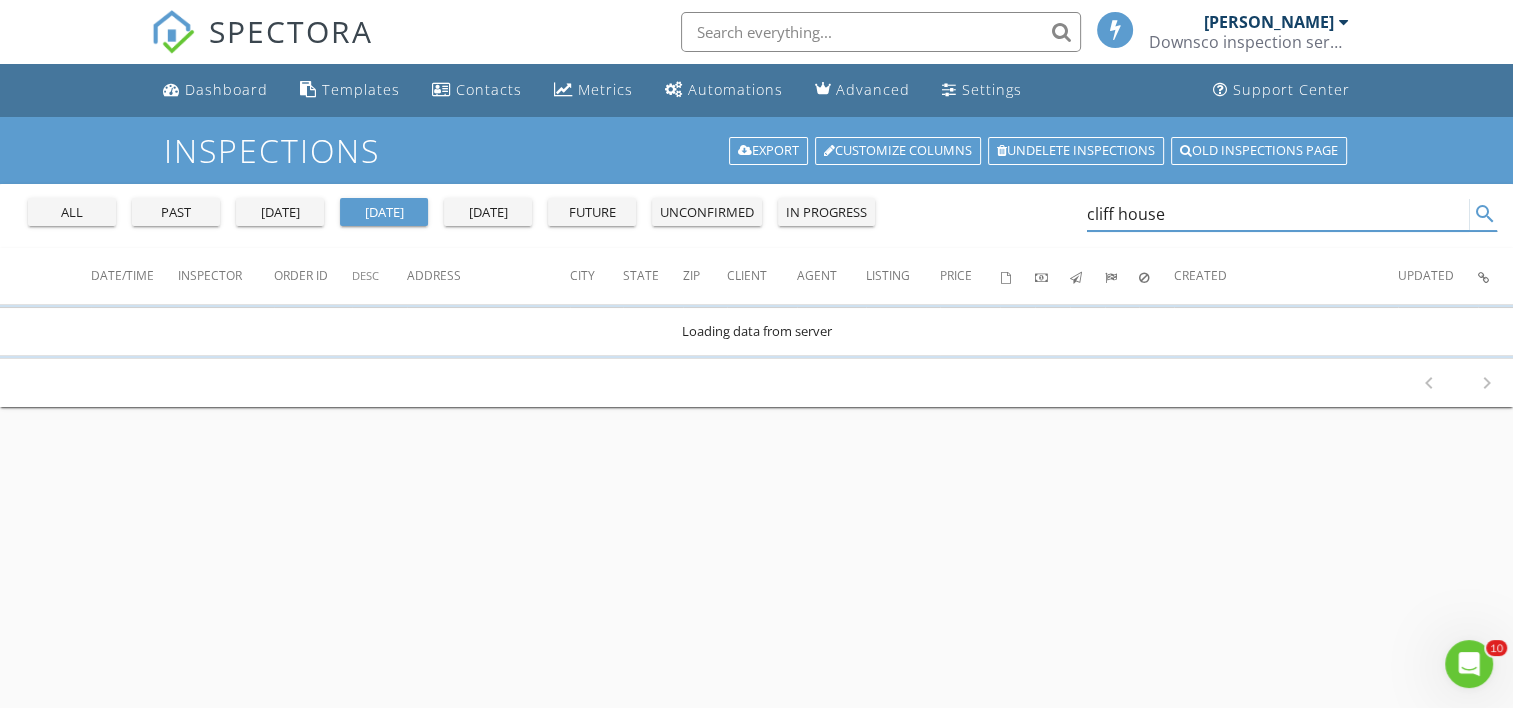 type on "cliff house" 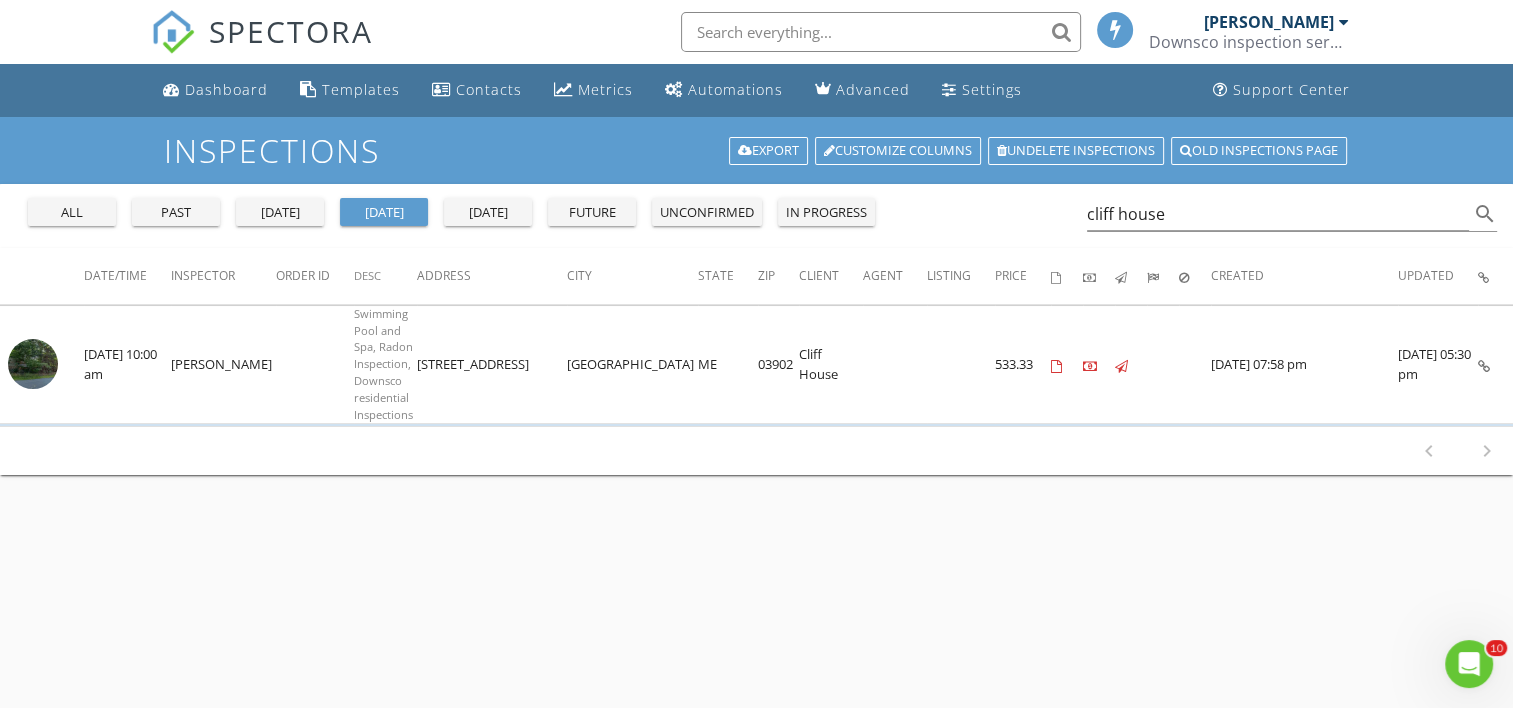 click at bounding box center (881, 32) 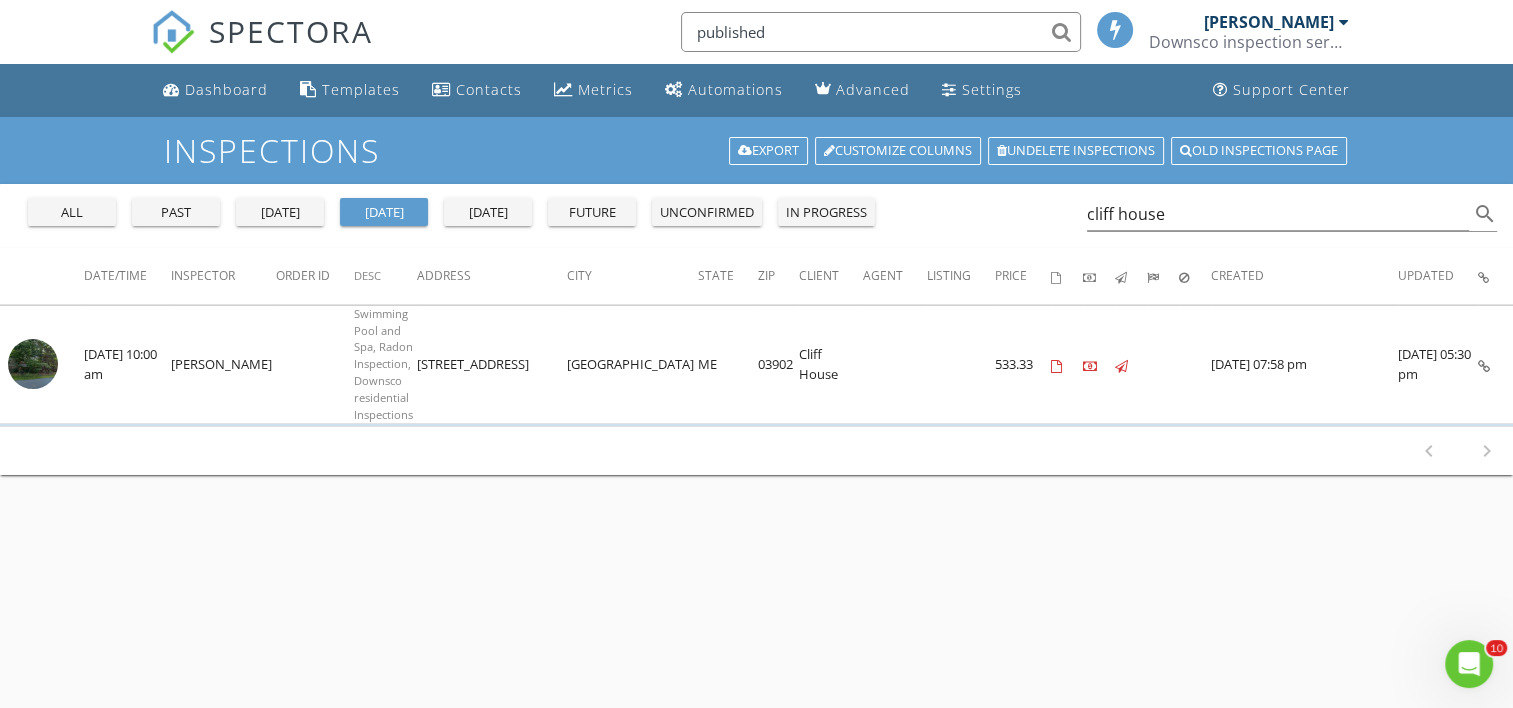 click on "published" at bounding box center (881, 32) 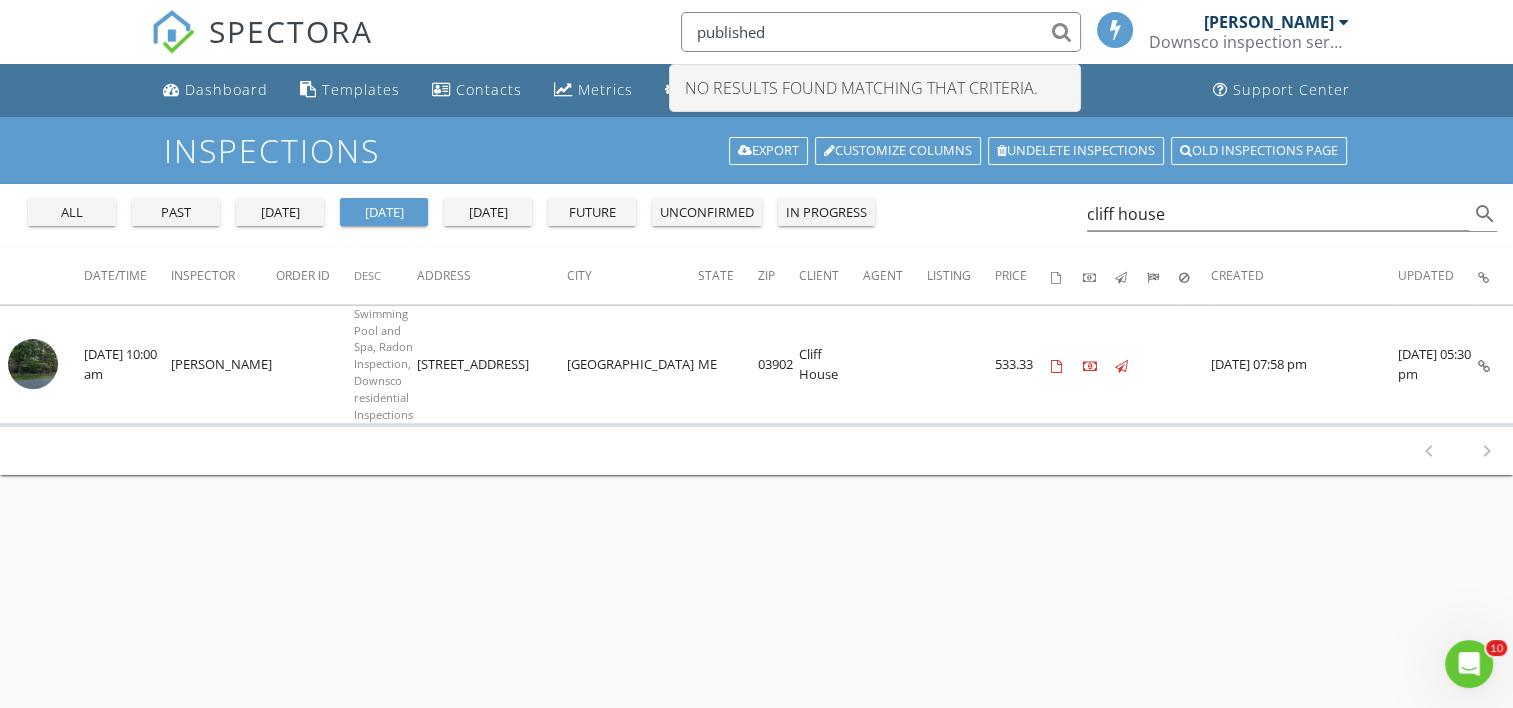 type on "published" 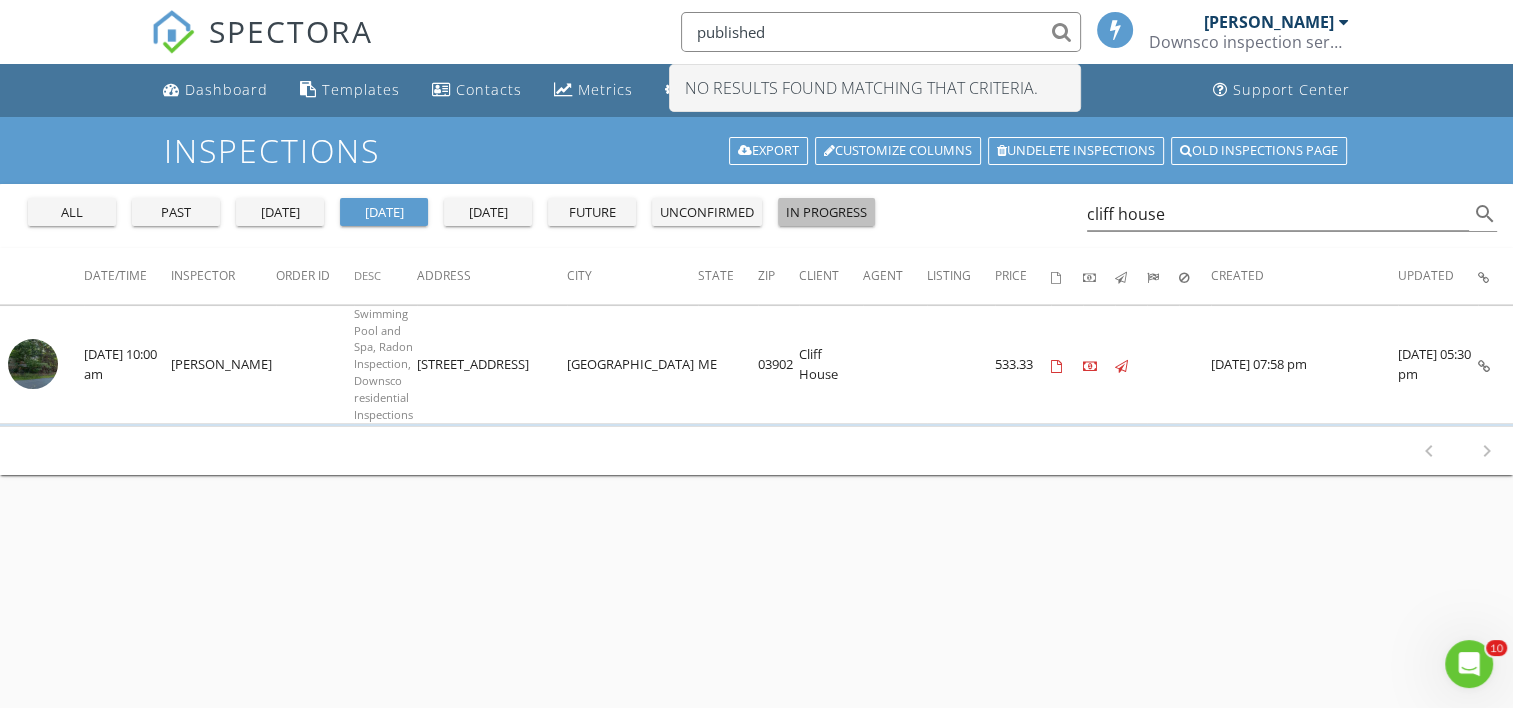 click on "in progress" at bounding box center [826, 213] 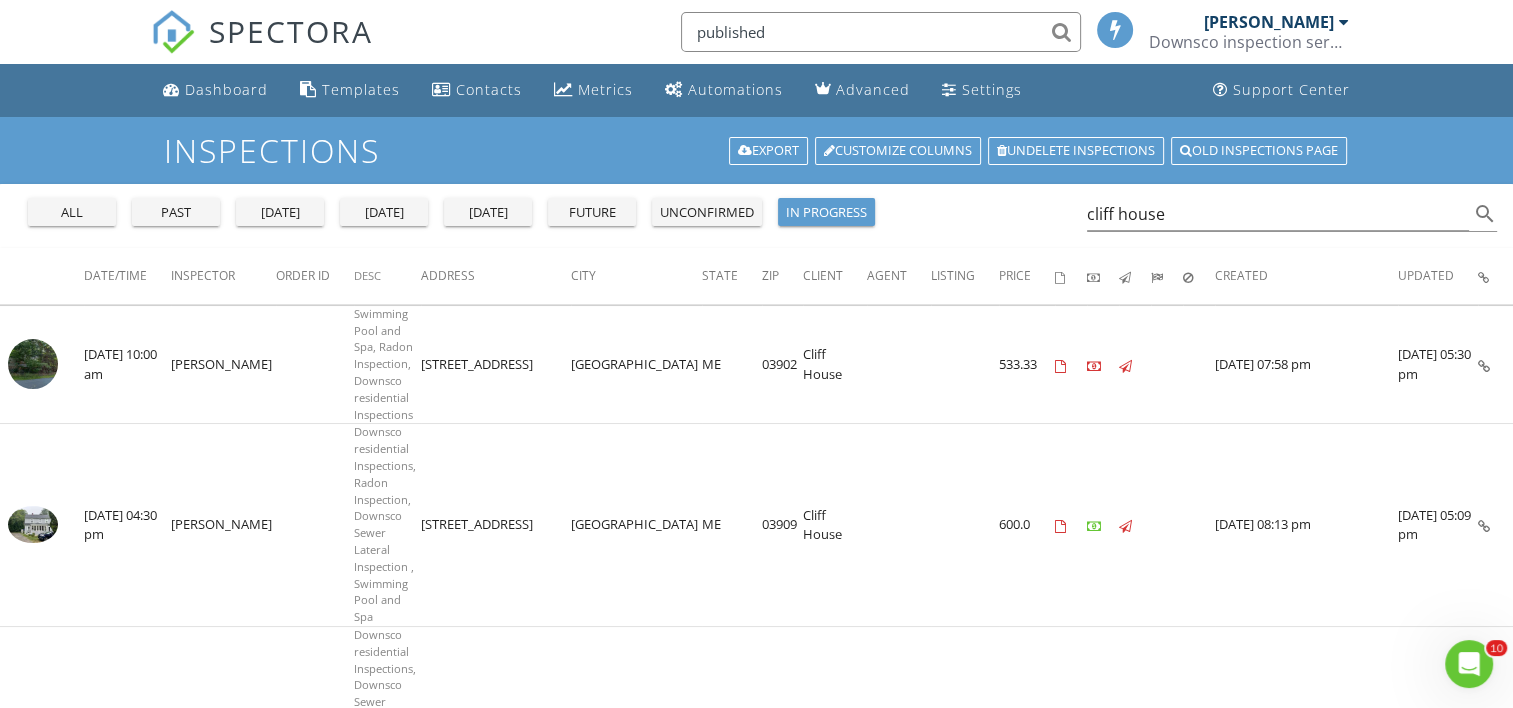 scroll, scrollTop: 324, scrollLeft: 0, axis: vertical 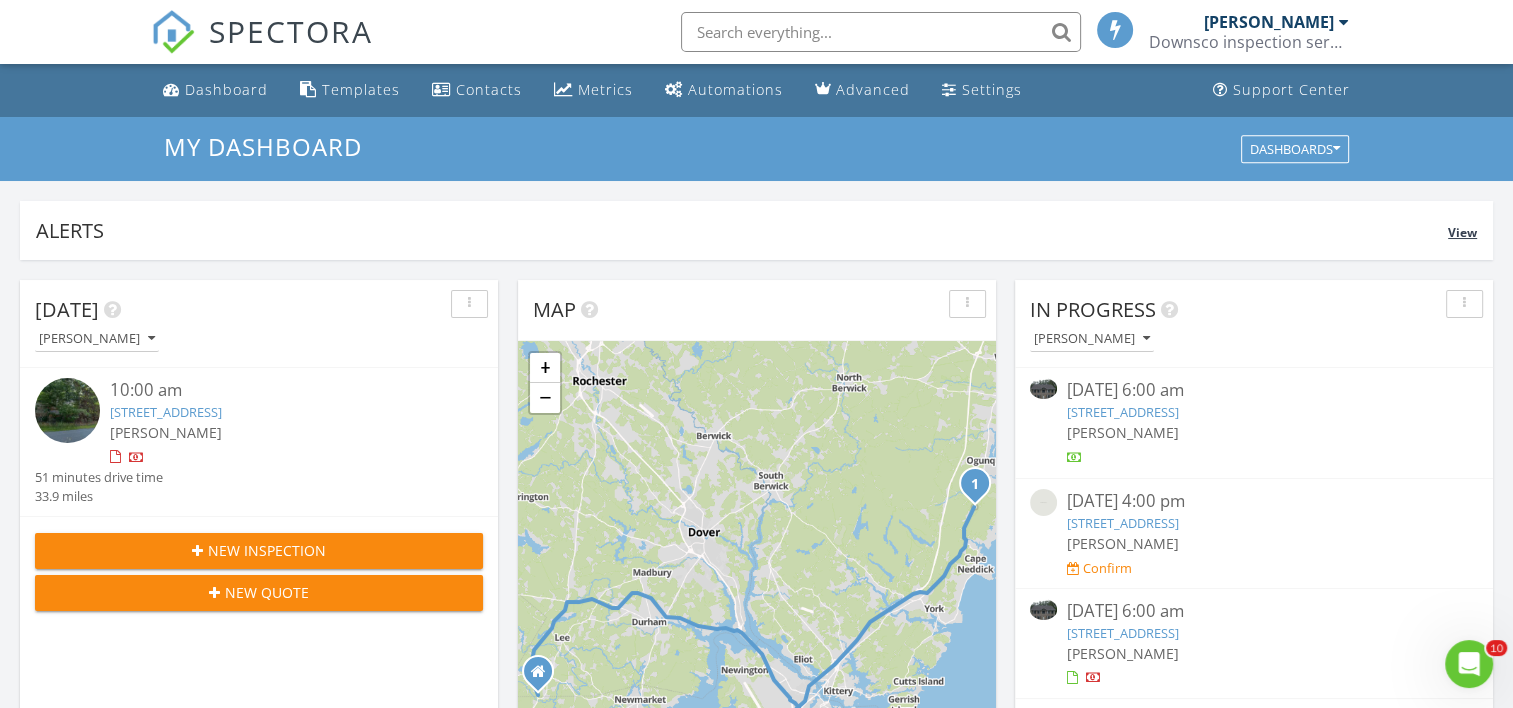 click on "View" at bounding box center [1462, 232] 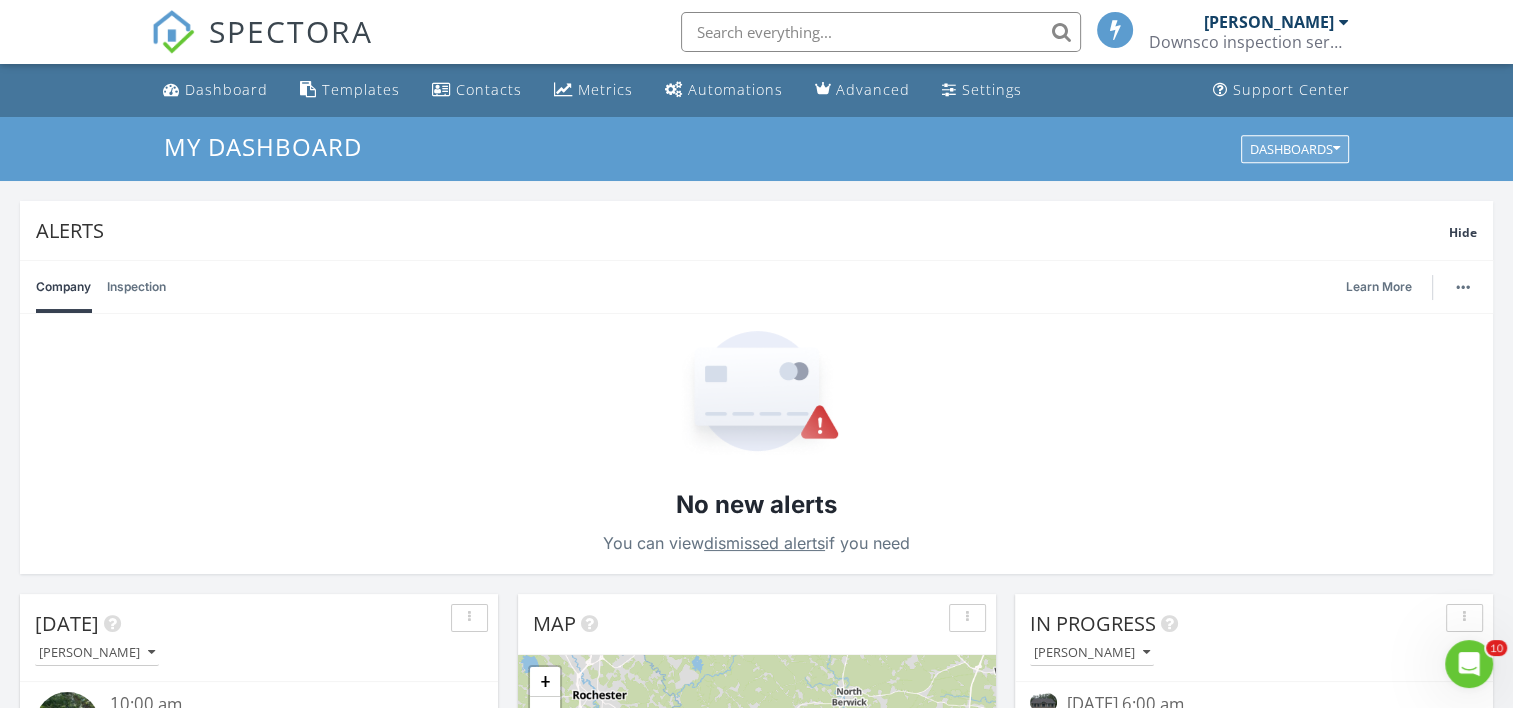 click at bounding box center [1336, 149] 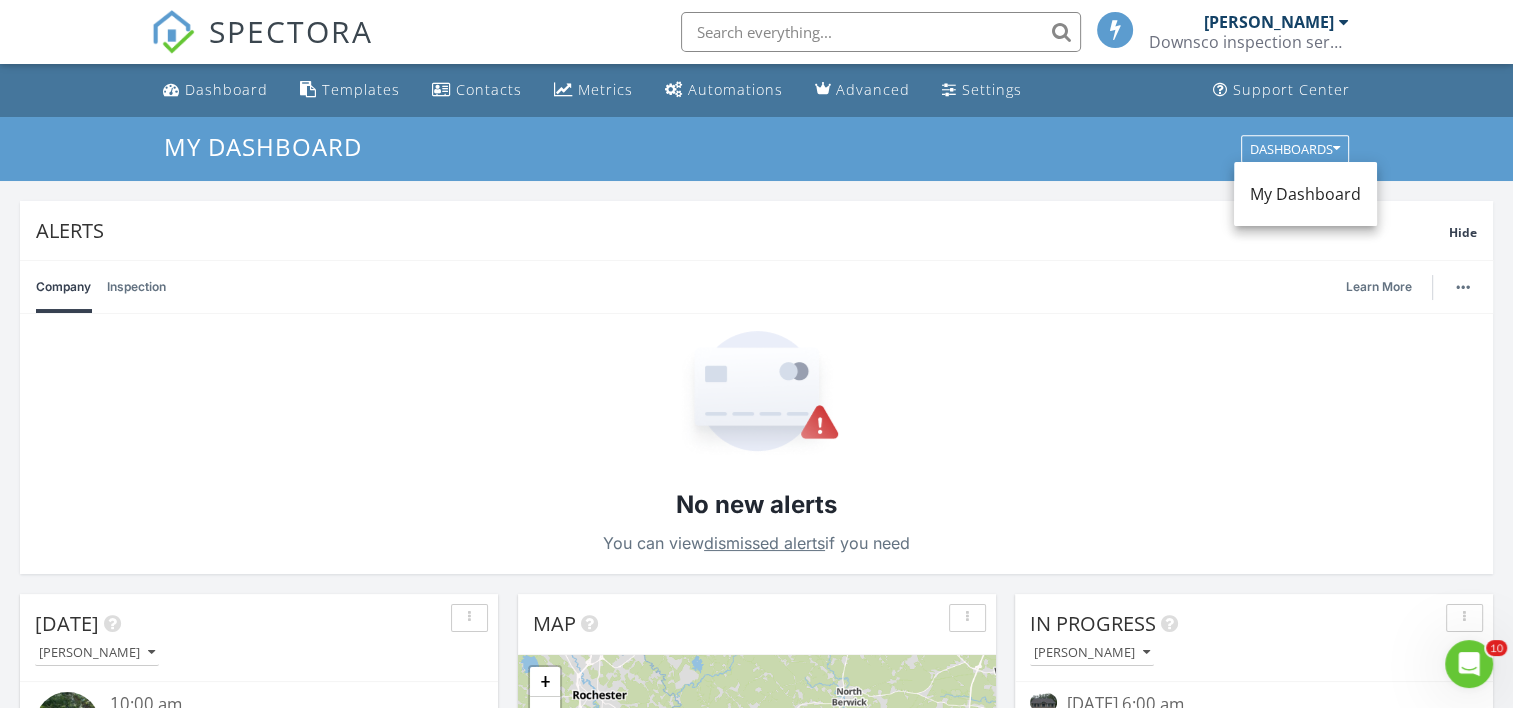 click on "No new alerts
You can view
dismissed alerts
if you need" at bounding box center [756, 444] 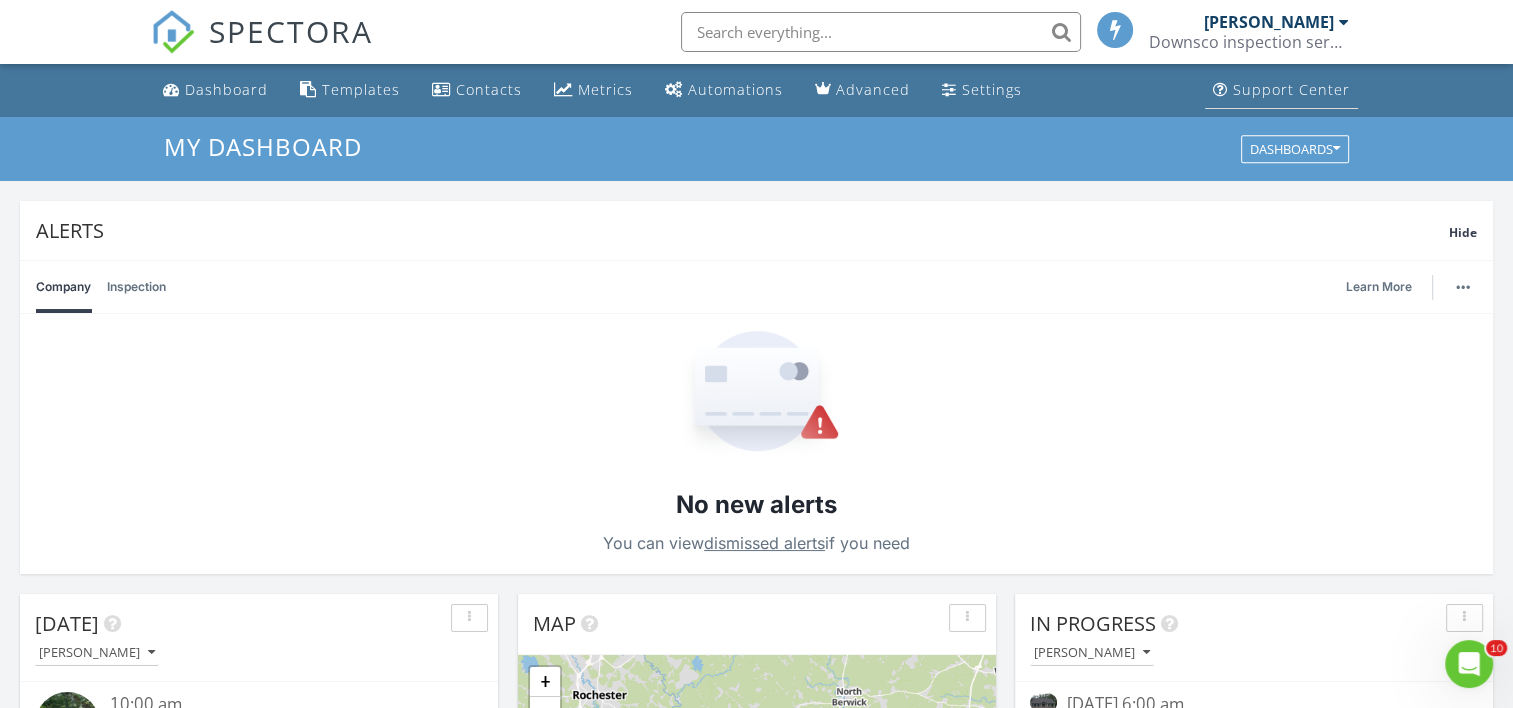 click on "Support Center" at bounding box center (1291, 89) 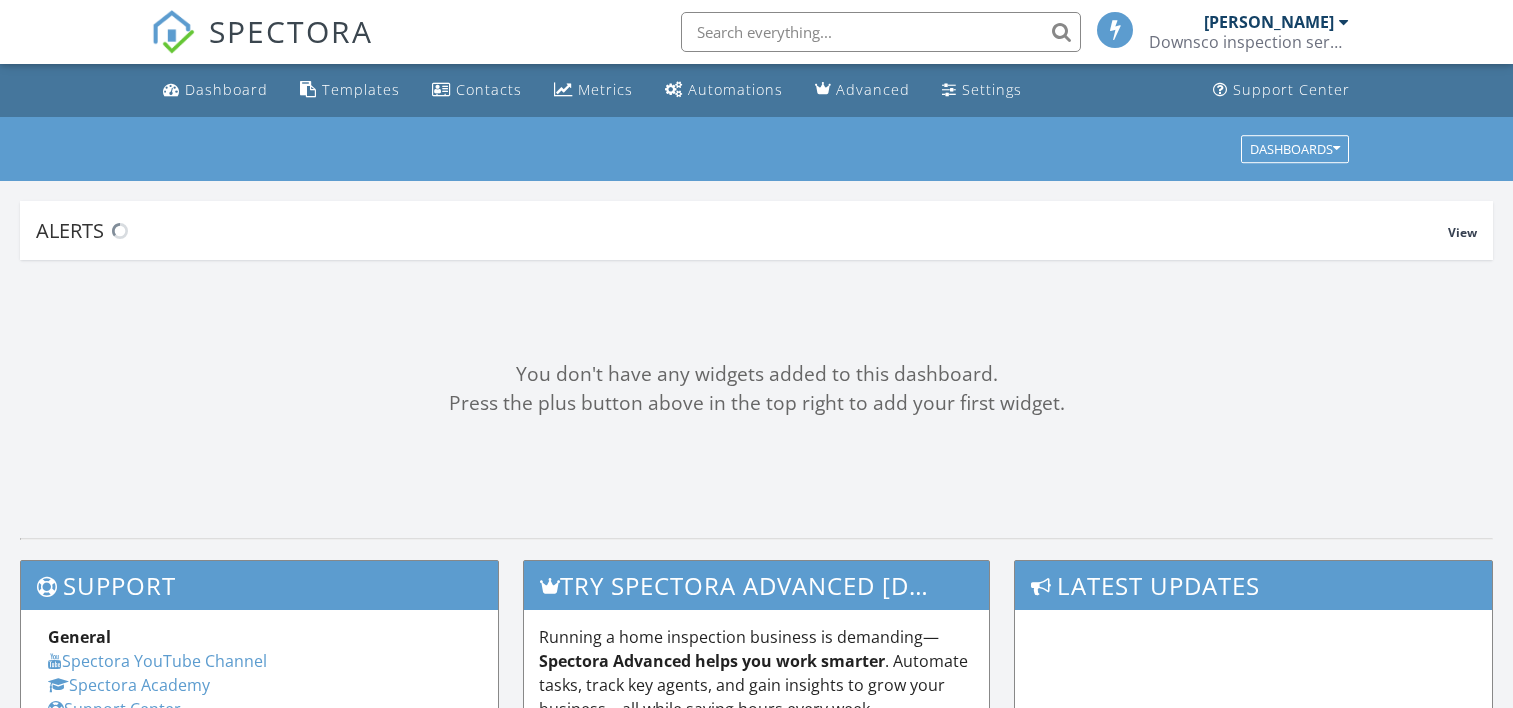 scroll, scrollTop: 0, scrollLeft: 0, axis: both 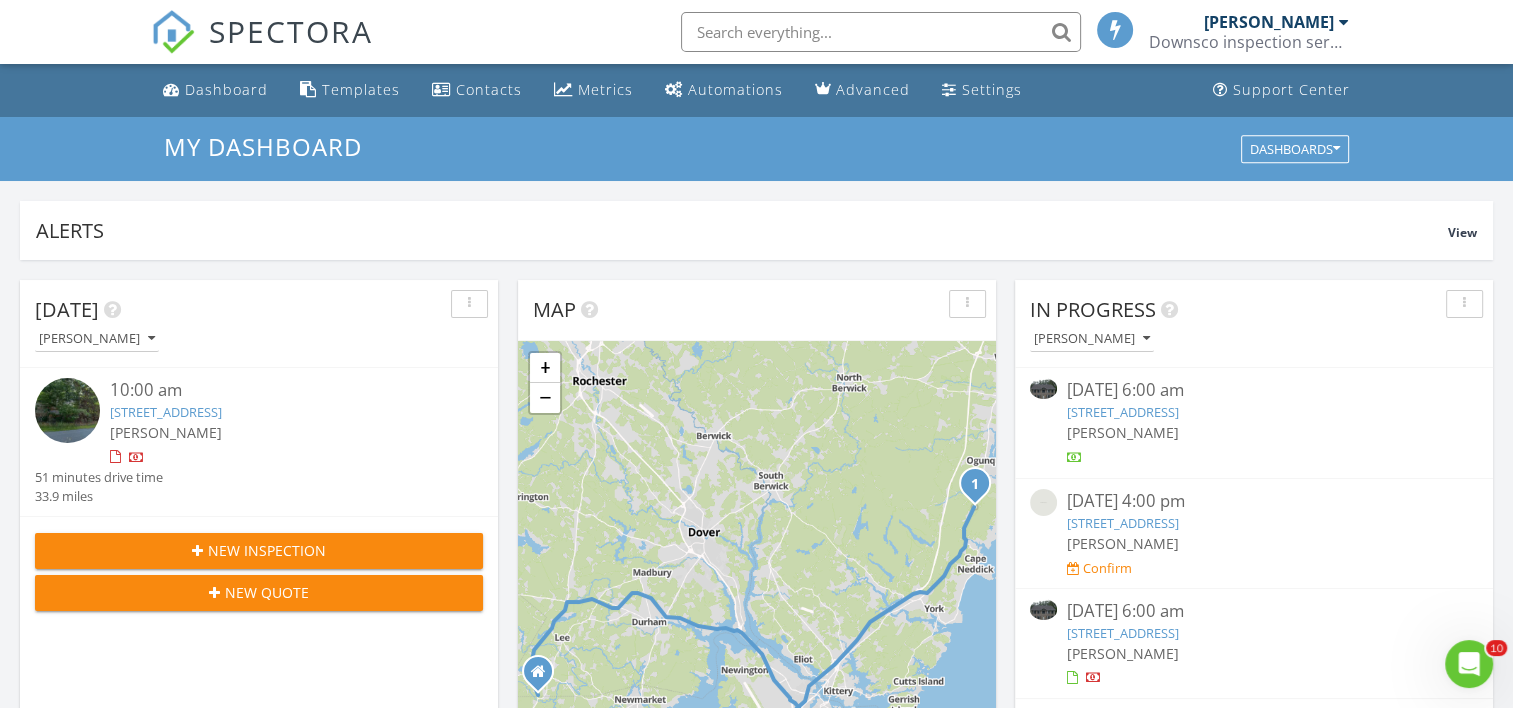 click on "[STREET_ADDRESS]" at bounding box center (1123, 412) 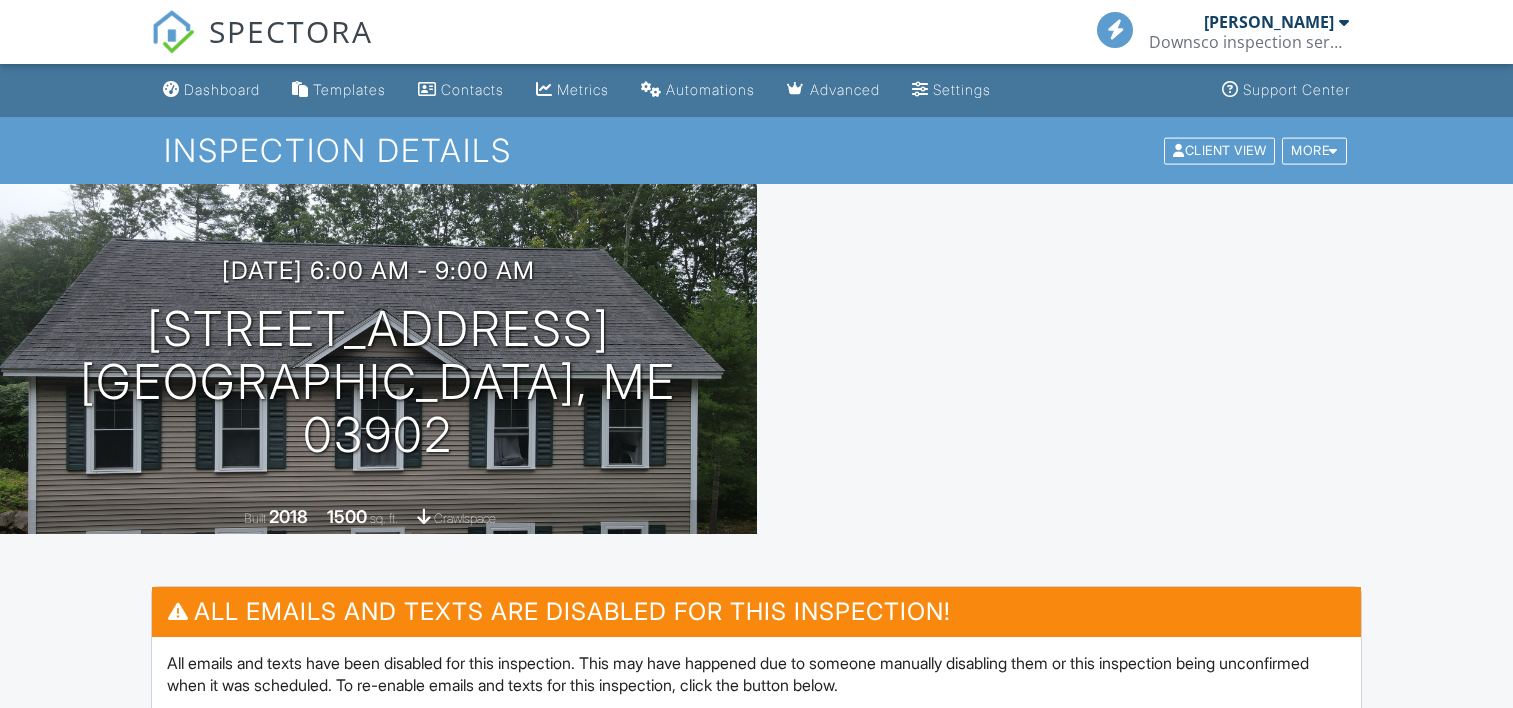scroll, scrollTop: 0, scrollLeft: 0, axis: both 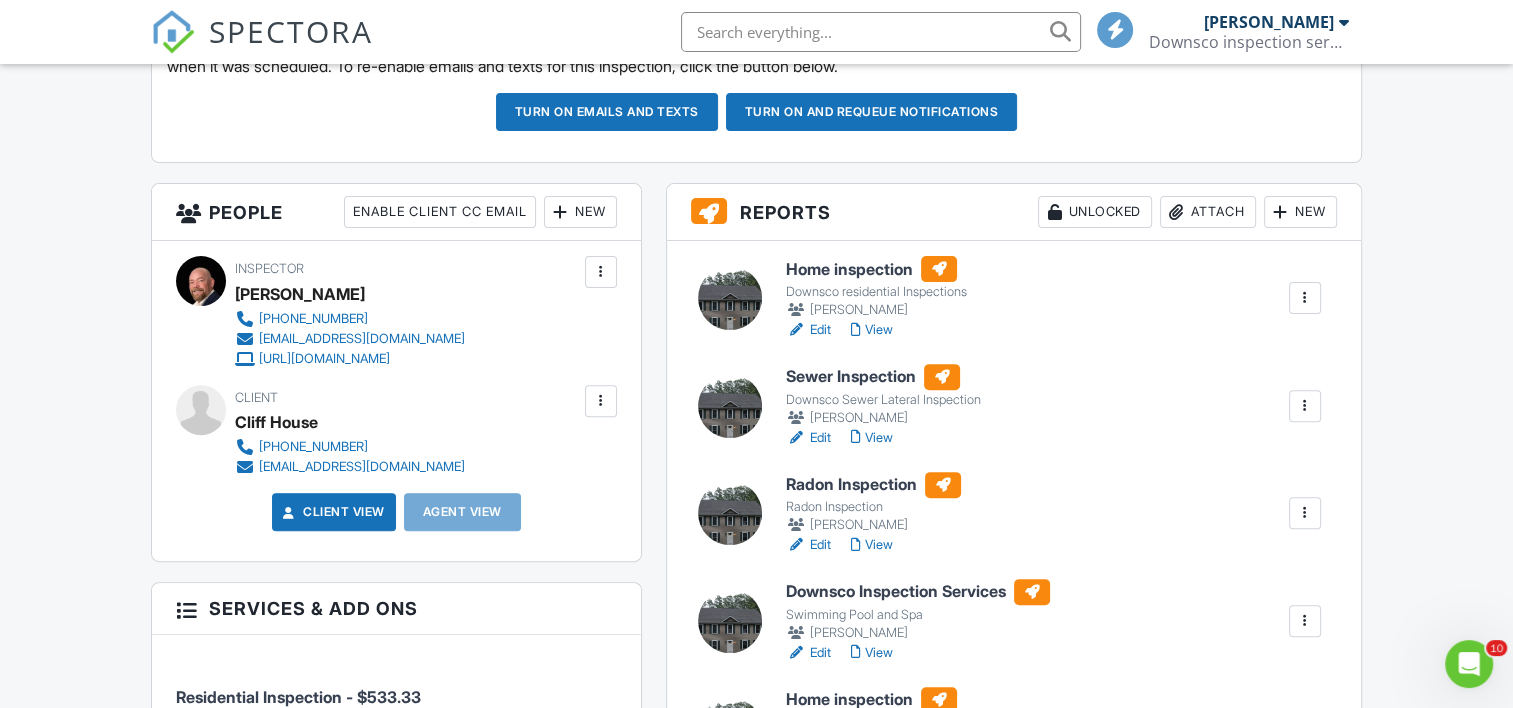 click on "Home inspection" at bounding box center [876, 269] 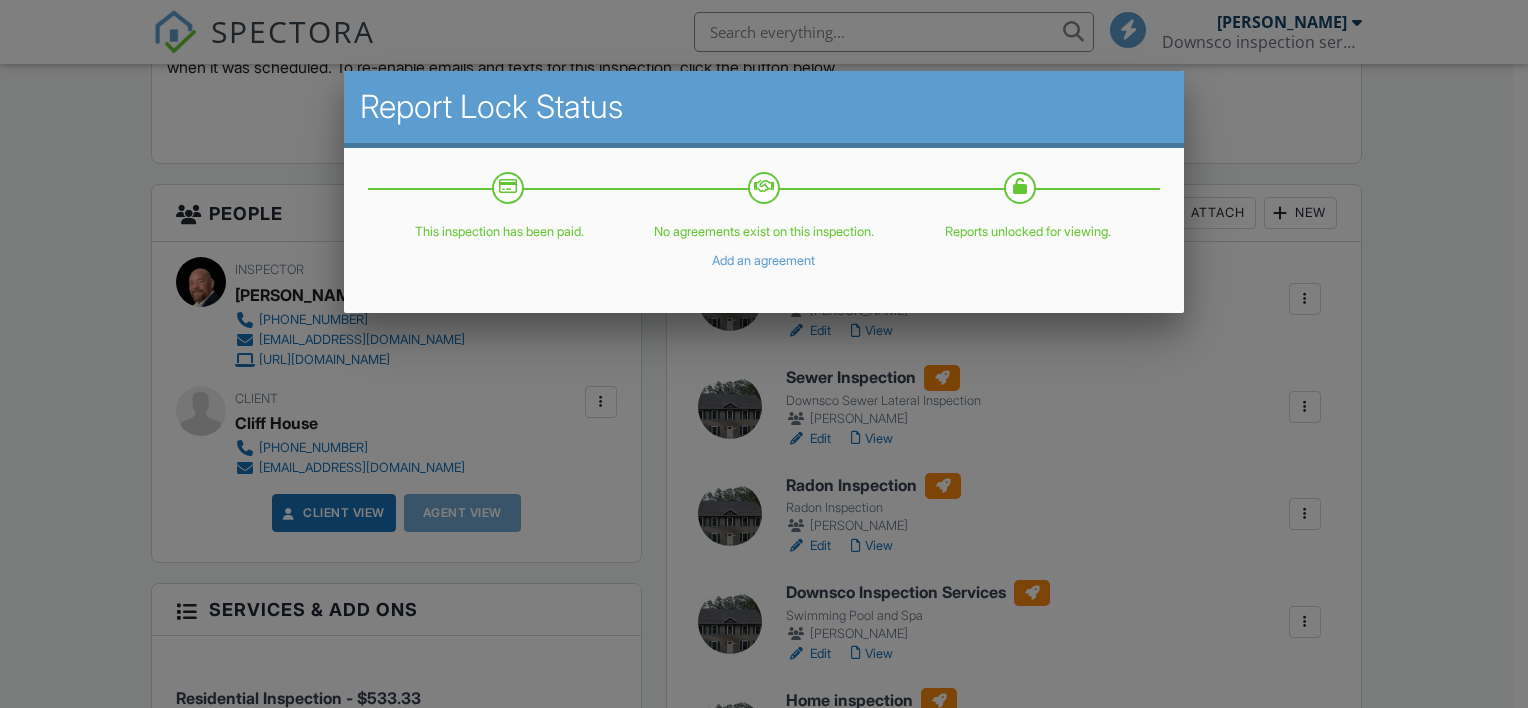scroll, scrollTop: 618, scrollLeft: 0, axis: vertical 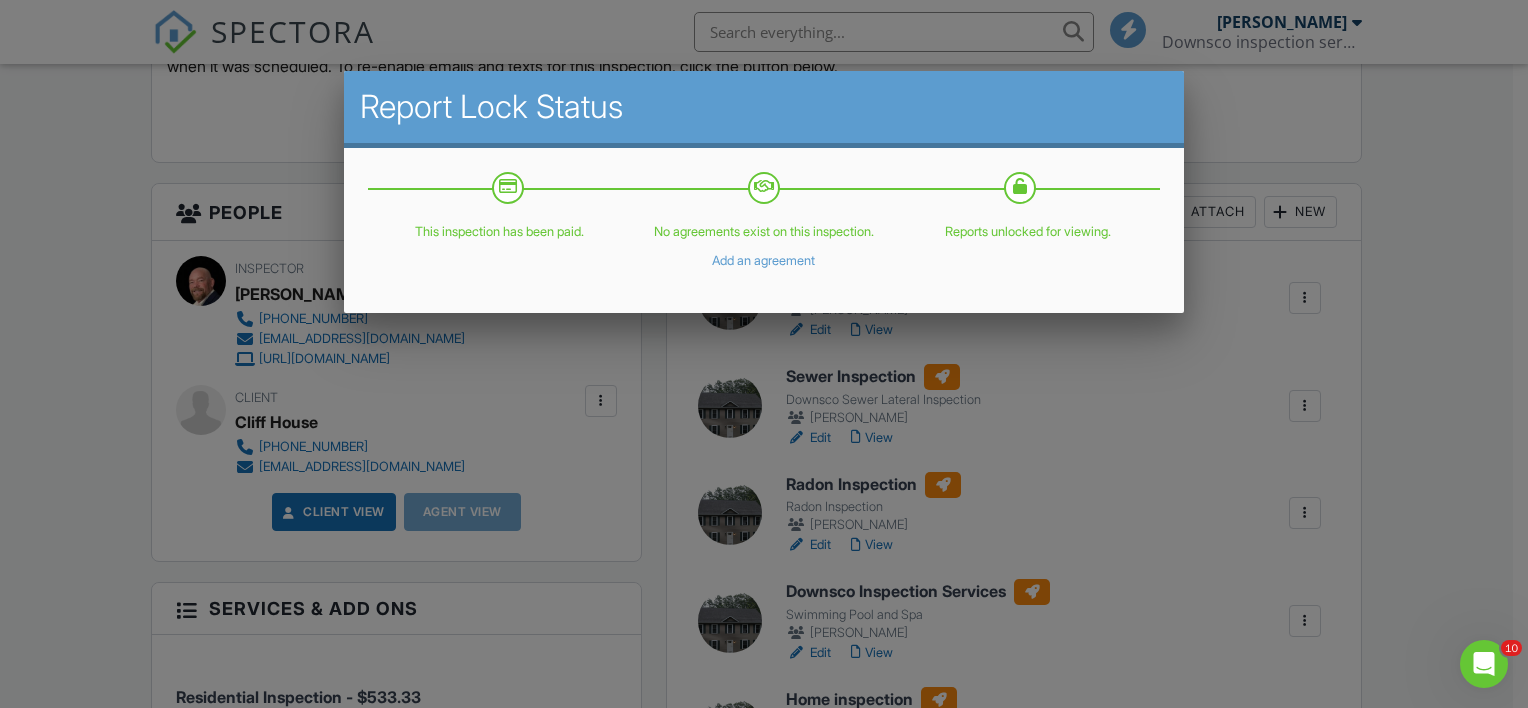click at bounding box center [764, 342] 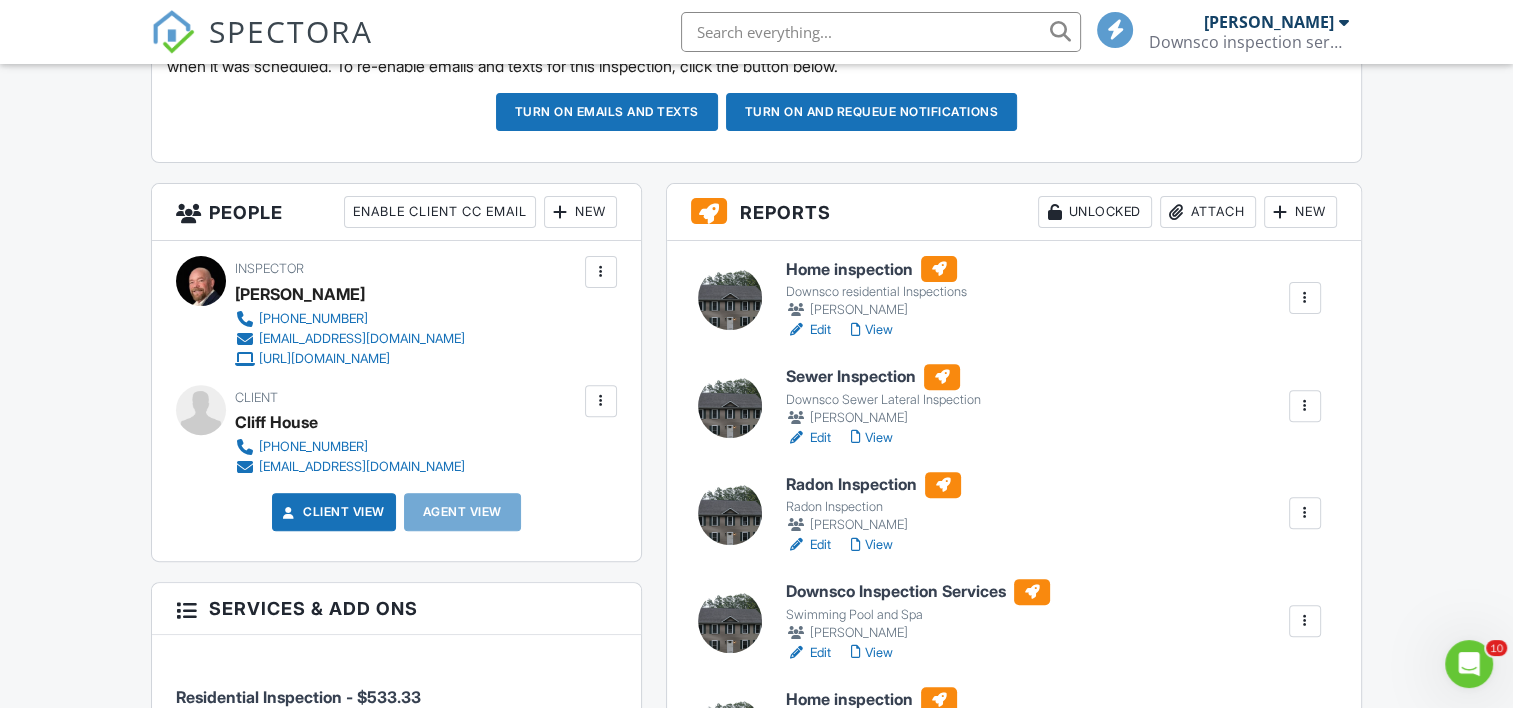 click at bounding box center (1305, 298) 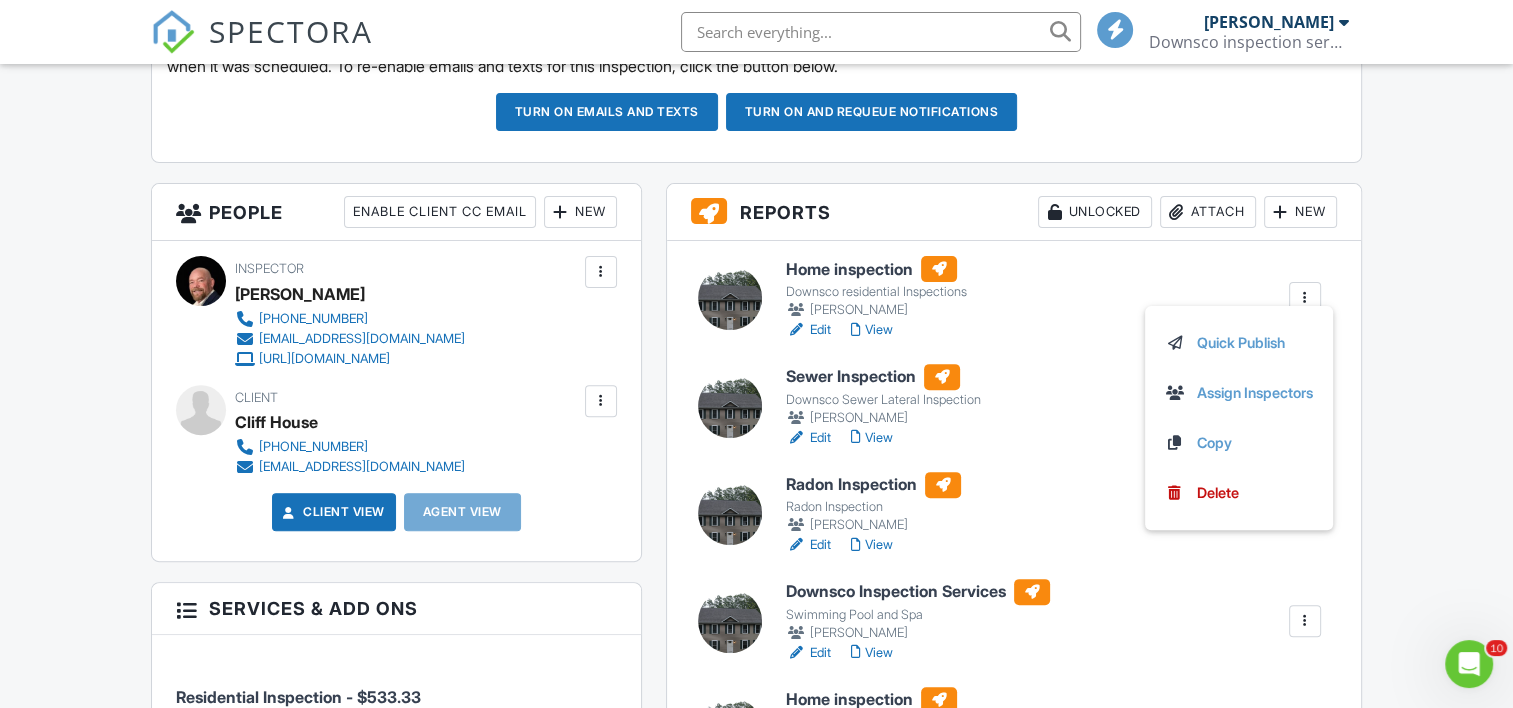 click on "Home inspection
Downsco residential Inspections
james downs
Edit
View
Quick Publish
Assign Inspectors
Copy
Delete" at bounding box center (1053, 298) 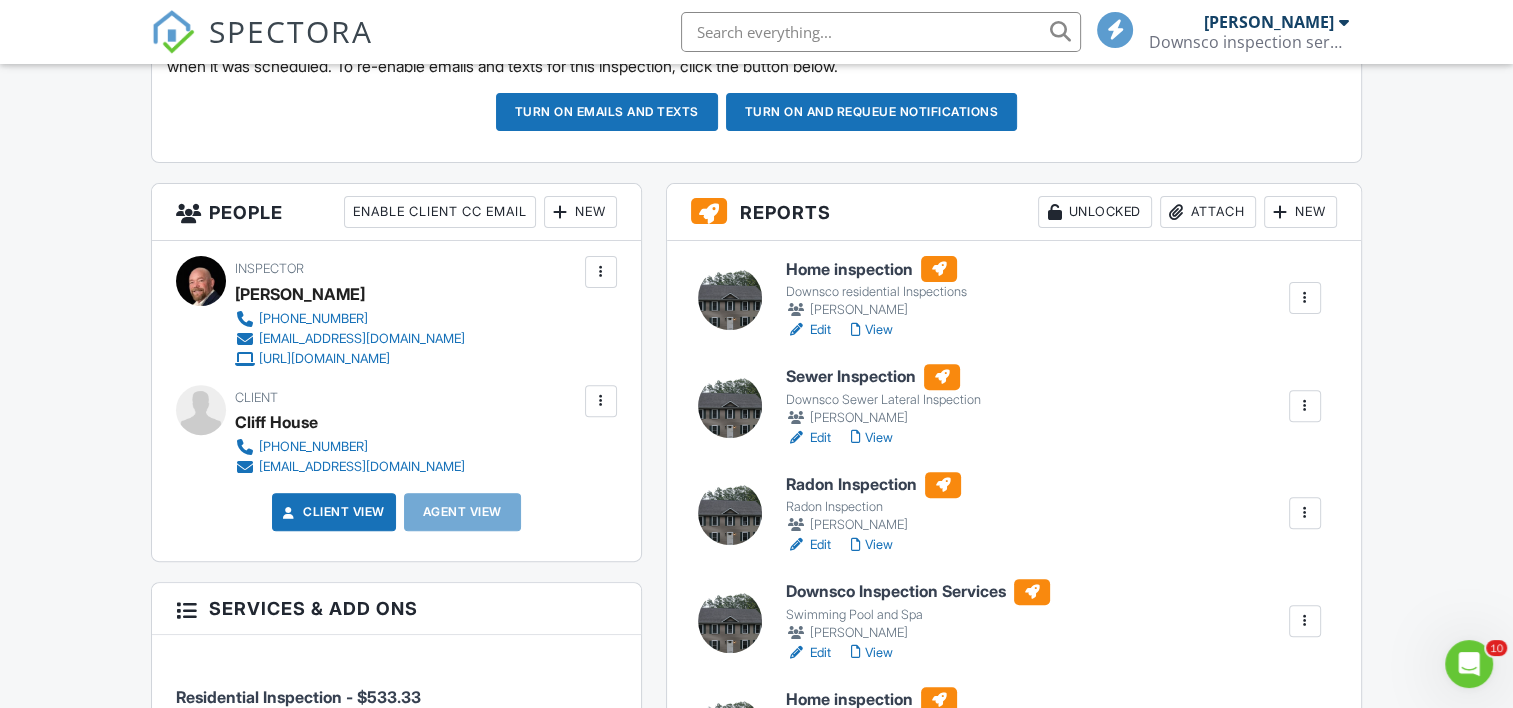 click on "Home inspection" at bounding box center [876, 269] 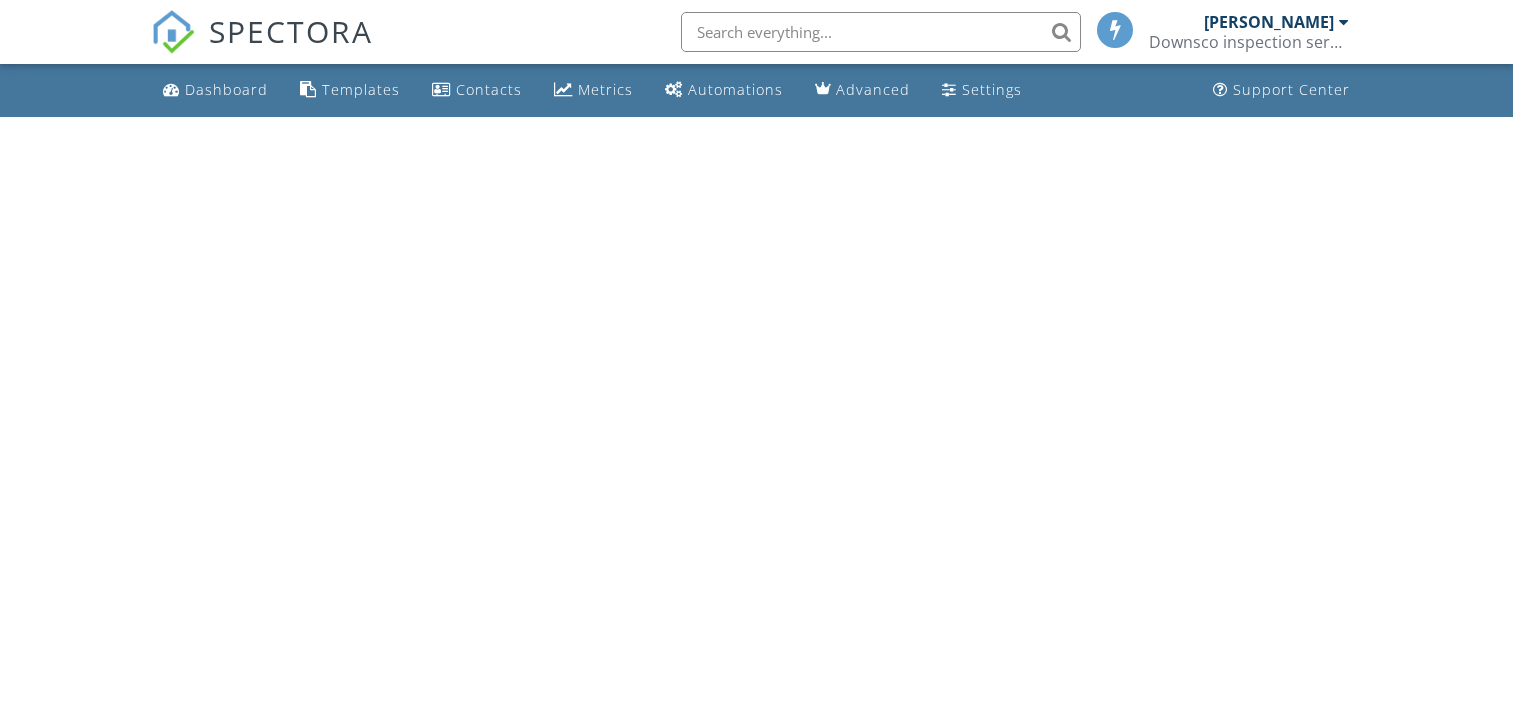 scroll, scrollTop: 0, scrollLeft: 0, axis: both 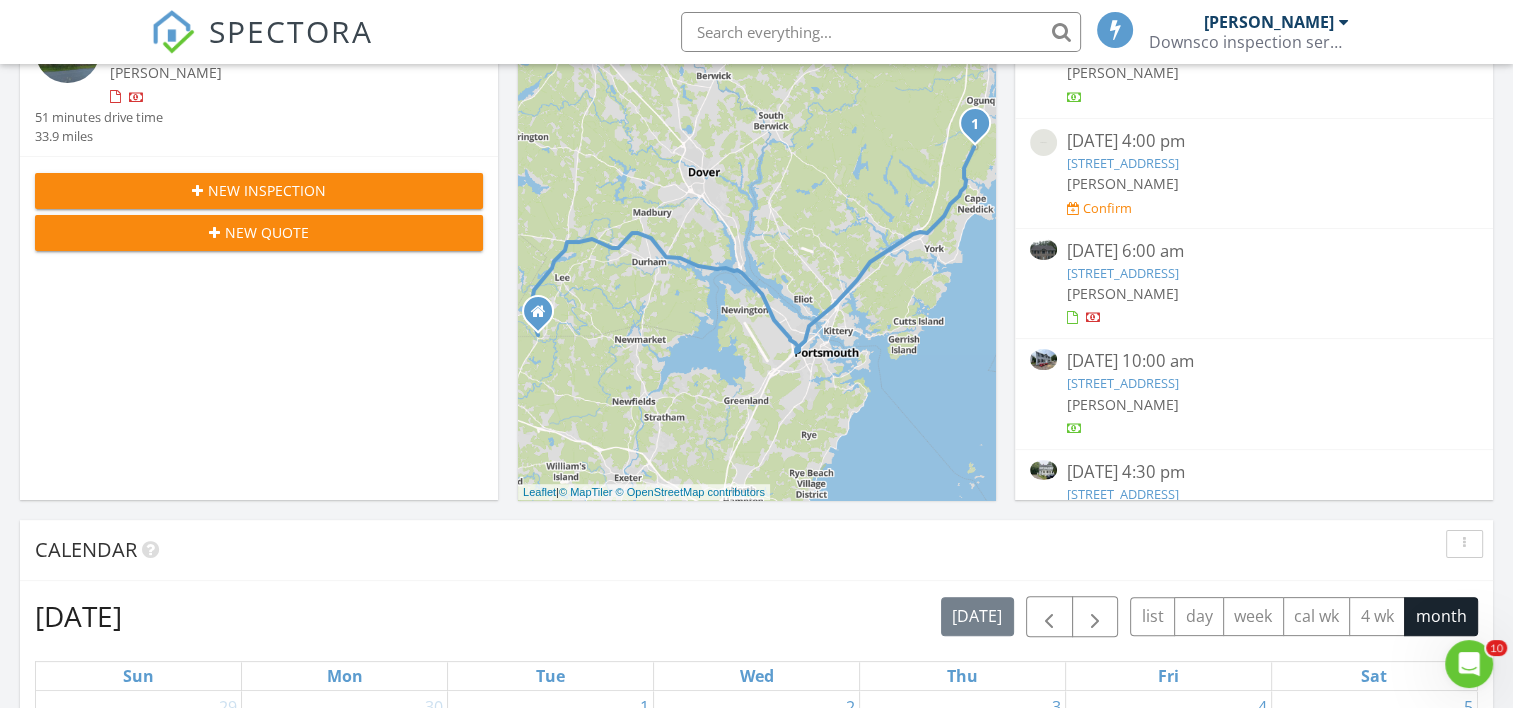 click at bounding box center [1043, 359] 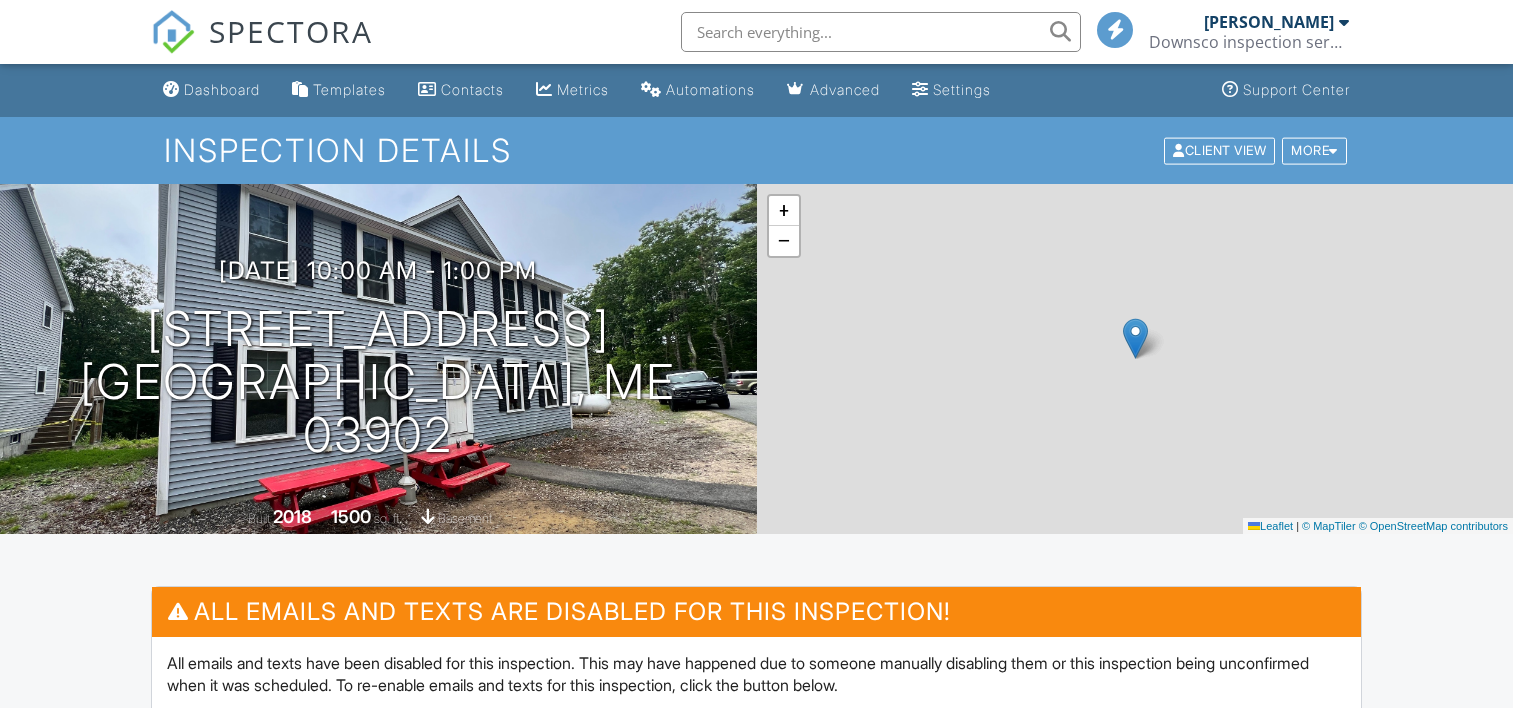 scroll, scrollTop: 0, scrollLeft: 0, axis: both 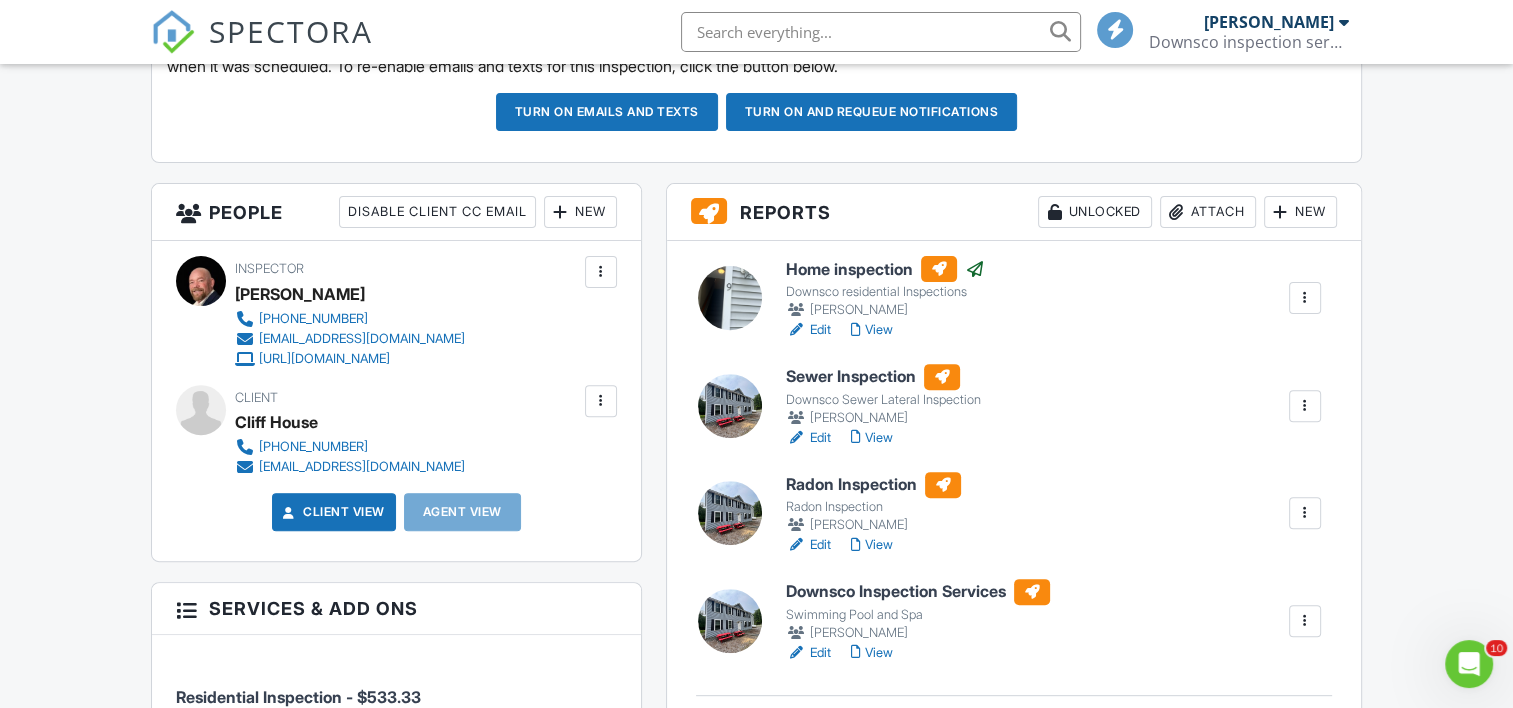 click at bounding box center (730, 298) 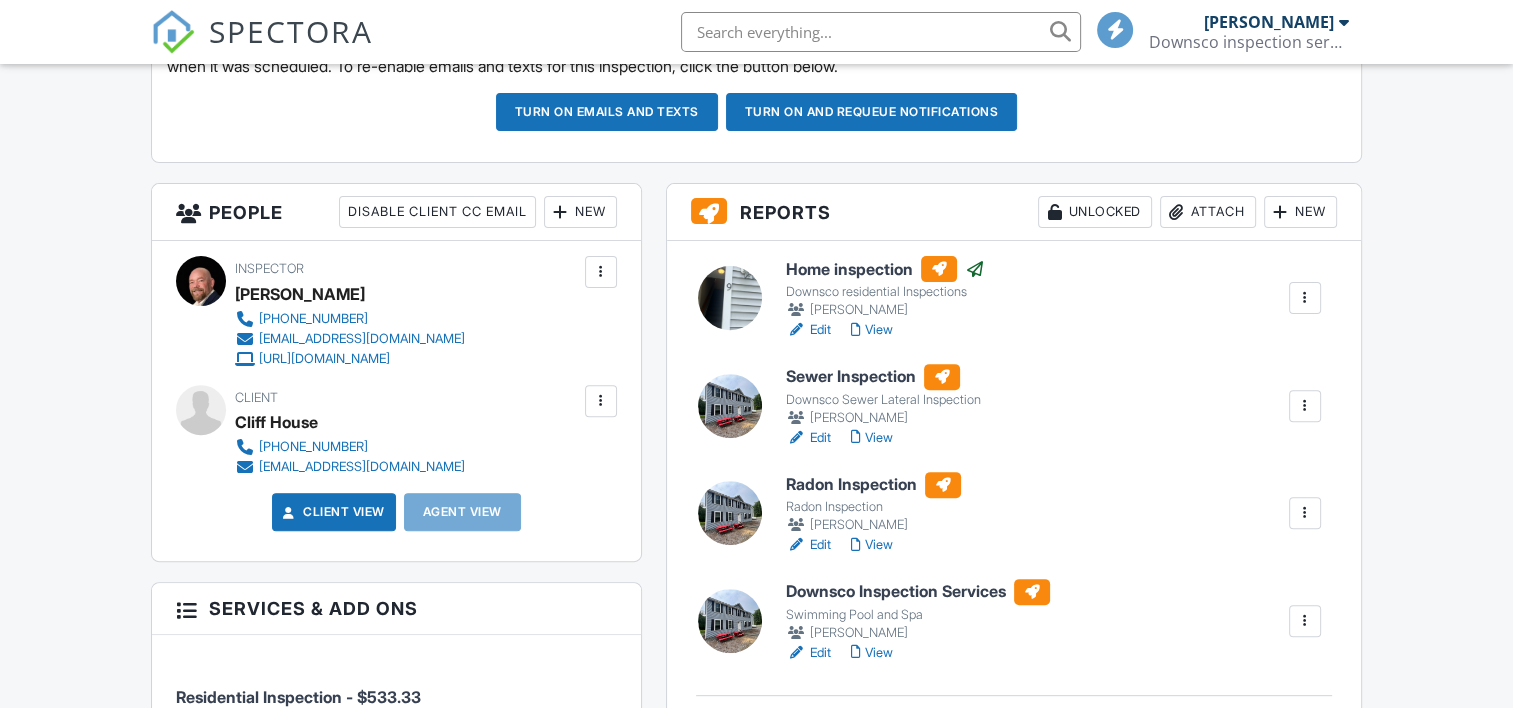scroll, scrollTop: 618, scrollLeft: 0, axis: vertical 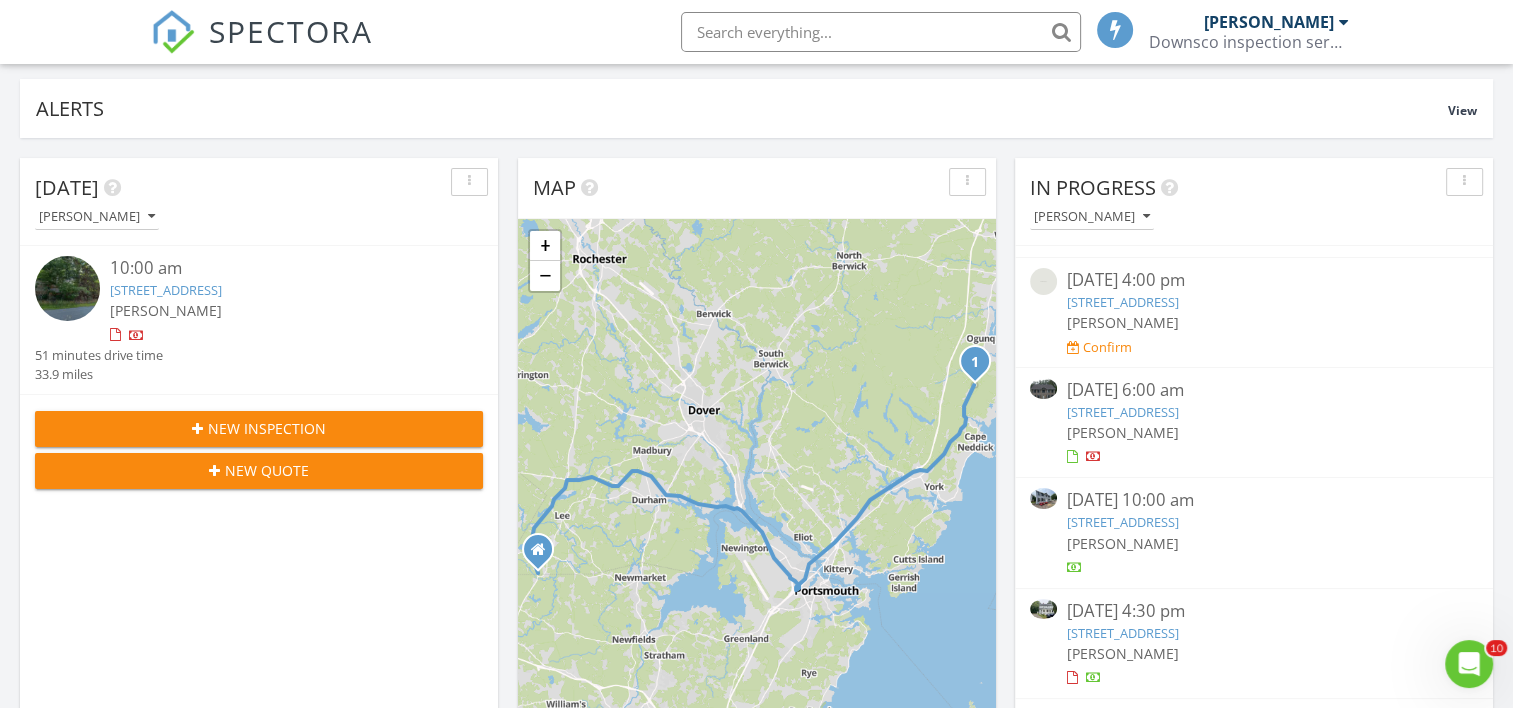 click at bounding box center [1043, 281] 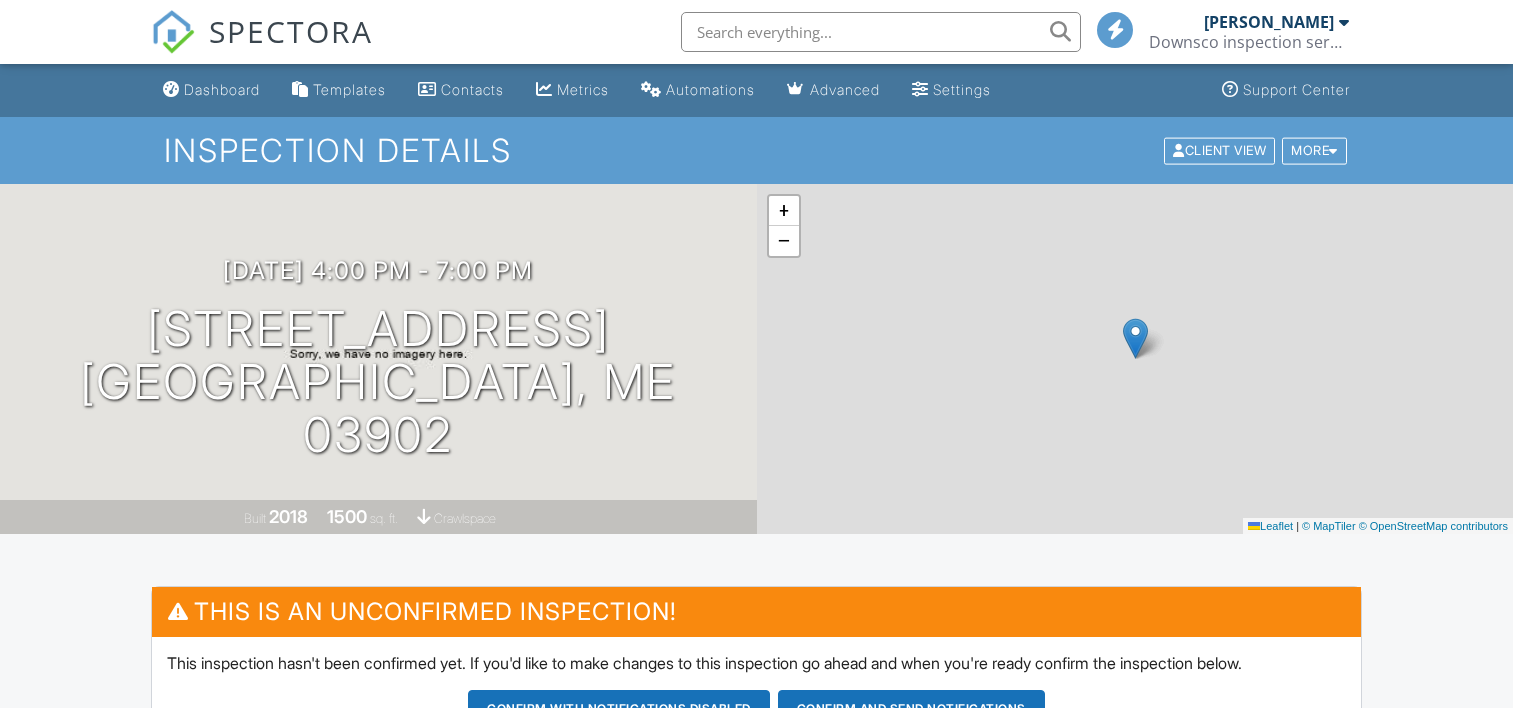 scroll, scrollTop: 0, scrollLeft: 0, axis: both 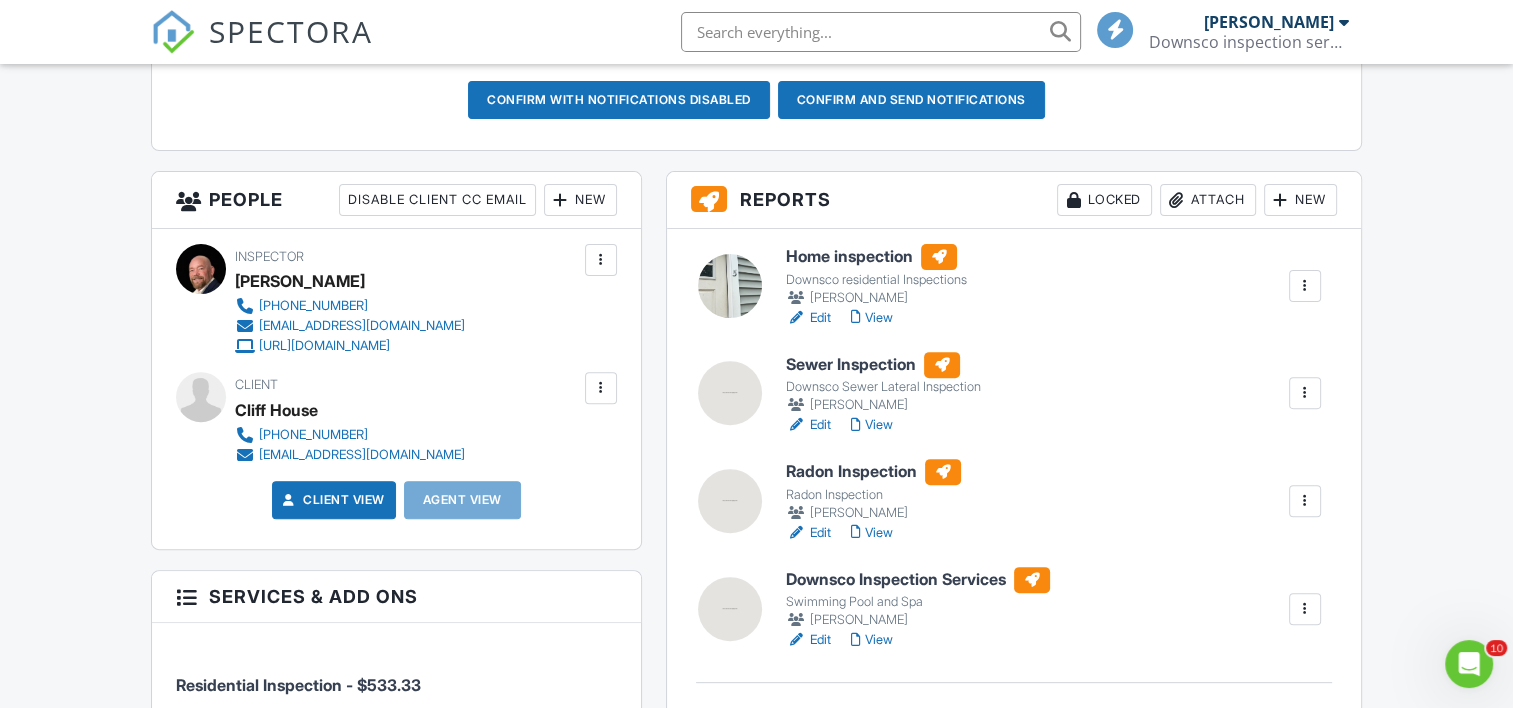 click at bounding box center [730, 286] 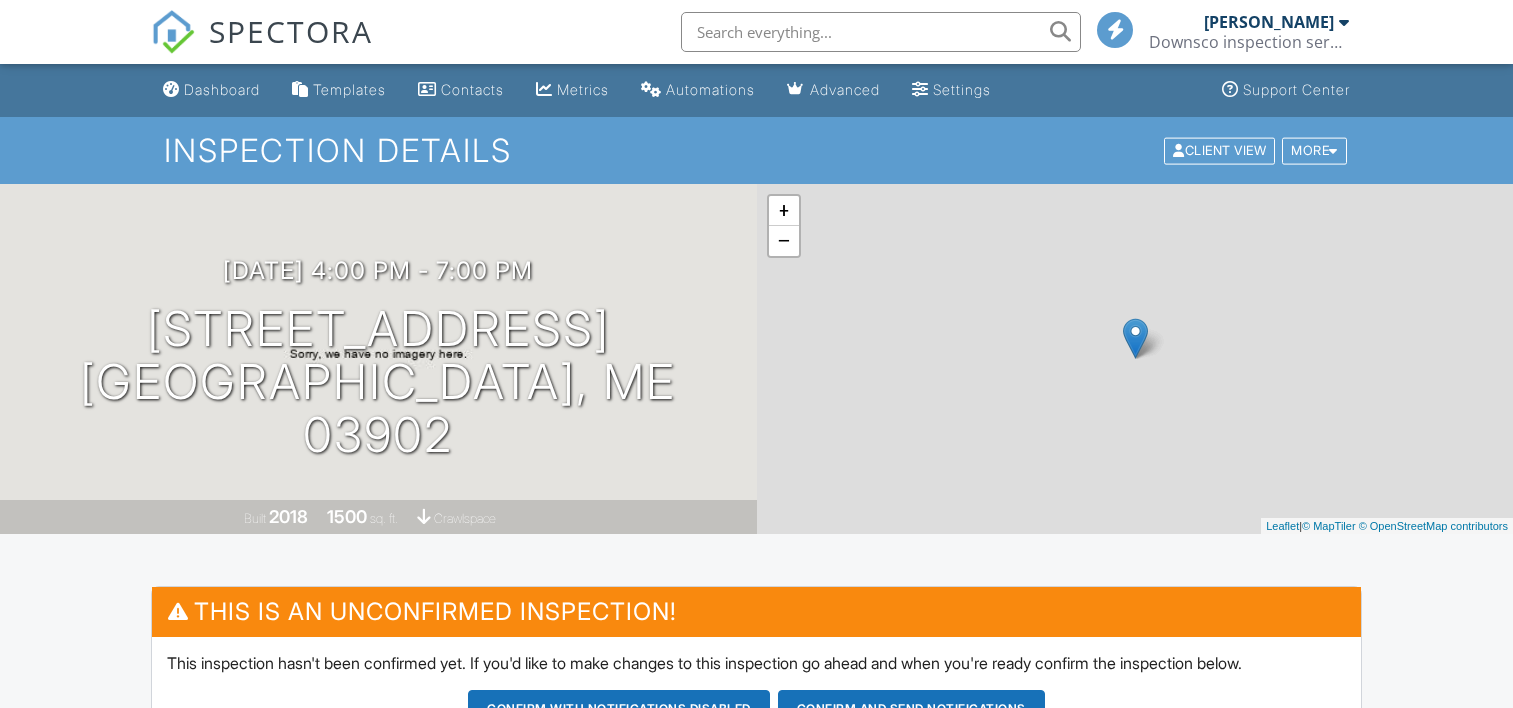scroll, scrollTop: 0, scrollLeft: 0, axis: both 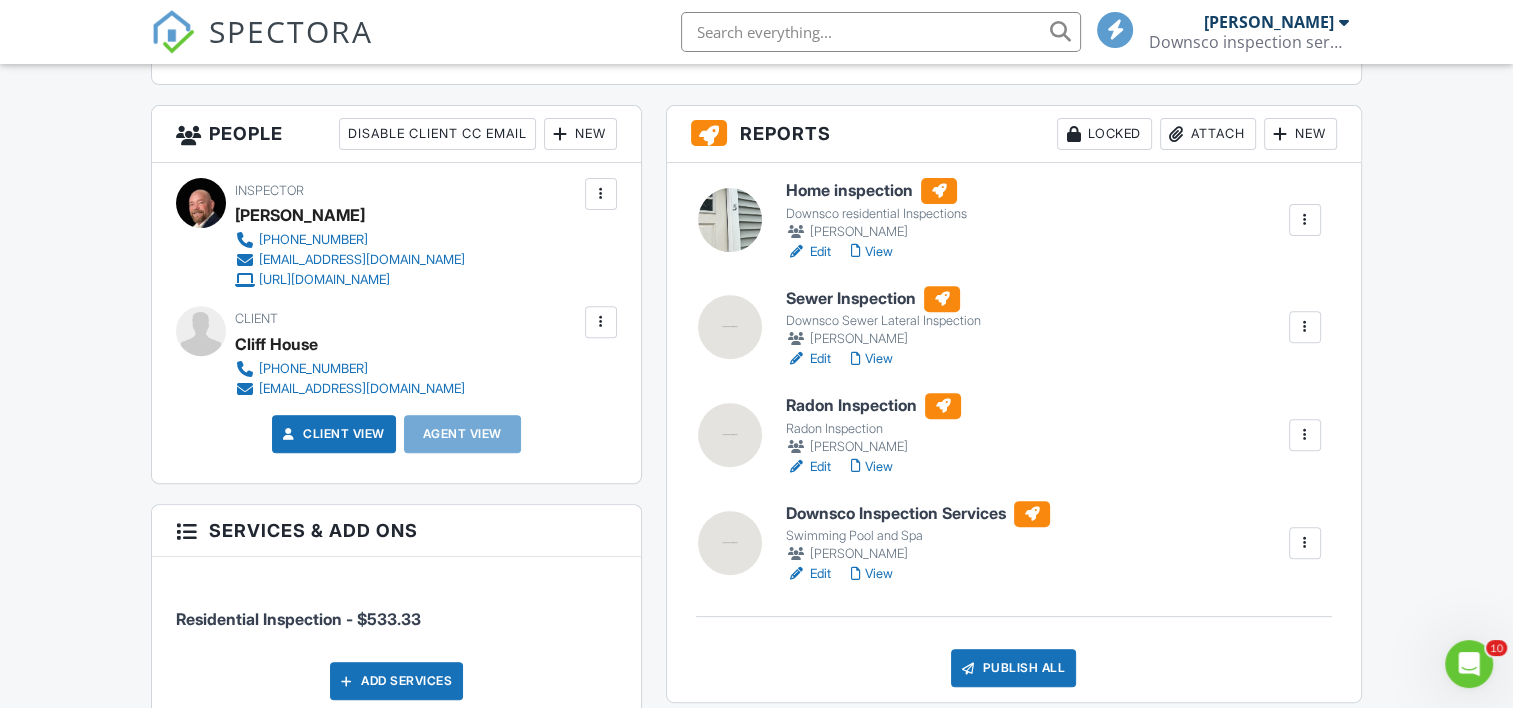 click at bounding box center [730, 220] 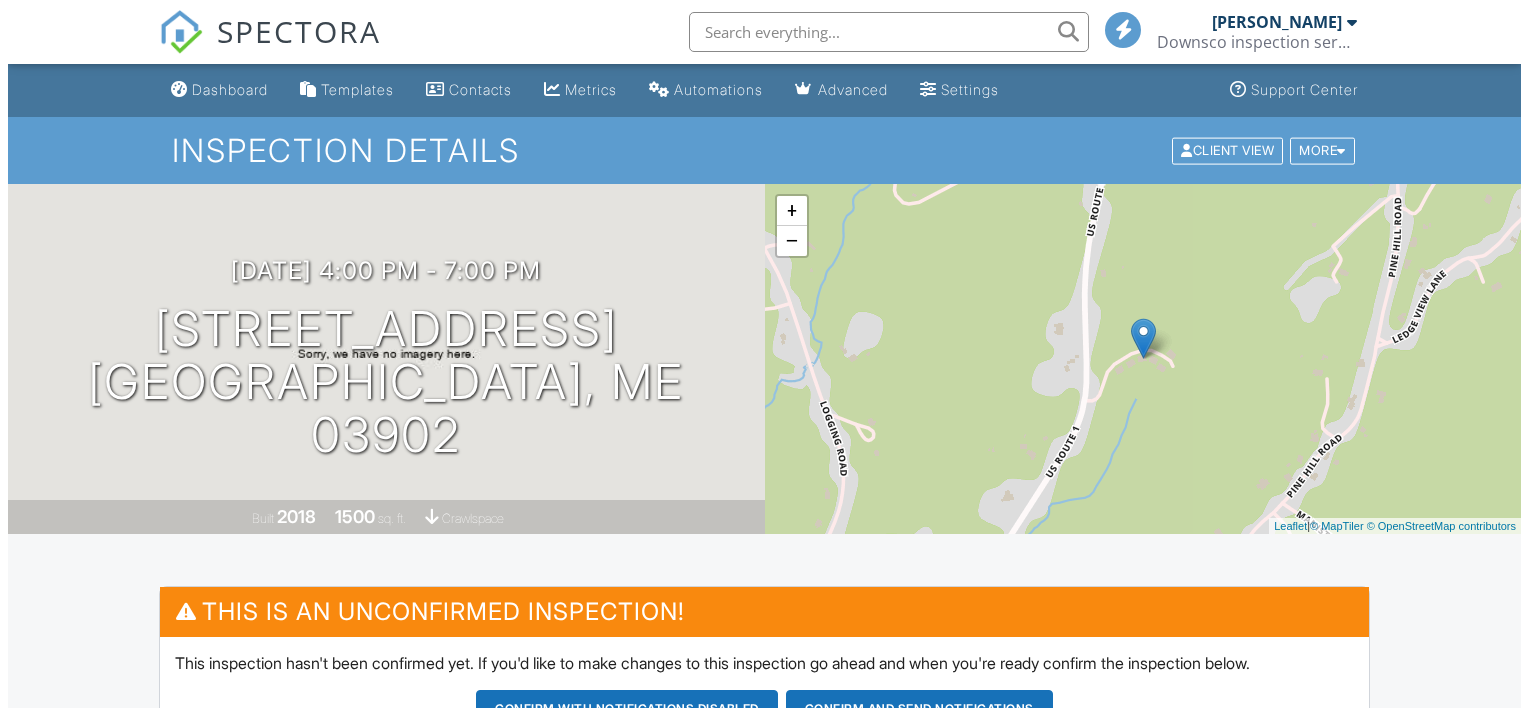 scroll, scrollTop: 609, scrollLeft: 0, axis: vertical 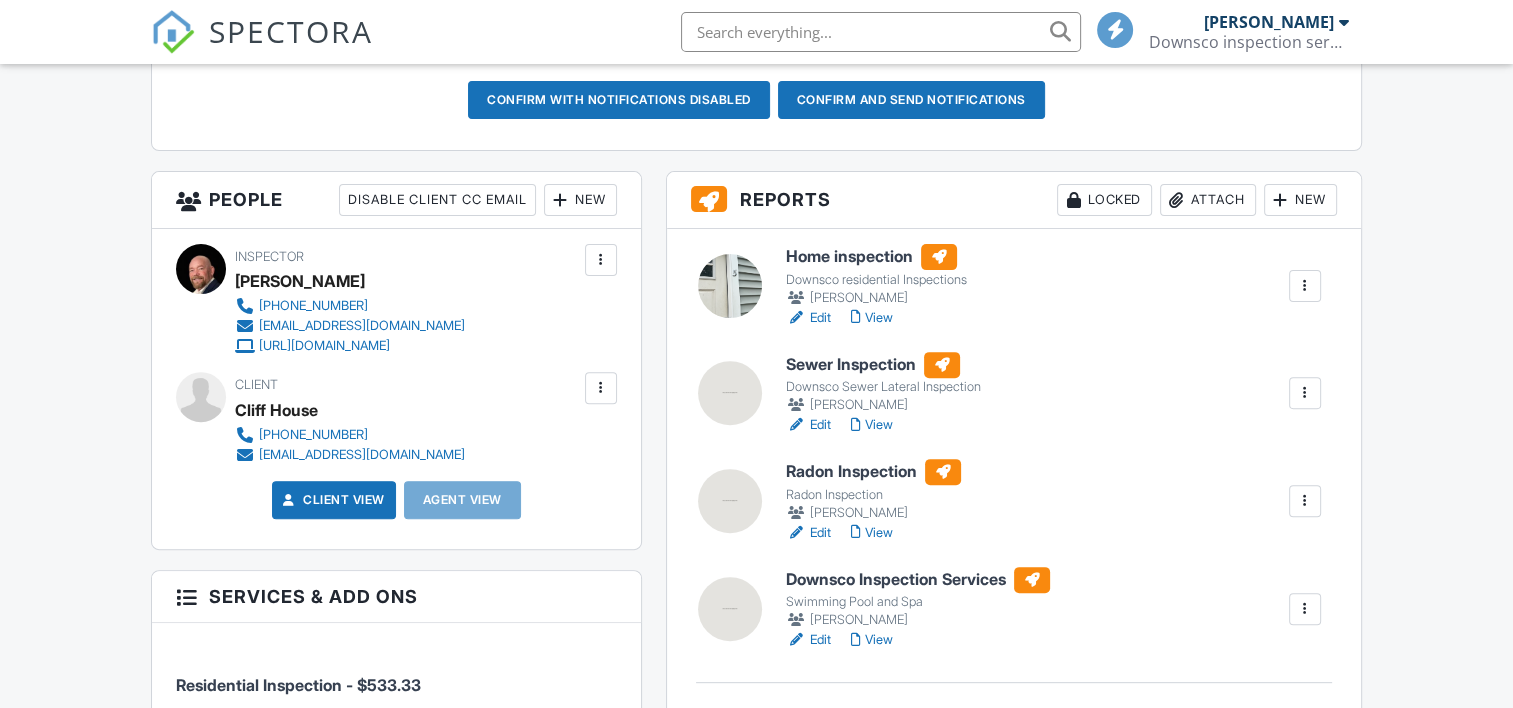 click on "Locked" at bounding box center [1104, 200] 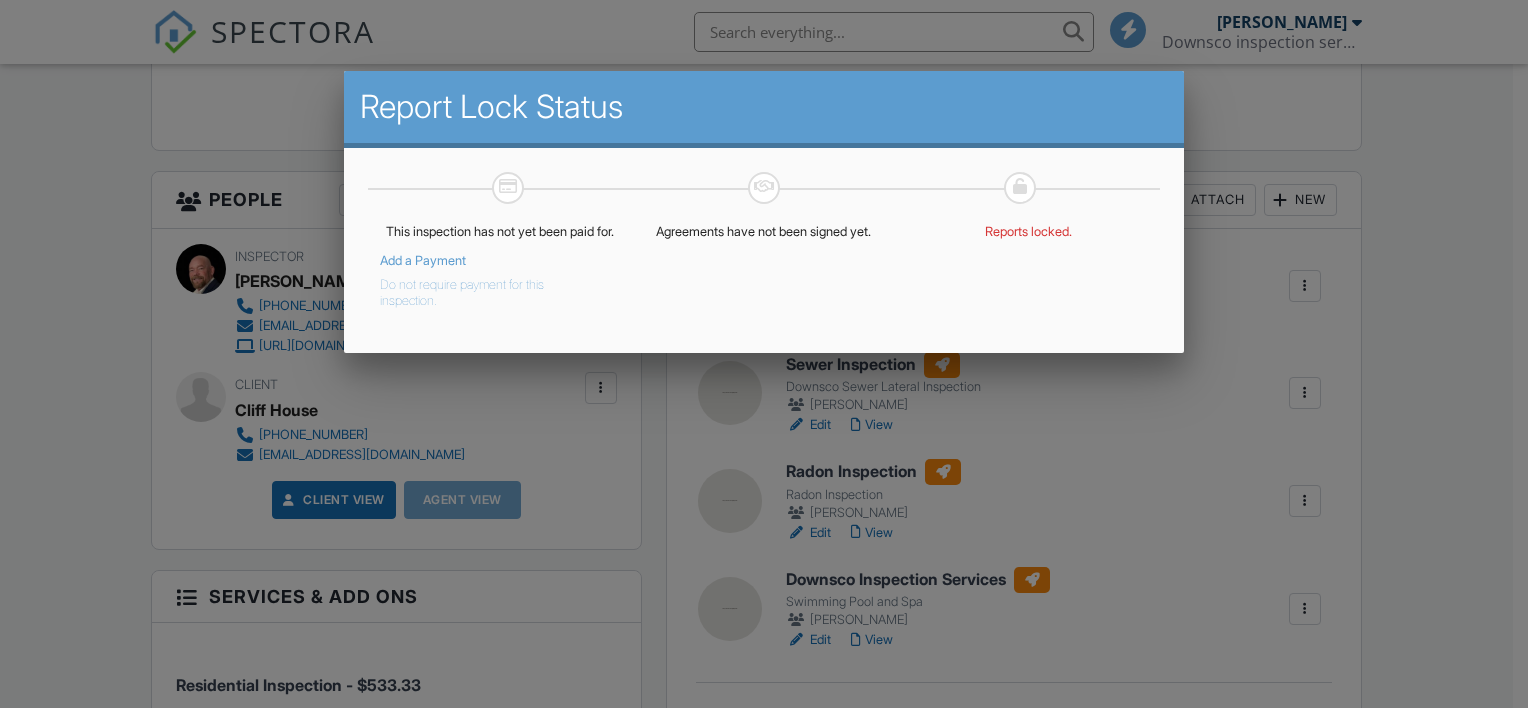 scroll, scrollTop: 609, scrollLeft: 0, axis: vertical 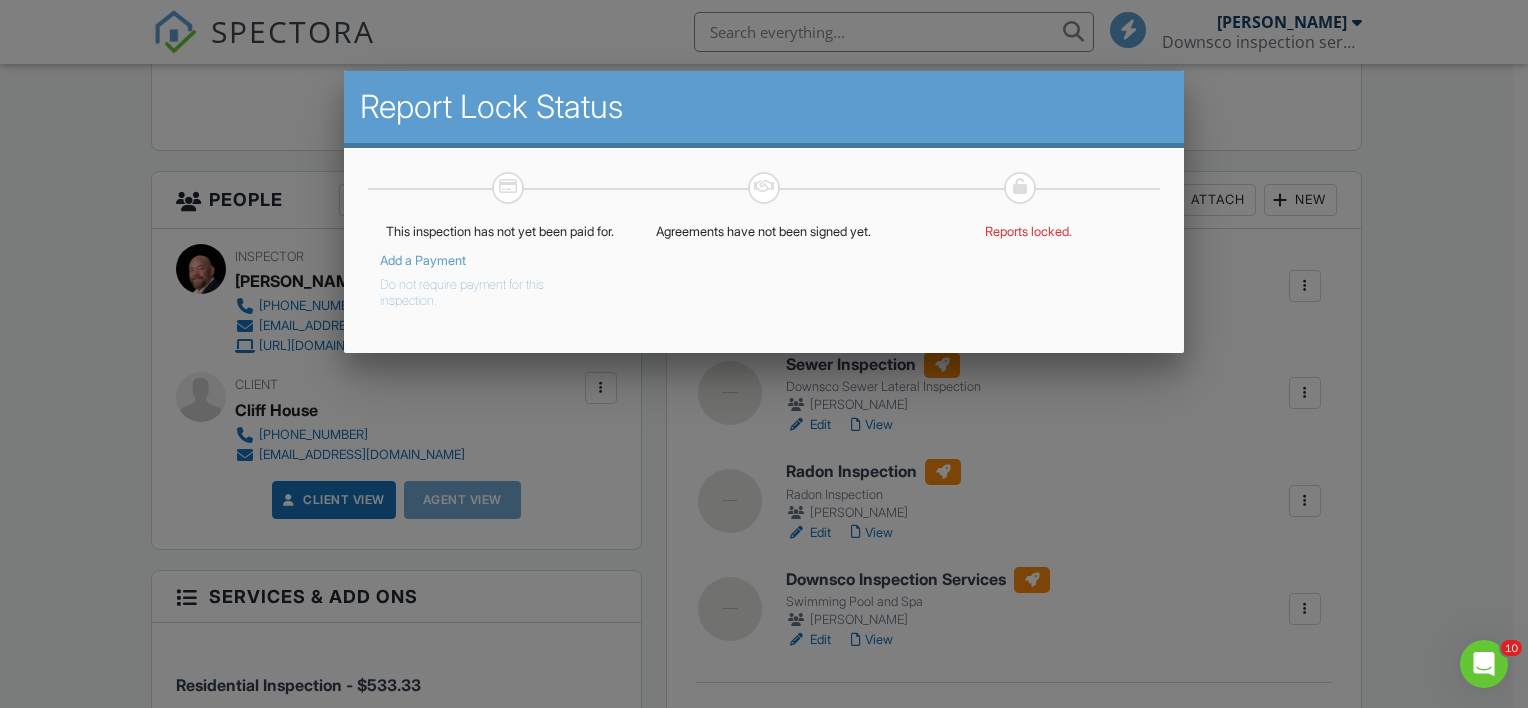 click on "Do not require payment for this inspection." at bounding box center (485, 289) 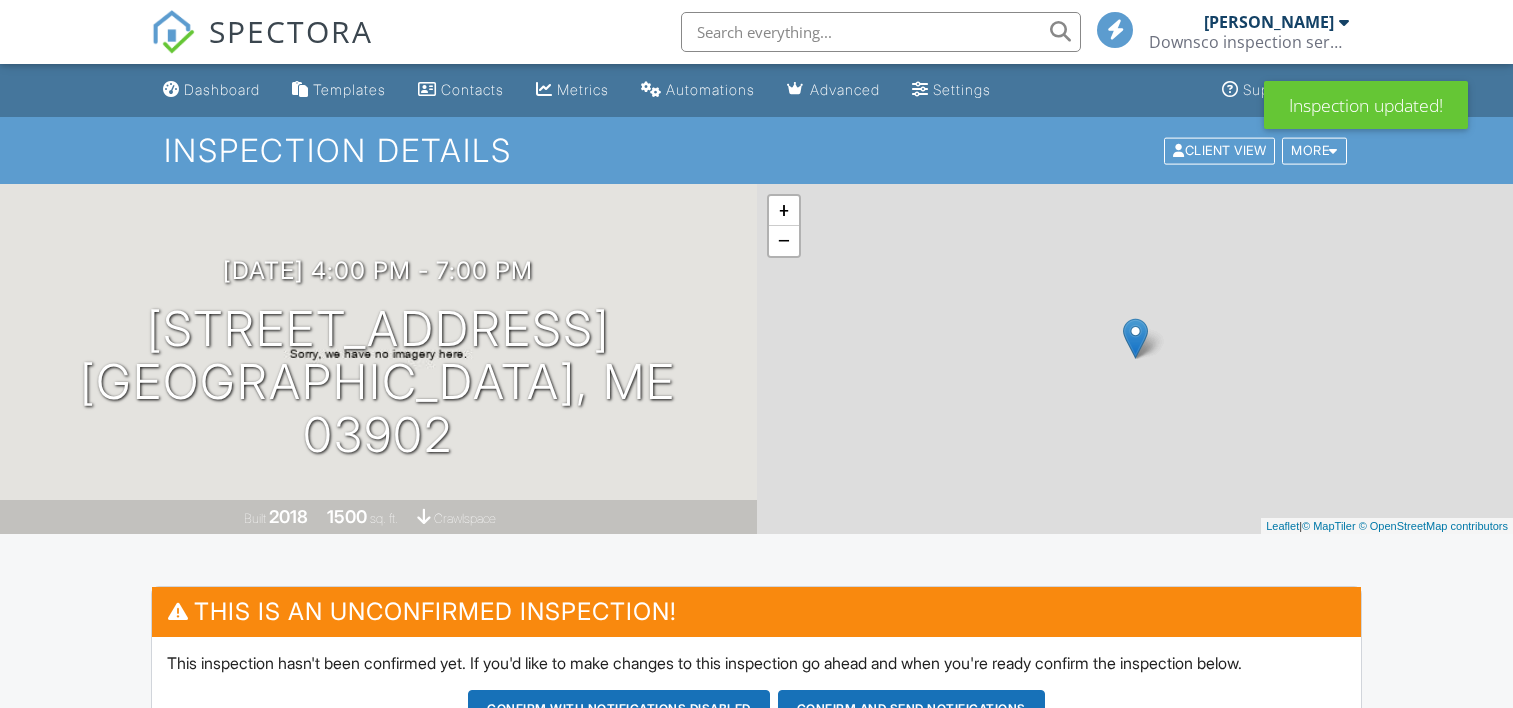 scroll, scrollTop: 0, scrollLeft: 0, axis: both 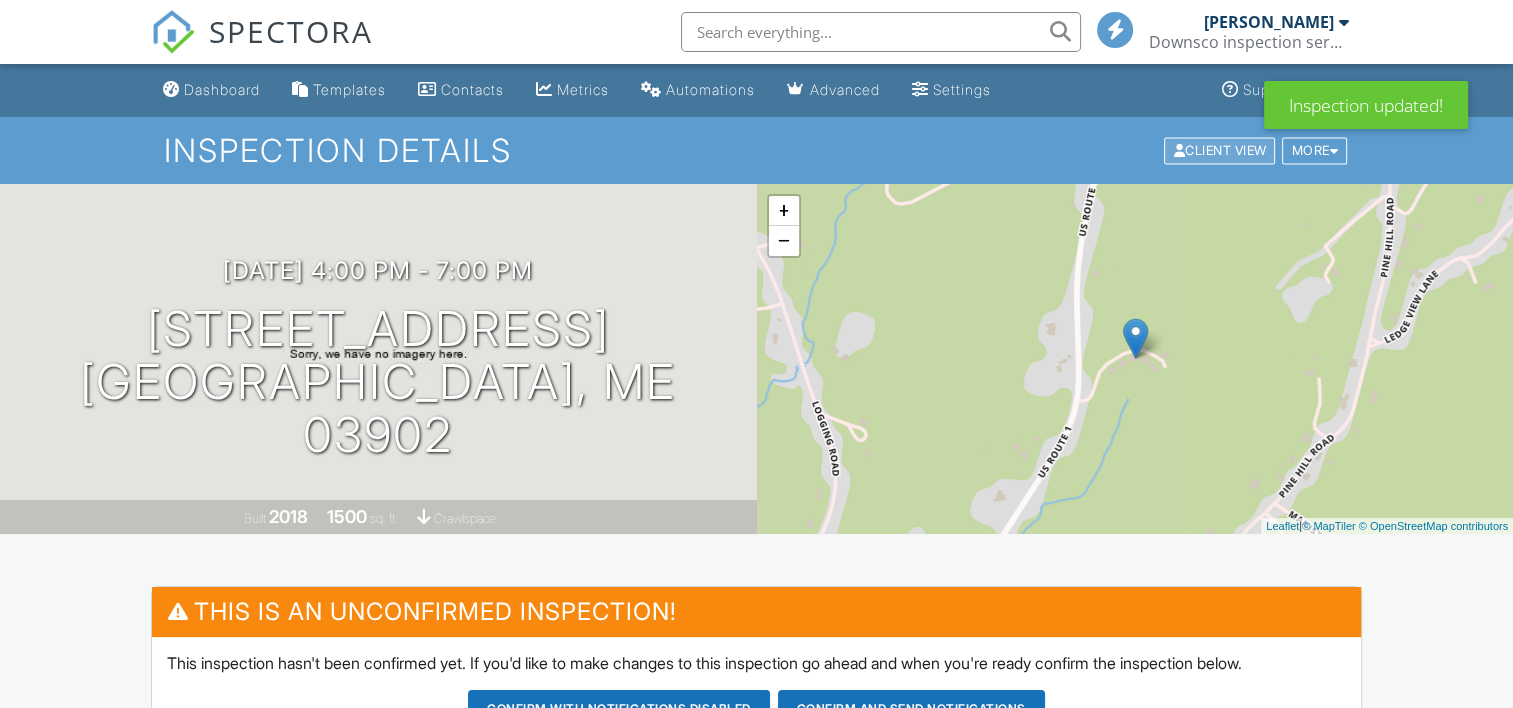 click on "Client View" at bounding box center (1219, 150) 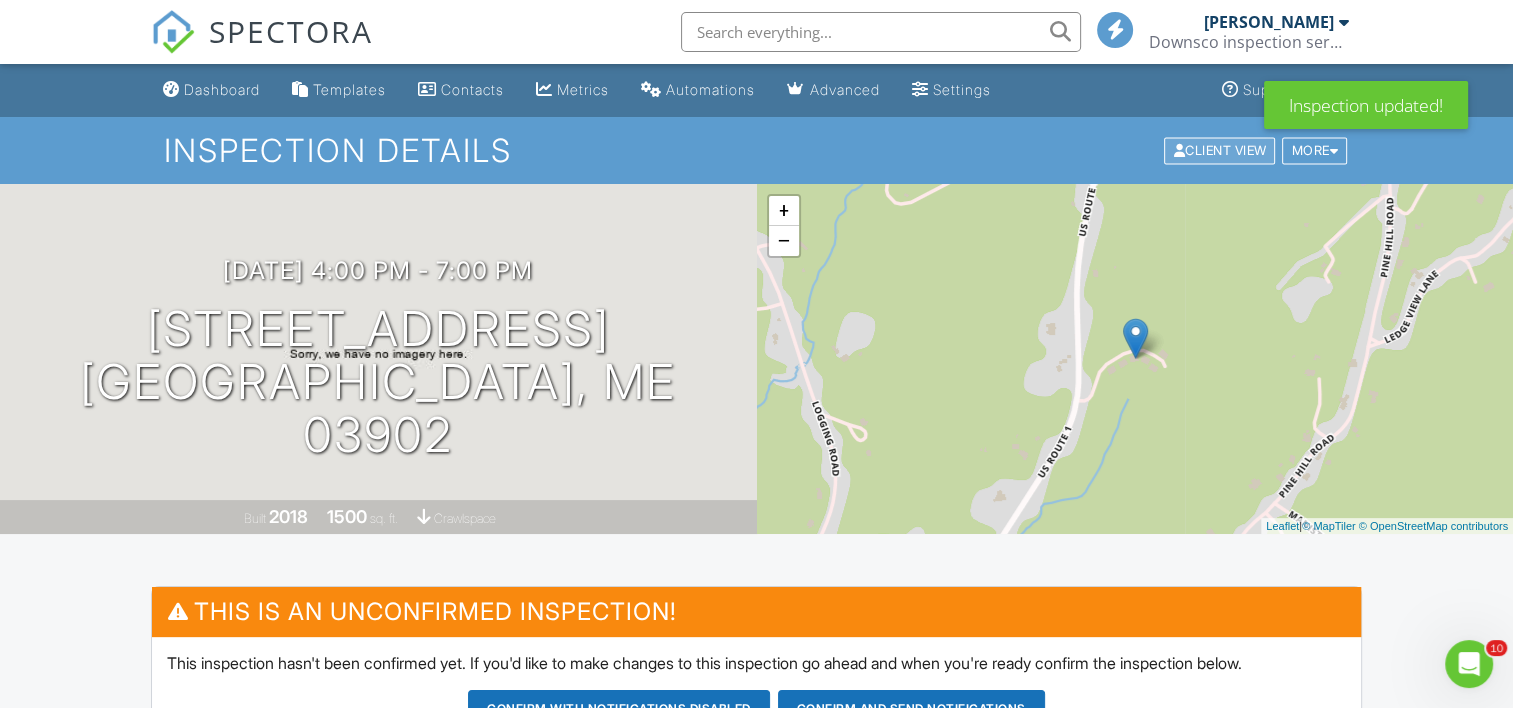 scroll, scrollTop: 0, scrollLeft: 0, axis: both 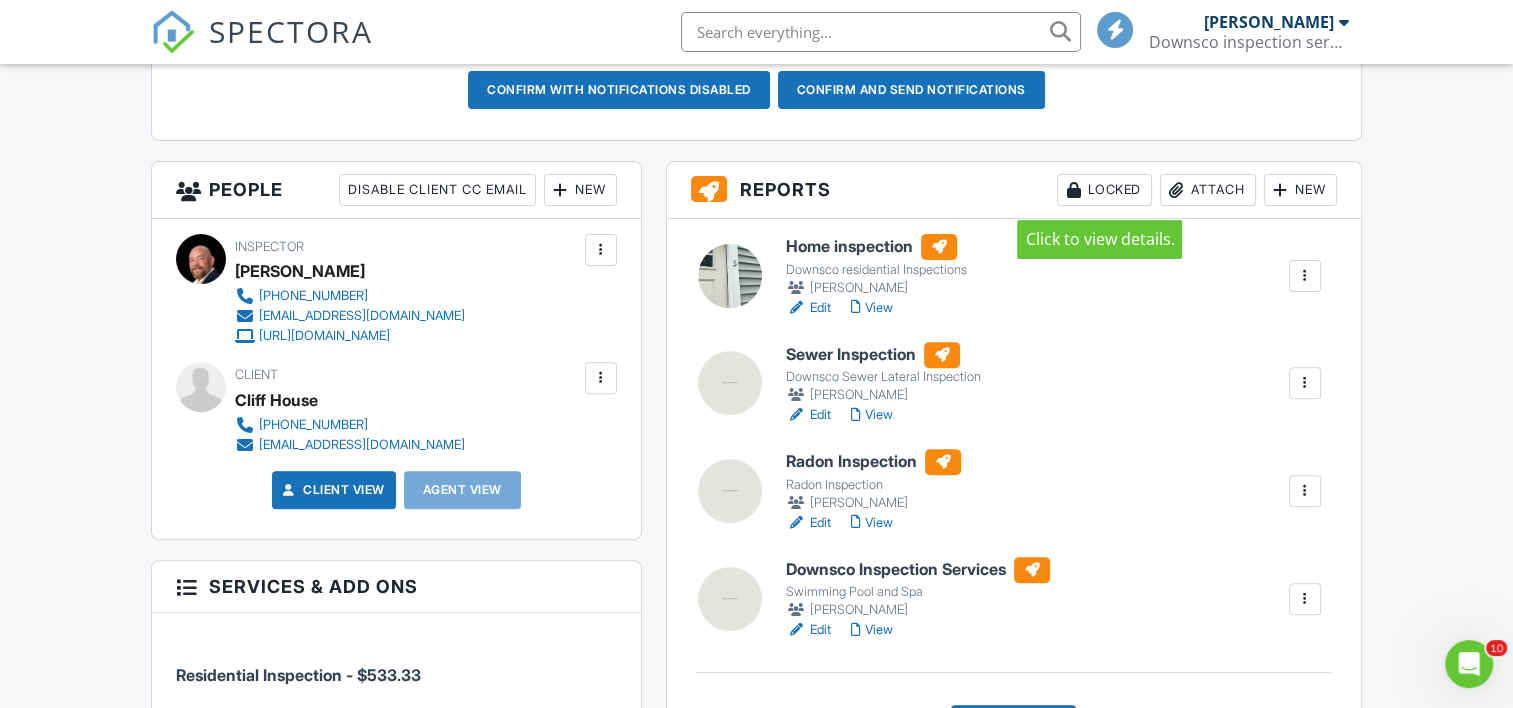 click on "Locked" at bounding box center [1104, 190] 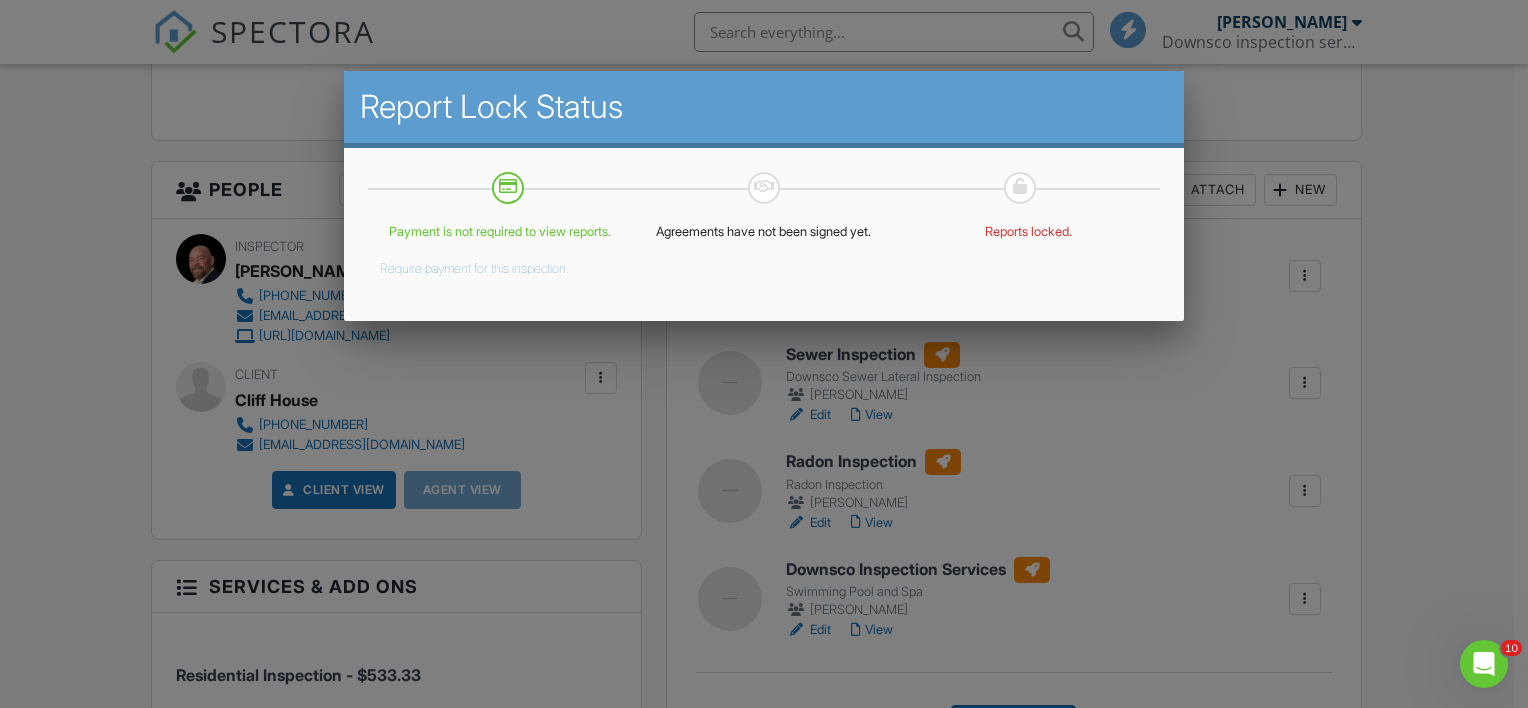 click at bounding box center (764, 342) 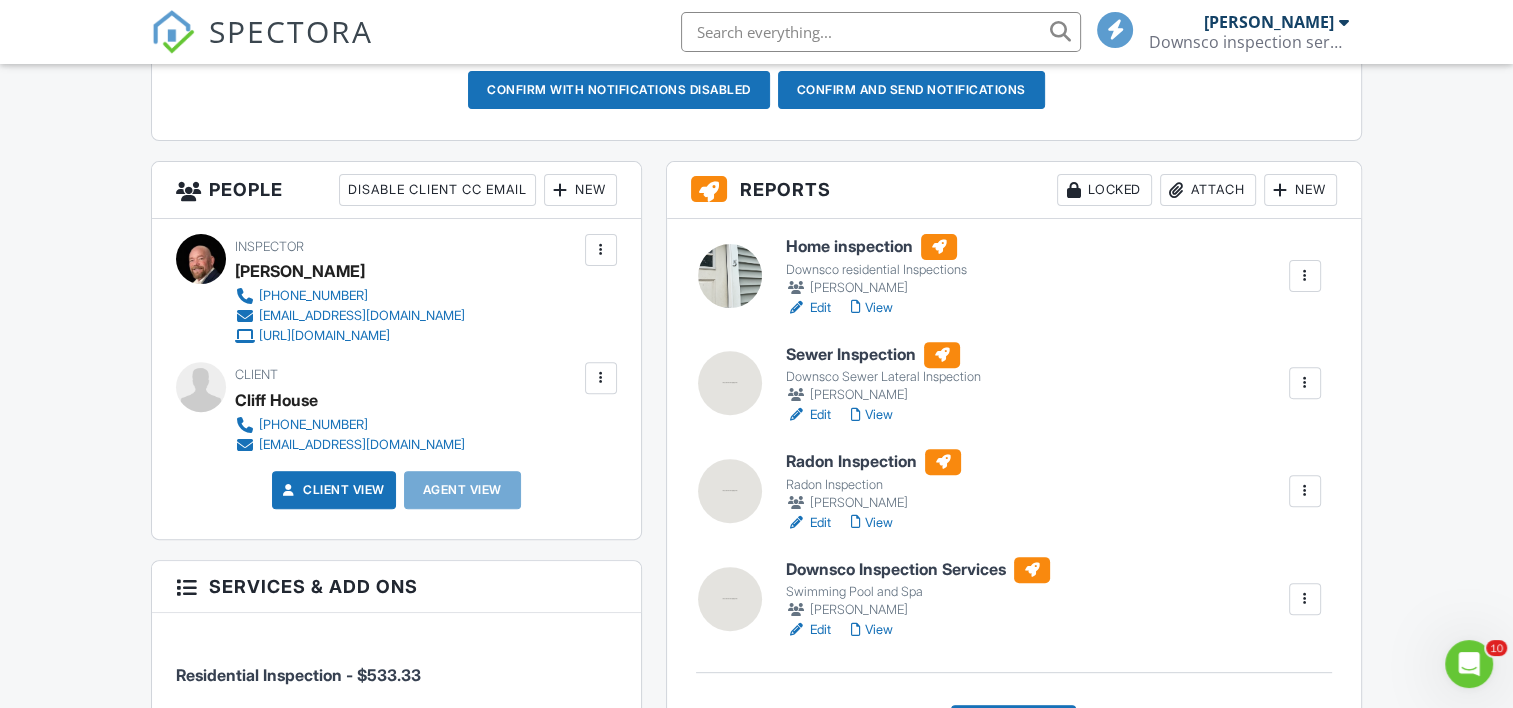 click at bounding box center [730, 276] 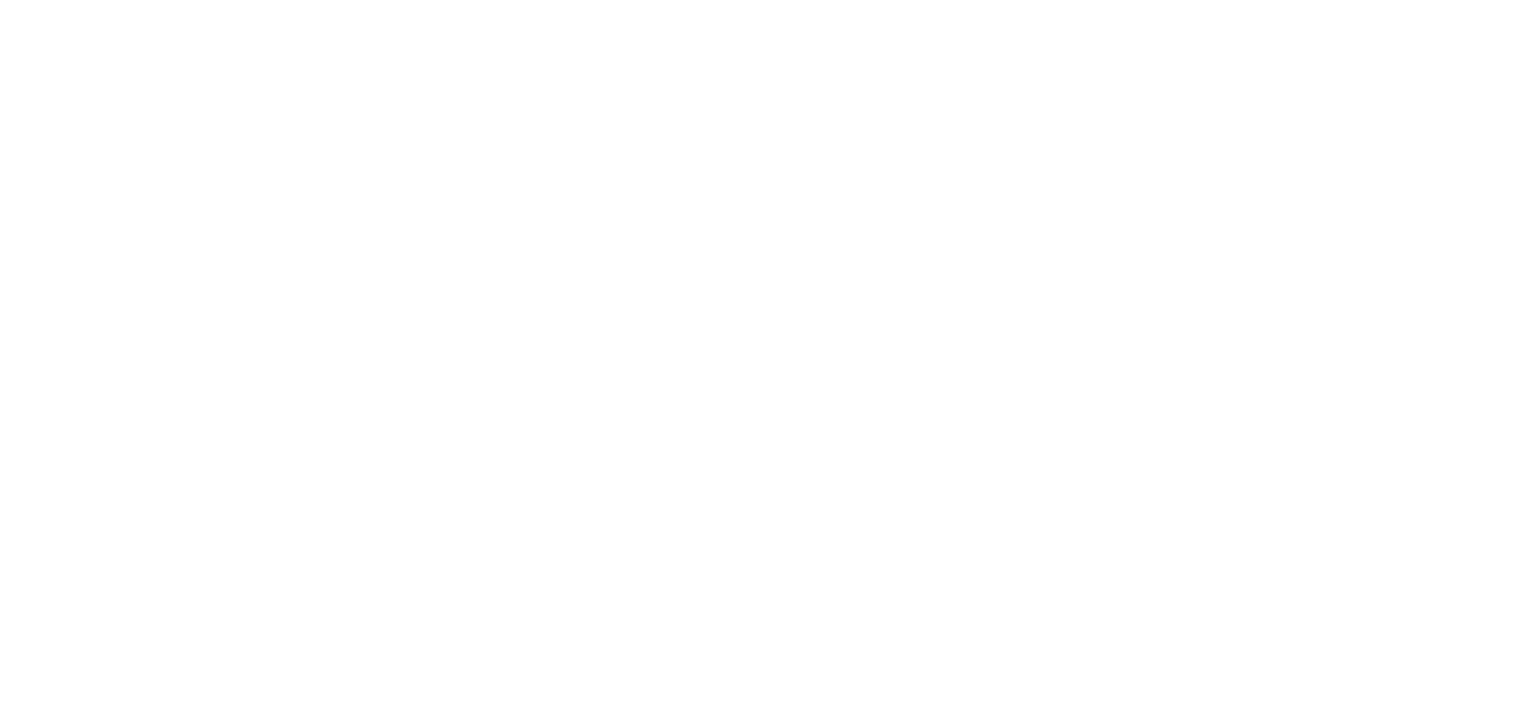 scroll, scrollTop: 0, scrollLeft: 0, axis: both 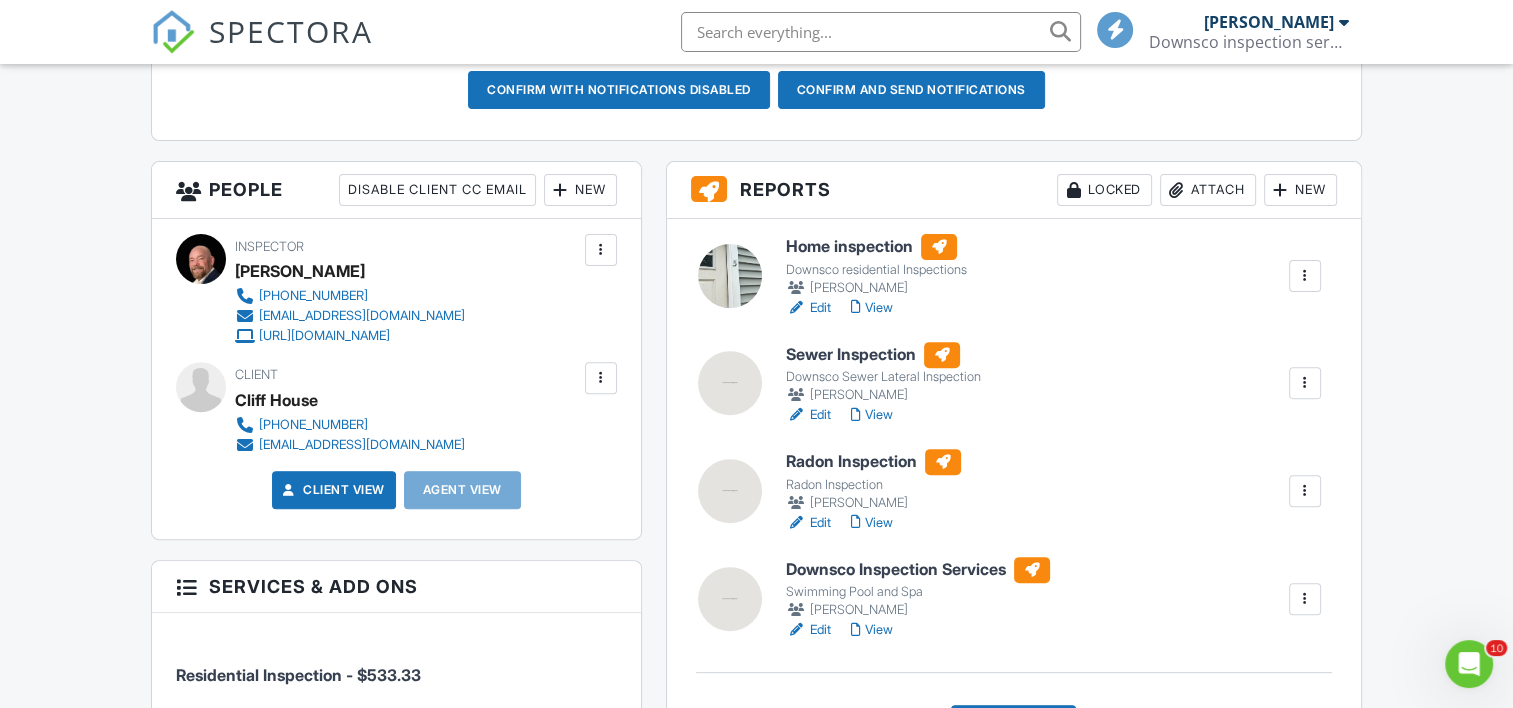 click at bounding box center [730, 276] 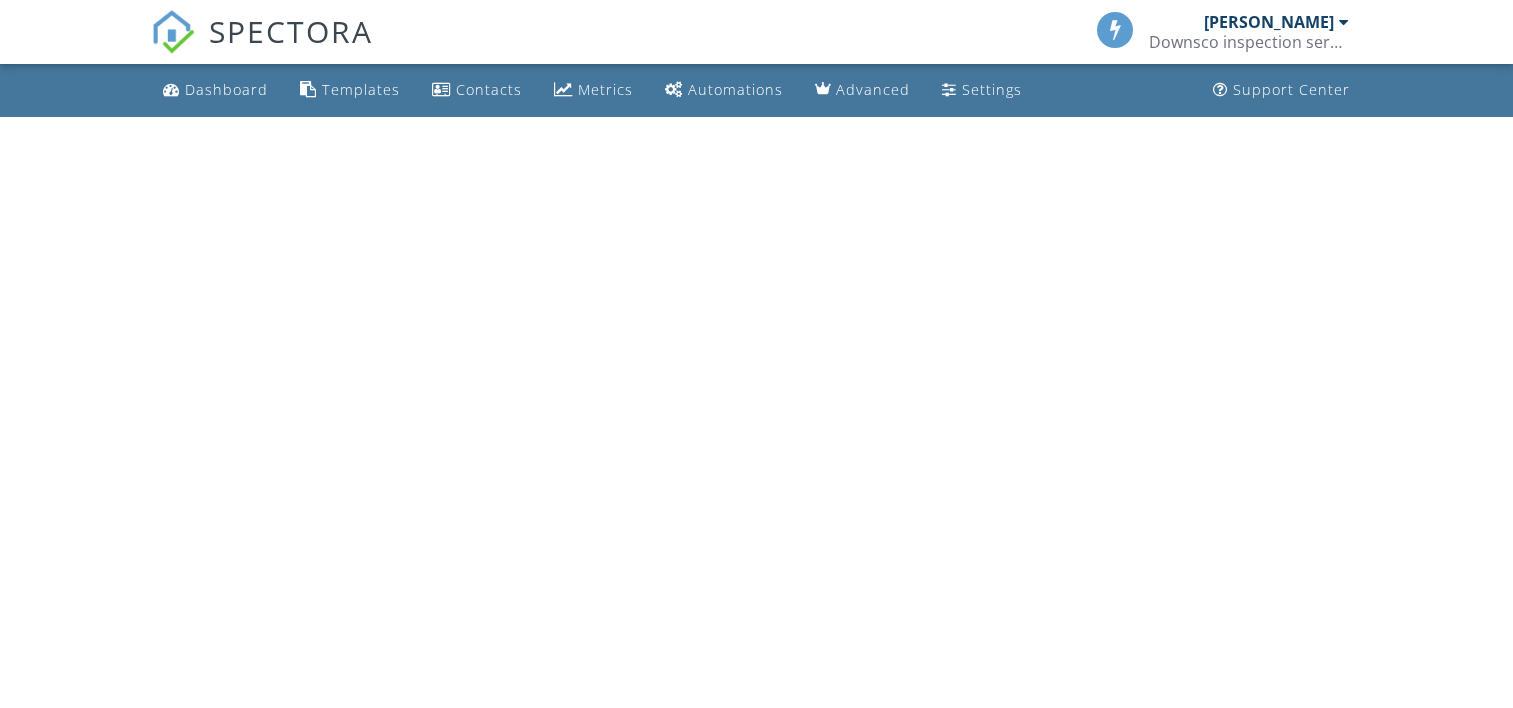 scroll, scrollTop: 0, scrollLeft: 0, axis: both 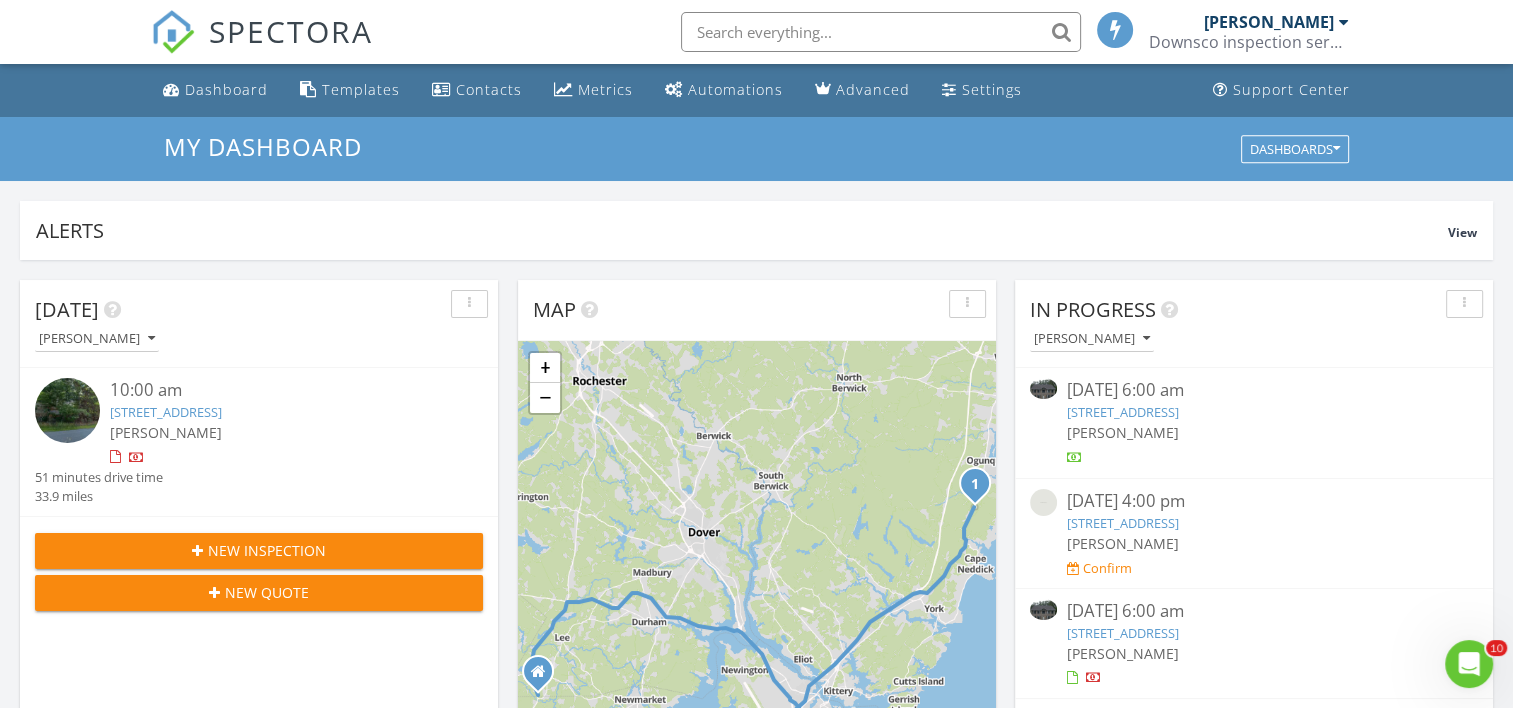 click on "[STREET_ADDRESS]" at bounding box center (1123, 412) 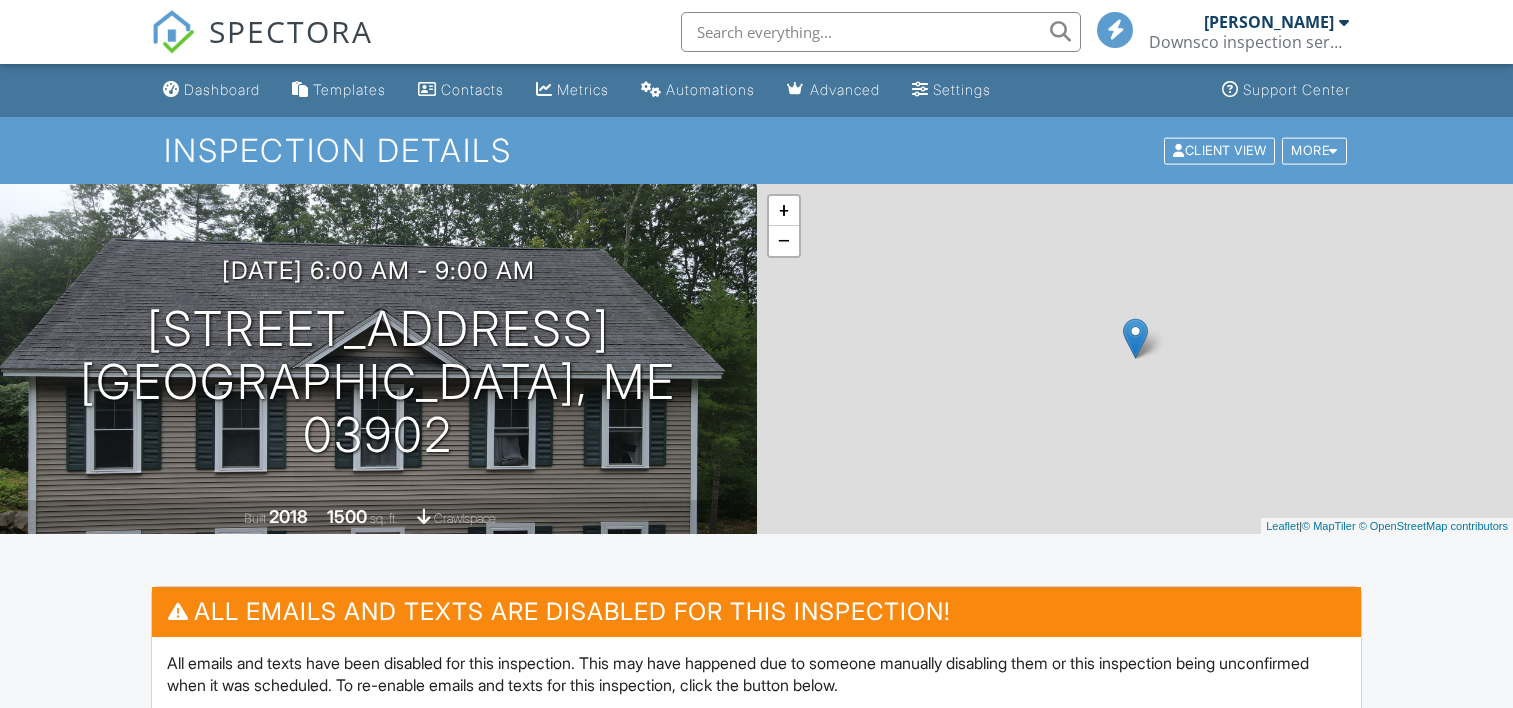 scroll, scrollTop: 0, scrollLeft: 0, axis: both 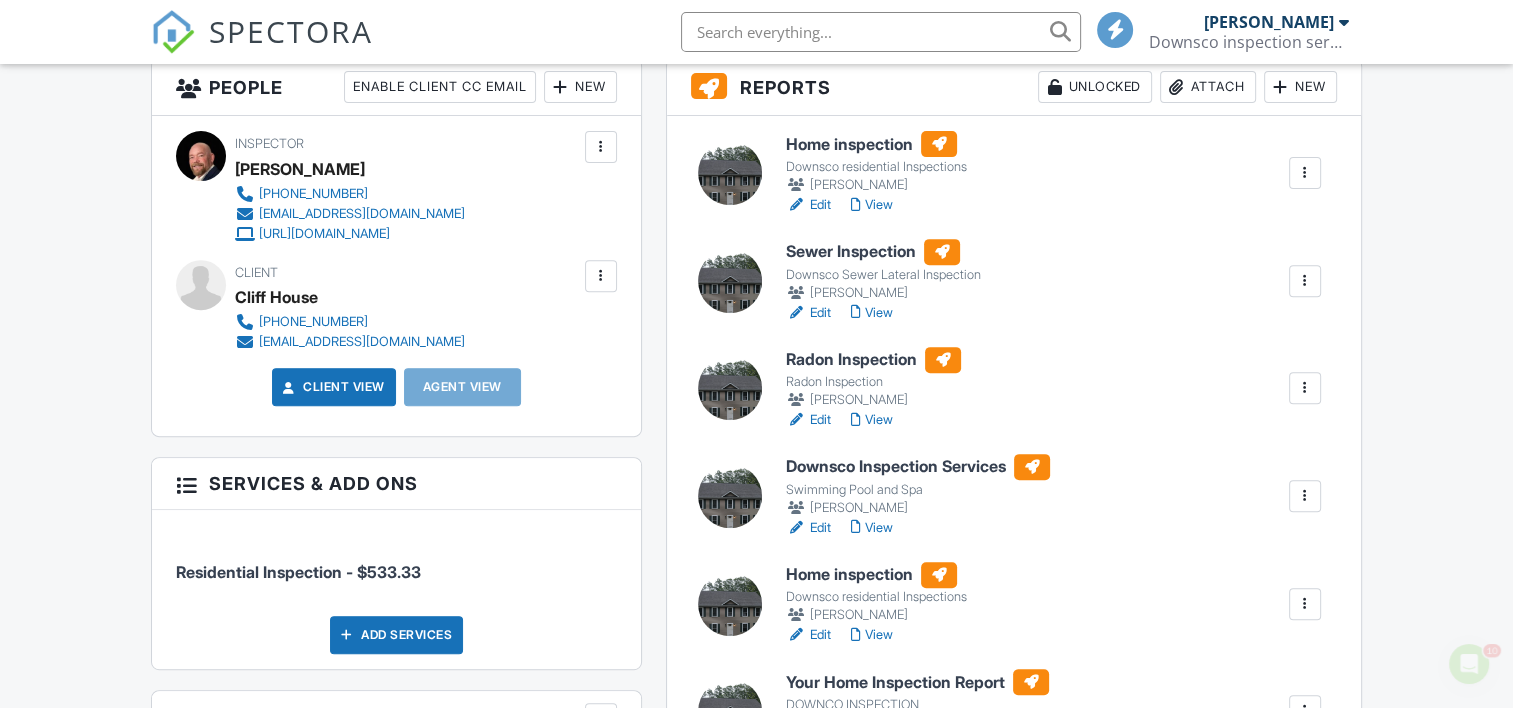 click at bounding box center (730, 173) 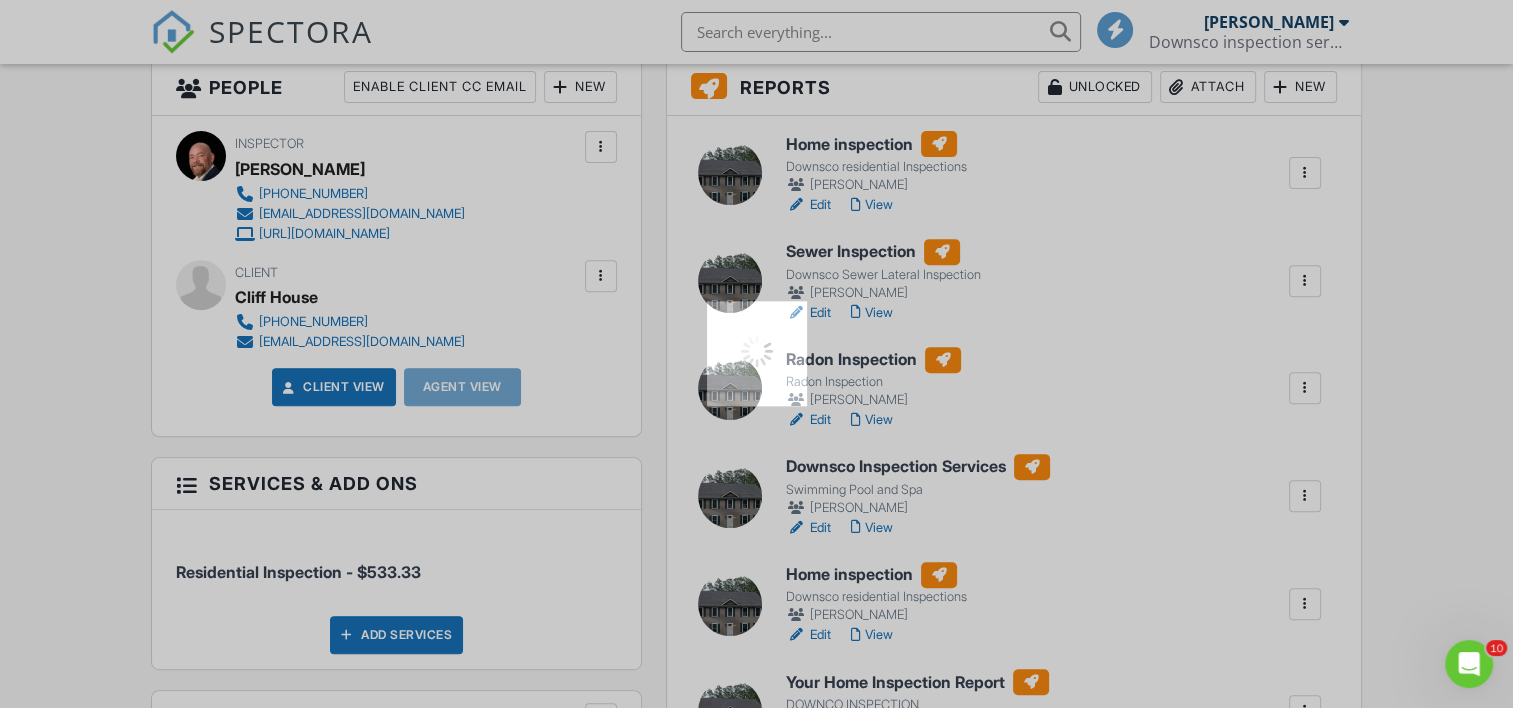click on "SPECTORA
james   downs
Downsco inspection services
Role:
Inspector
Dashboard
New Inspection
Inspections
Calendar
Template Editor
Contacts
Automations
Team
Metrics
Payments
Data Exports
Billing
Reporting
Advanced
Settings
What's New
Sign Out
Dashboard
Templates
Contacts
Metrics
Automations
Advanced
Settings
Support Center
Inspection Details
Client View
More
Property Details
Reschedule
Reorder / Copy
Share
Cancel
Delete
Print Order
Convert to V9
View Change Log
07/11/2025  6:00 am
- 9:00 am
1 Oak Rdg Ter
York, ME 03902" at bounding box center [756, 939] 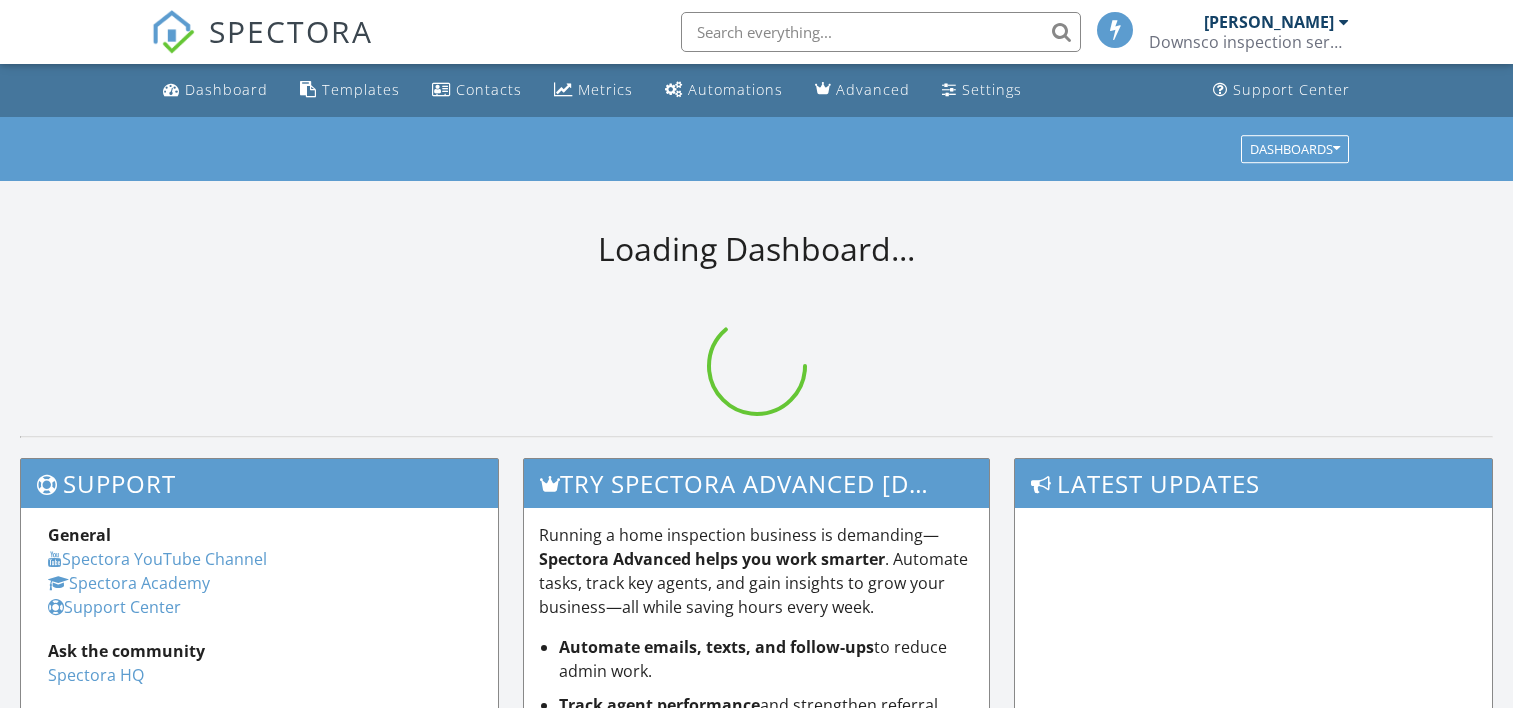 scroll, scrollTop: 0, scrollLeft: 0, axis: both 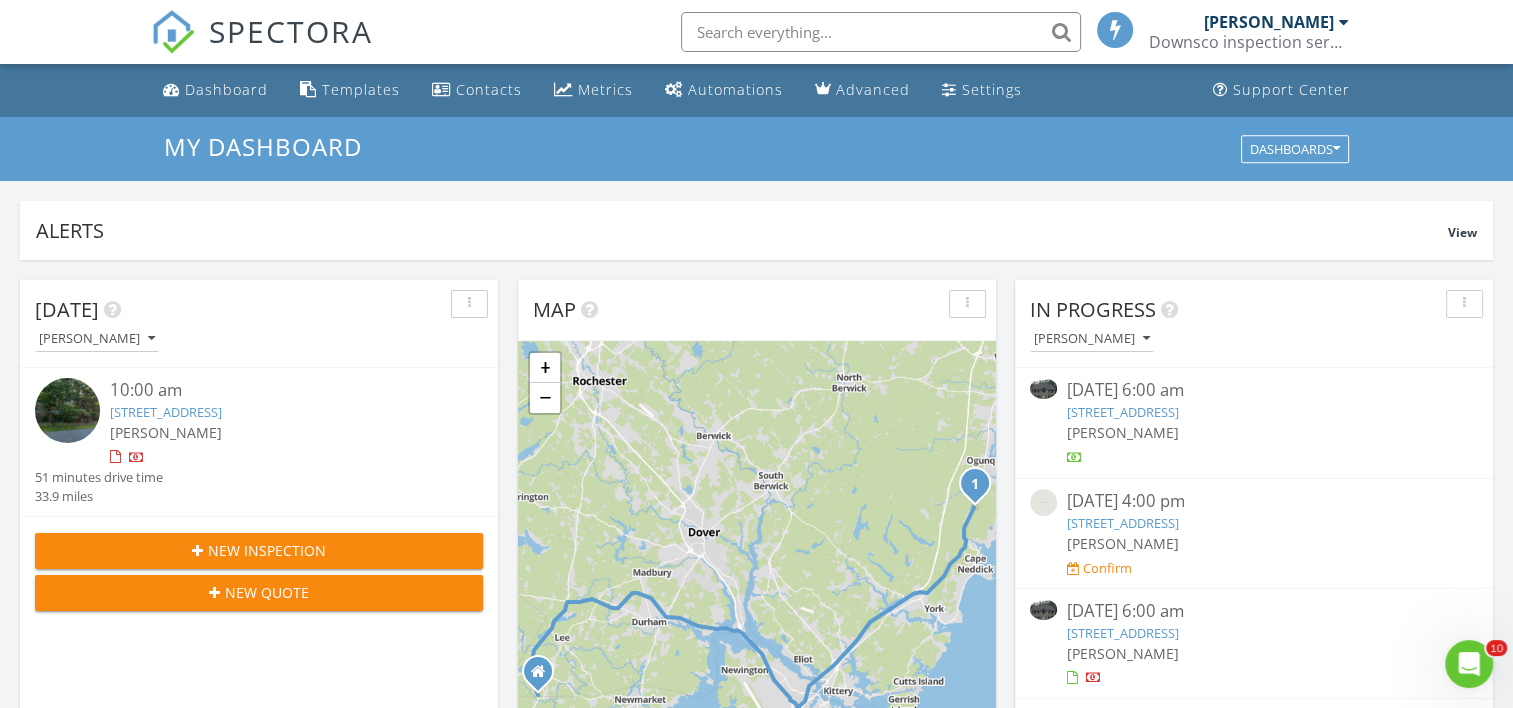 click on "1 Oak Rdg Ter, York, ME 03902" at bounding box center (1123, 633) 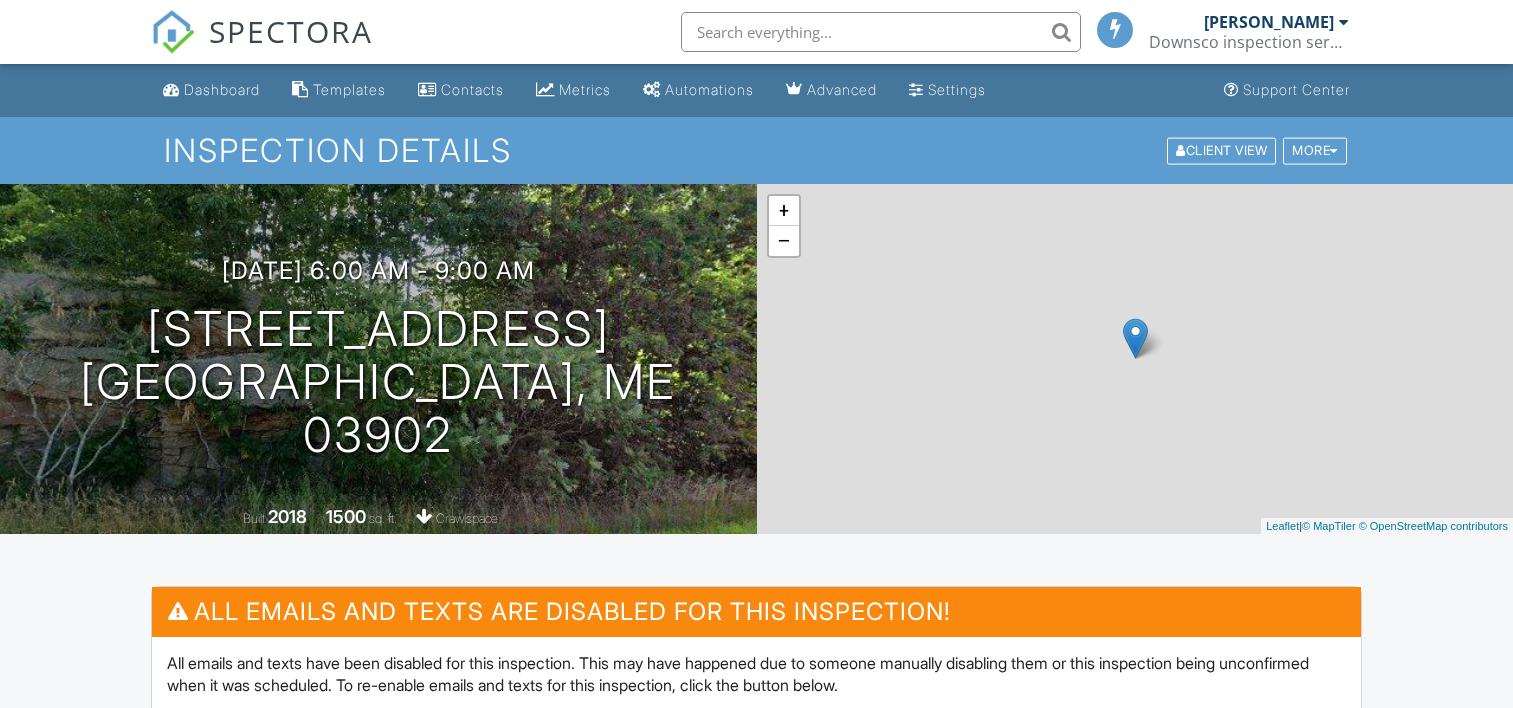 scroll, scrollTop: 0, scrollLeft: 0, axis: both 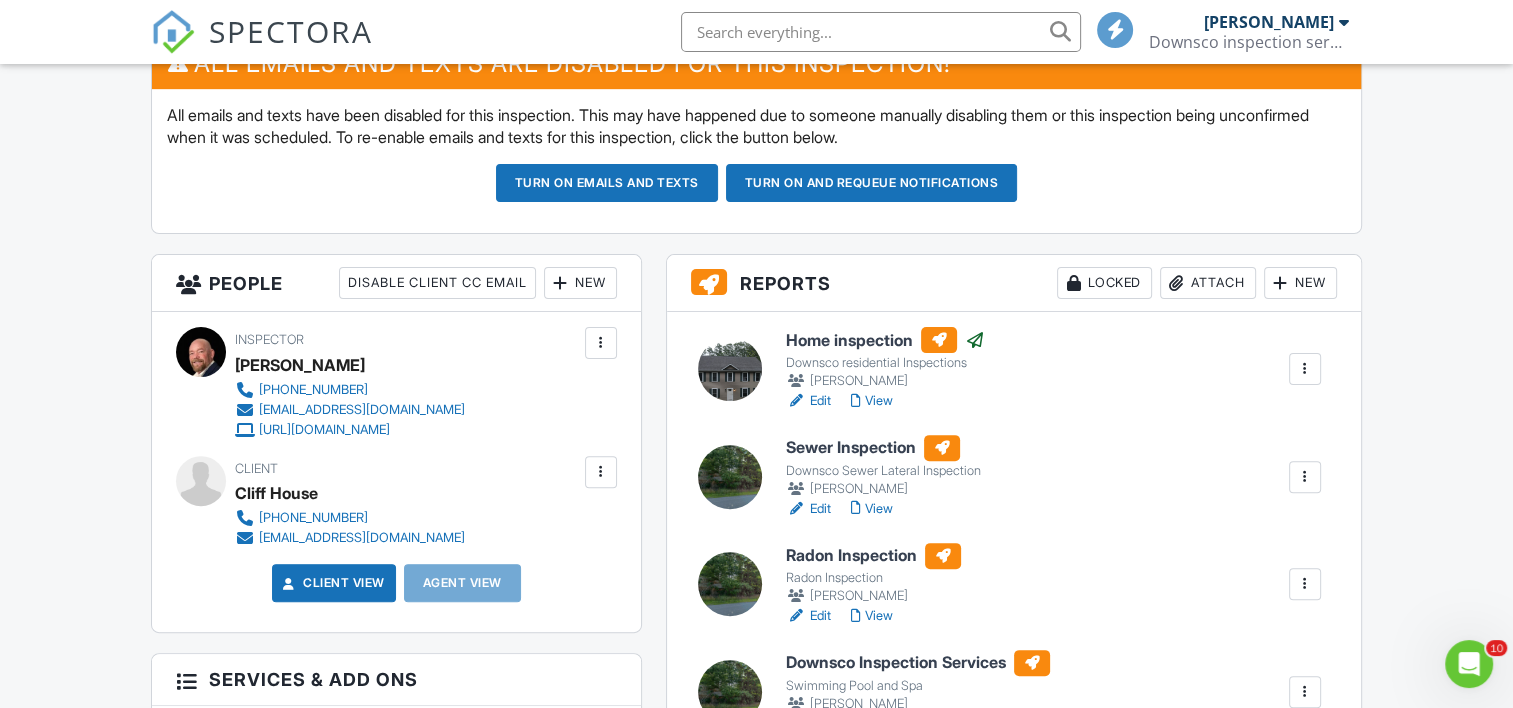 click at bounding box center [730, 369] 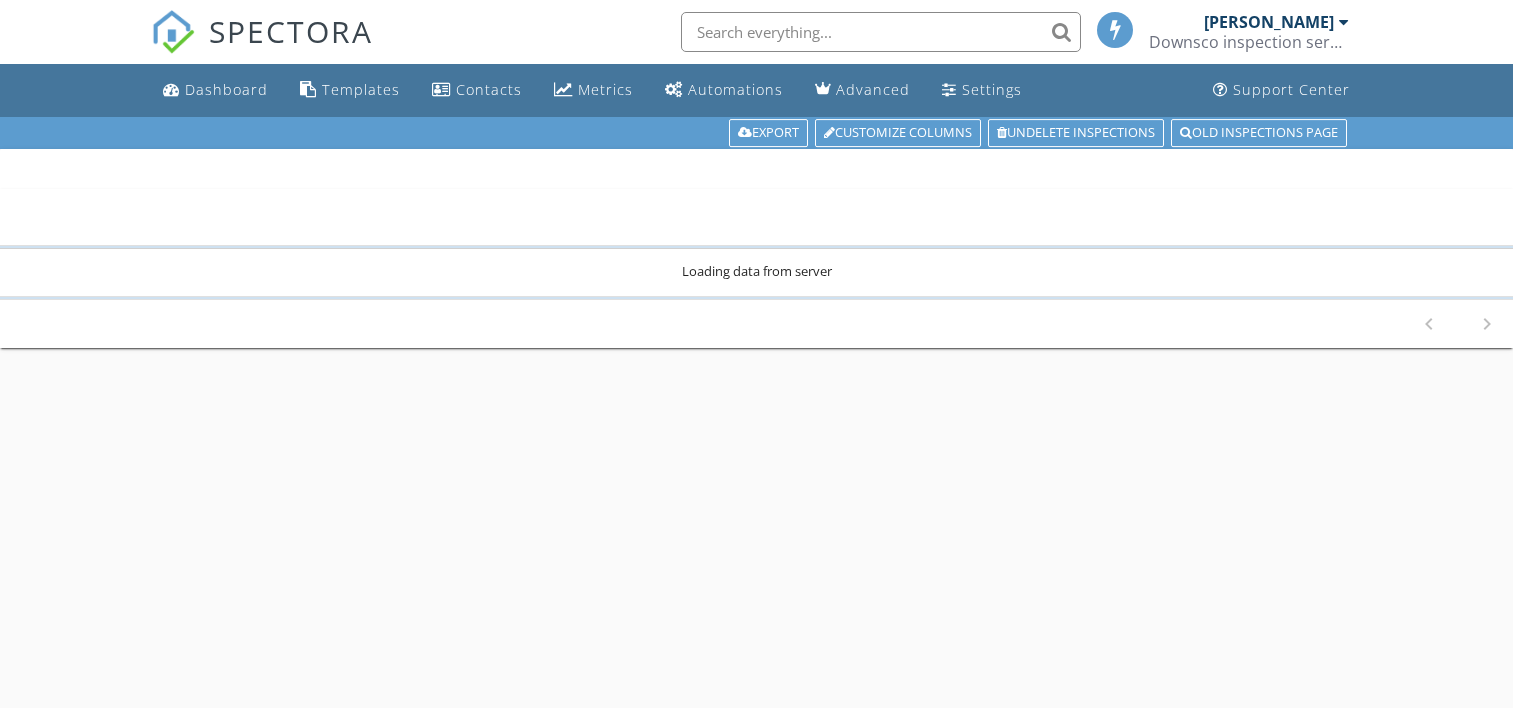 scroll, scrollTop: 0, scrollLeft: 0, axis: both 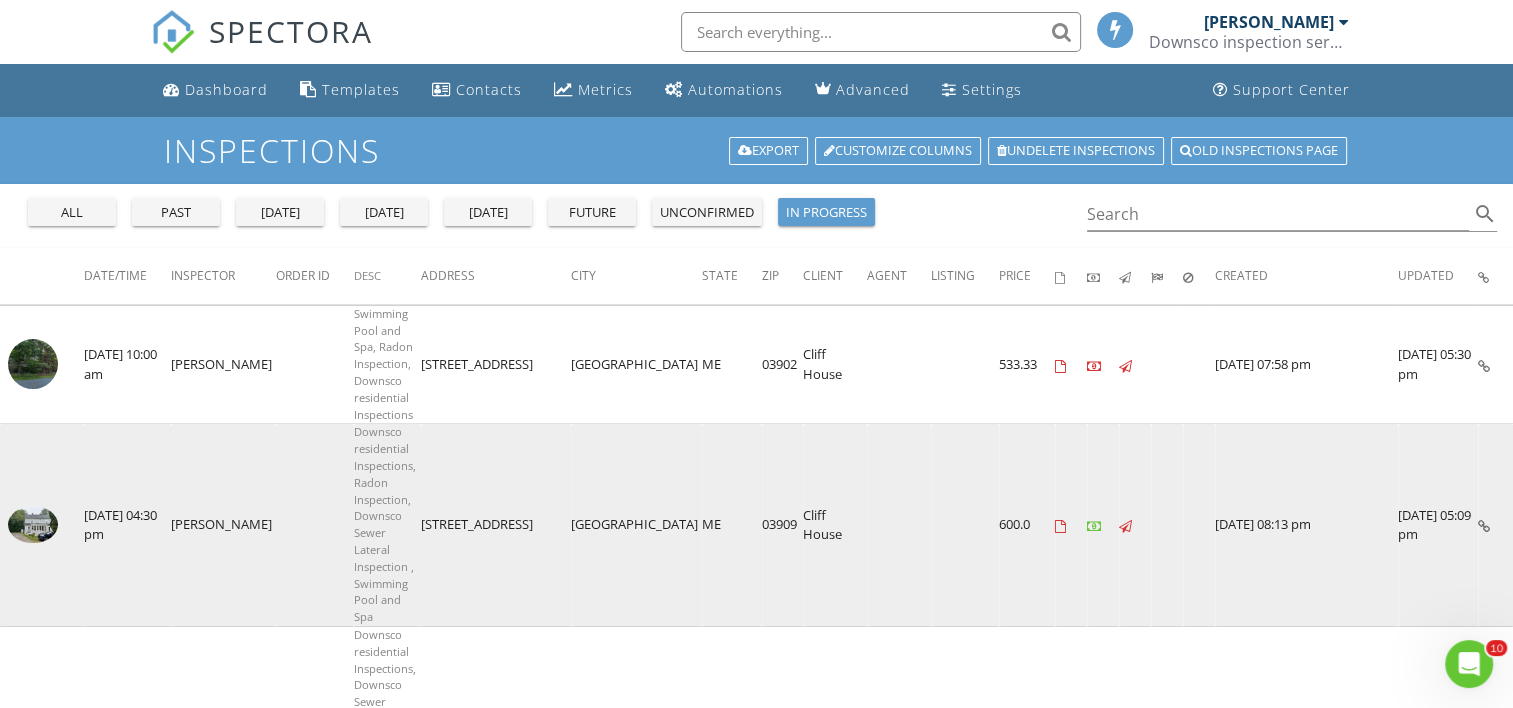 click on "[PERSON_NAME]" at bounding box center [223, 525] 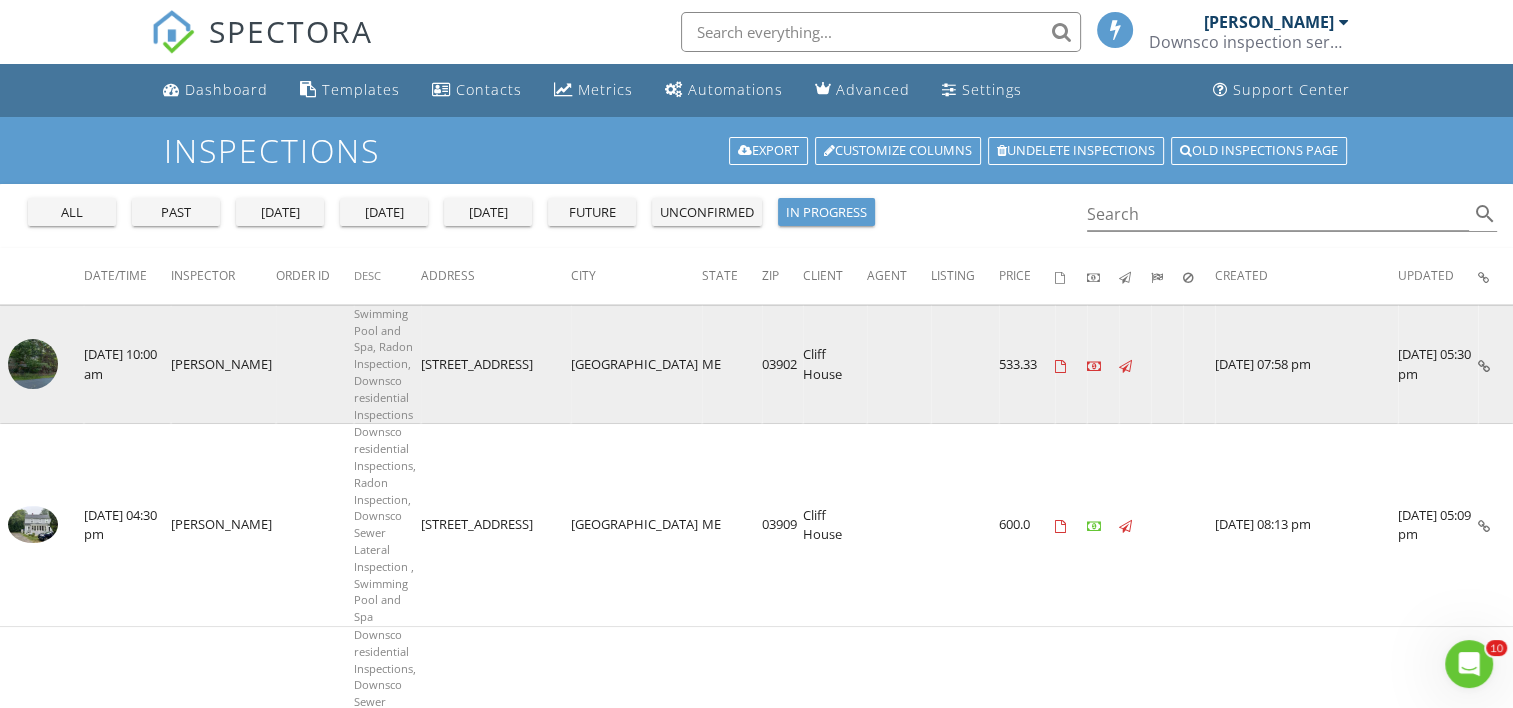 click at bounding box center (33, 364) 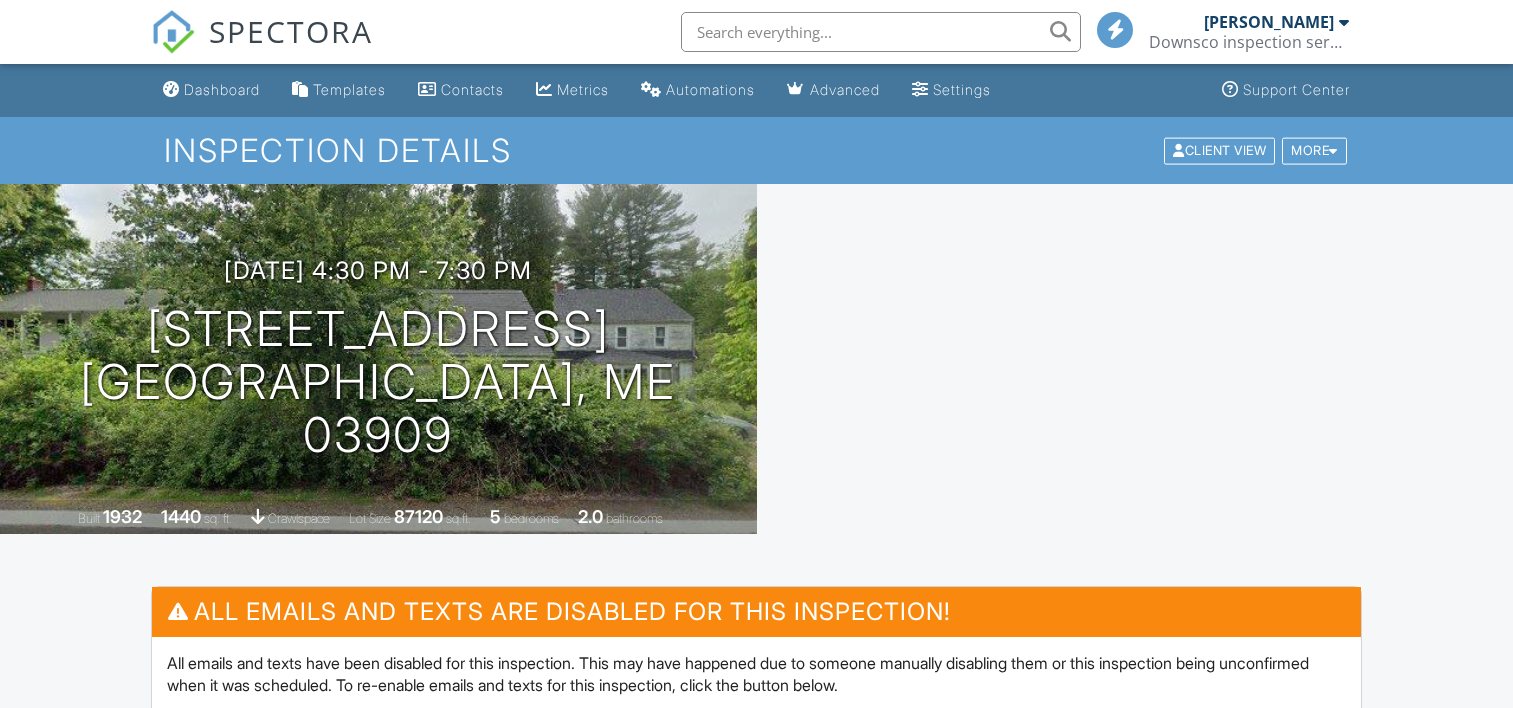 scroll, scrollTop: 0, scrollLeft: 0, axis: both 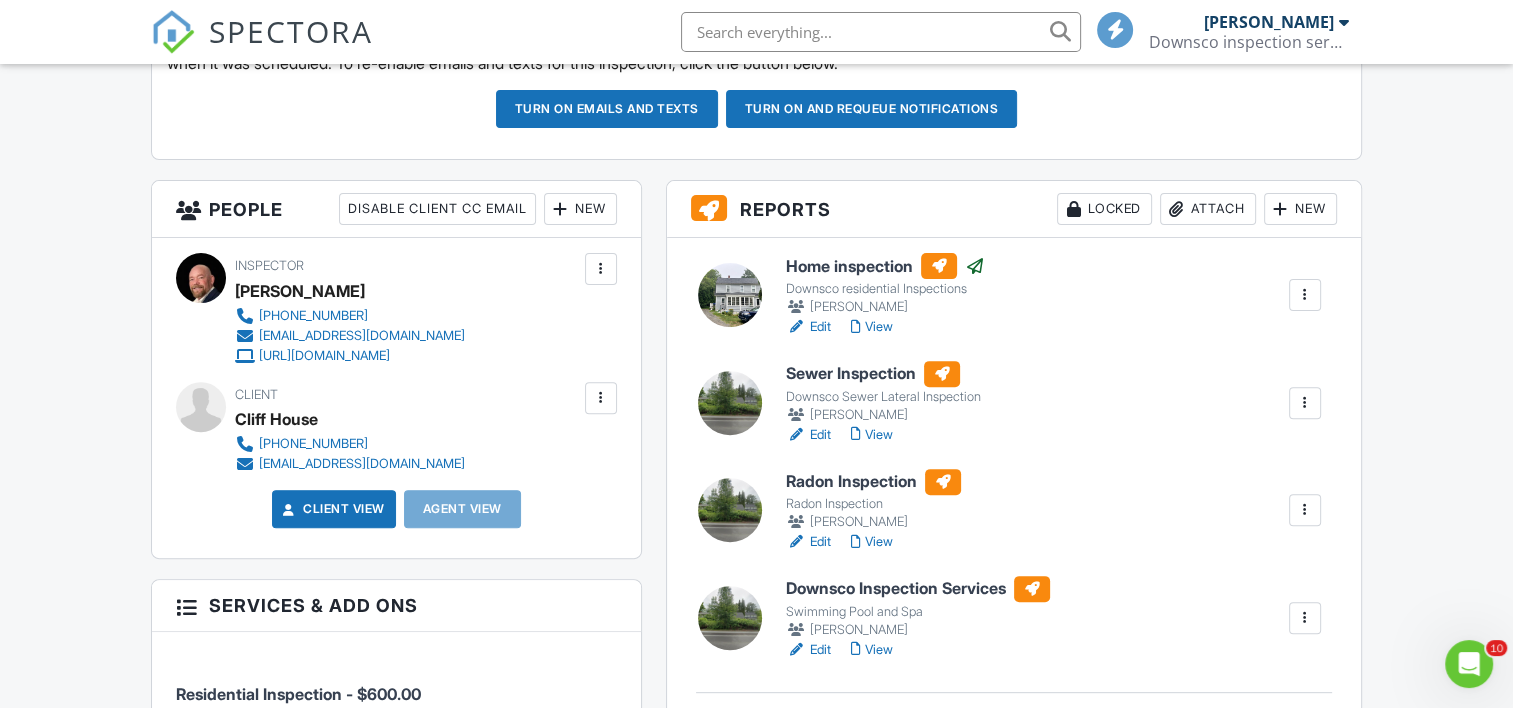 click at bounding box center [730, 295] 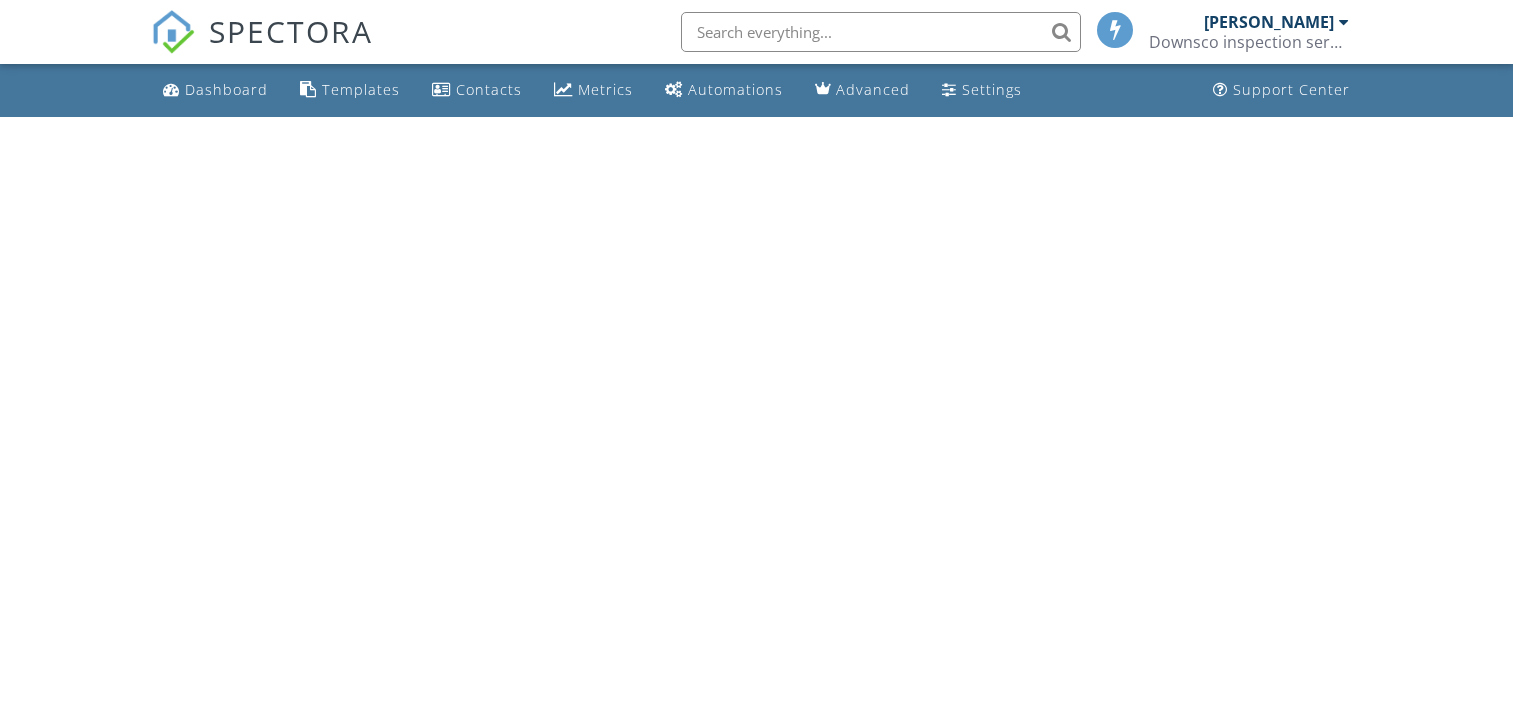 scroll, scrollTop: 0, scrollLeft: 0, axis: both 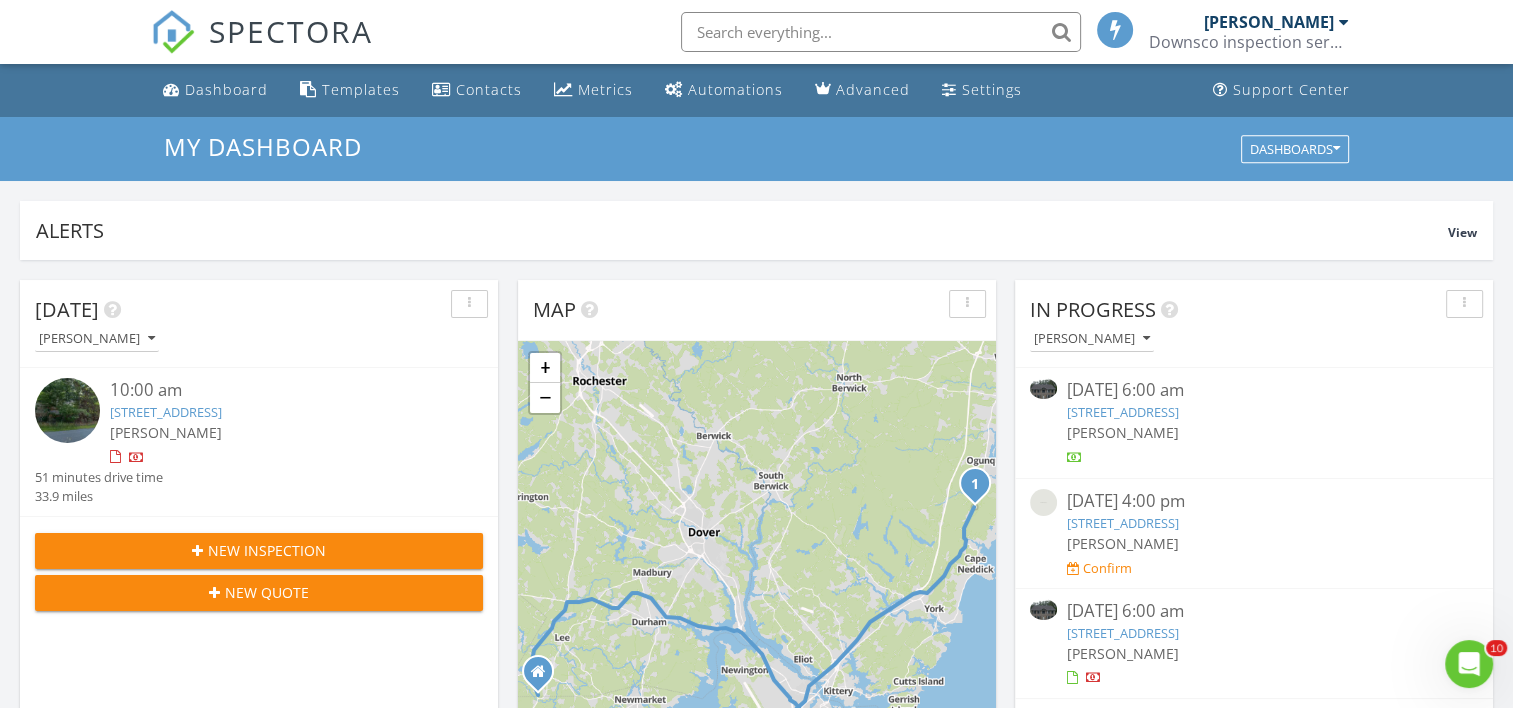 click on "[STREET_ADDRESS]" at bounding box center [1123, 523] 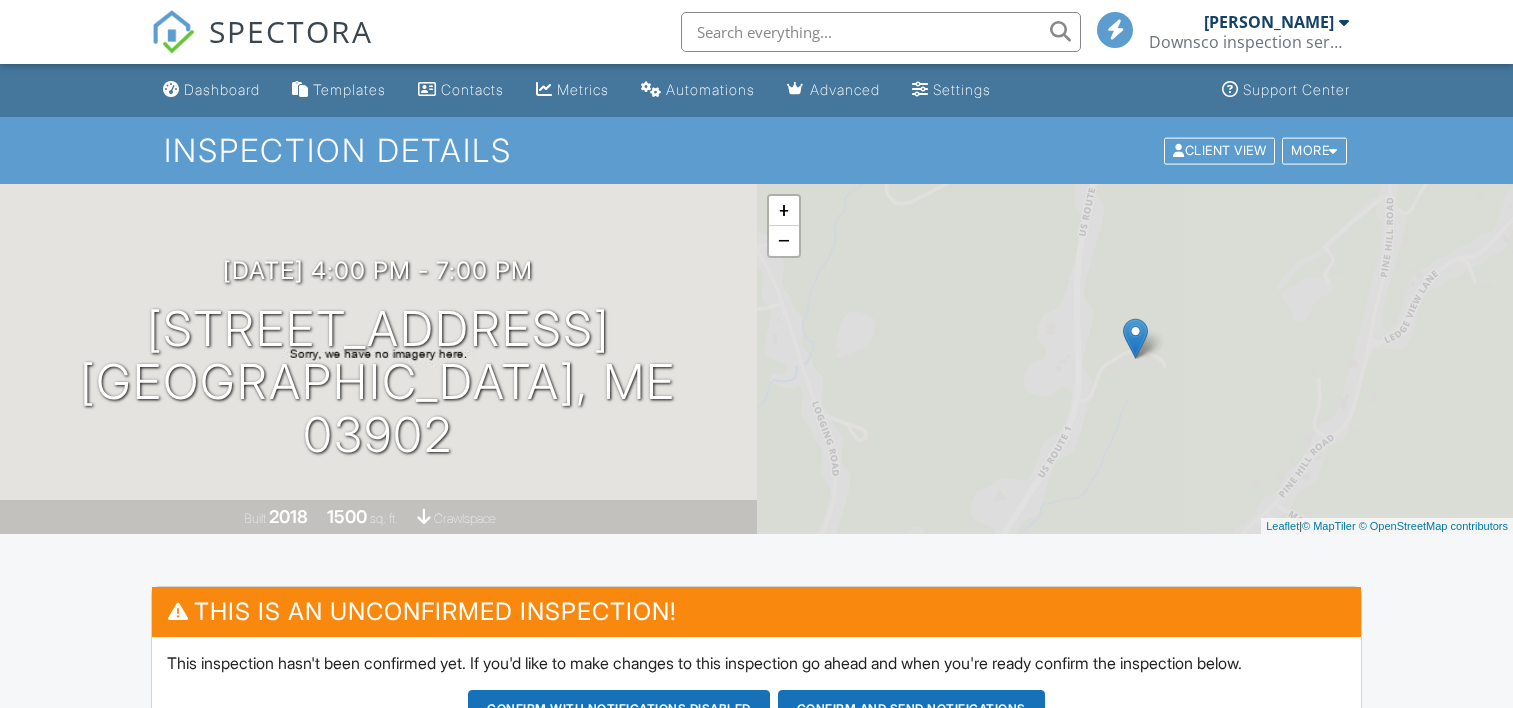 scroll, scrollTop: 0, scrollLeft: 0, axis: both 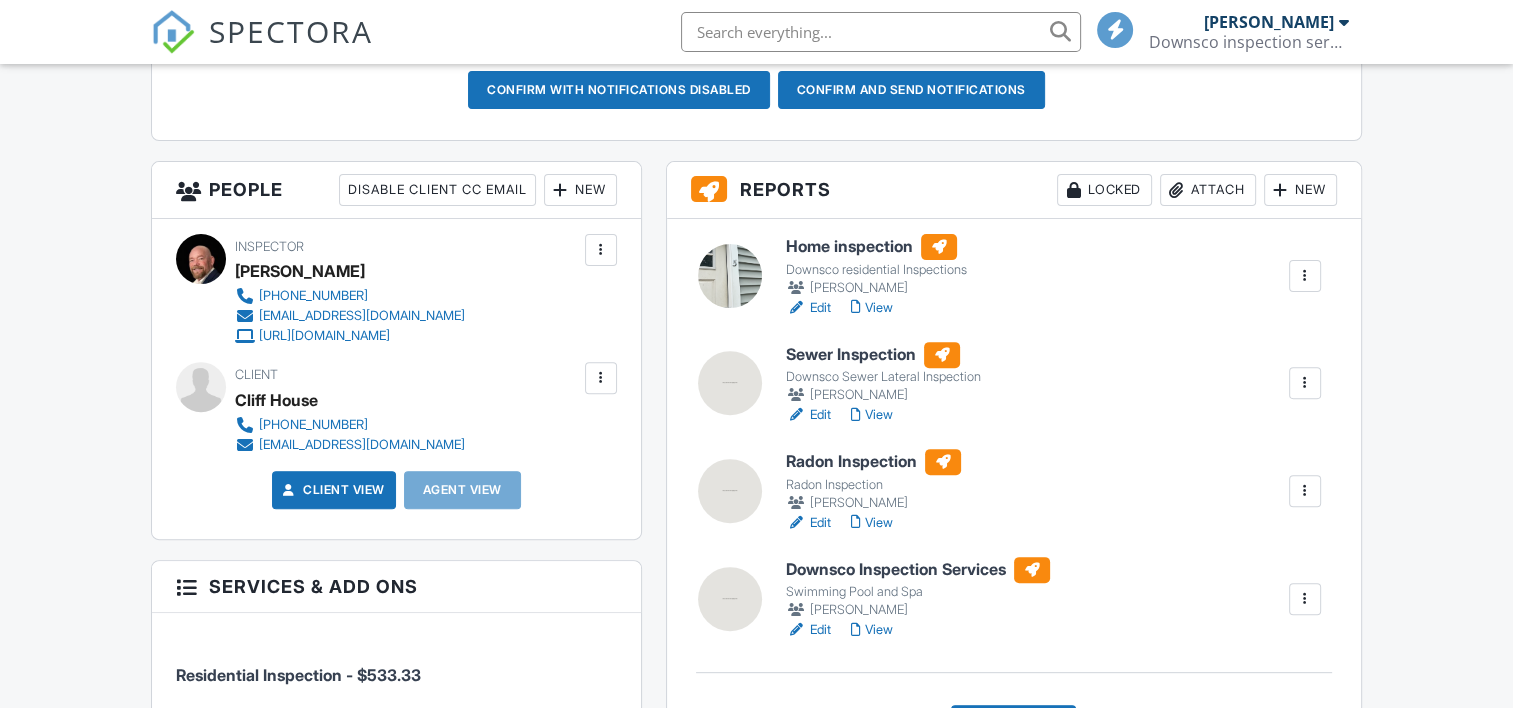 click at bounding box center (730, 276) 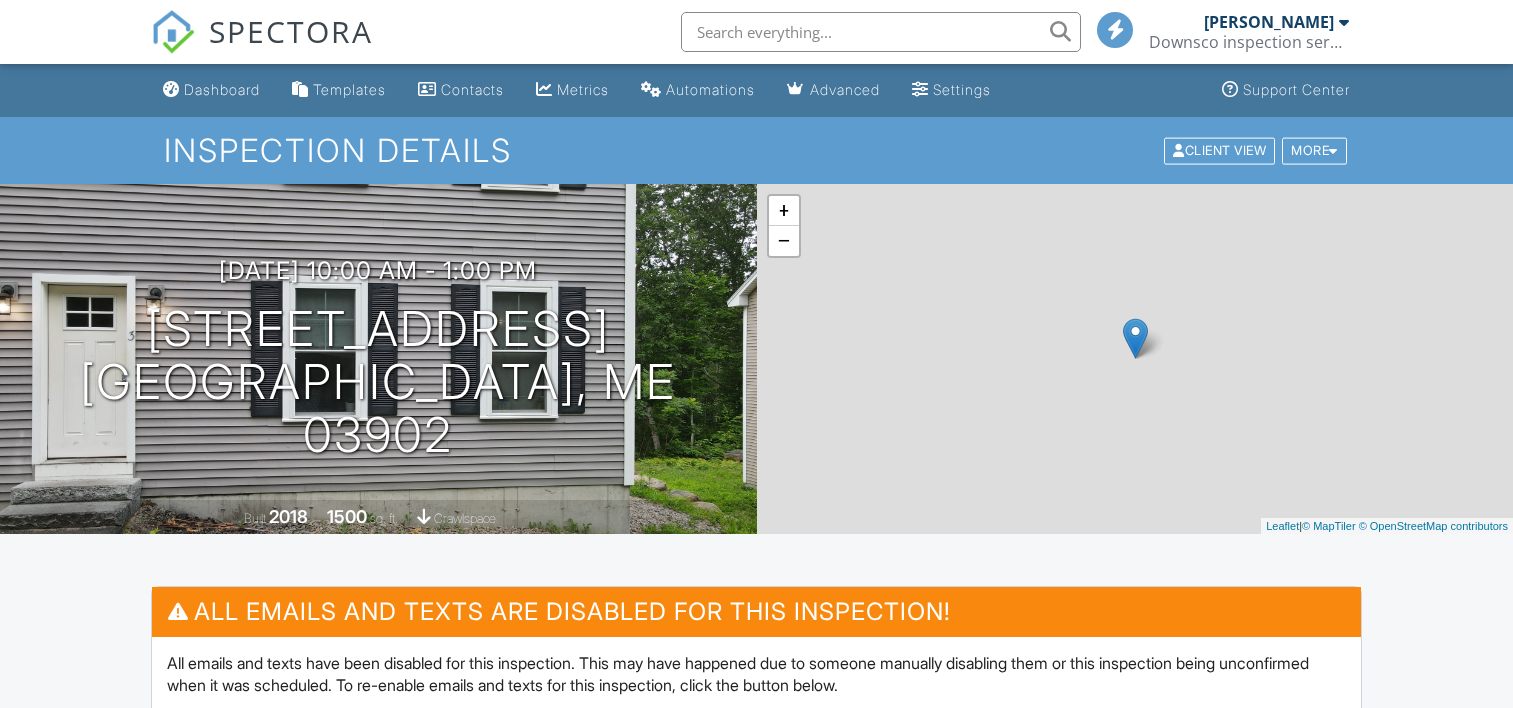scroll, scrollTop: 0, scrollLeft: 0, axis: both 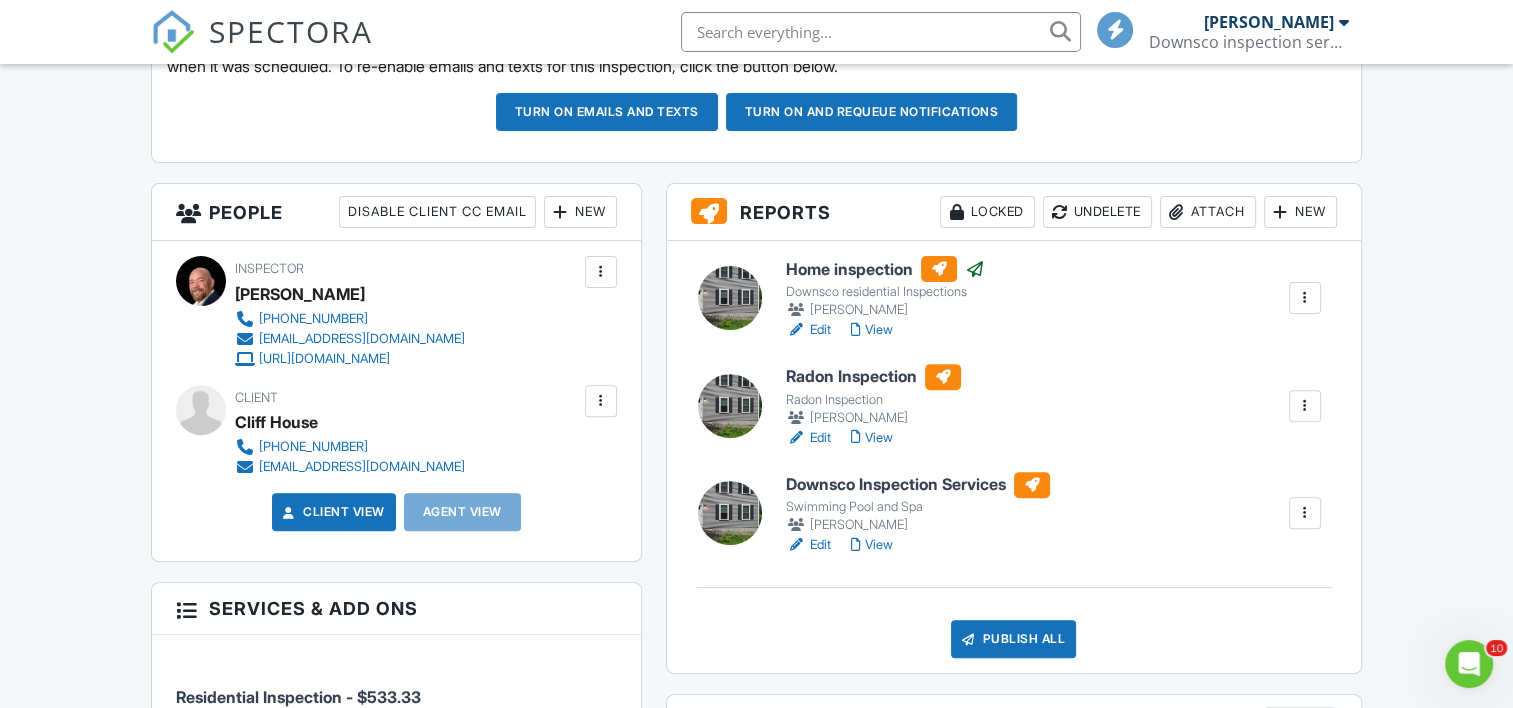 click at bounding box center [730, 298] 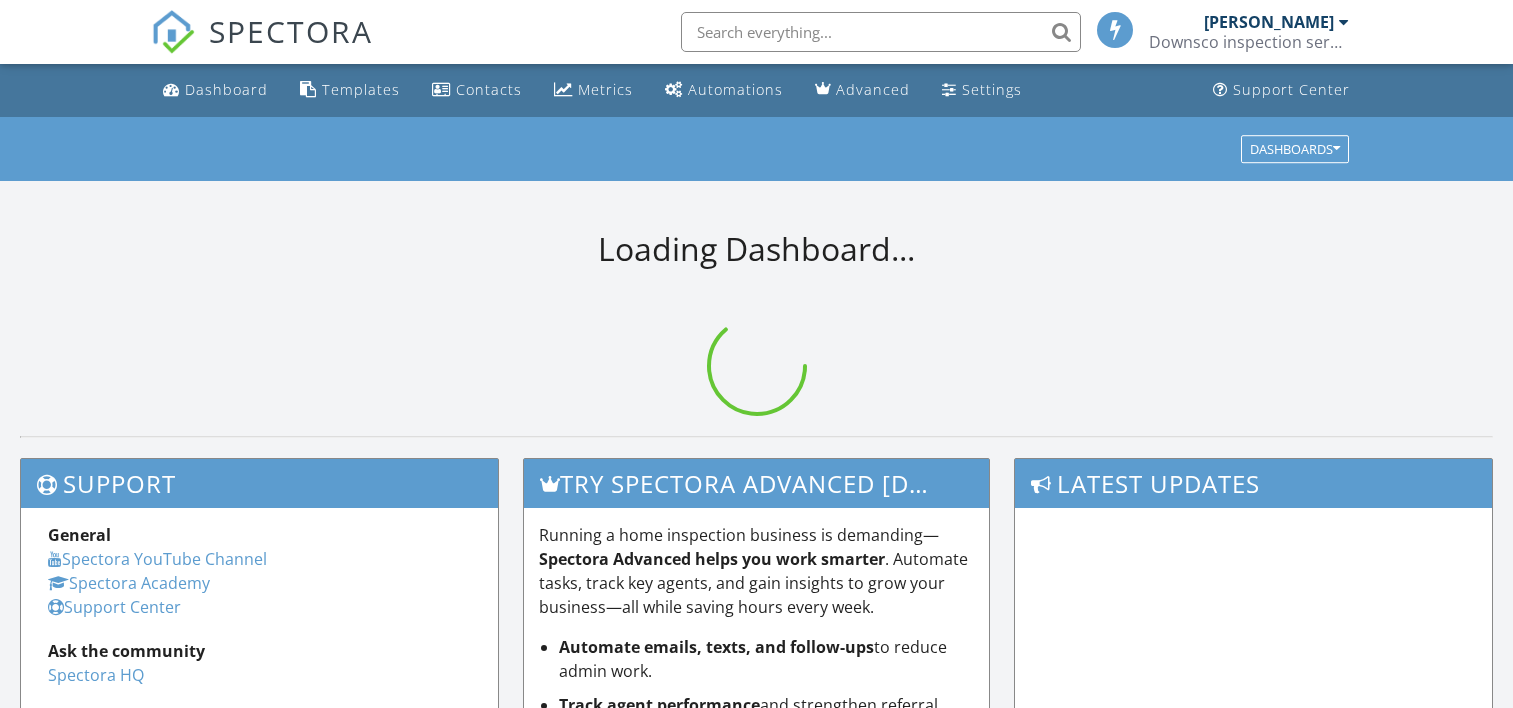 scroll, scrollTop: 0, scrollLeft: 0, axis: both 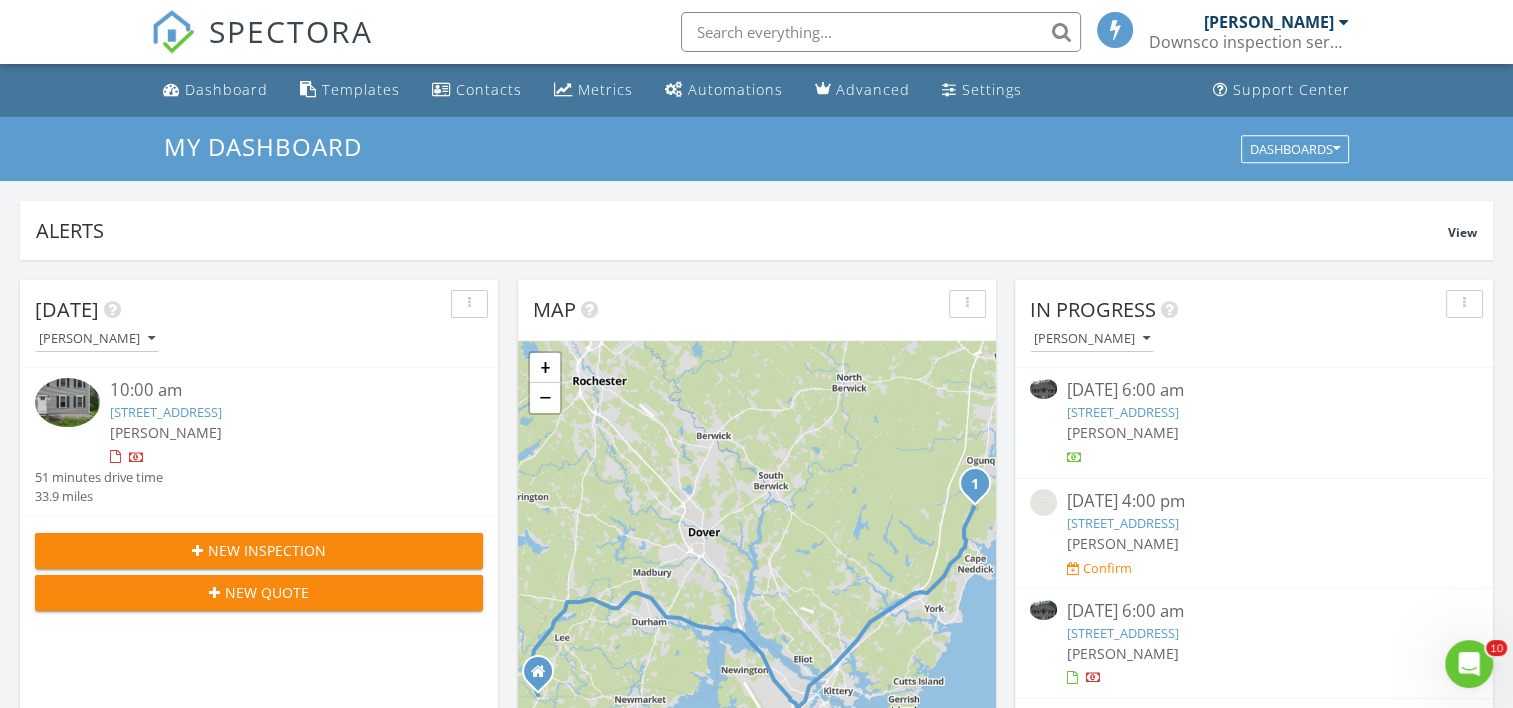 click at bounding box center [1344, 22] 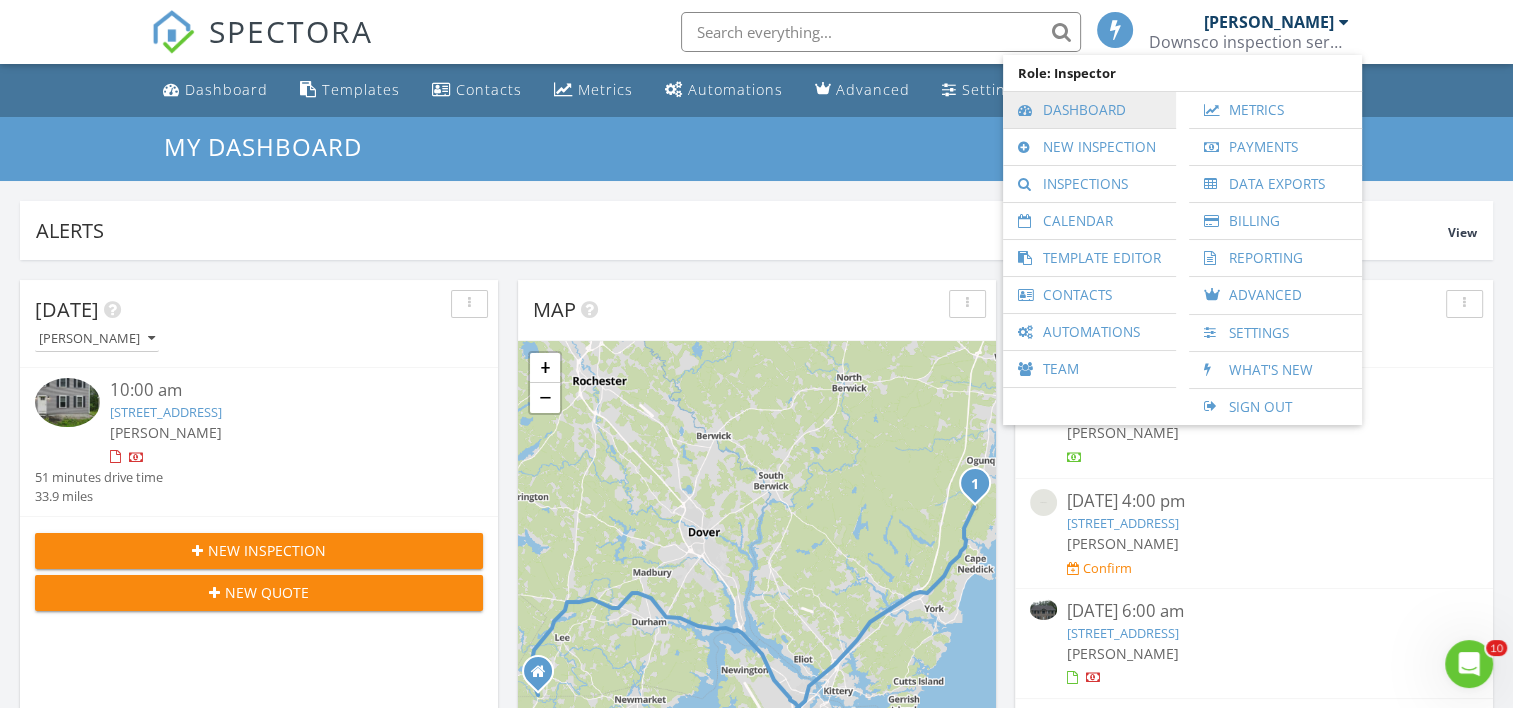 click on "Dashboard" at bounding box center (1089, 110) 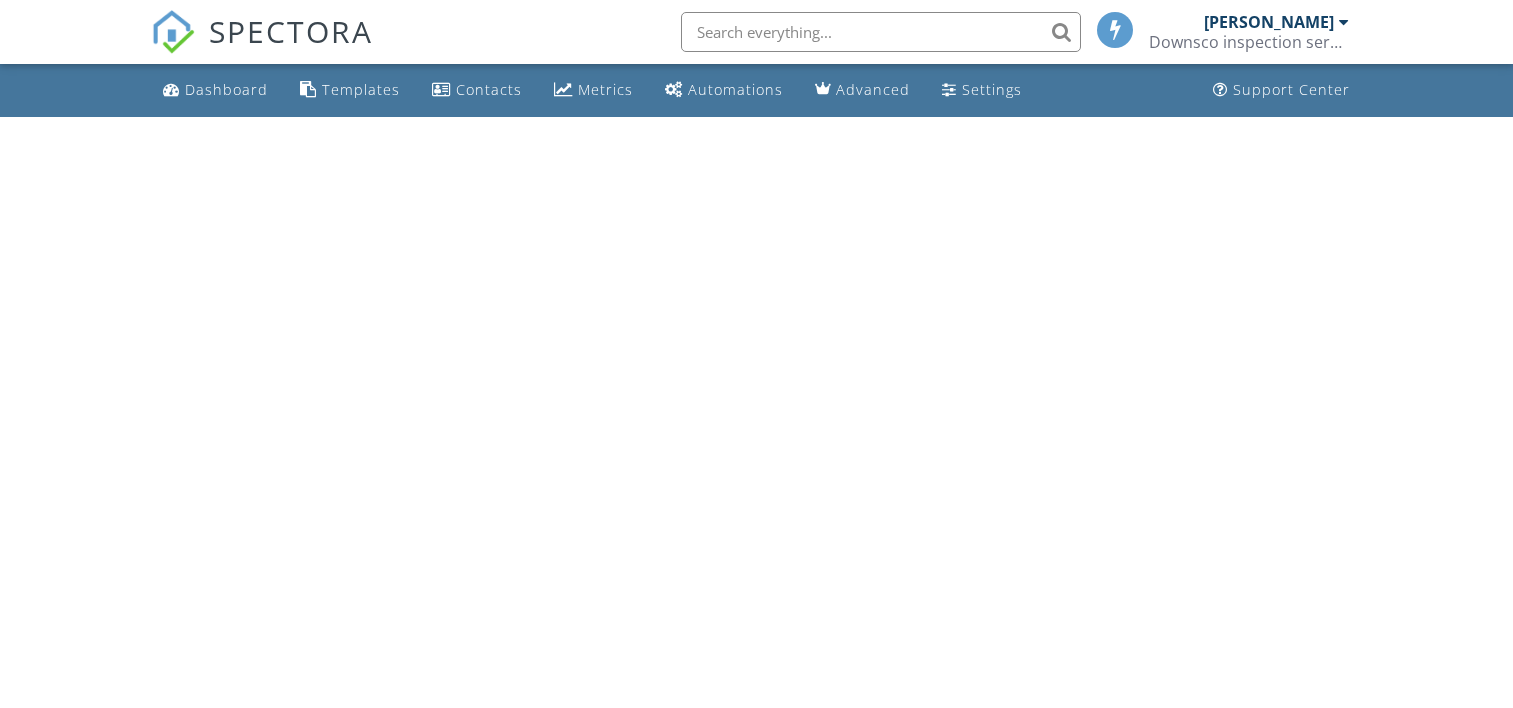 scroll, scrollTop: 0, scrollLeft: 0, axis: both 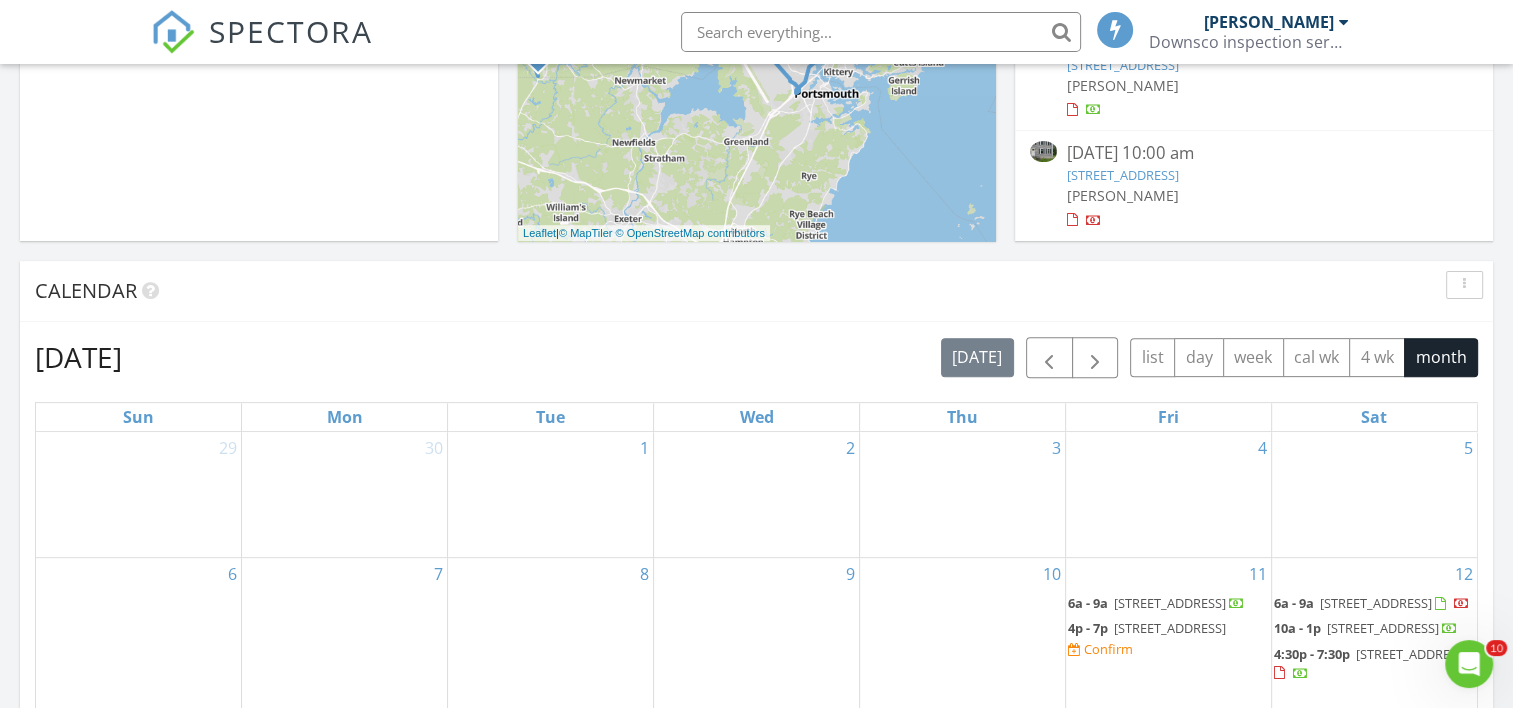 click on "3 Oak Rdg Ter , York, ME 03902" at bounding box center (1123, 175) 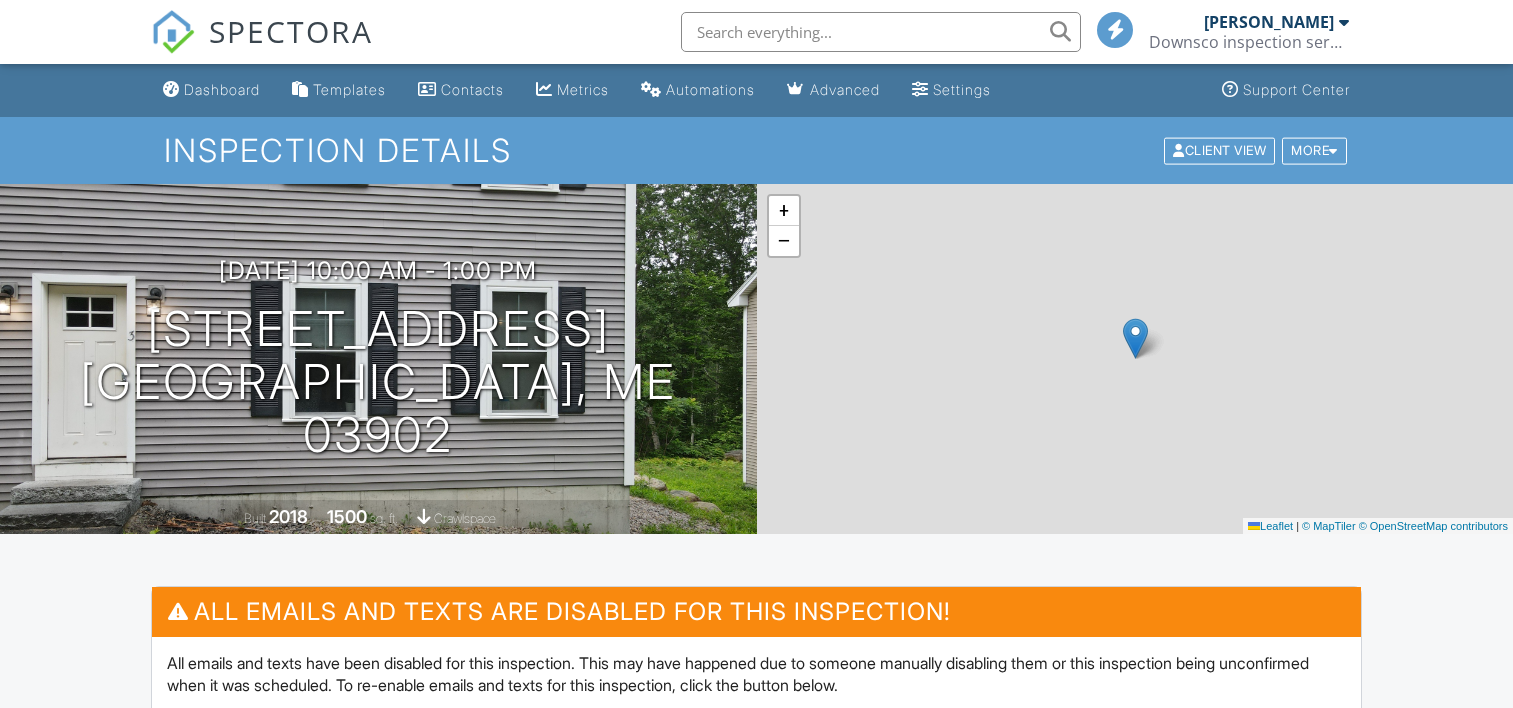 scroll, scrollTop: 0, scrollLeft: 0, axis: both 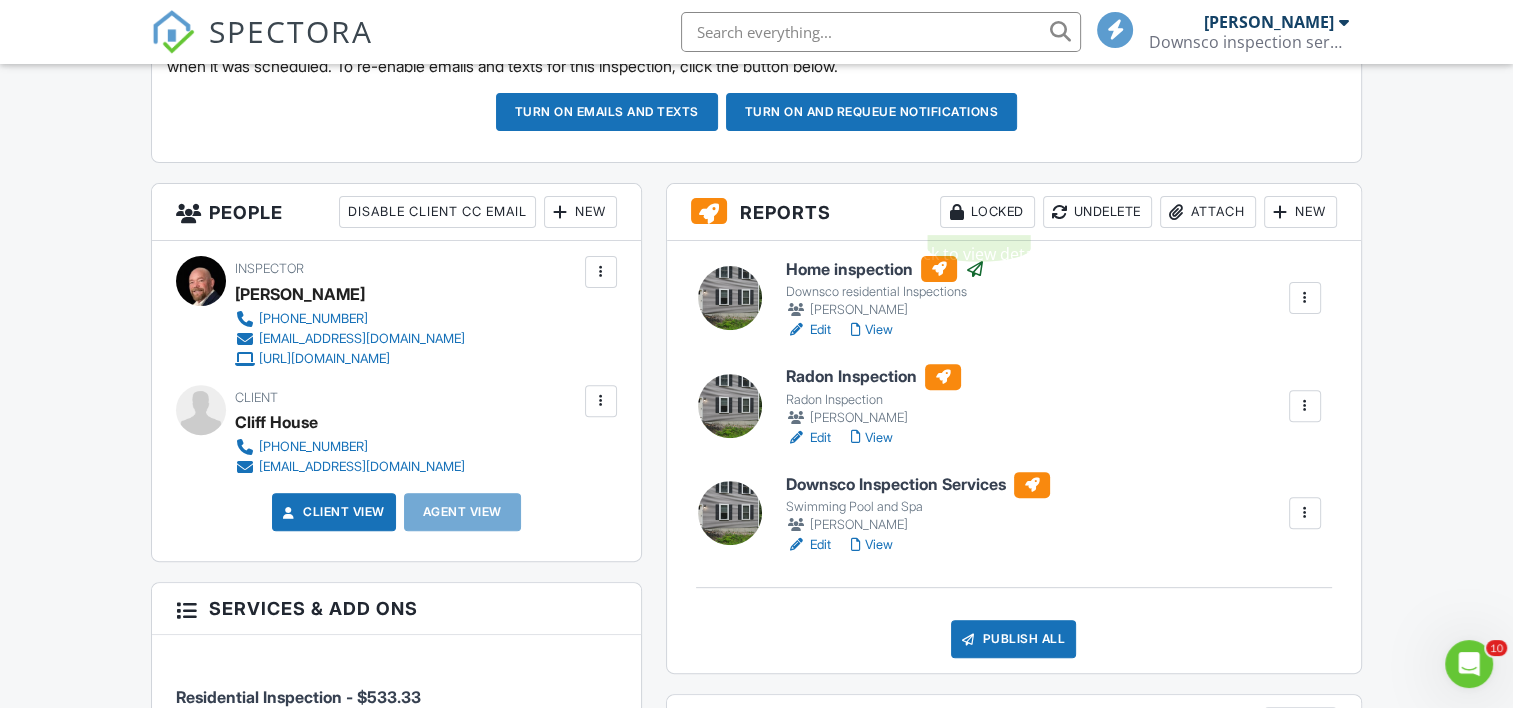 click on "Locked" at bounding box center [987, 212] 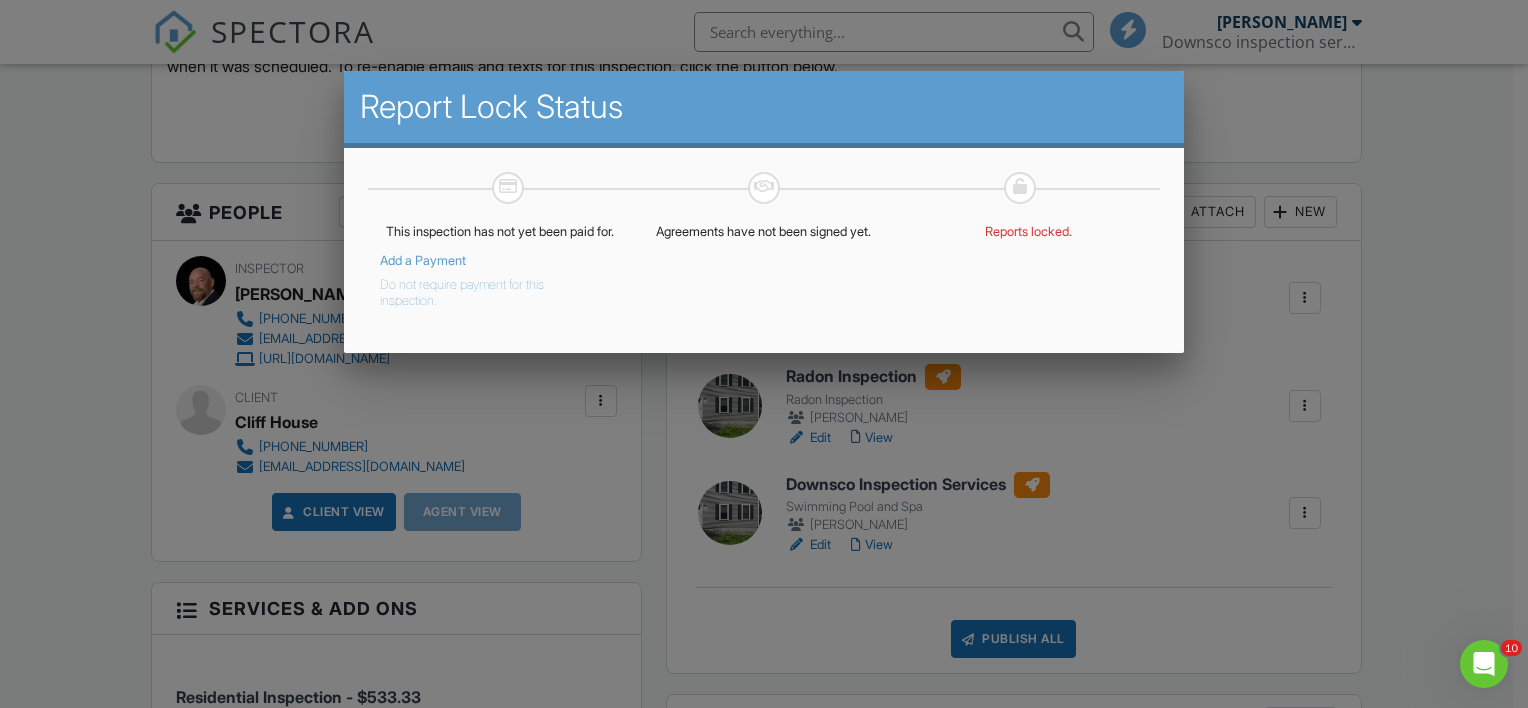 click on "Do not require payment for this inspection." at bounding box center [485, 289] 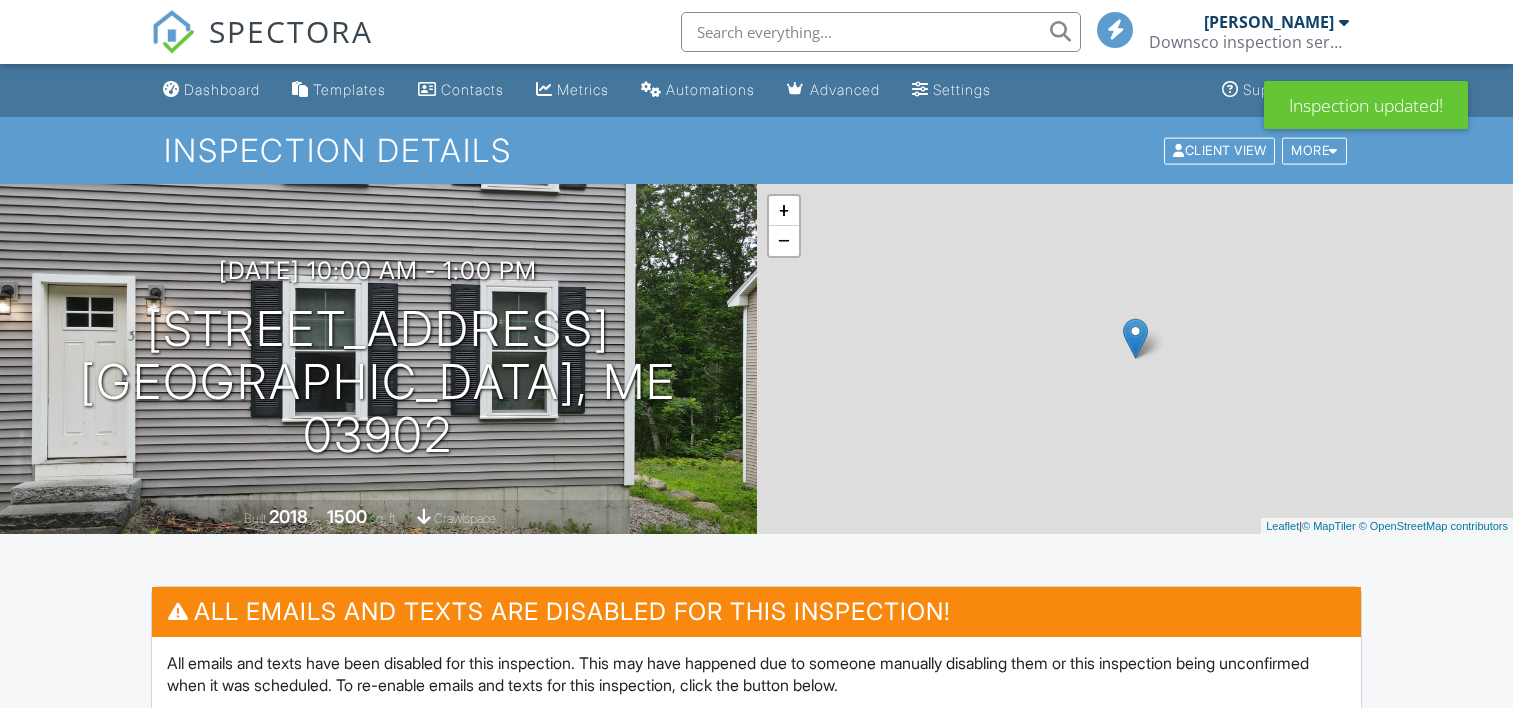 scroll, scrollTop: 0, scrollLeft: 0, axis: both 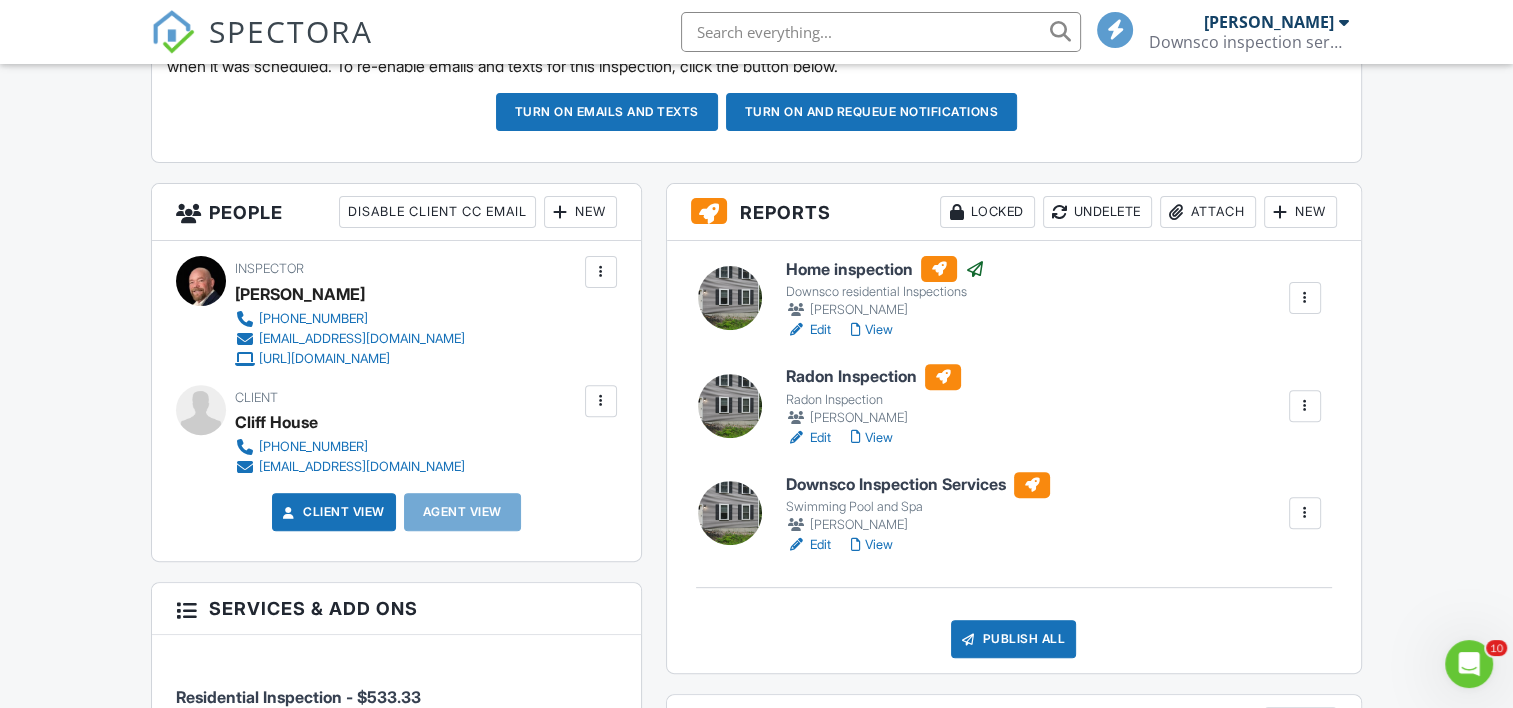 click at bounding box center [730, 298] 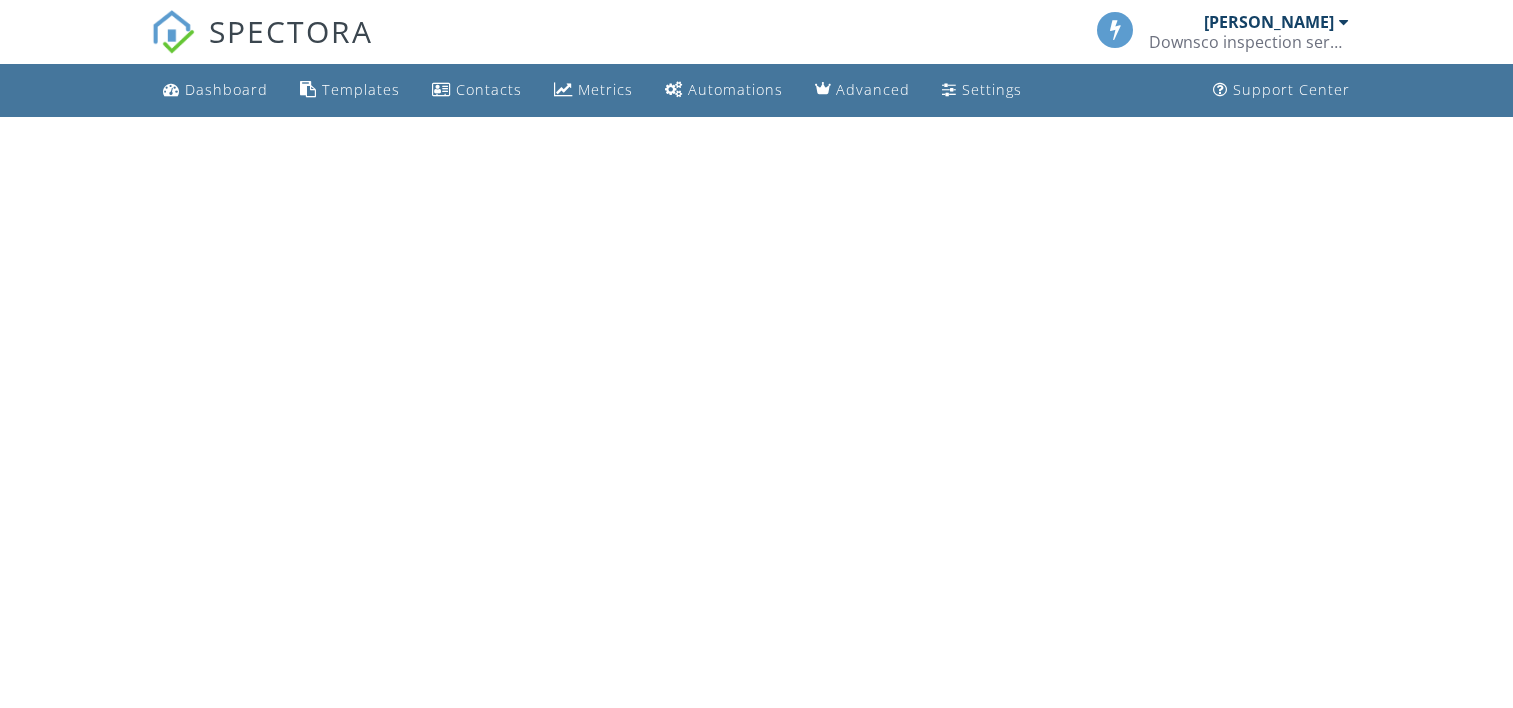 scroll, scrollTop: 0, scrollLeft: 0, axis: both 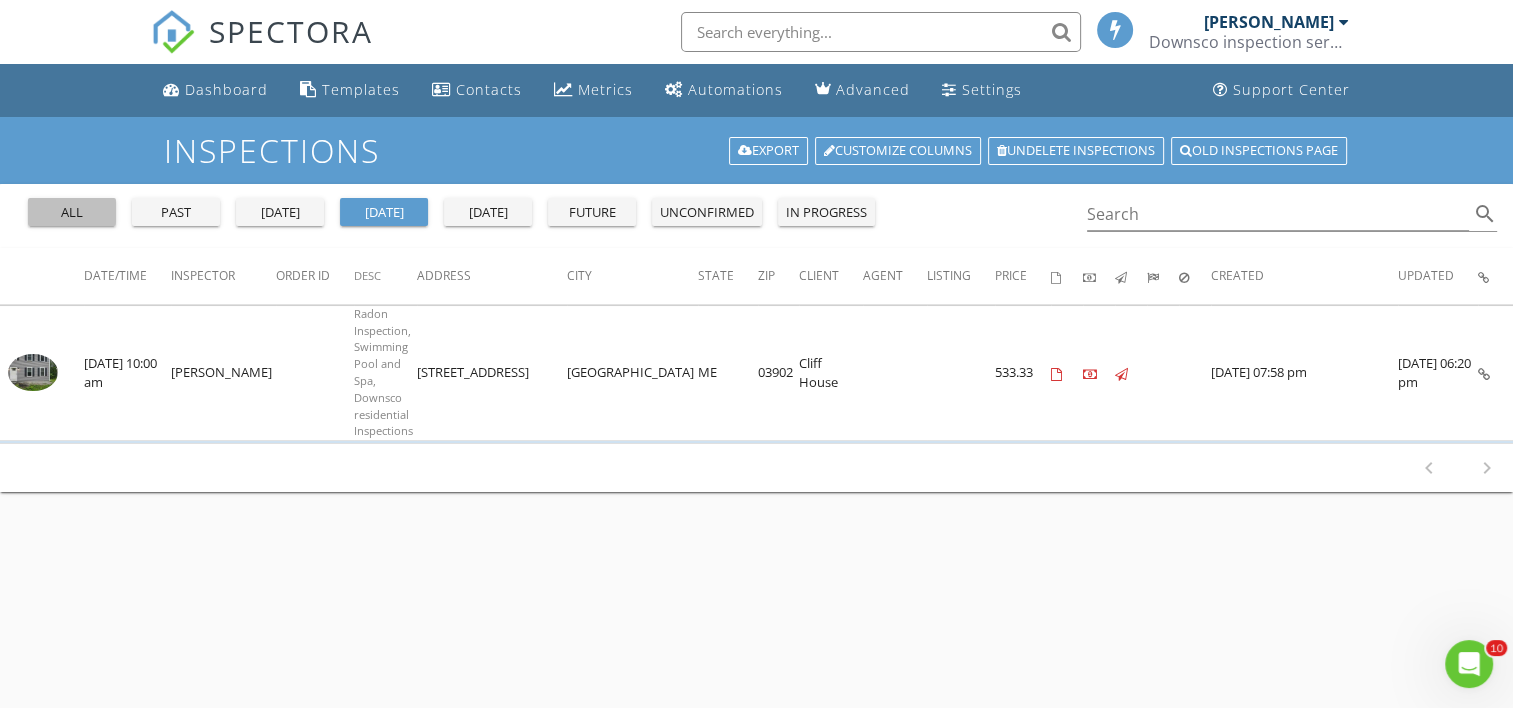 click on "all" at bounding box center (72, 213) 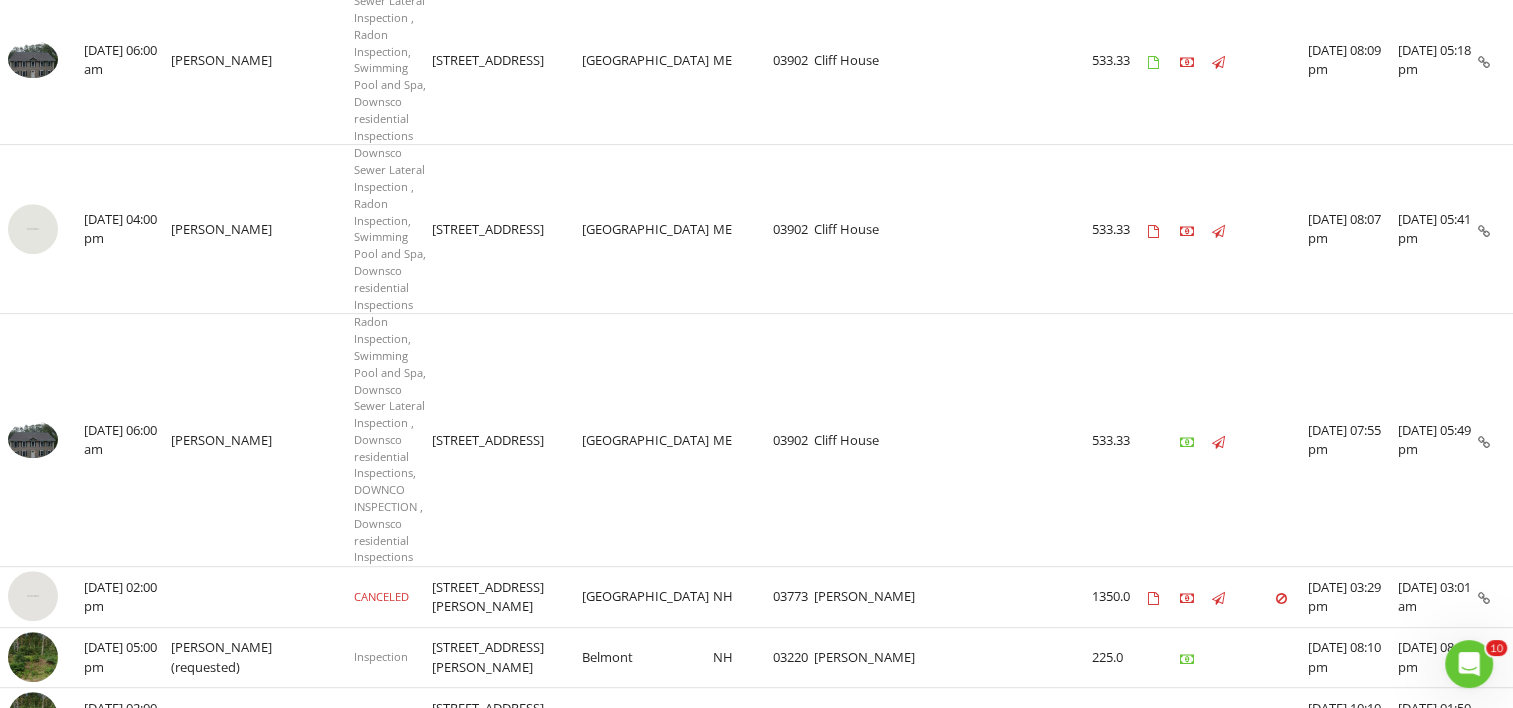 scroll, scrollTop: 800, scrollLeft: 0, axis: vertical 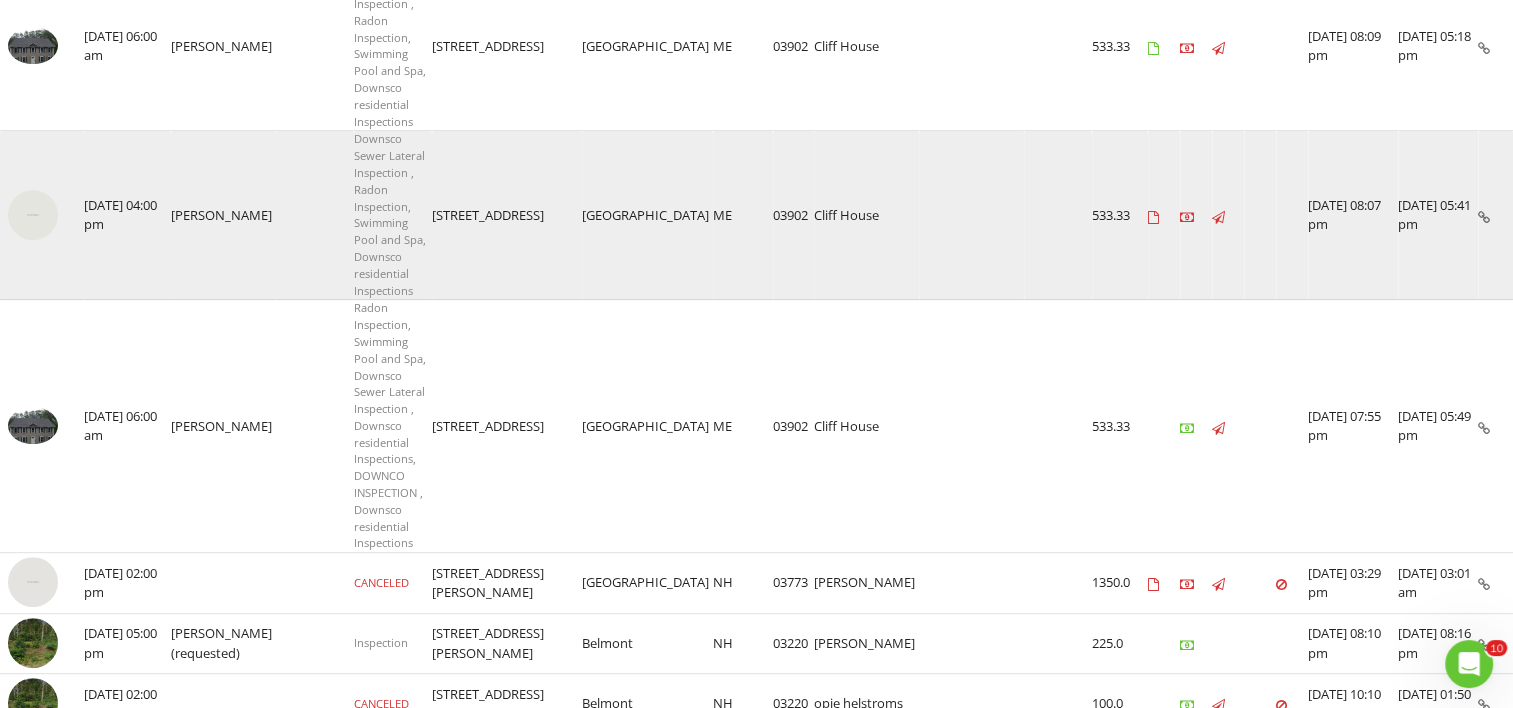 click at bounding box center [33, 215] 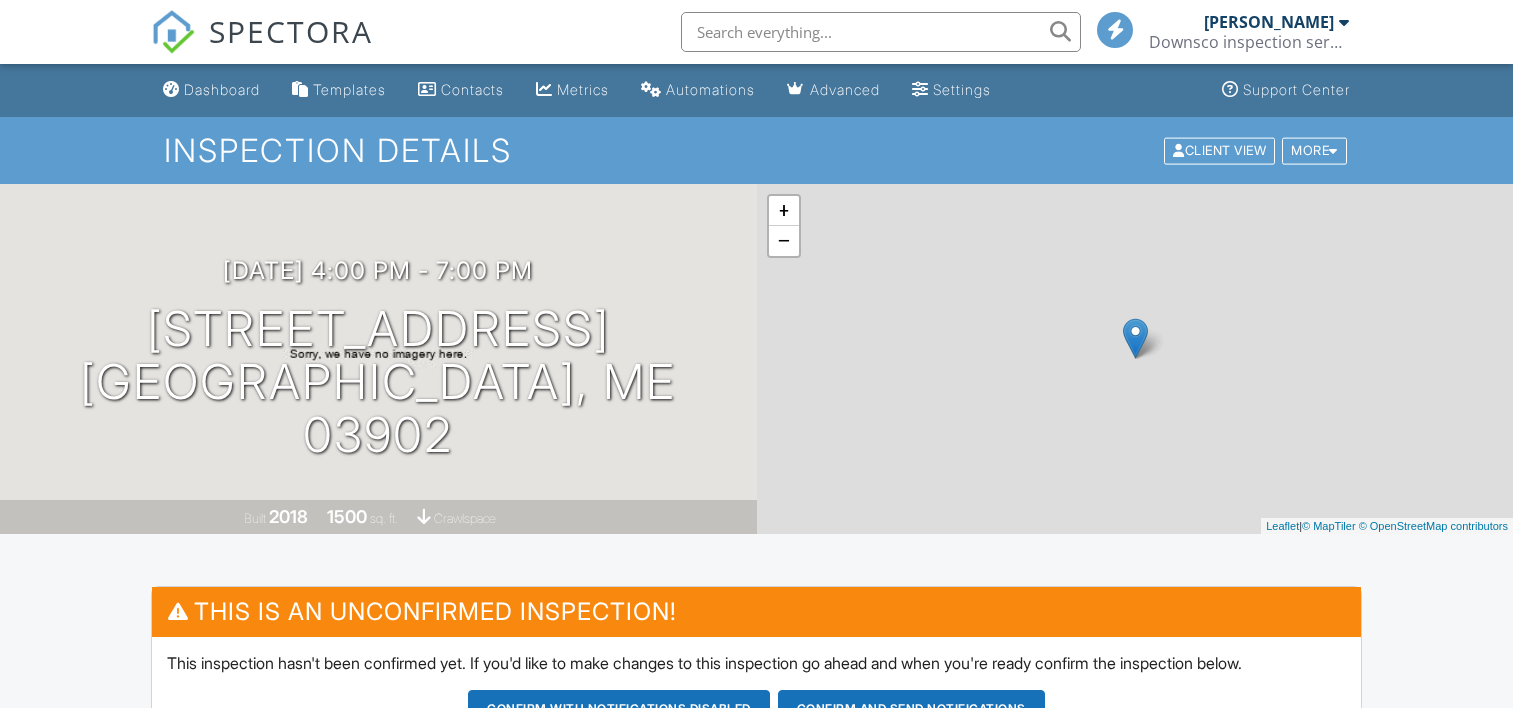scroll, scrollTop: 0, scrollLeft: 0, axis: both 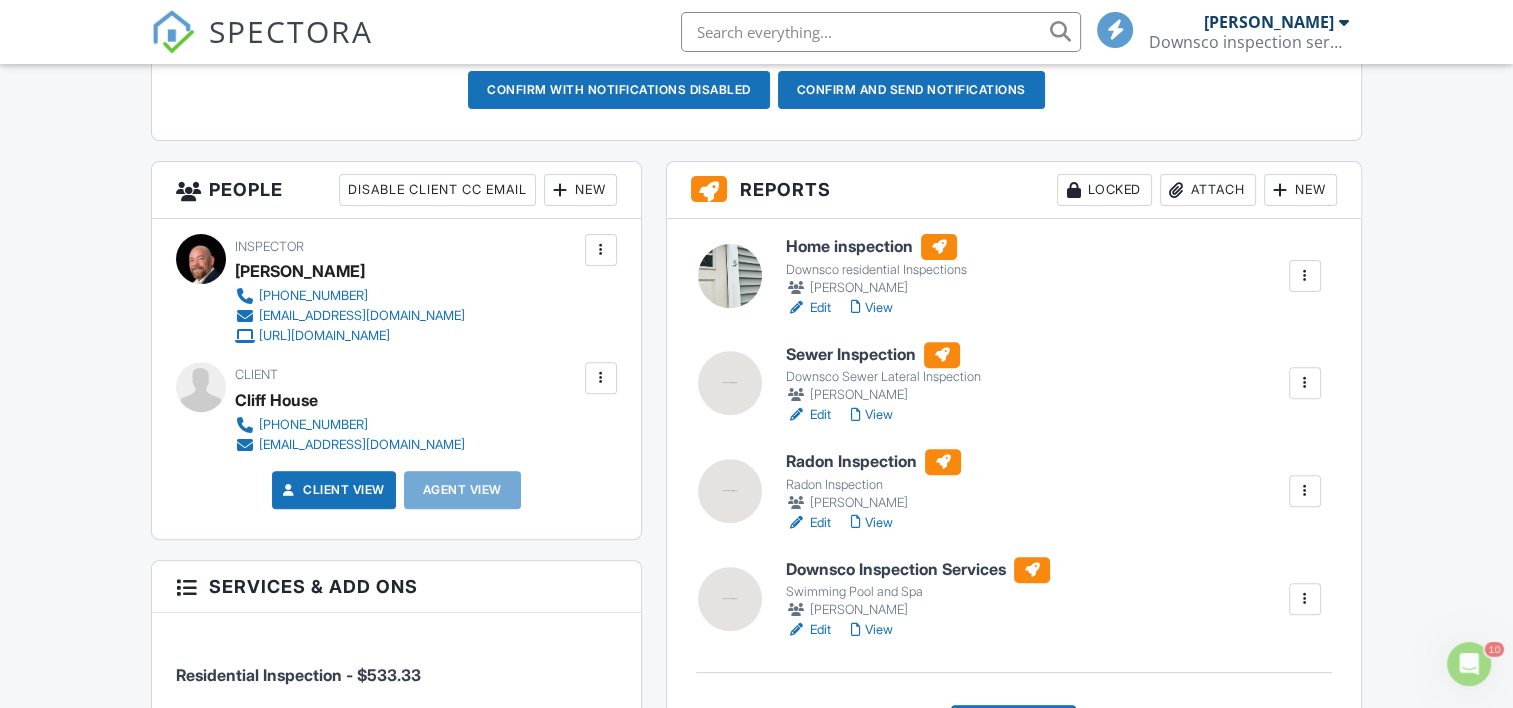 click at bounding box center [730, 276] 